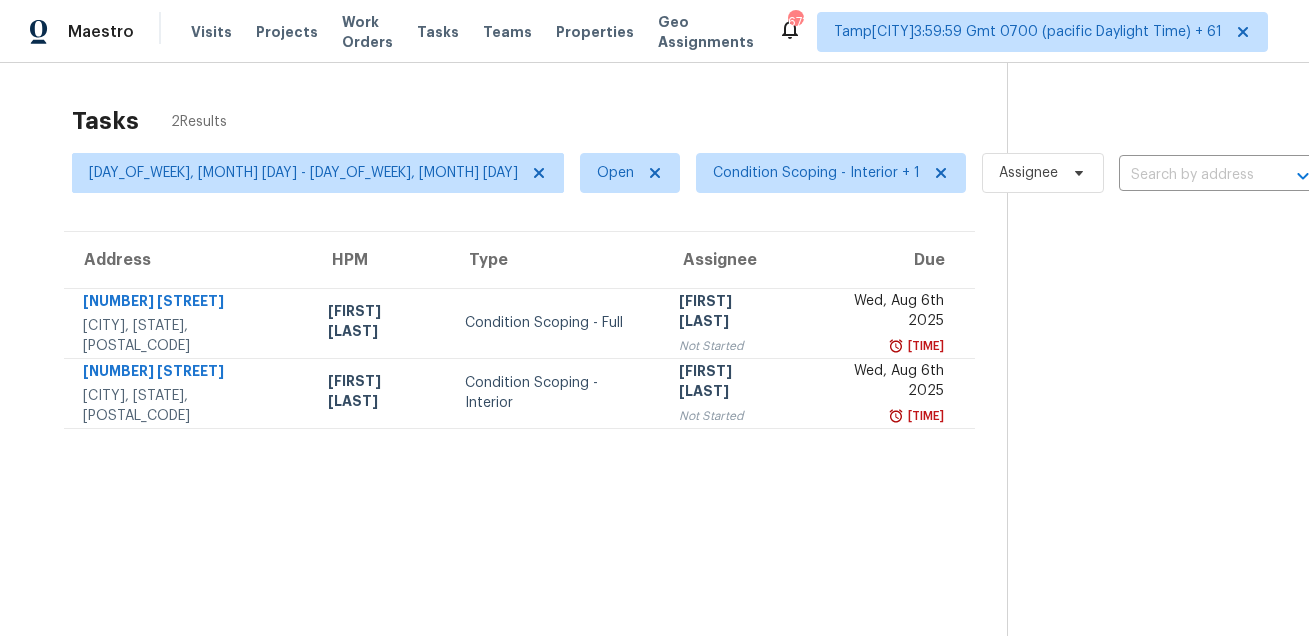 scroll, scrollTop: 0, scrollLeft: 0, axis: both 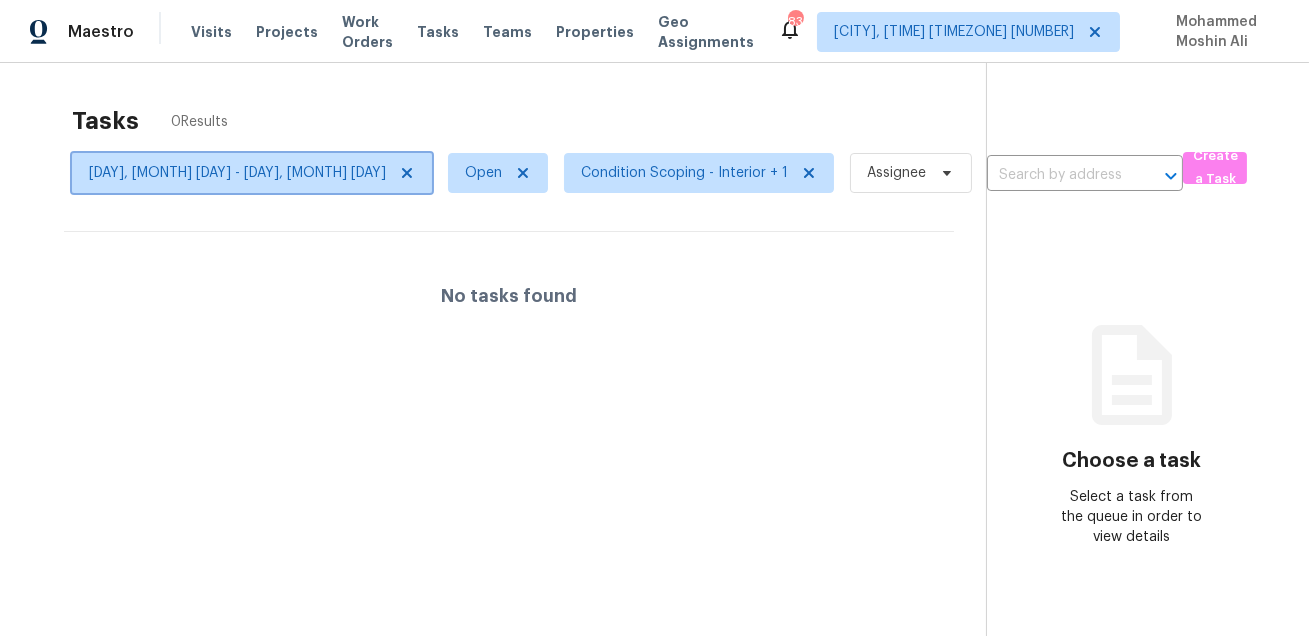 click 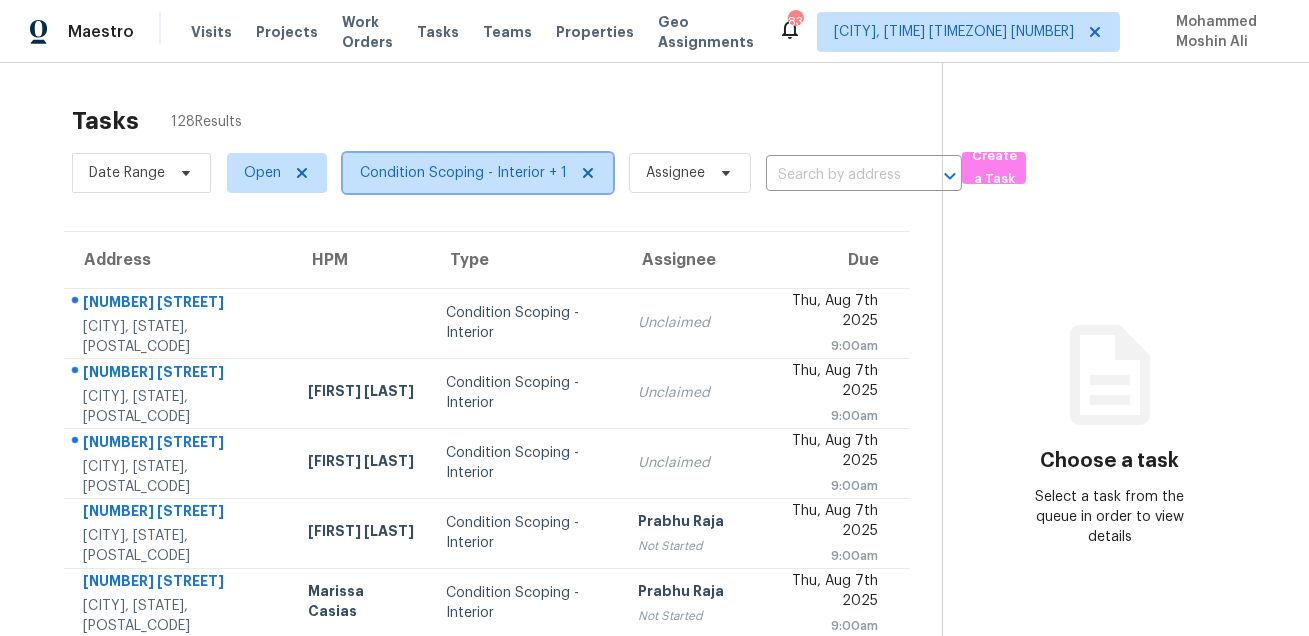 click on "Condition Scoping - Interior + 1" at bounding box center (463, 173) 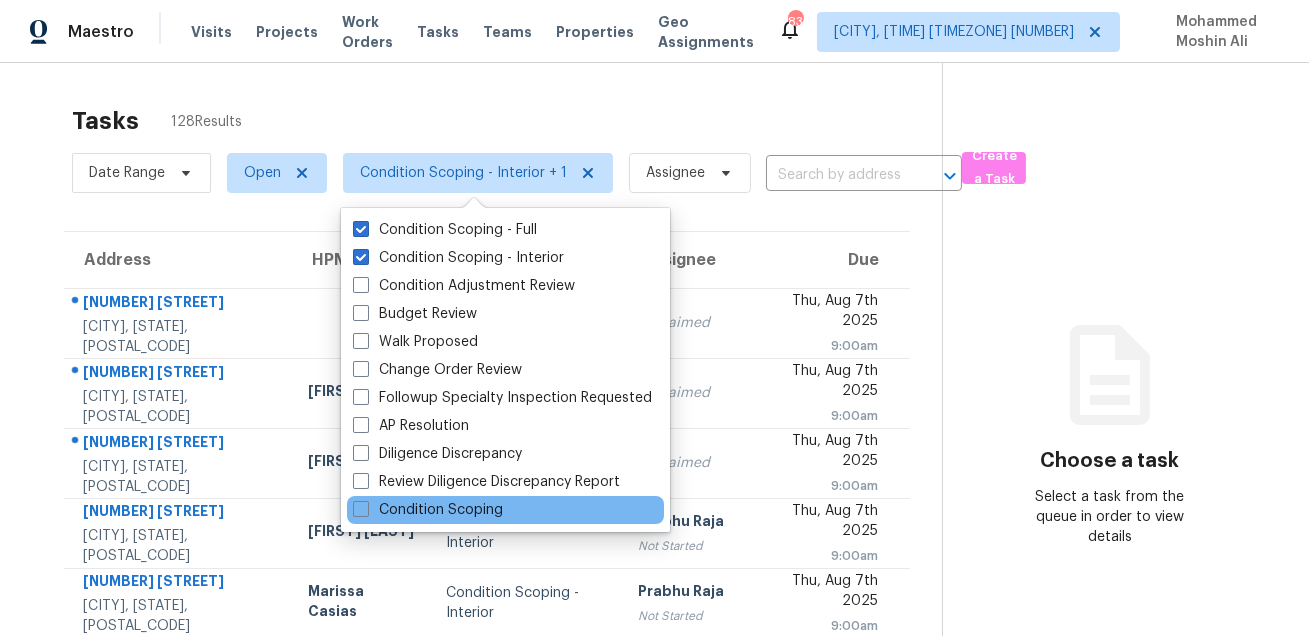click on "Condition Scoping" at bounding box center [505, 510] 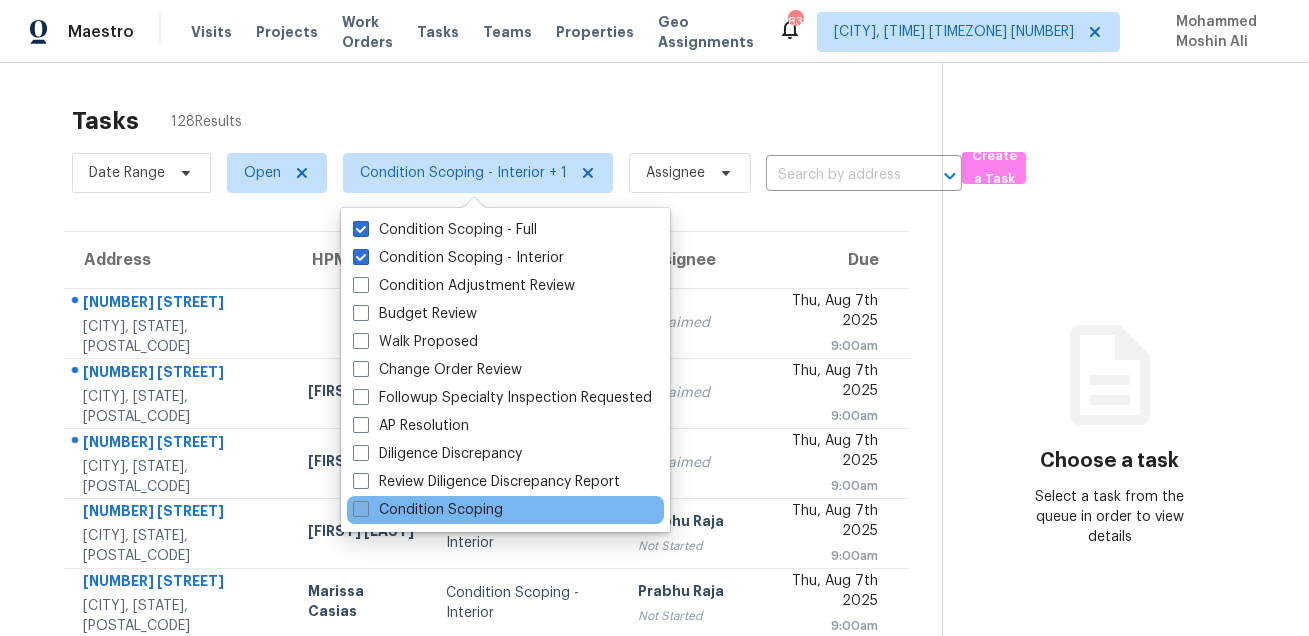 click on "Condition Scoping" at bounding box center (428, 510) 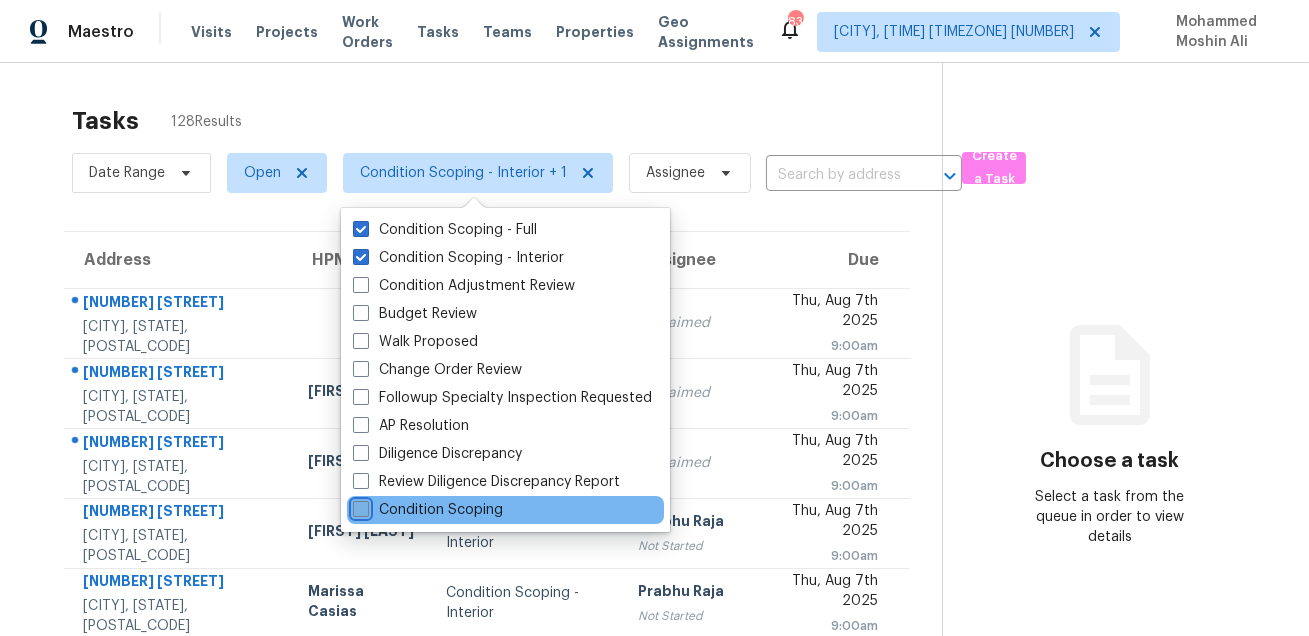 click on "Condition Scoping" at bounding box center (359, 506) 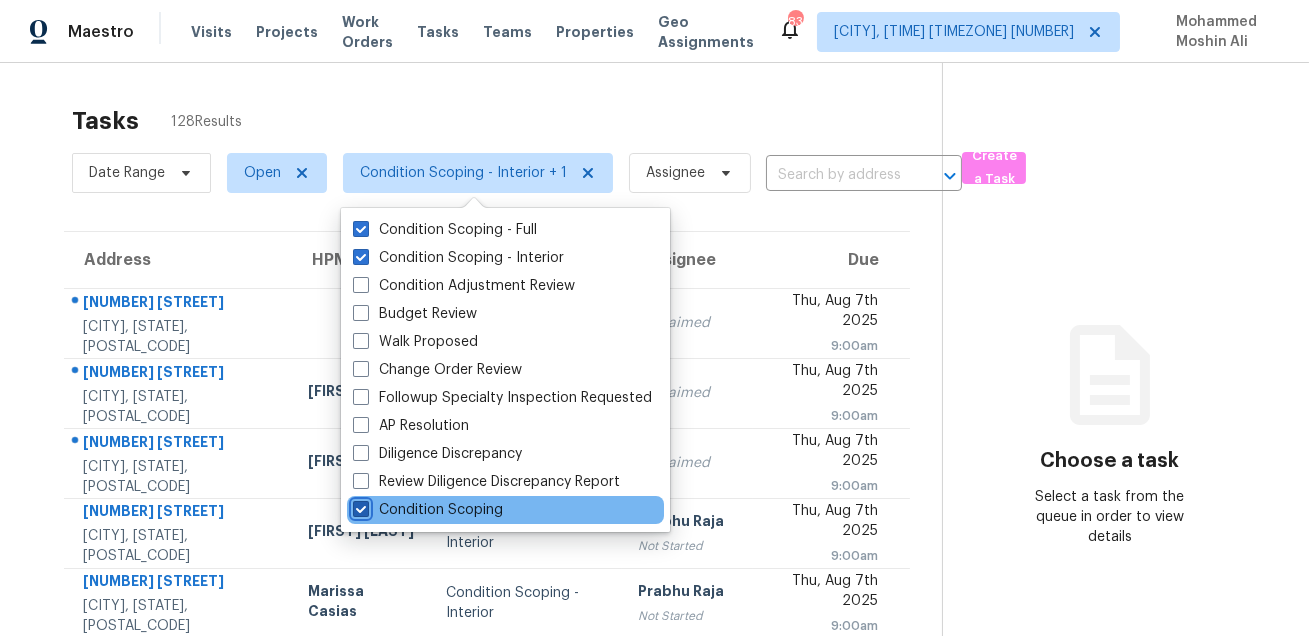 checkbox on "true" 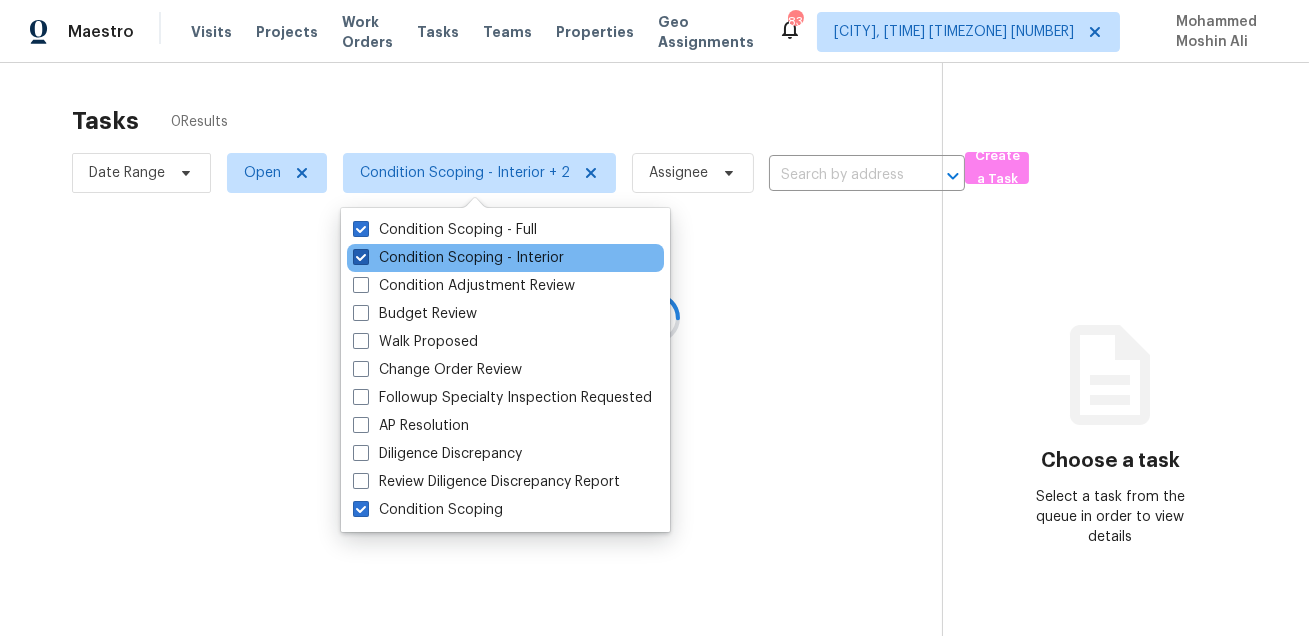 click on "Condition Scoping - Interior" at bounding box center (458, 258) 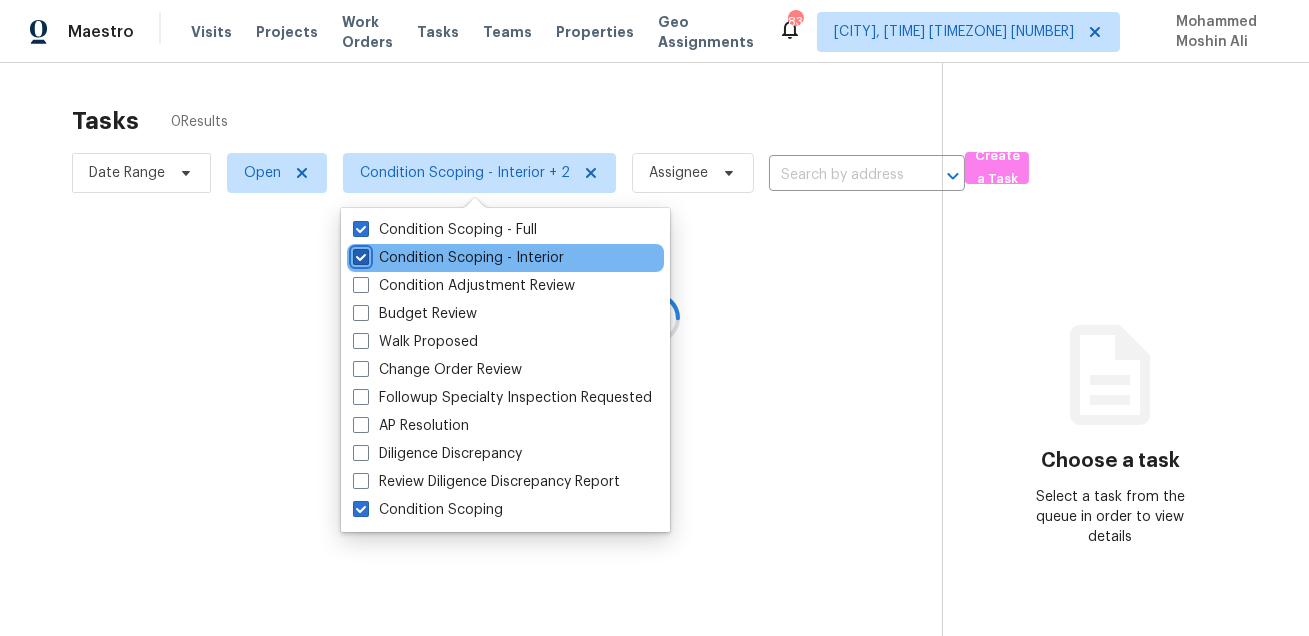 click on "Condition Scoping - Interior" at bounding box center (359, 254) 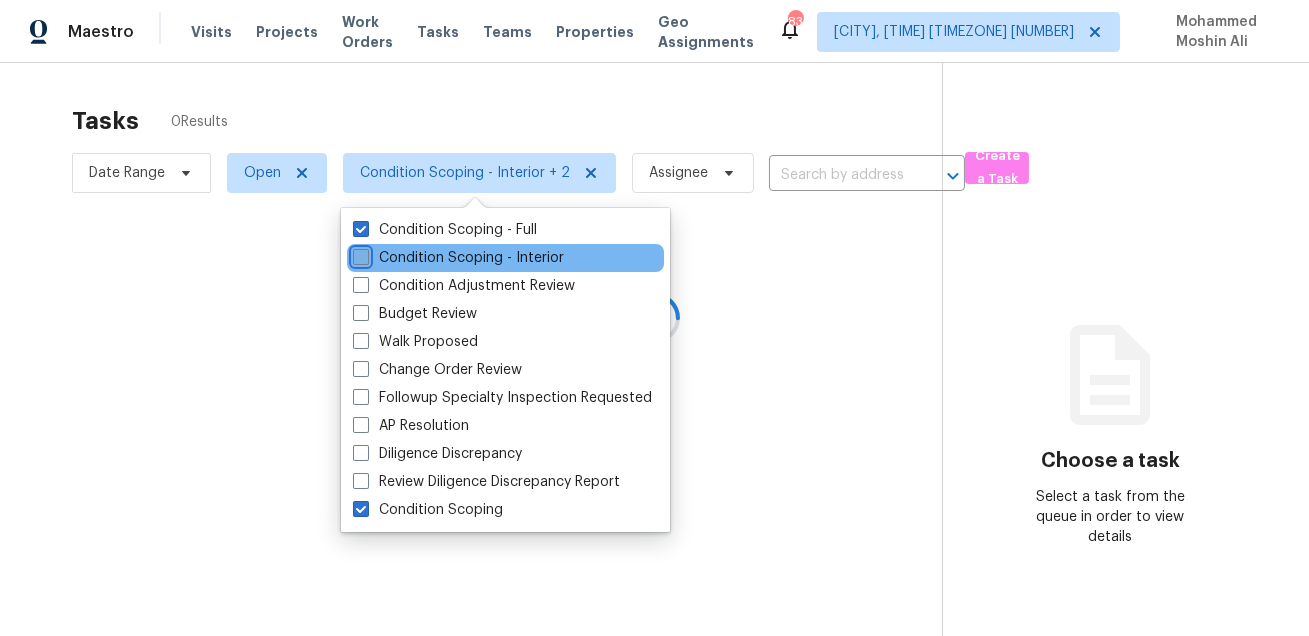 checkbox on "false" 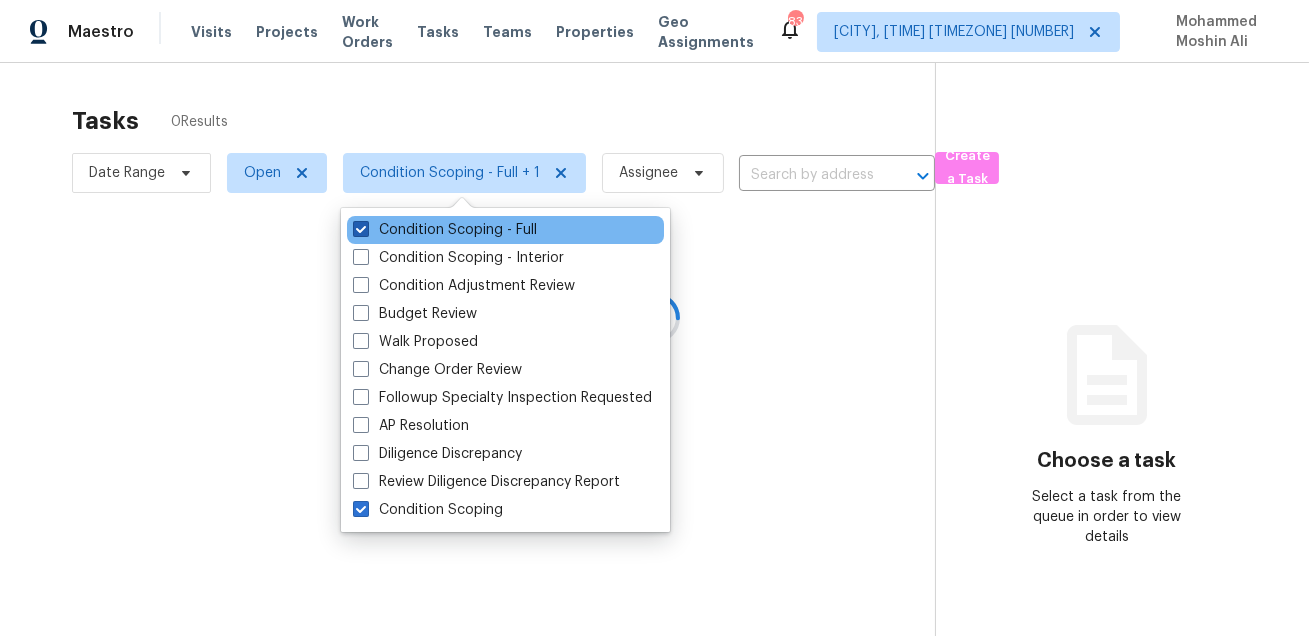 click on "Condition Scoping - Full" at bounding box center [445, 230] 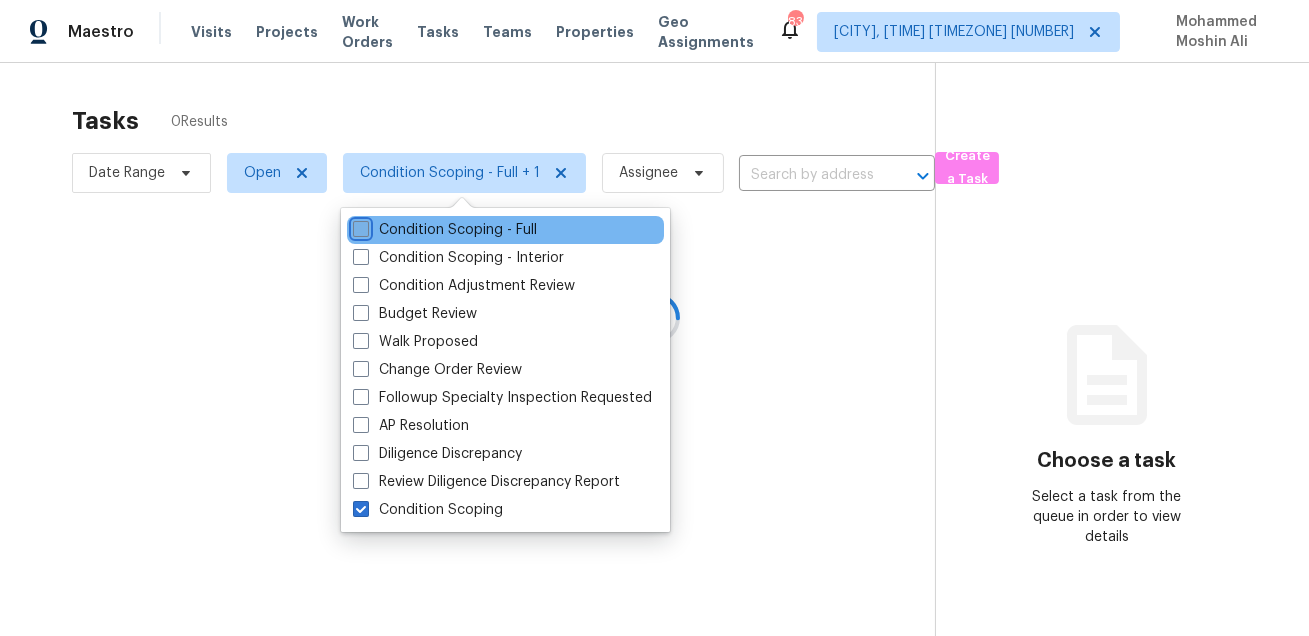 checkbox on "false" 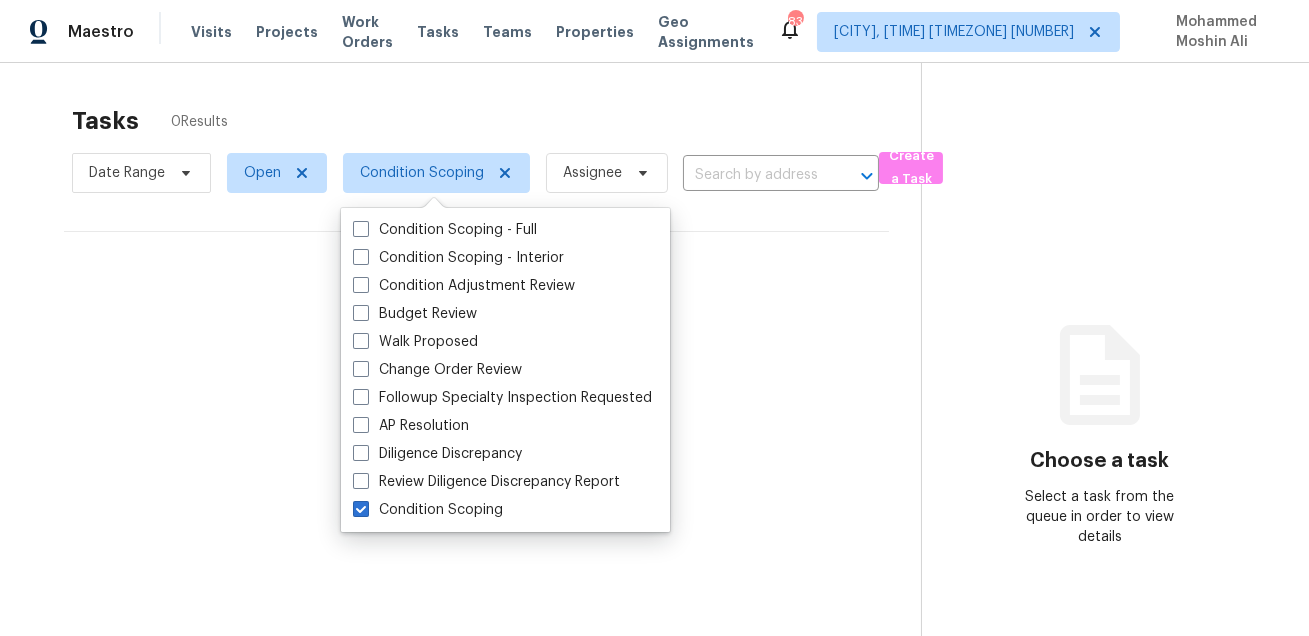 click on "Tasks 0  Results" at bounding box center (496, 121) 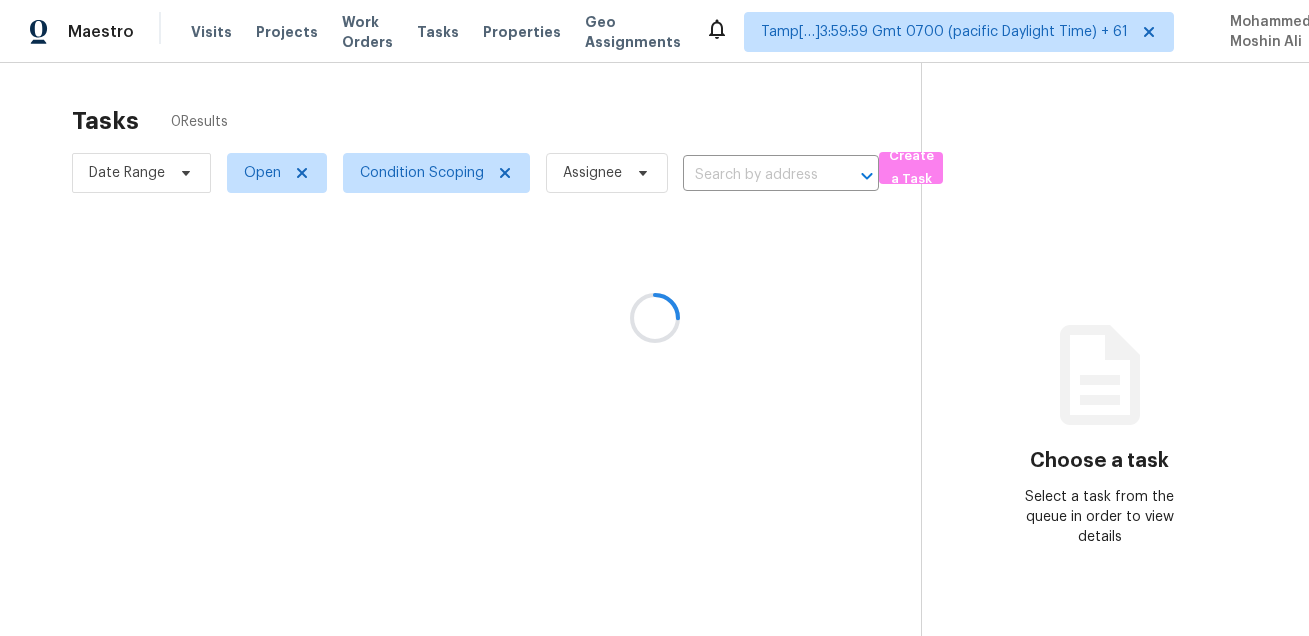 scroll, scrollTop: 0, scrollLeft: 0, axis: both 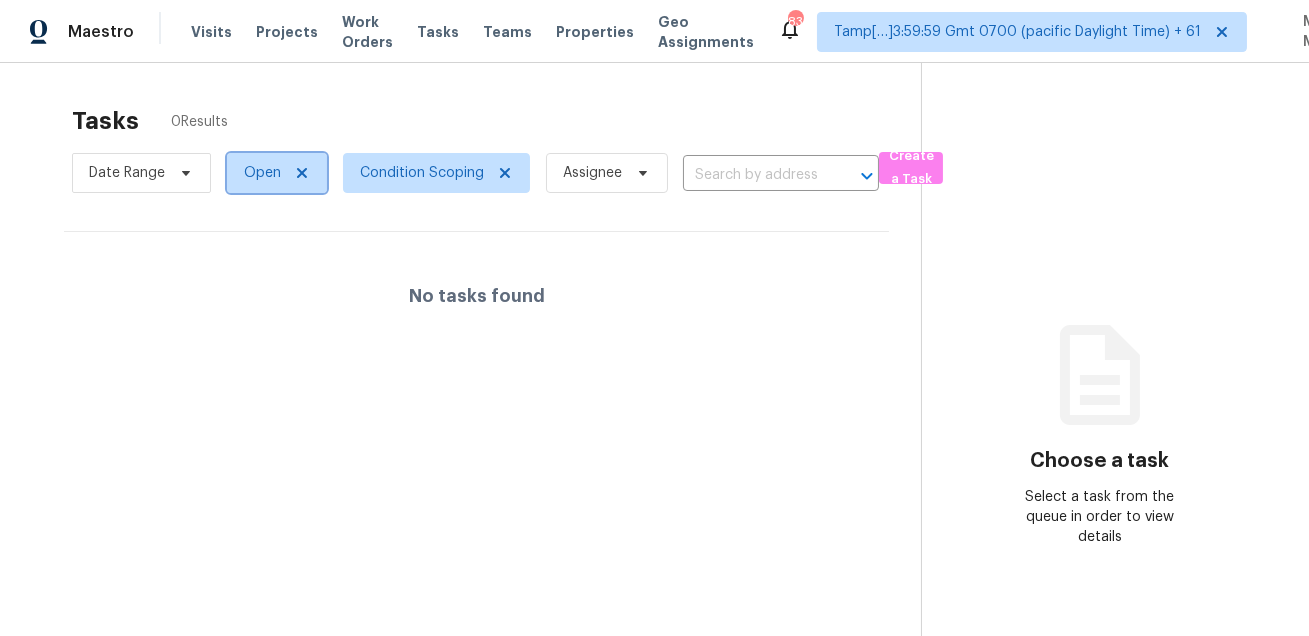 click on "Open" at bounding box center [277, 173] 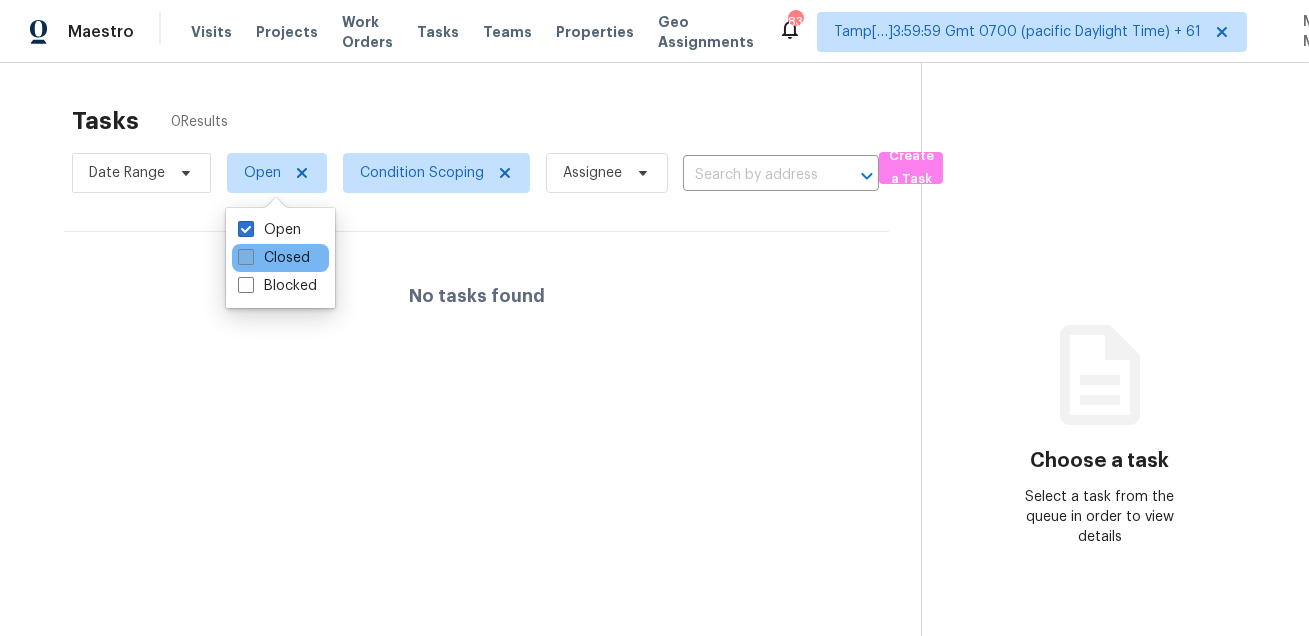 click on "Closed" at bounding box center [274, 258] 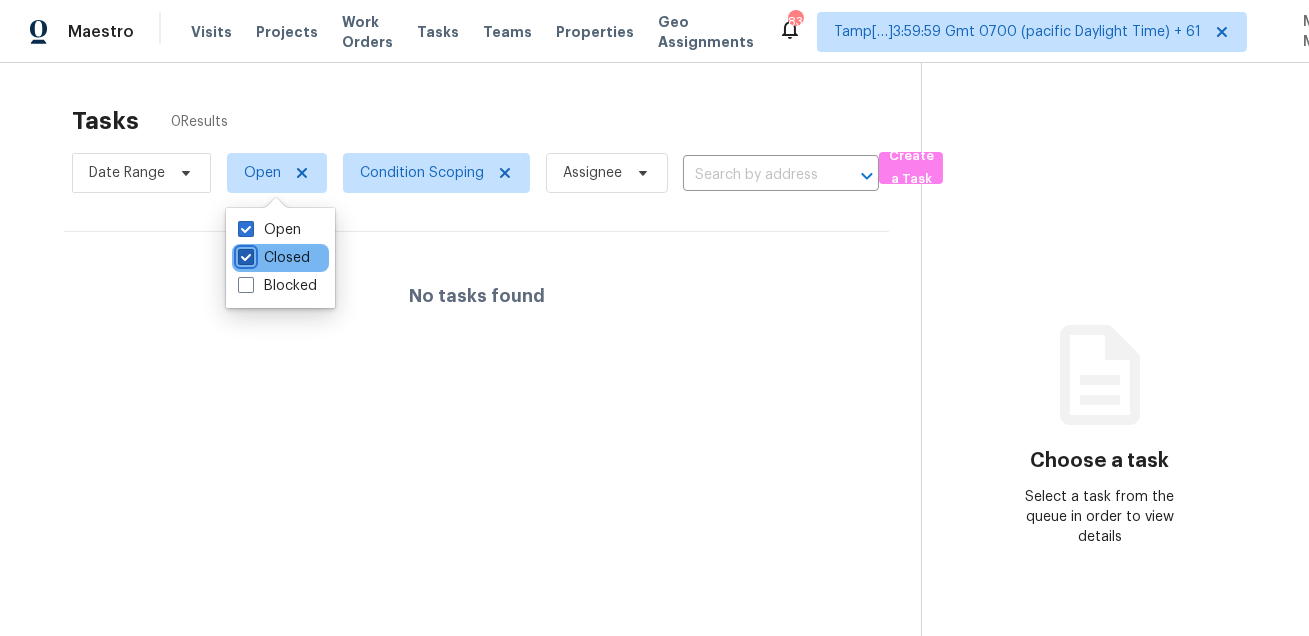 checkbox on "true" 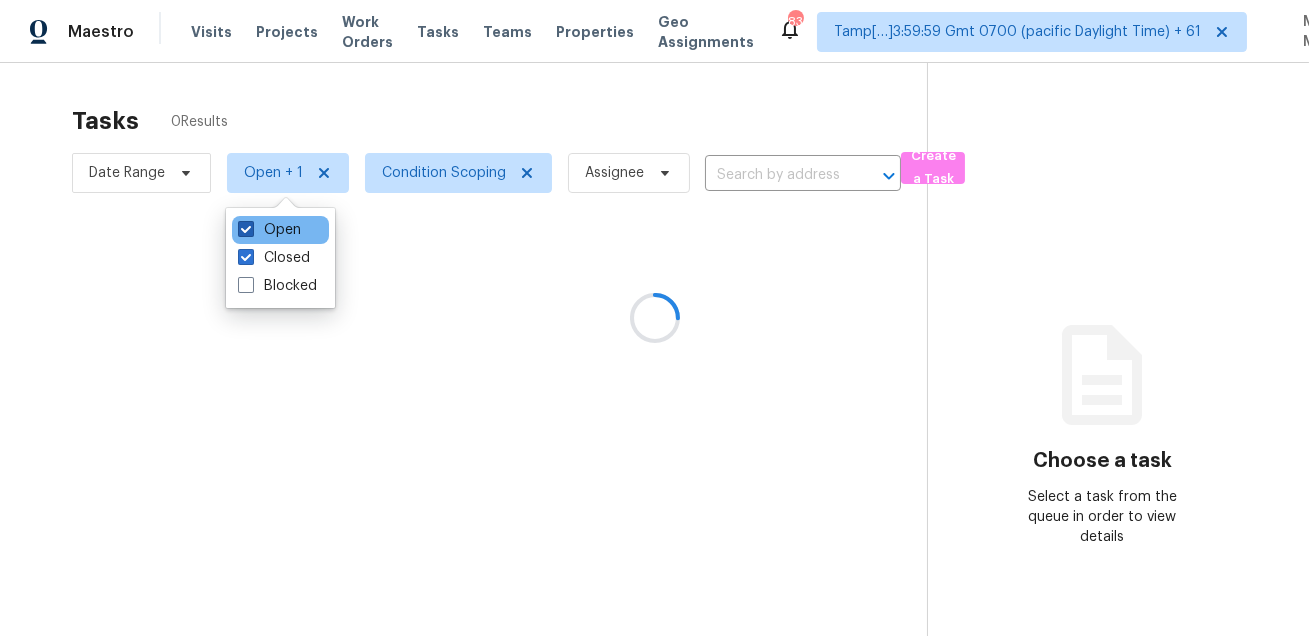 click on "Open" at bounding box center (269, 230) 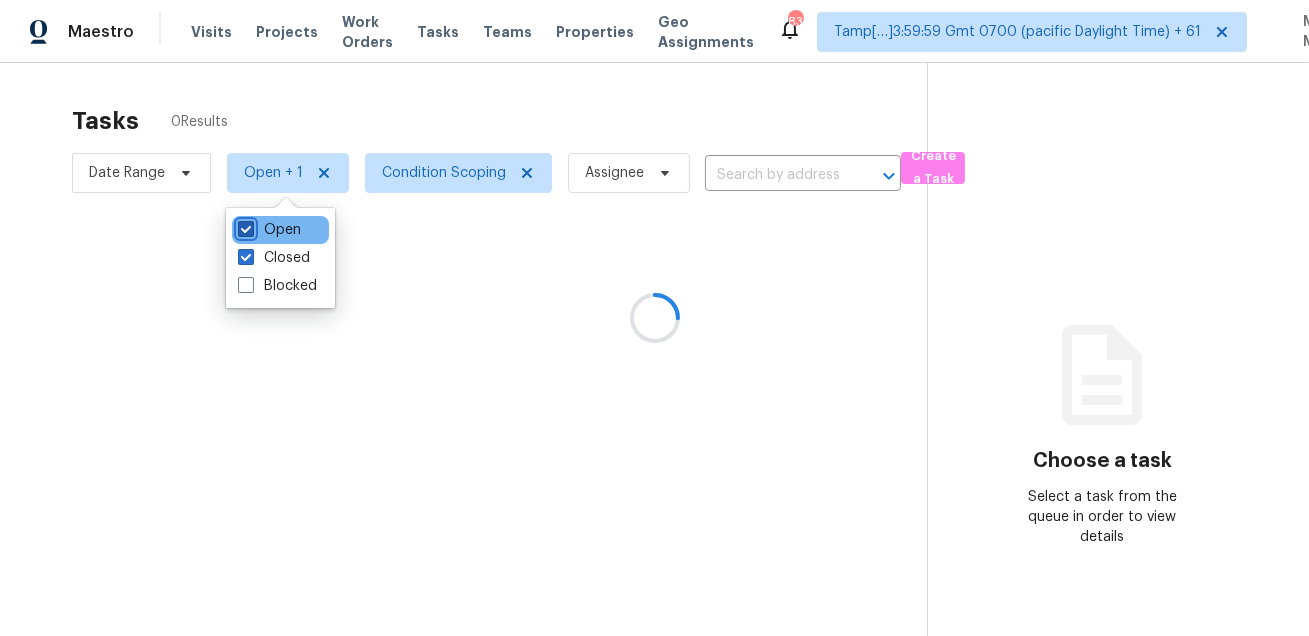 click on "Open" at bounding box center (244, 226) 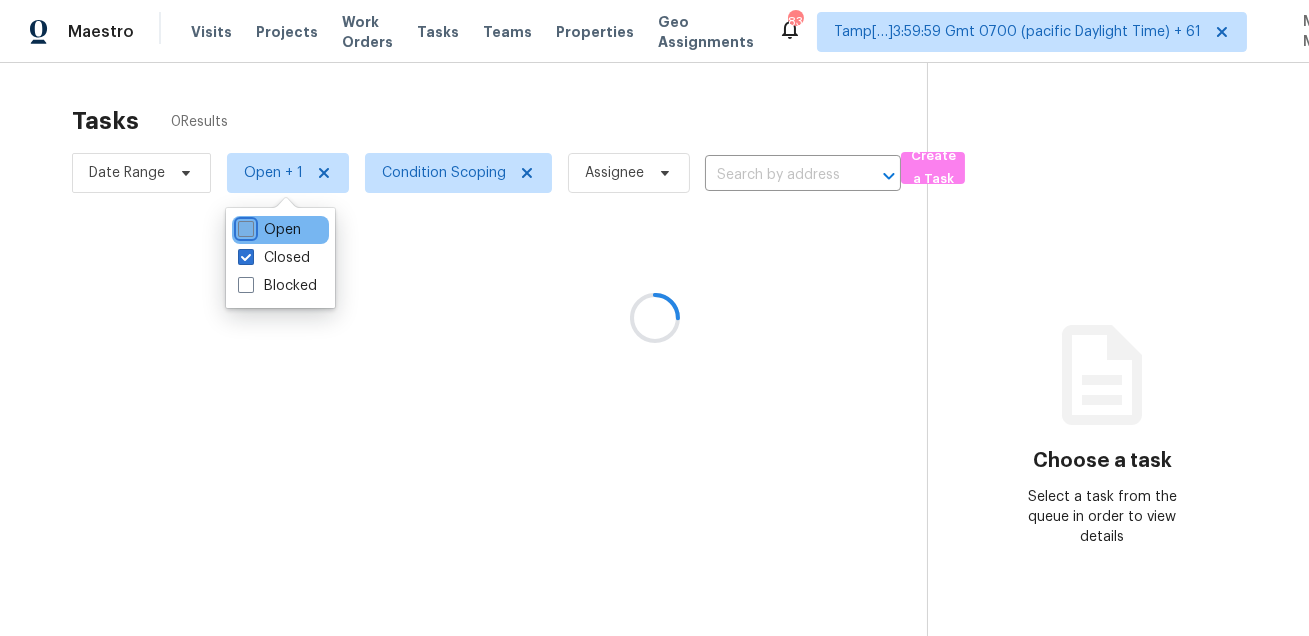 checkbox on "false" 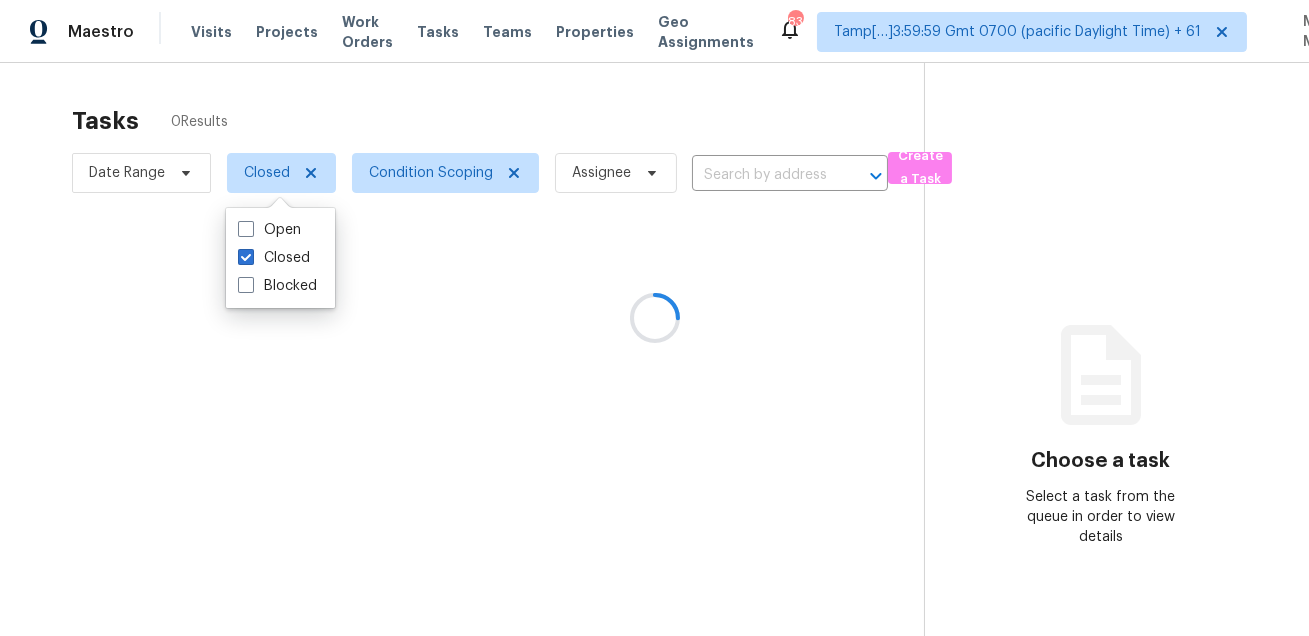 click at bounding box center [654, 318] 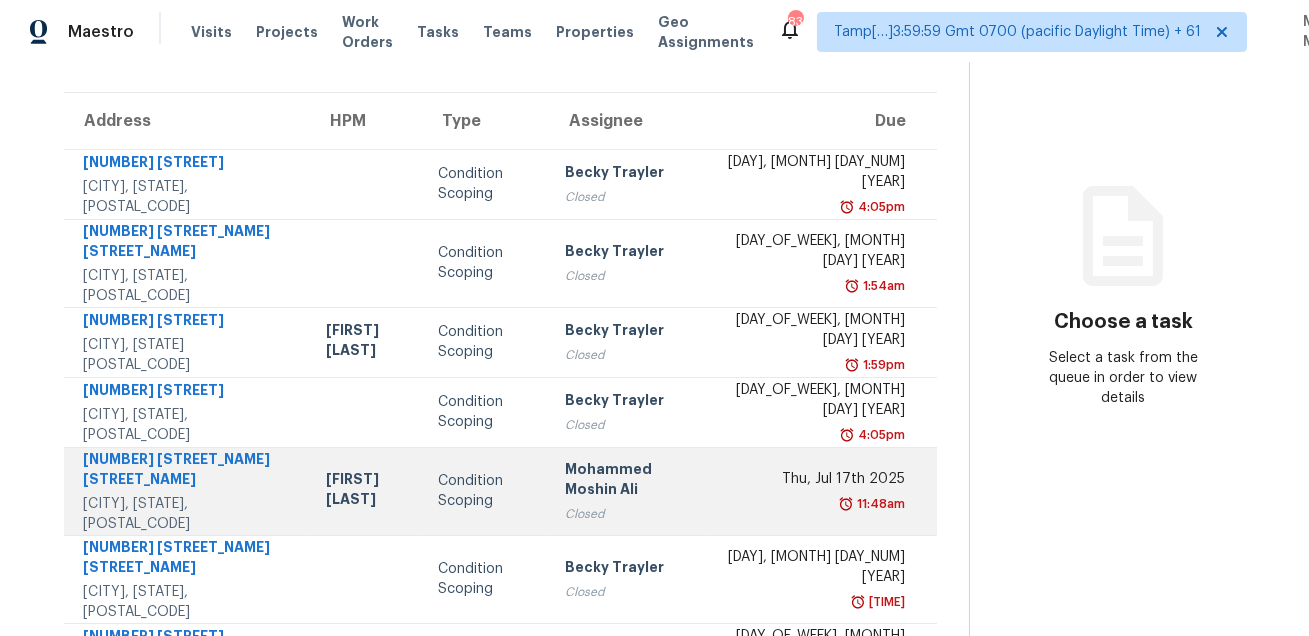 scroll, scrollTop: 219, scrollLeft: 0, axis: vertical 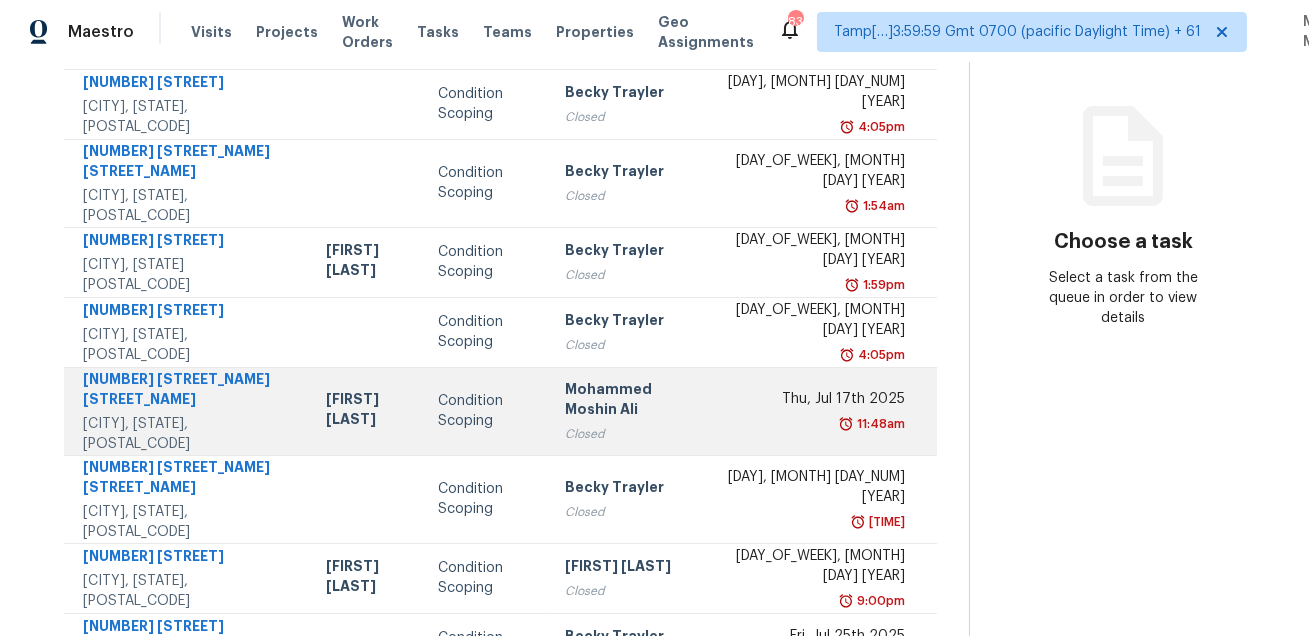 click on "Condition Scoping" at bounding box center (485, 411) 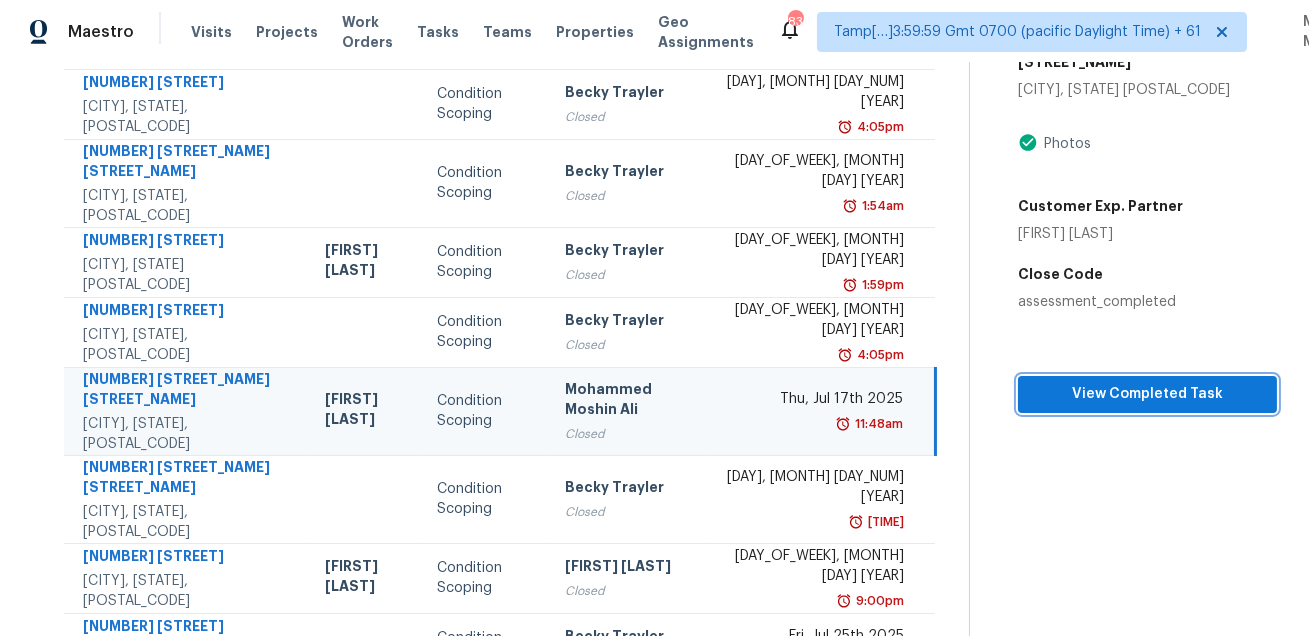click on "View Completed Task" at bounding box center [1147, 394] 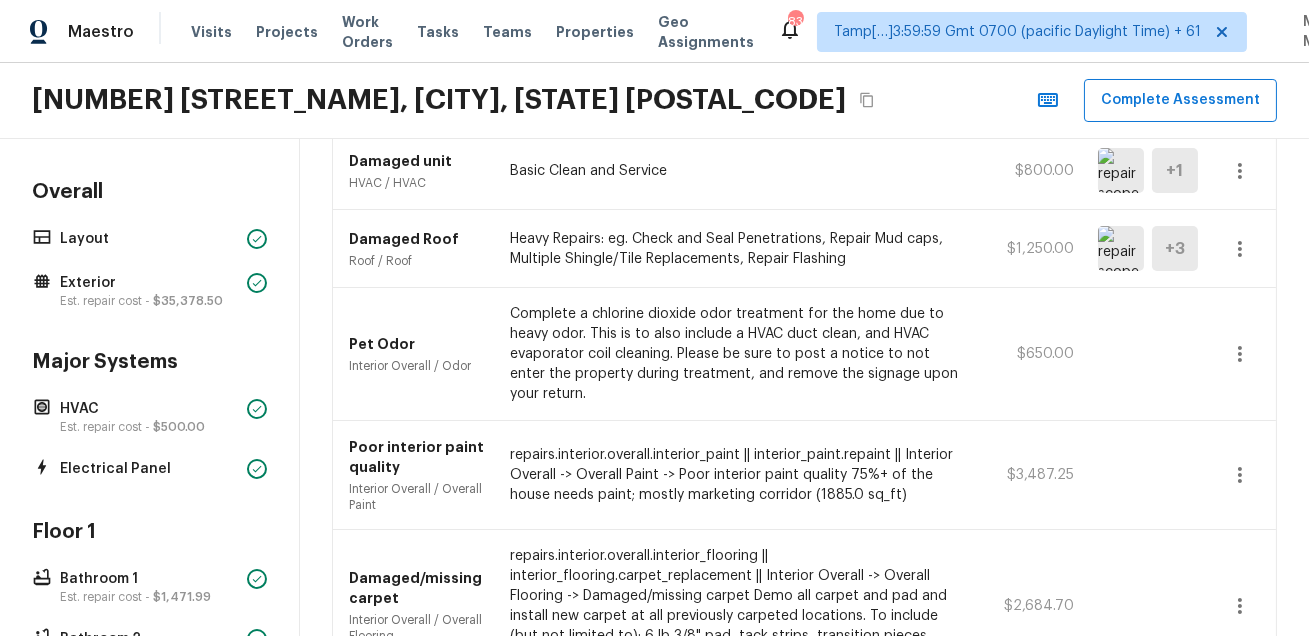 scroll, scrollTop: 3253, scrollLeft: 0, axis: vertical 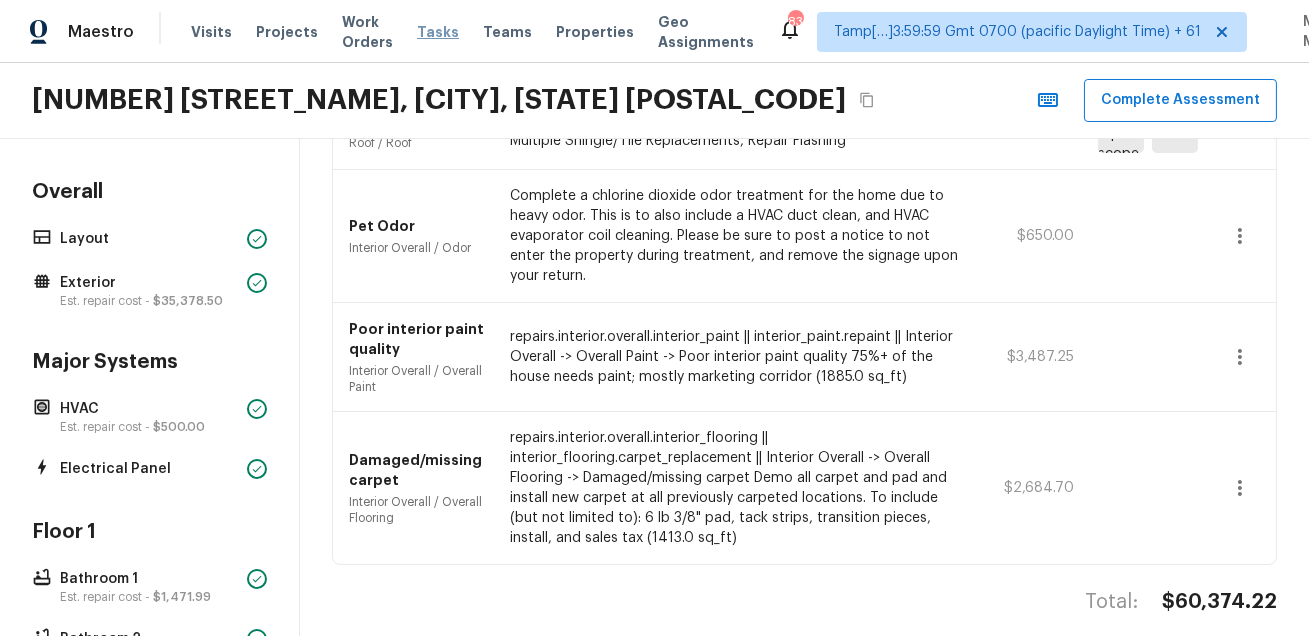 click on "Tasks" at bounding box center [438, 32] 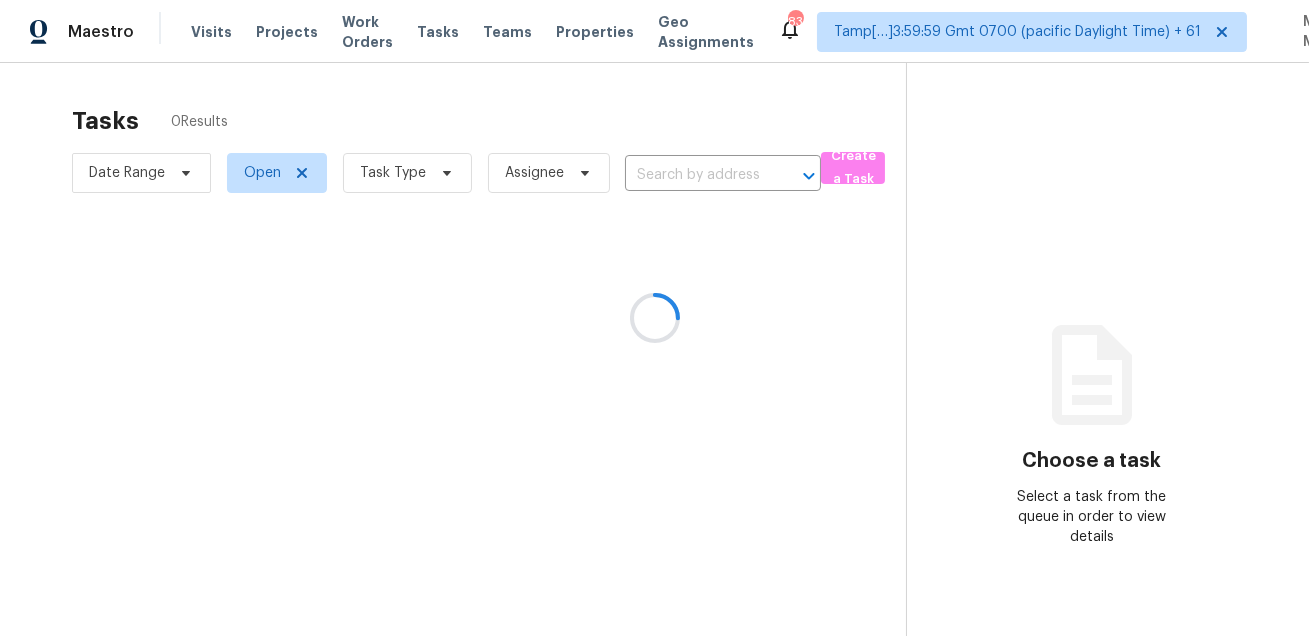 click at bounding box center [654, 318] 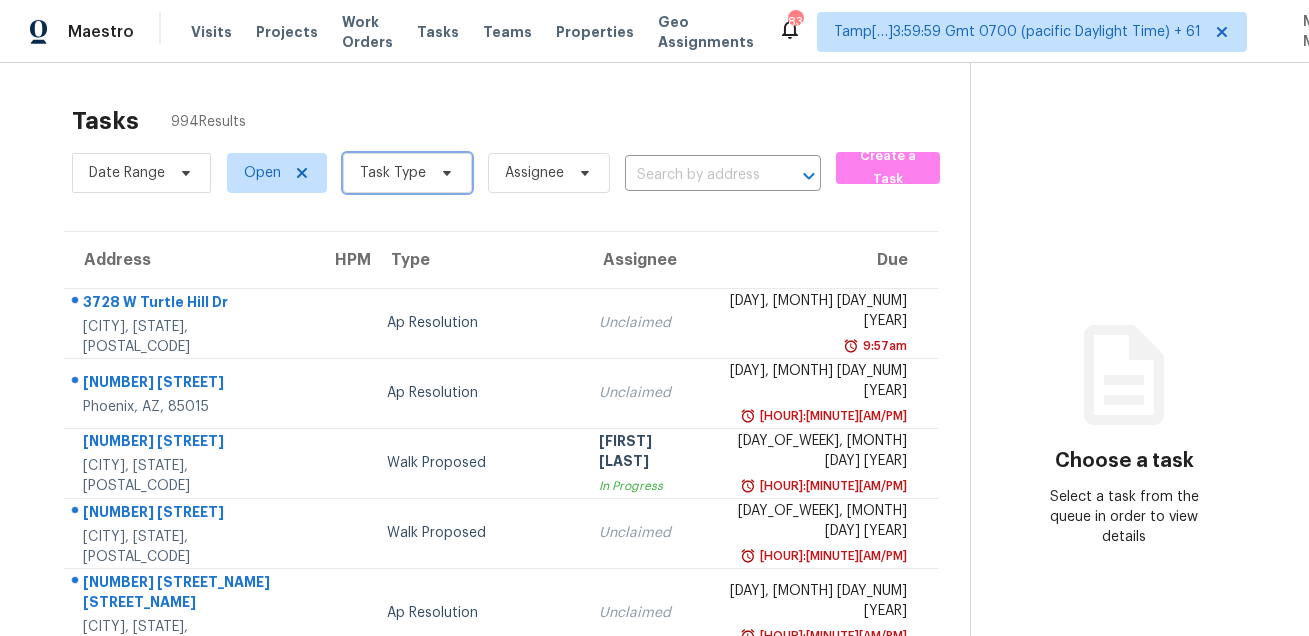click on "Task Type" at bounding box center [393, 173] 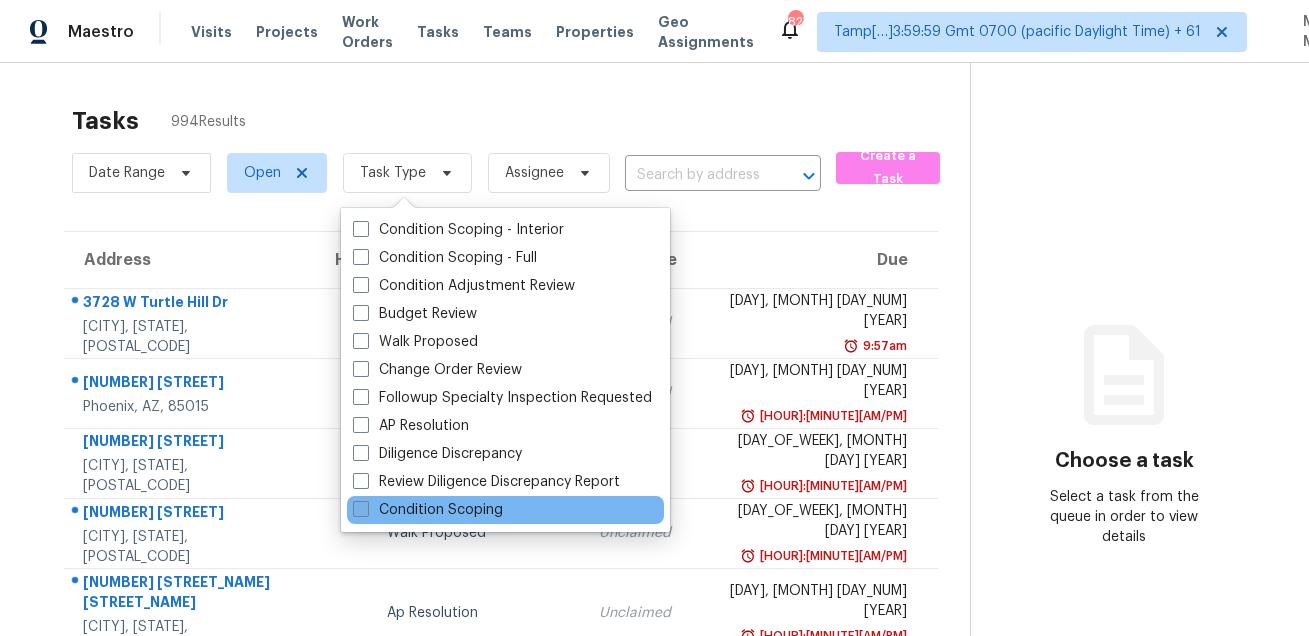 click on "Condition Scoping" at bounding box center [428, 510] 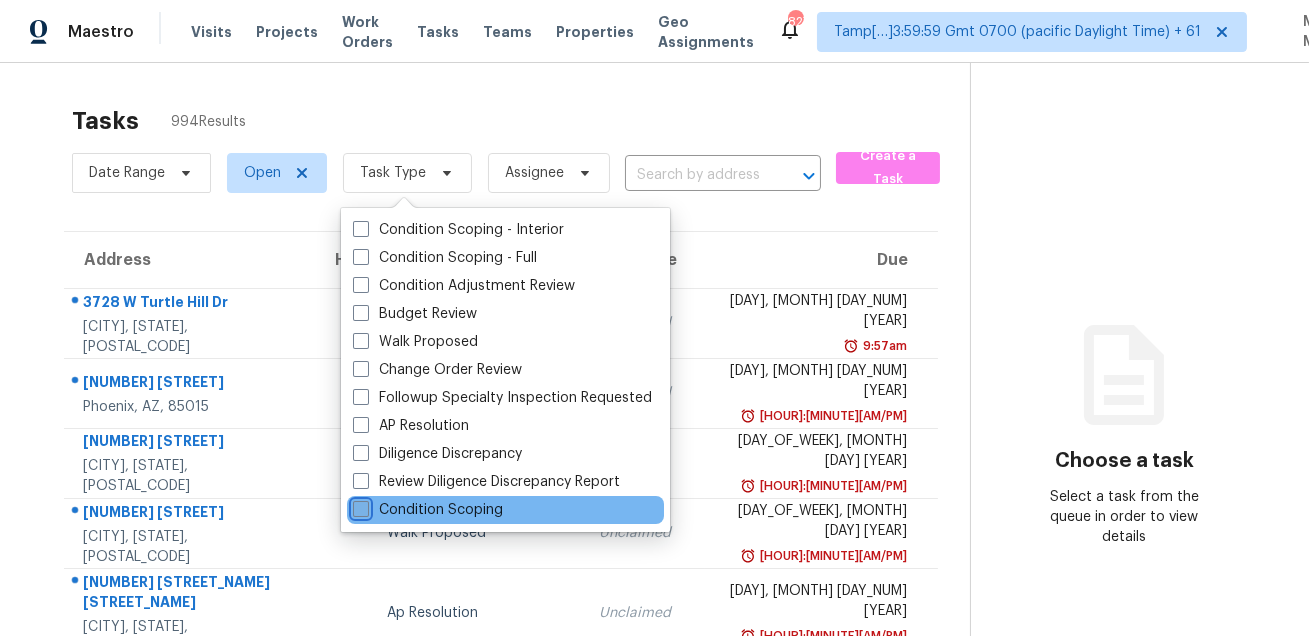 click on "Condition Scoping" at bounding box center (359, 506) 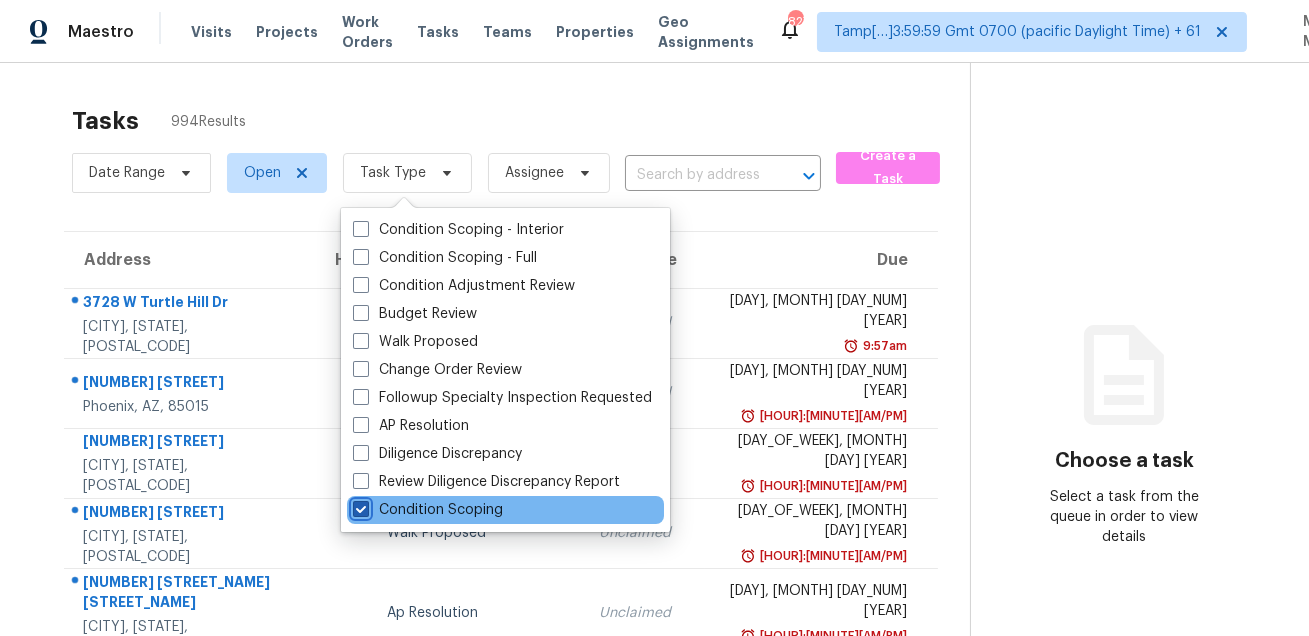 checkbox on "true" 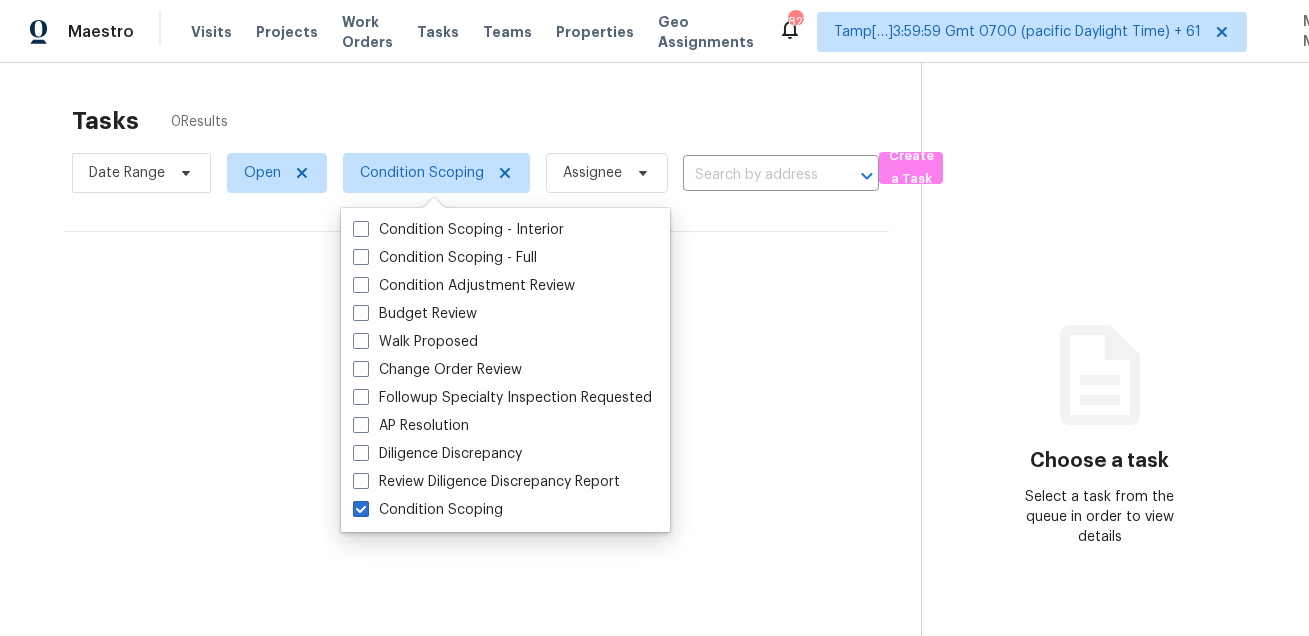 click on "Tasks 0  Results" at bounding box center (496, 121) 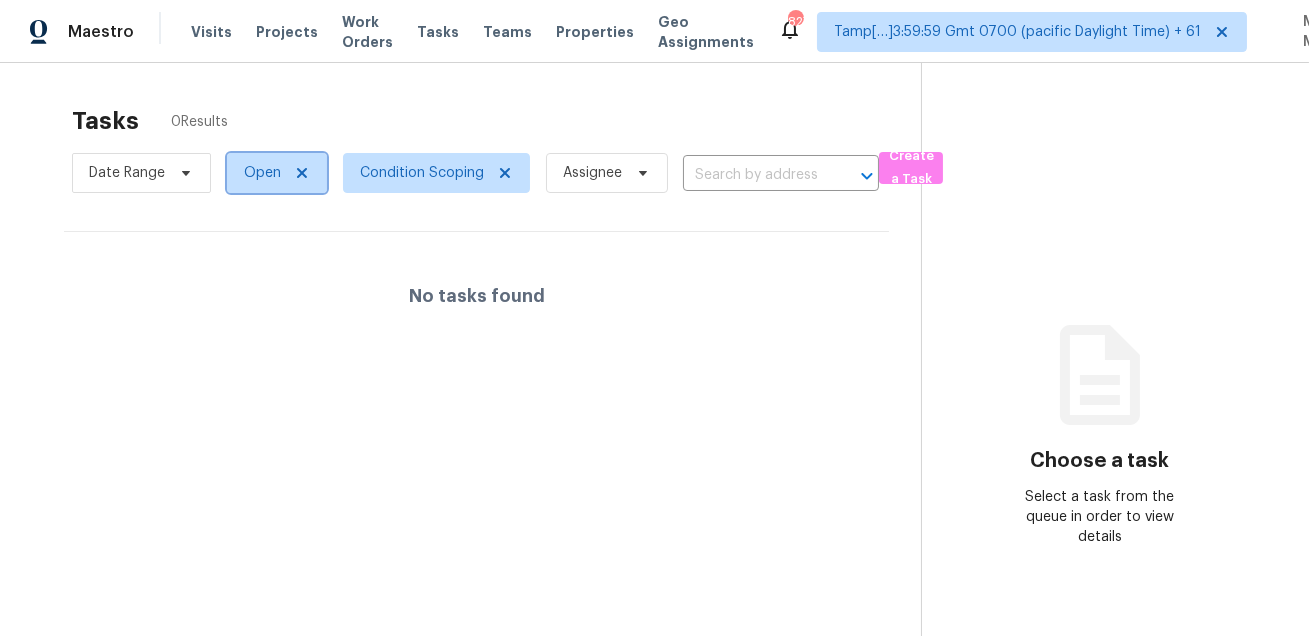 click on "Open" at bounding box center (262, 173) 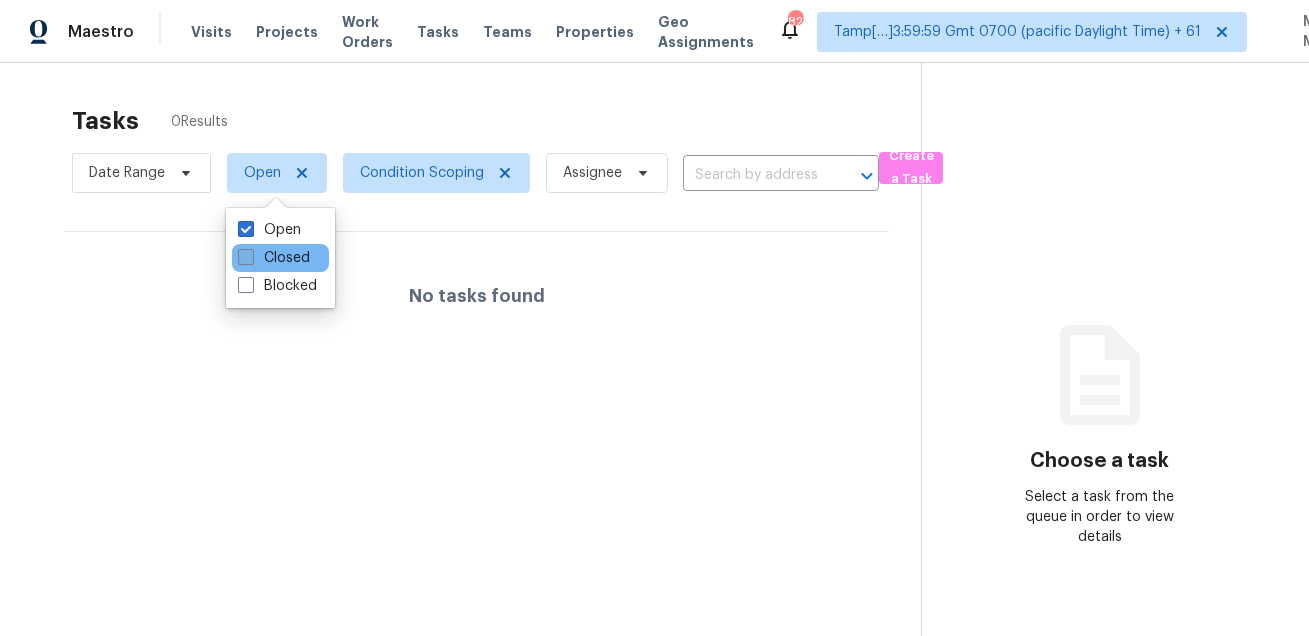 click on "Closed" at bounding box center (274, 258) 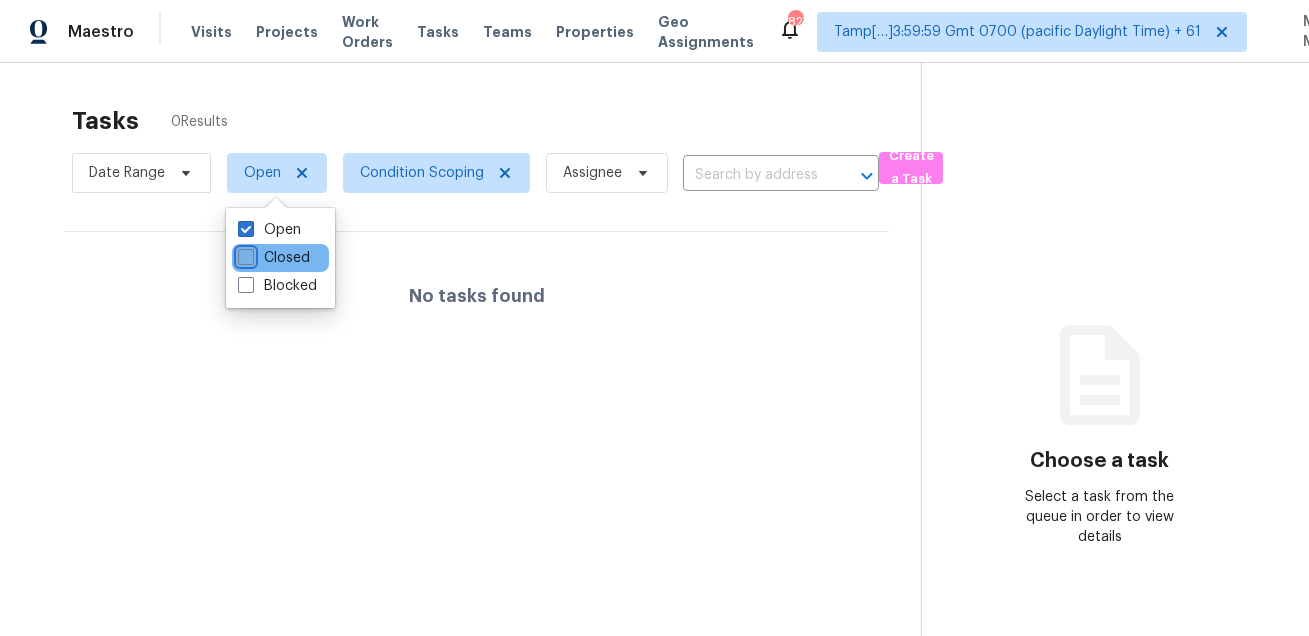 click on "Closed" at bounding box center [244, 254] 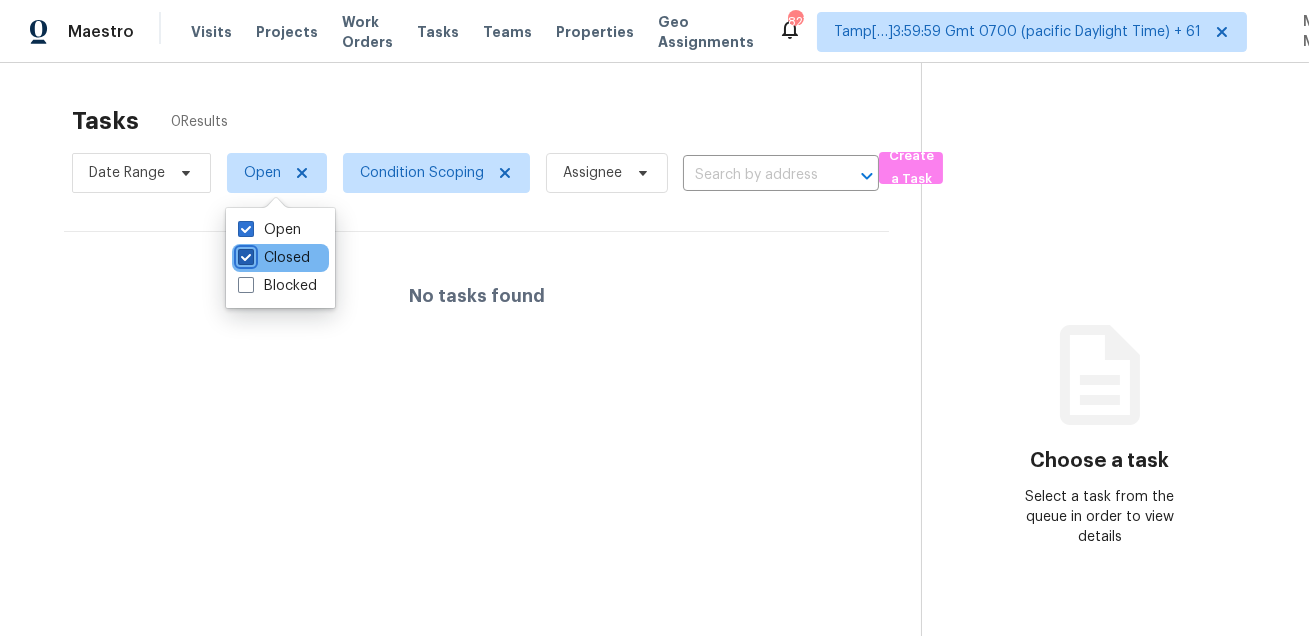 checkbox on "true" 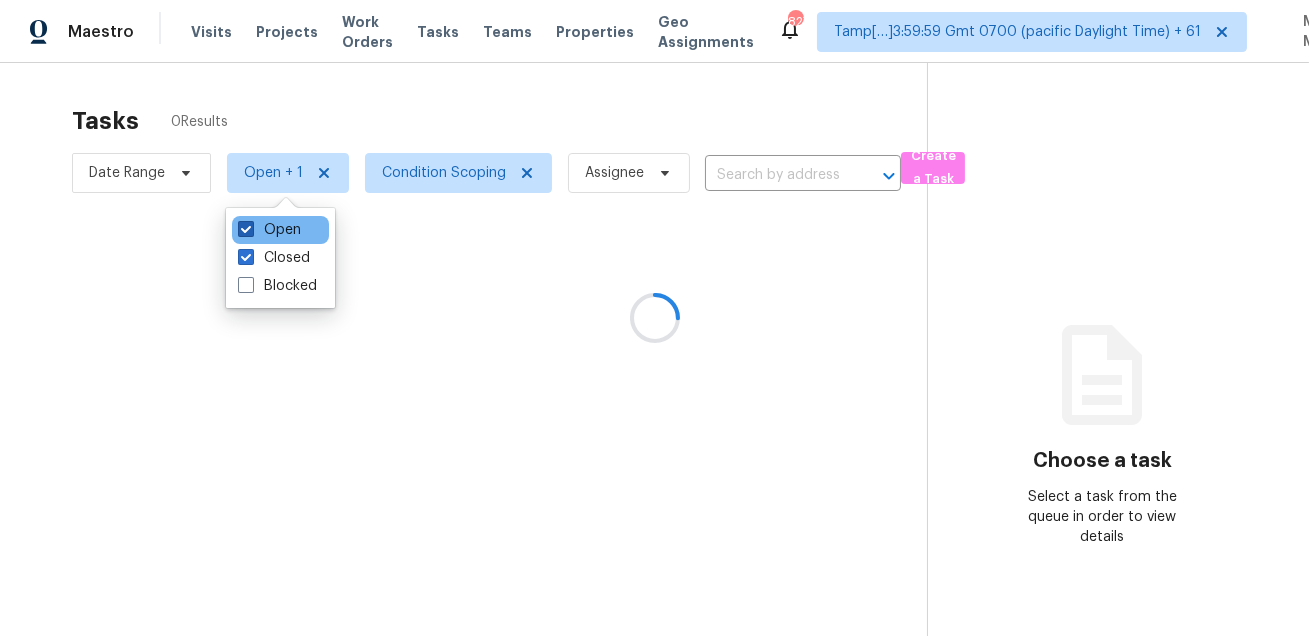 click on "Open" at bounding box center (269, 230) 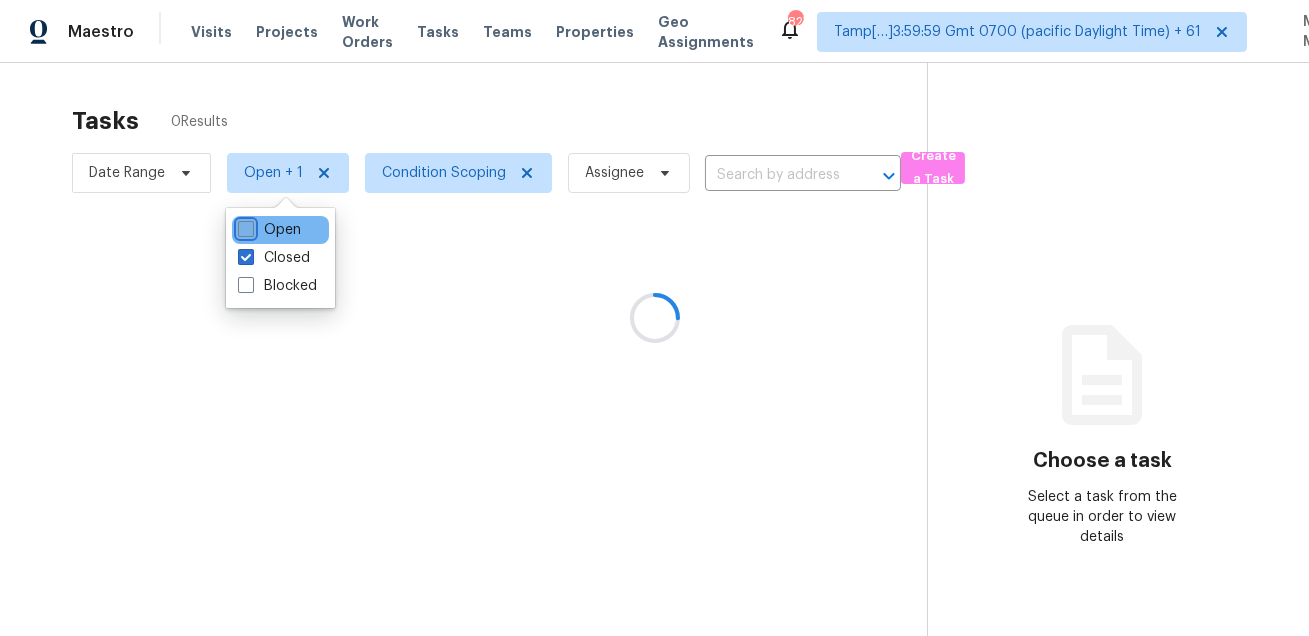 checkbox on "false" 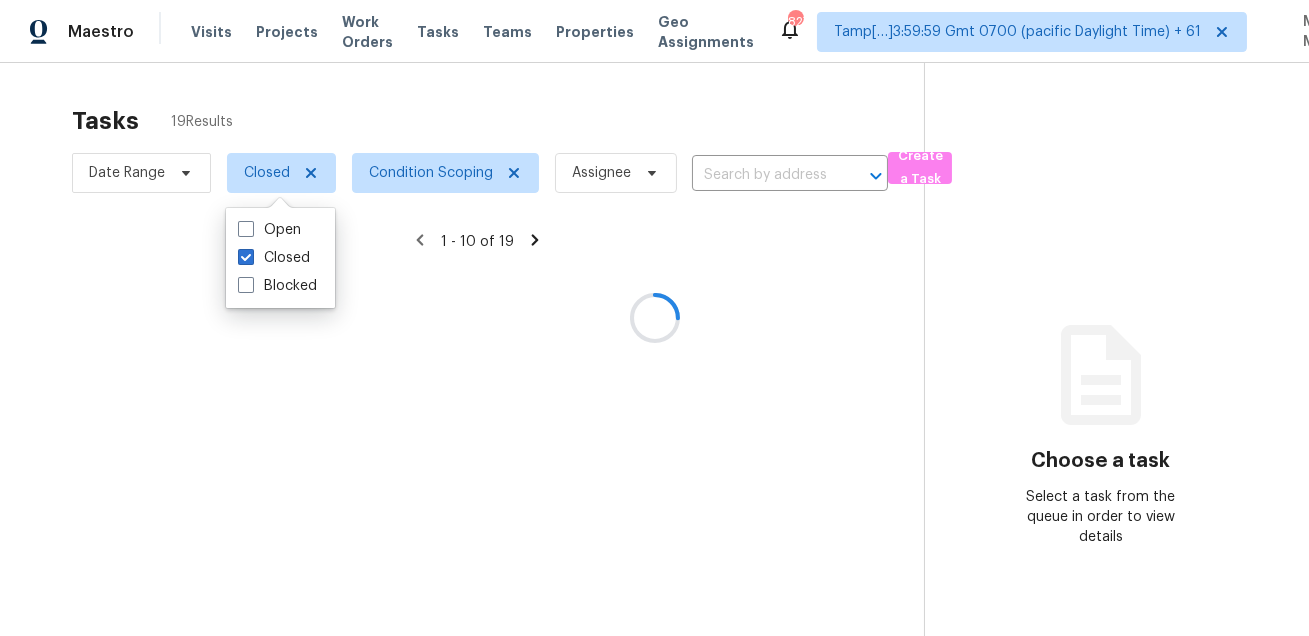 click at bounding box center [654, 318] 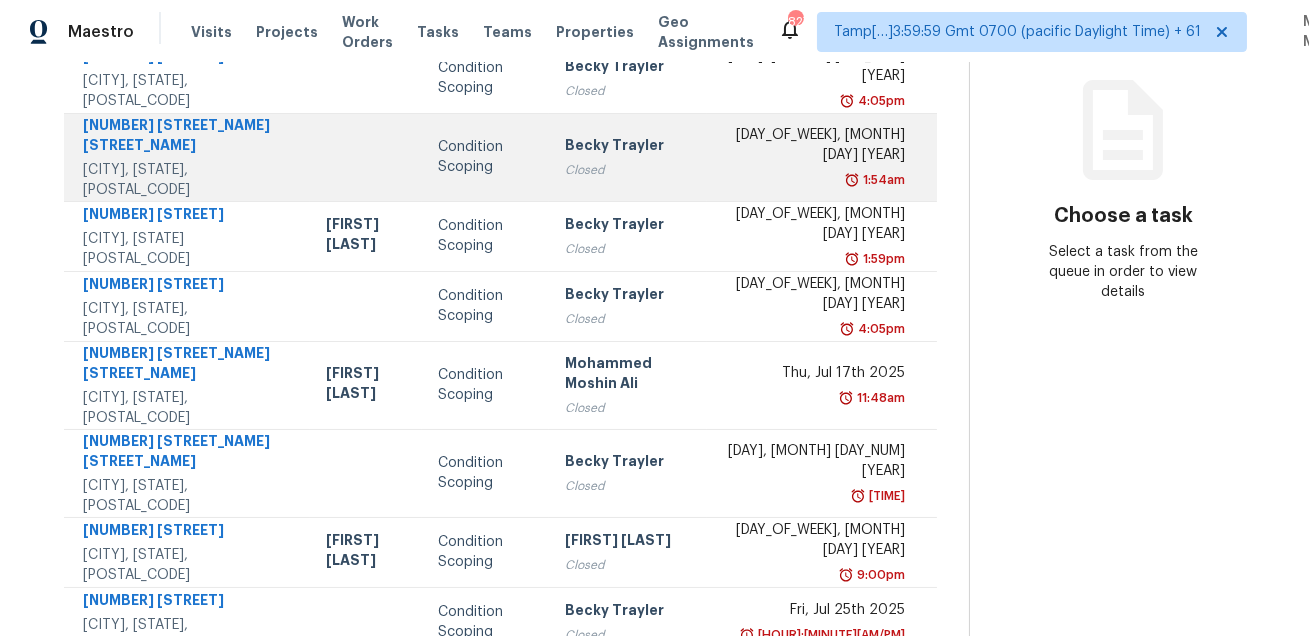 scroll, scrollTop: 405, scrollLeft: 0, axis: vertical 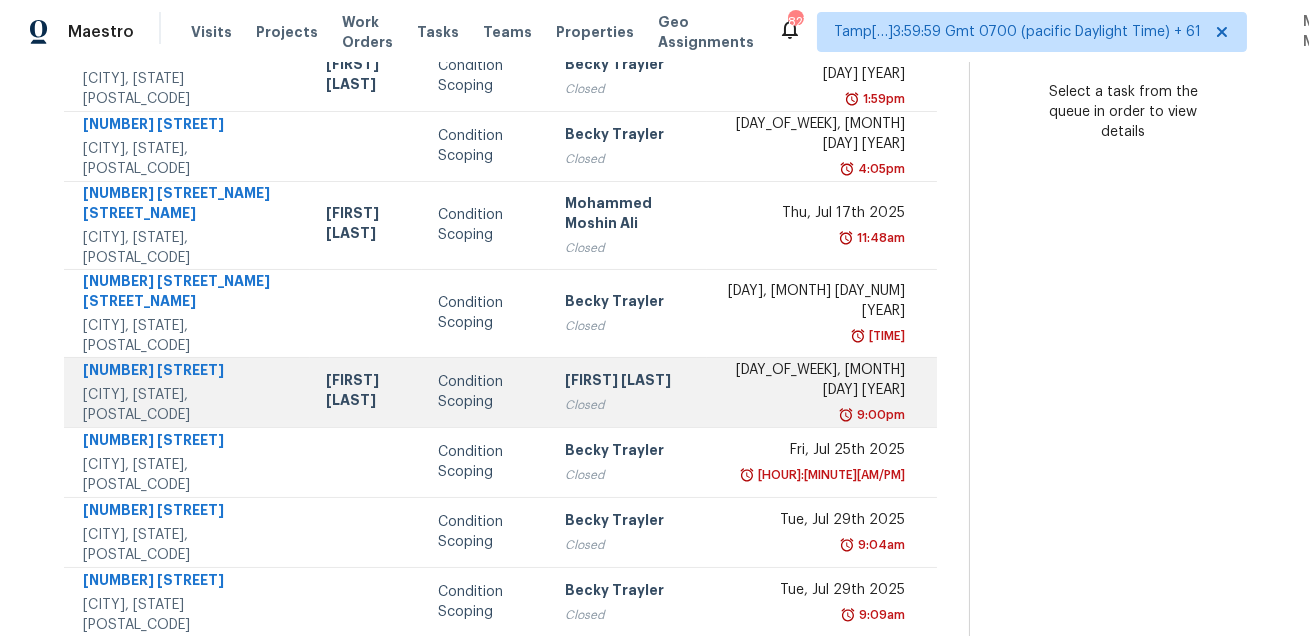 click on "Condition Scoping" at bounding box center (485, 392) 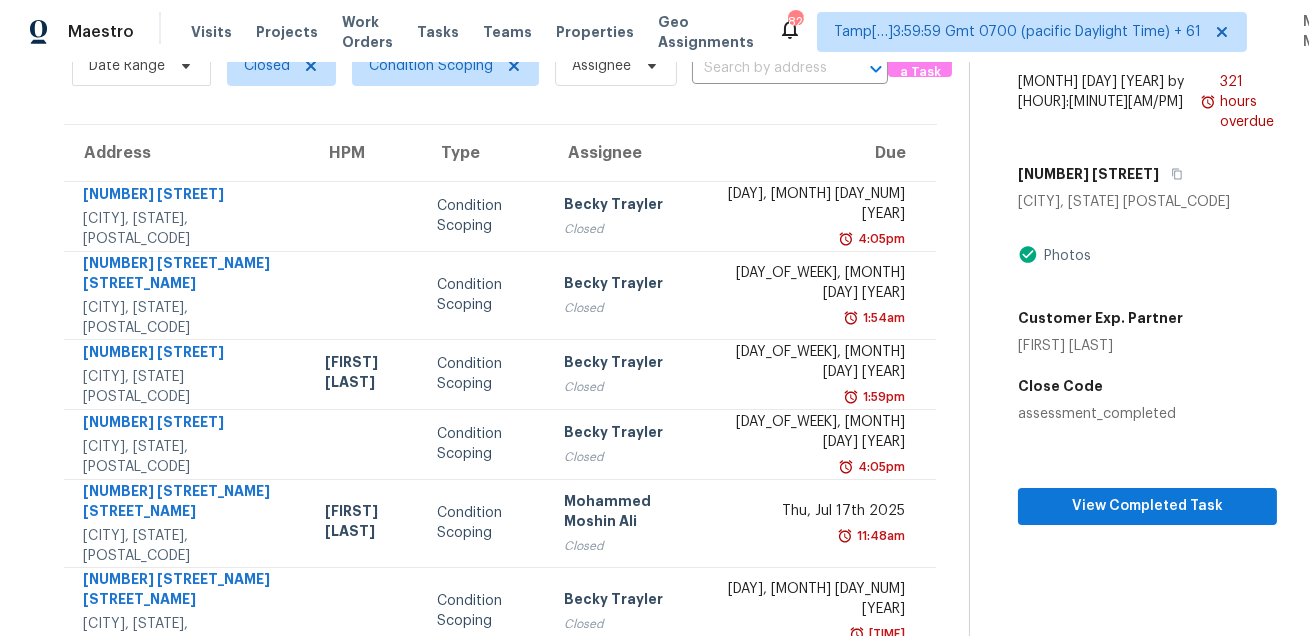scroll, scrollTop: 105, scrollLeft: 0, axis: vertical 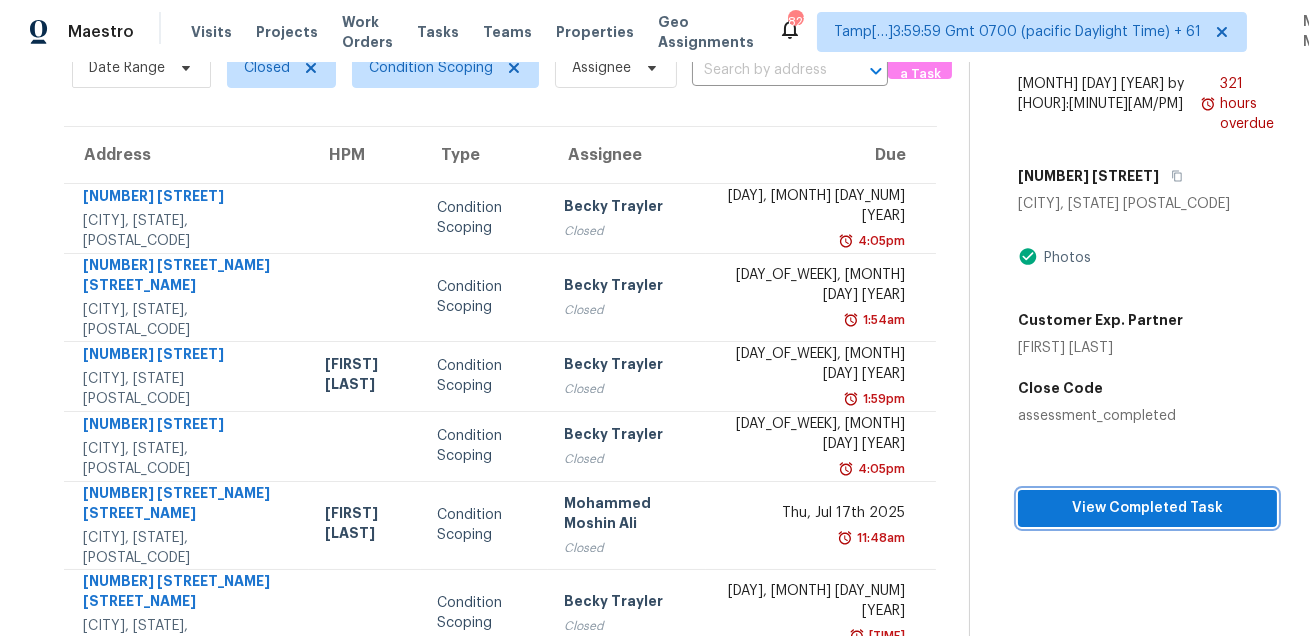 click on "View Completed Task" at bounding box center [1147, 508] 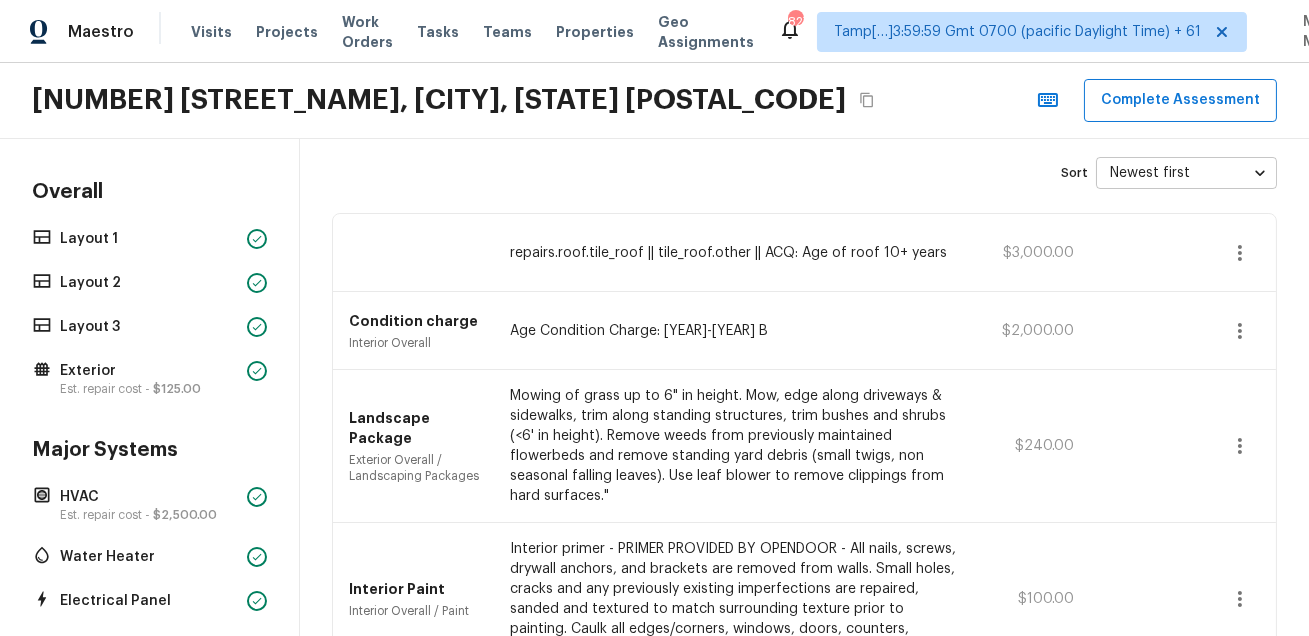 scroll, scrollTop: 0, scrollLeft: 0, axis: both 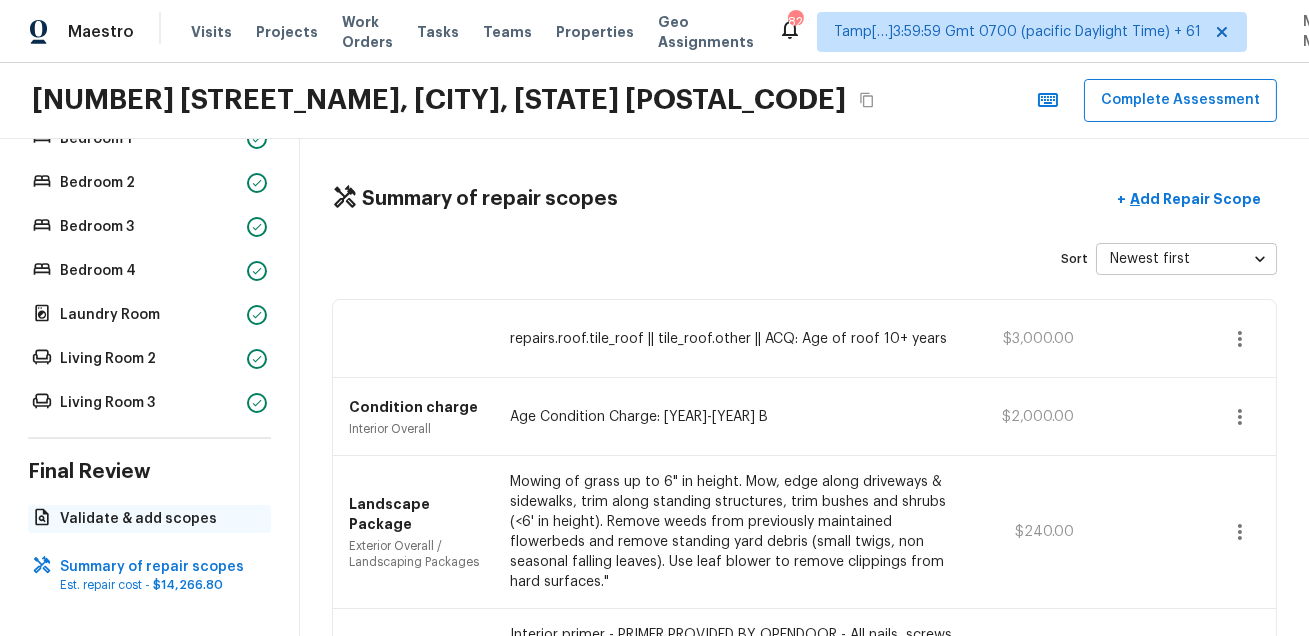click on "Validate & add scopes" at bounding box center [159, 519] 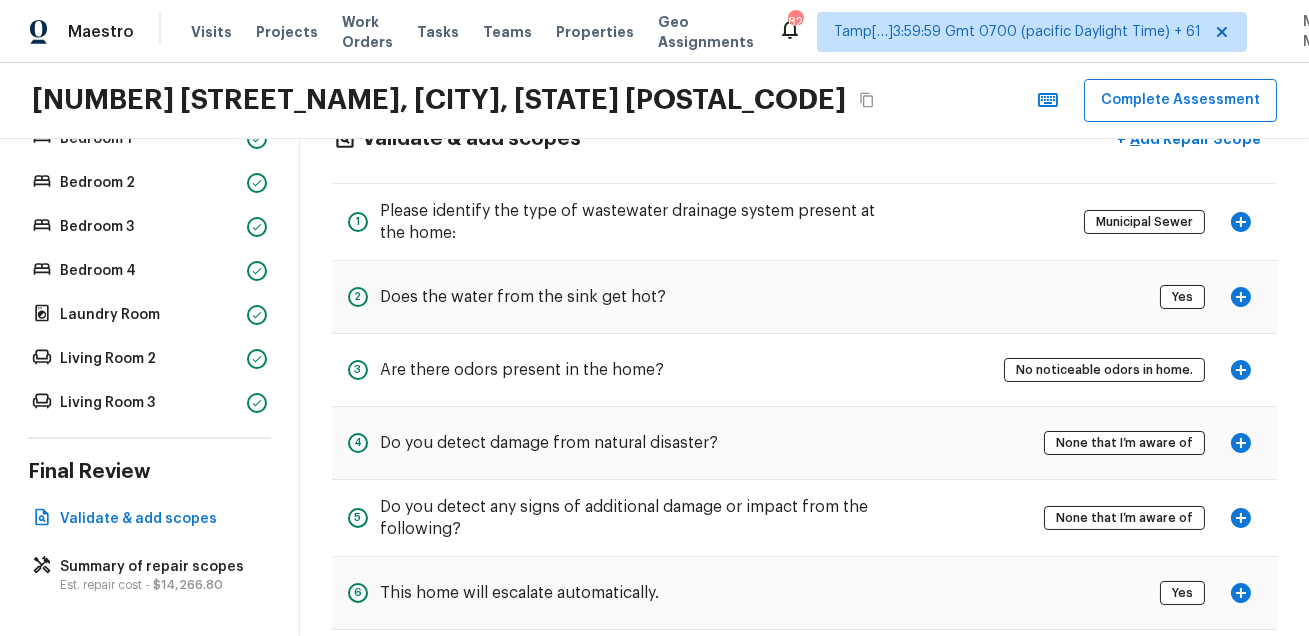 scroll, scrollTop: 93, scrollLeft: 0, axis: vertical 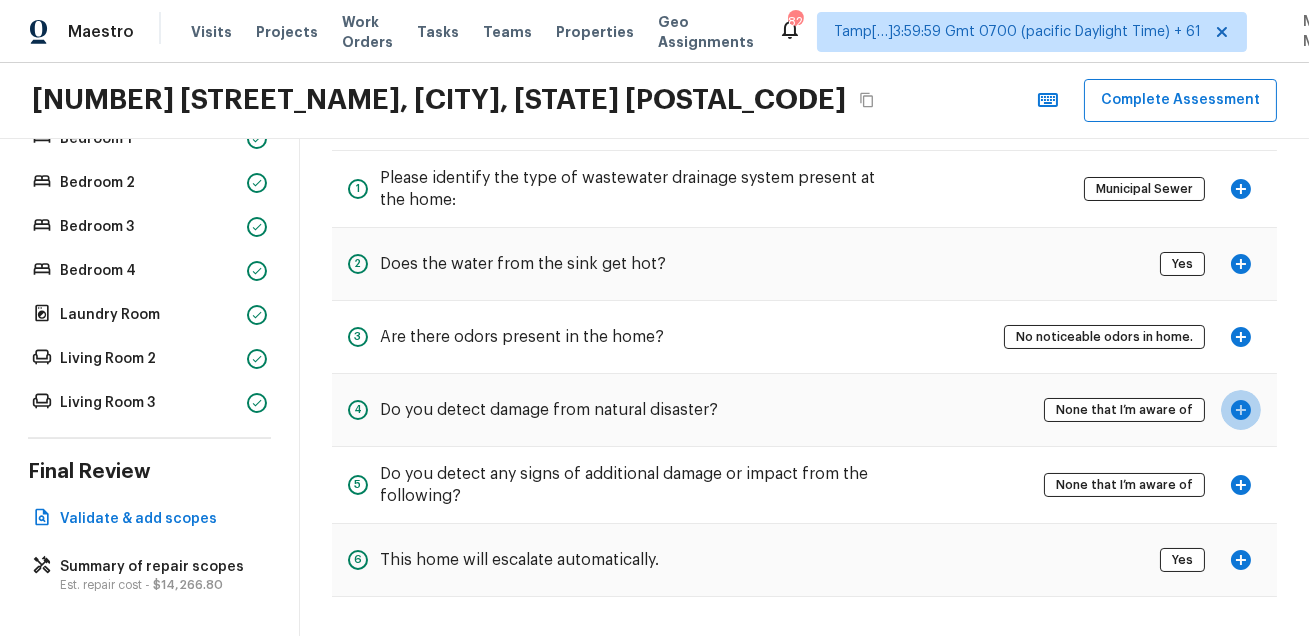 click 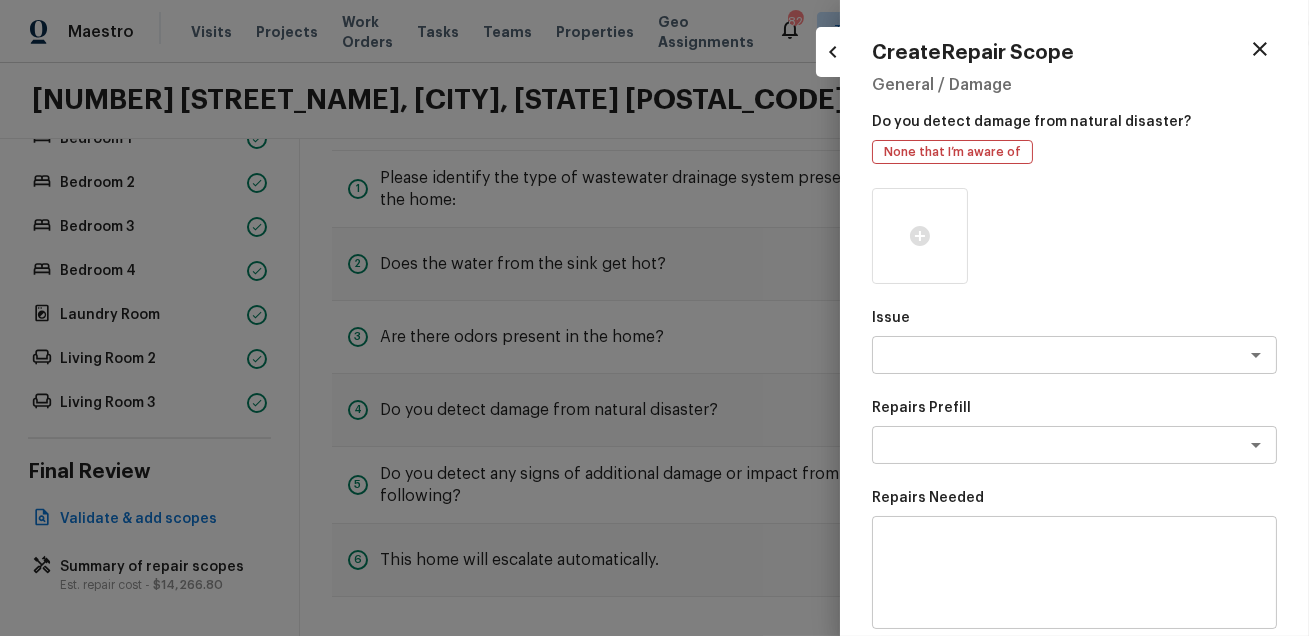 click at bounding box center [654, 318] 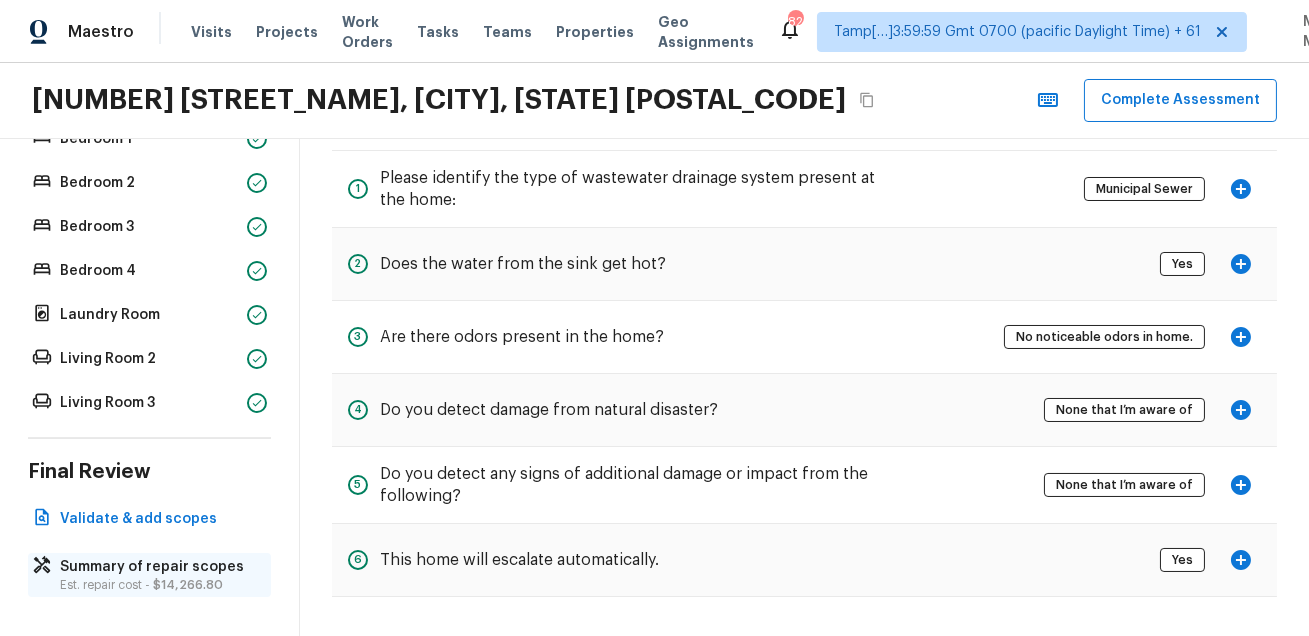 click on "Summary of repair scopes" at bounding box center (159, 567) 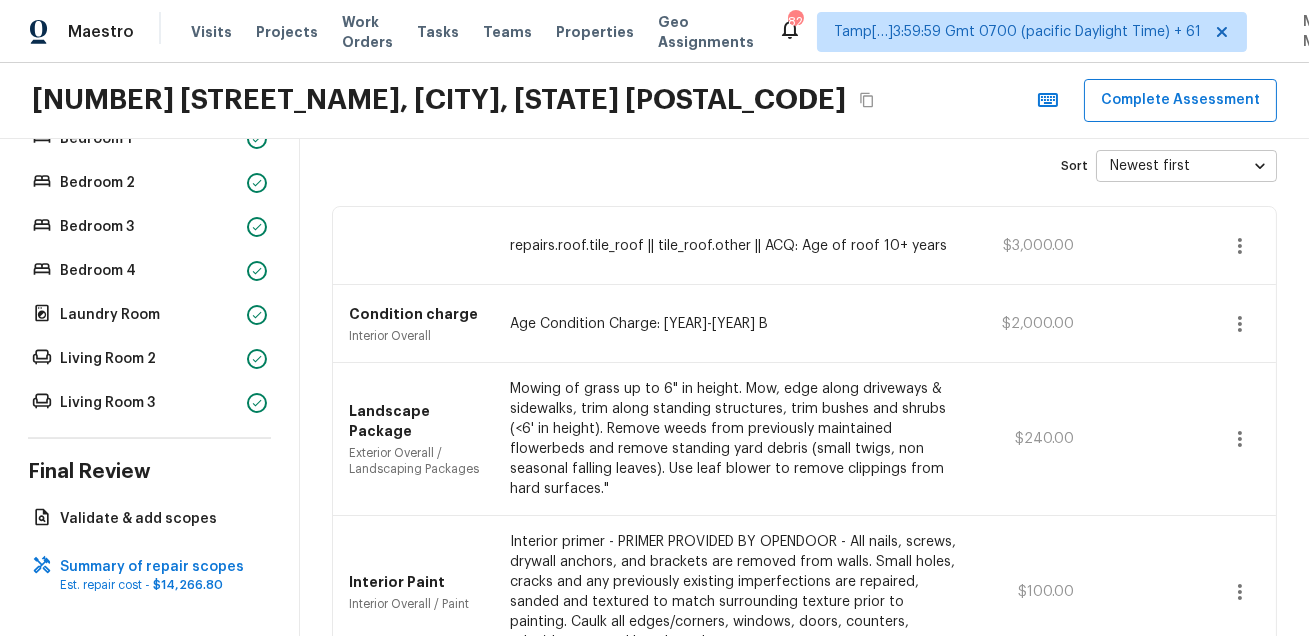 scroll, scrollTop: 0, scrollLeft: 0, axis: both 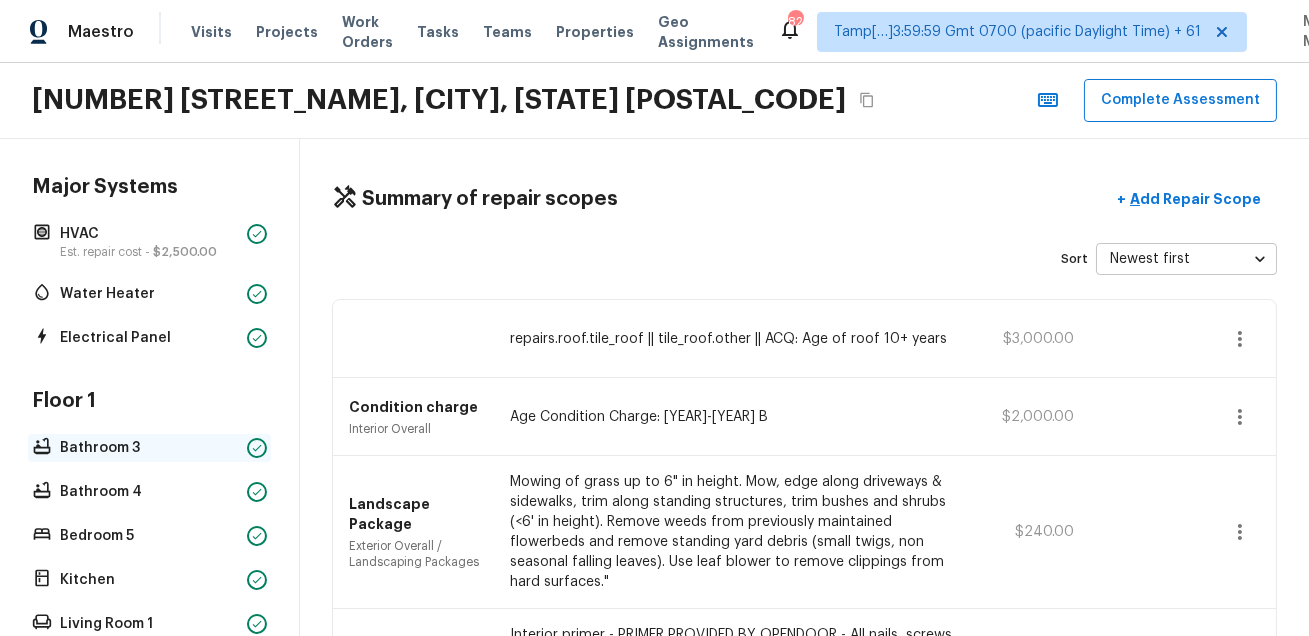click on "Bathroom 3" at bounding box center [149, 448] 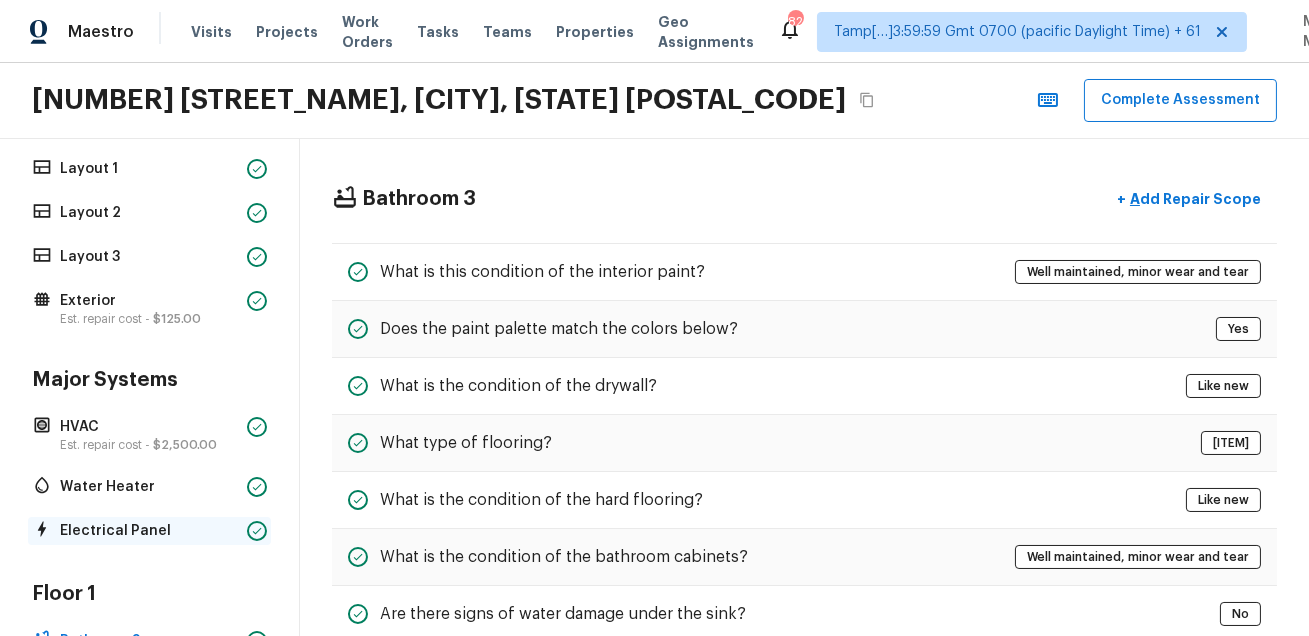 scroll, scrollTop: 0, scrollLeft: 0, axis: both 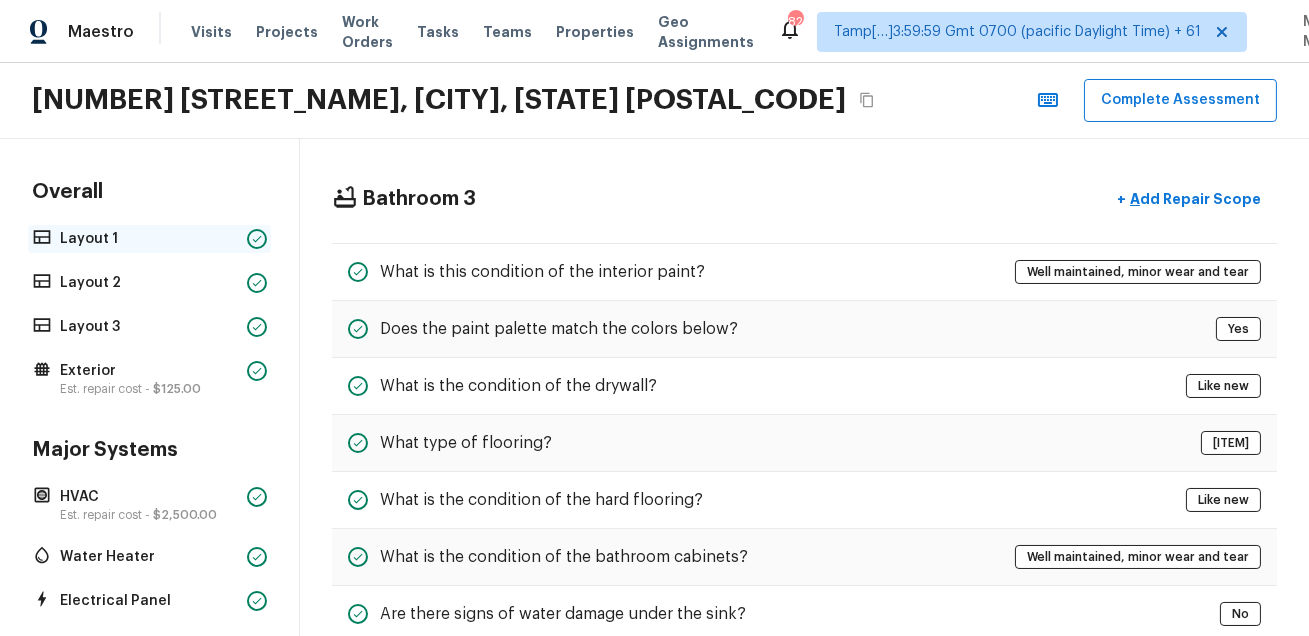 click on "Layout 1" at bounding box center (149, 239) 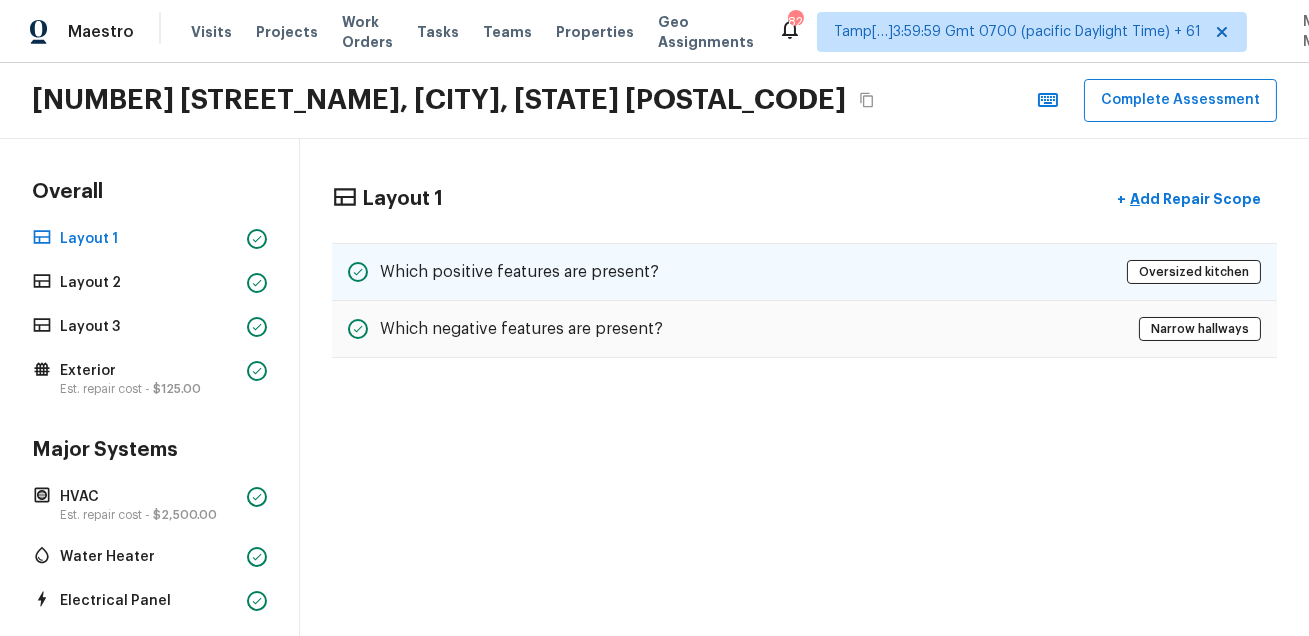 click on "Which positive features are present?" at bounding box center (519, 272) 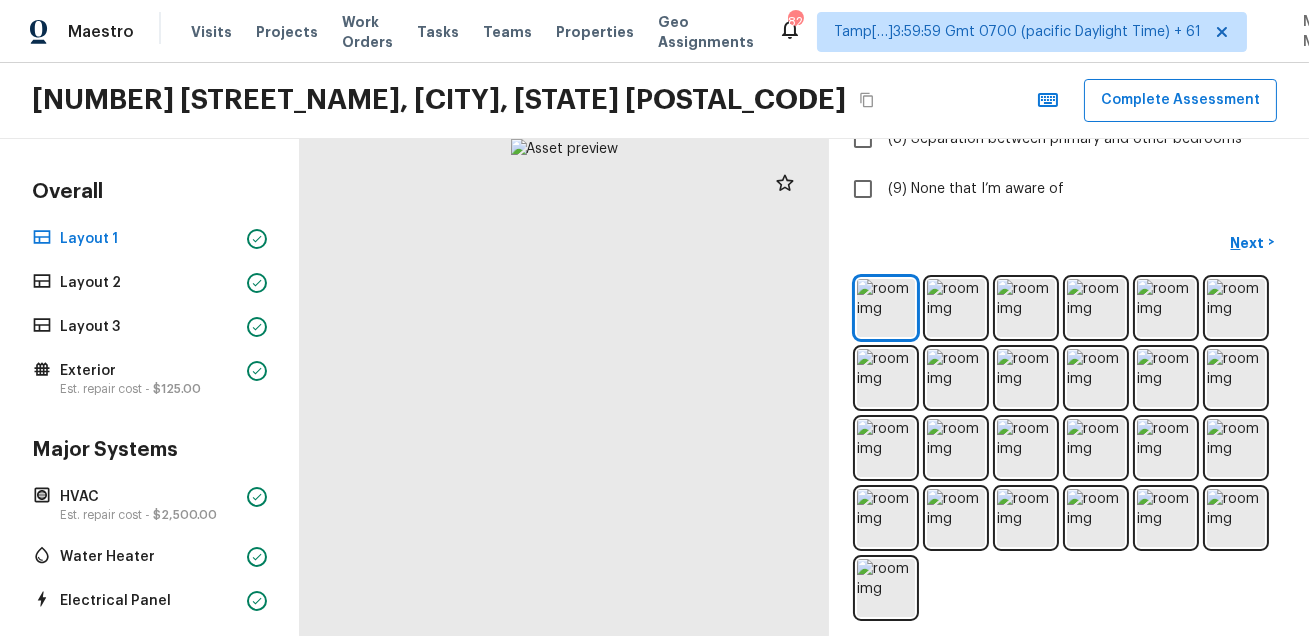 scroll, scrollTop: 549, scrollLeft: 0, axis: vertical 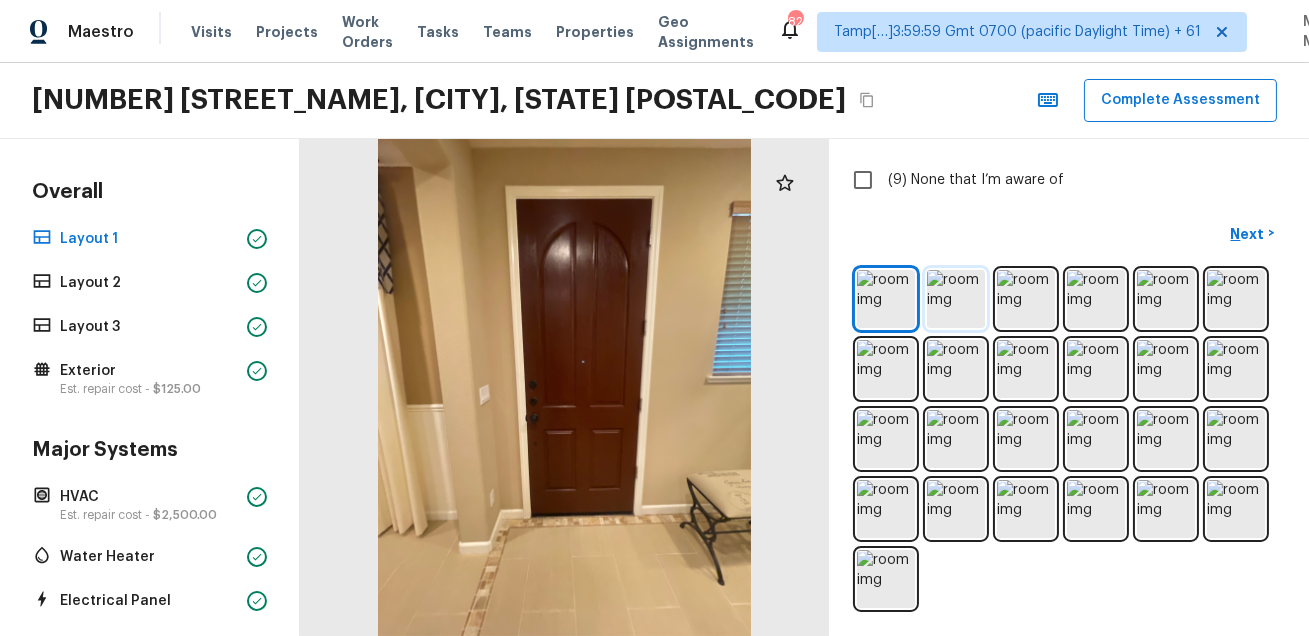 click at bounding box center (956, 299) 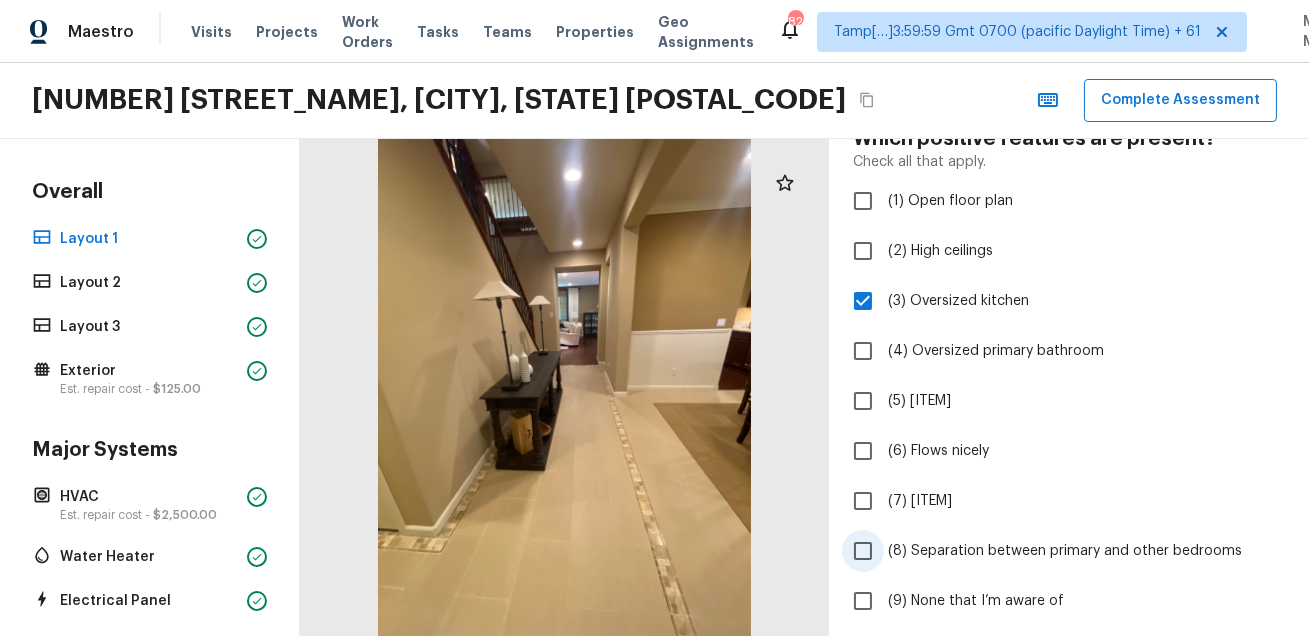 scroll, scrollTop: 549, scrollLeft: 0, axis: vertical 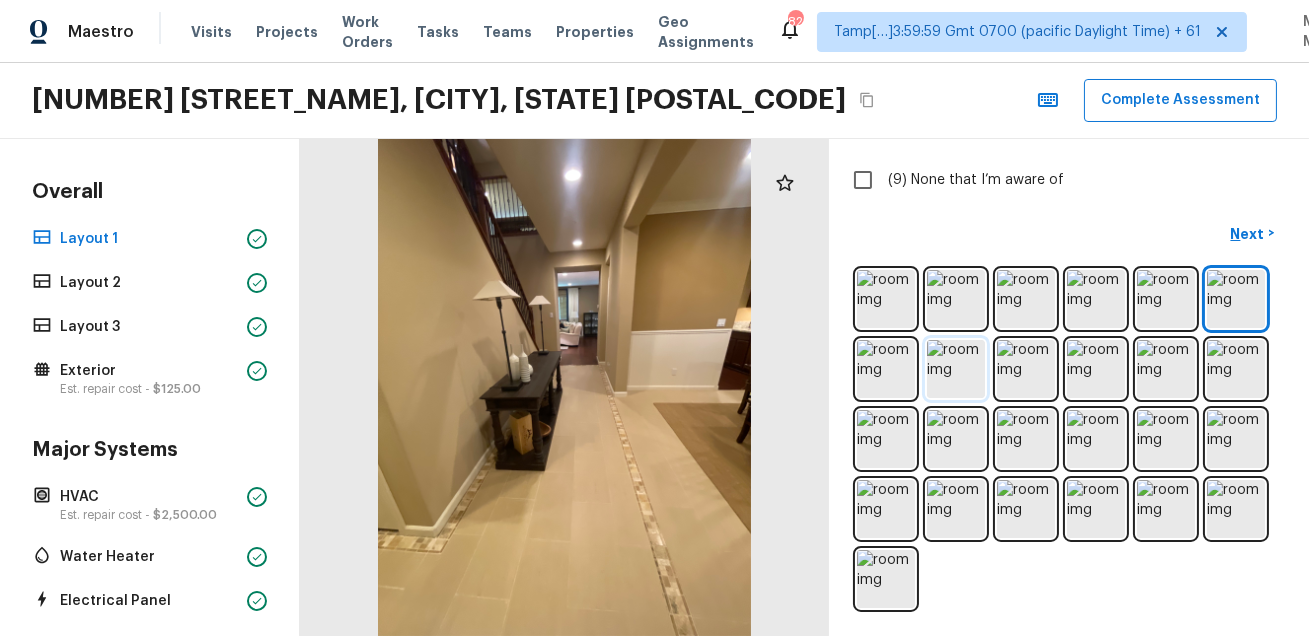 click at bounding box center [956, 369] 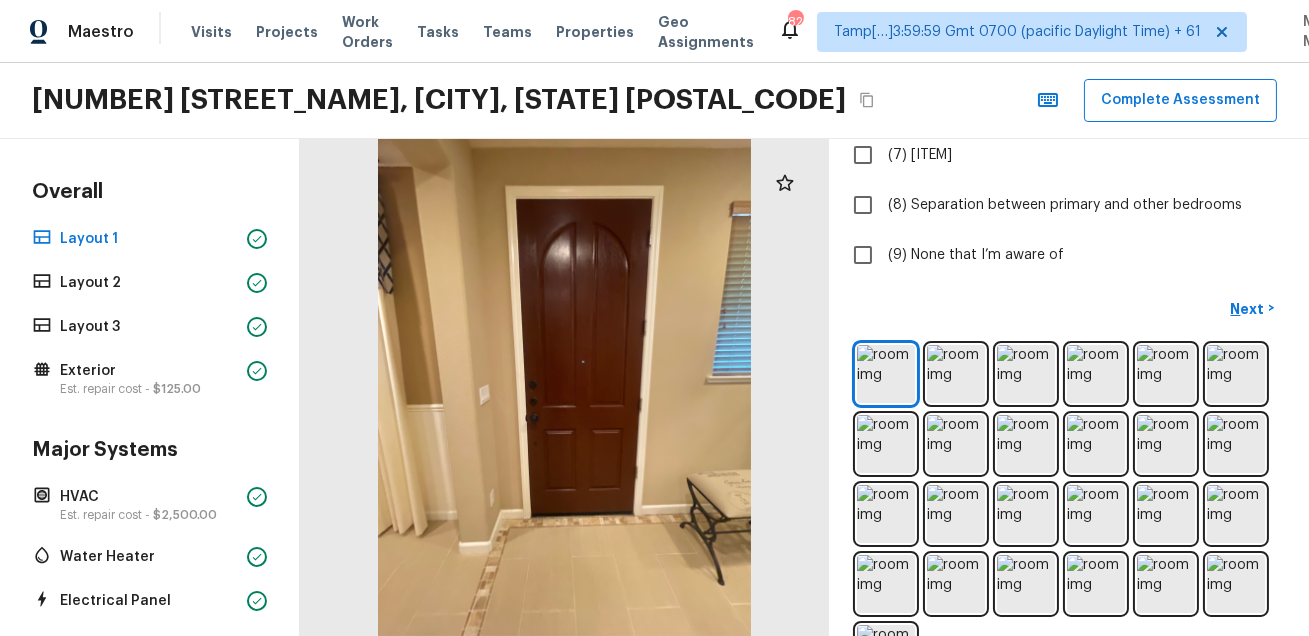scroll, scrollTop: 549, scrollLeft: 0, axis: vertical 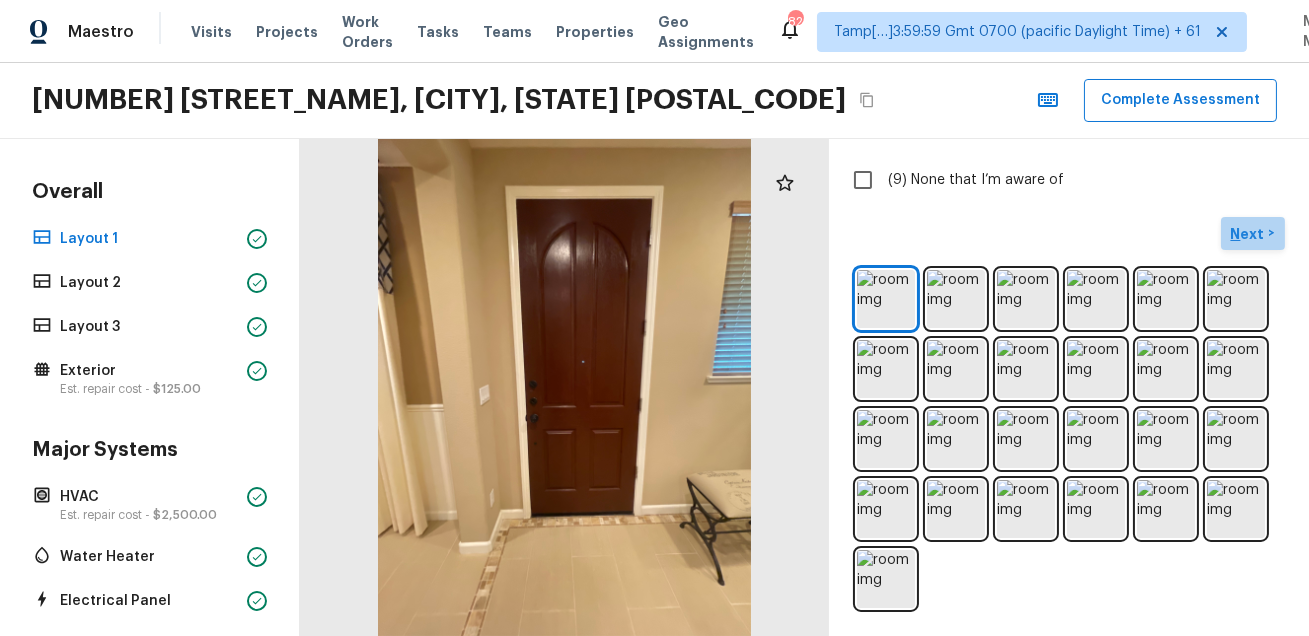 click on "Next" at bounding box center (1250, 234) 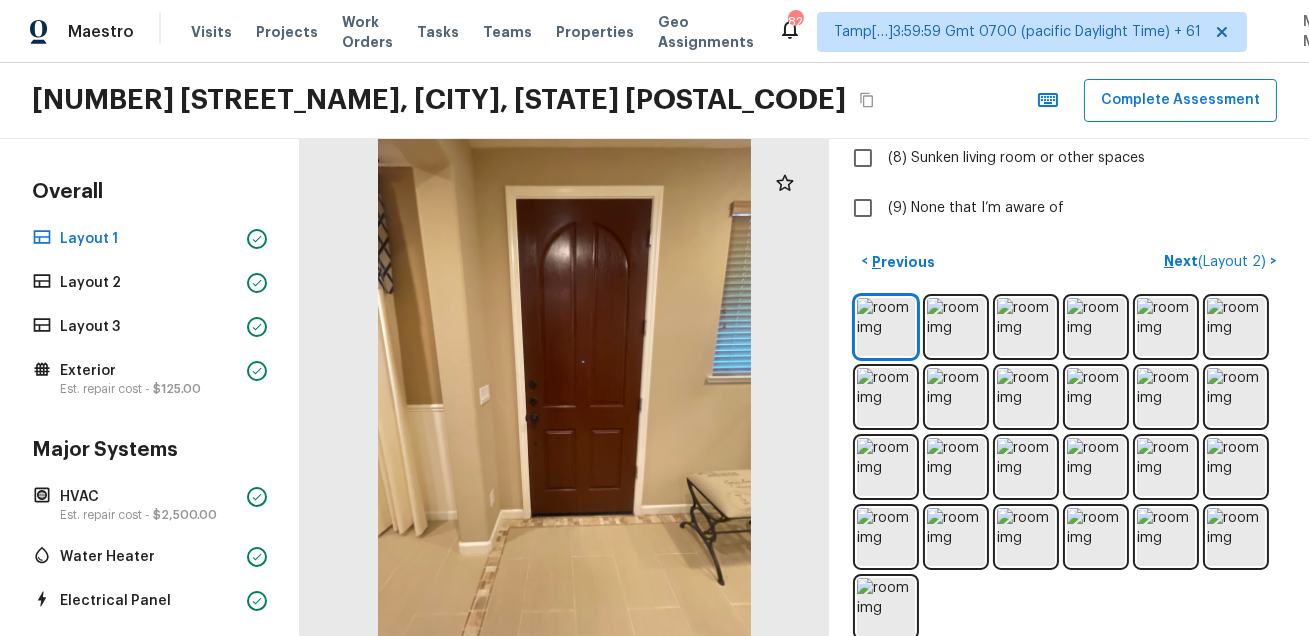 scroll, scrollTop: 527, scrollLeft: 0, axis: vertical 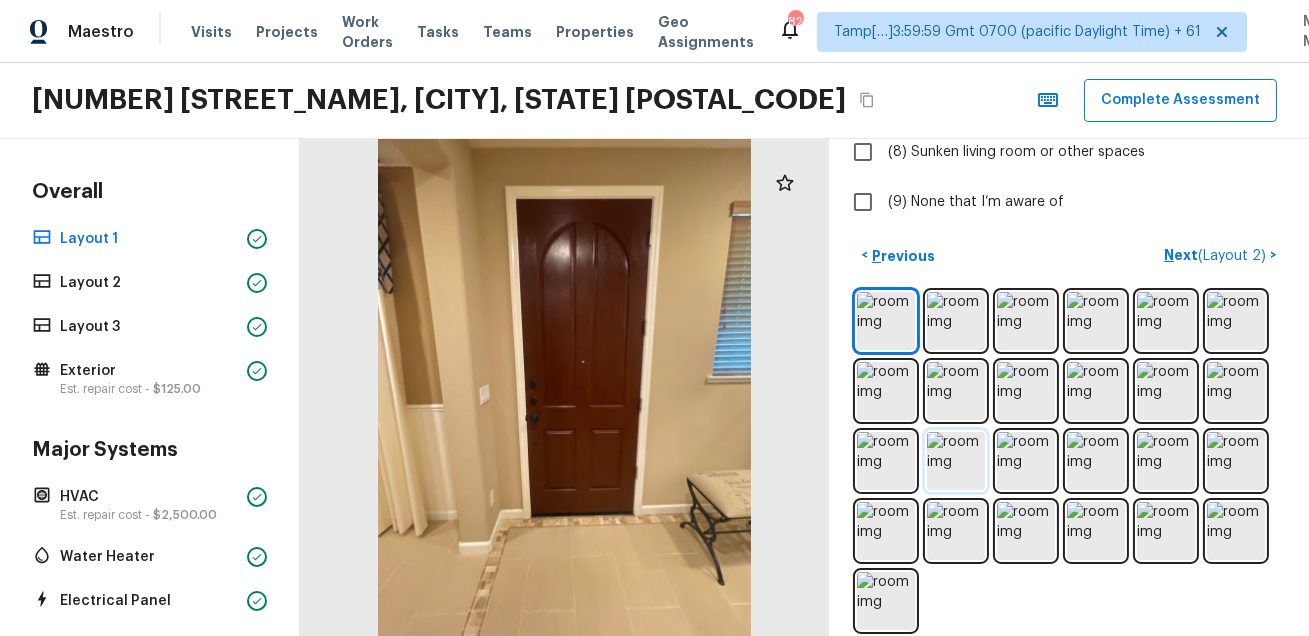 click at bounding box center (956, 461) 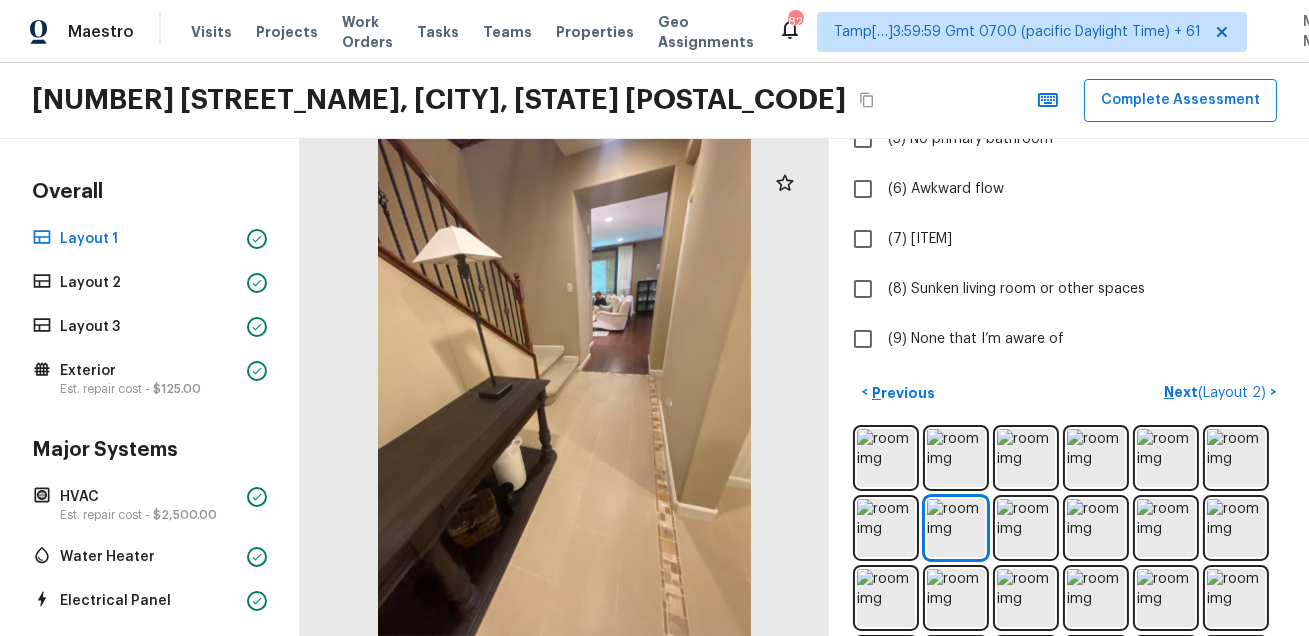 scroll, scrollTop: 547, scrollLeft: 0, axis: vertical 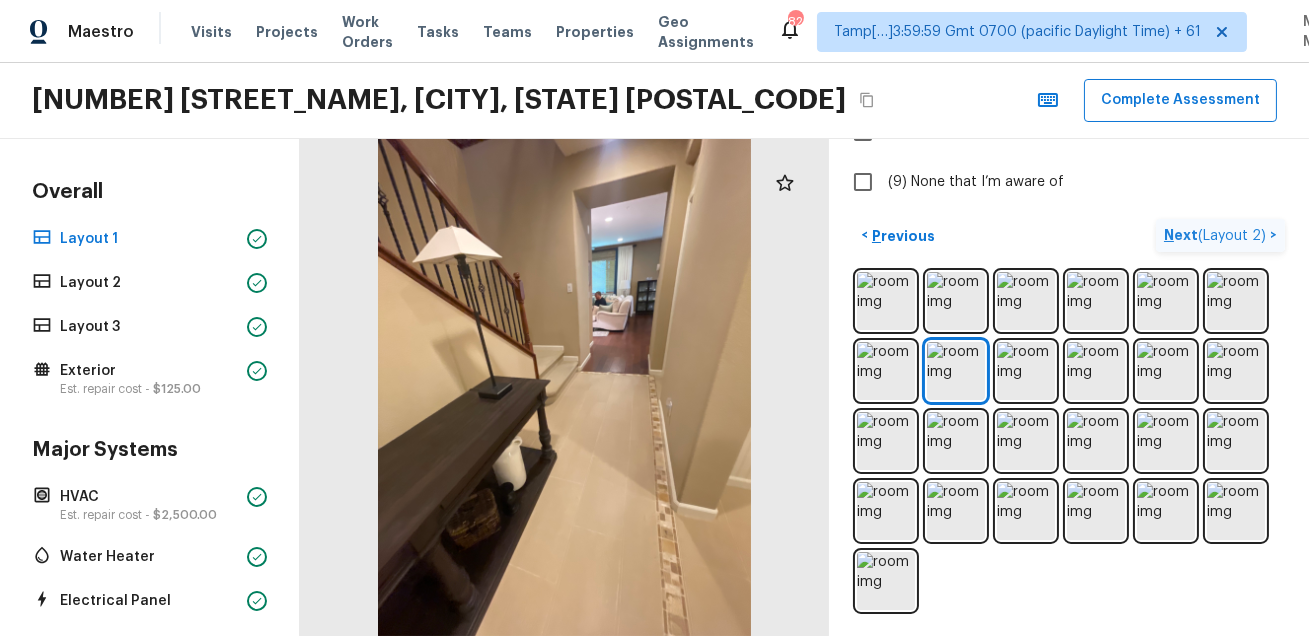 click on "( Layout 2 )" at bounding box center [1232, 236] 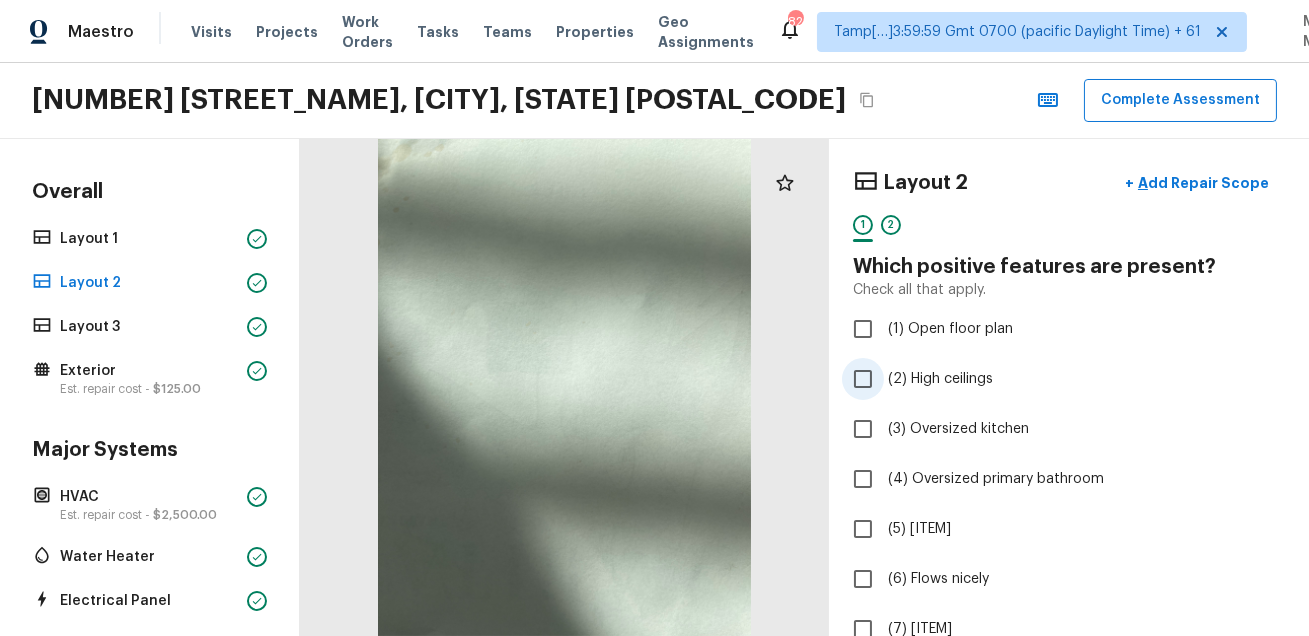 scroll, scrollTop: 409, scrollLeft: 0, axis: vertical 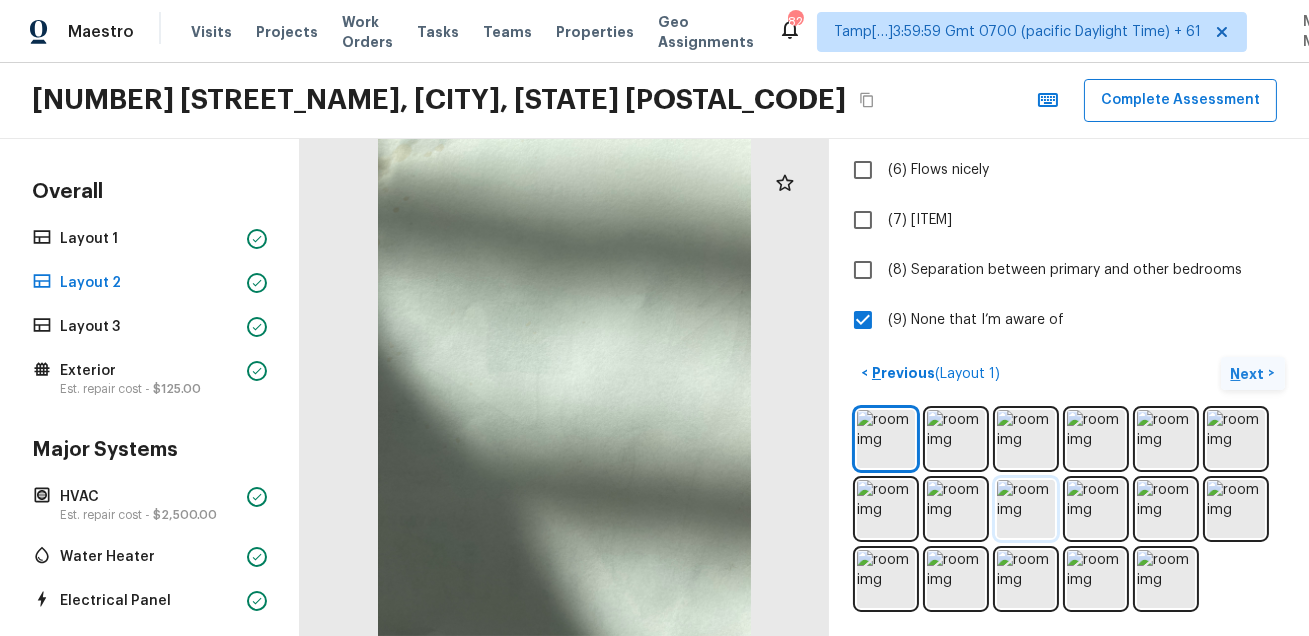 type 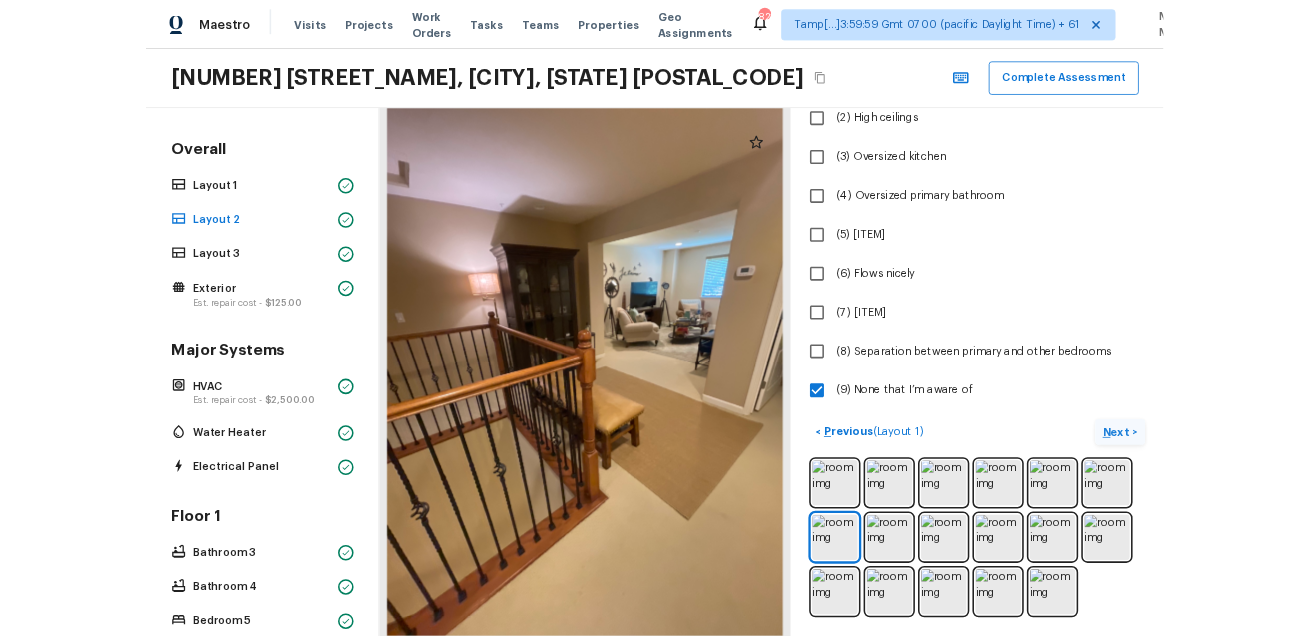 scroll, scrollTop: 338, scrollLeft: 0, axis: vertical 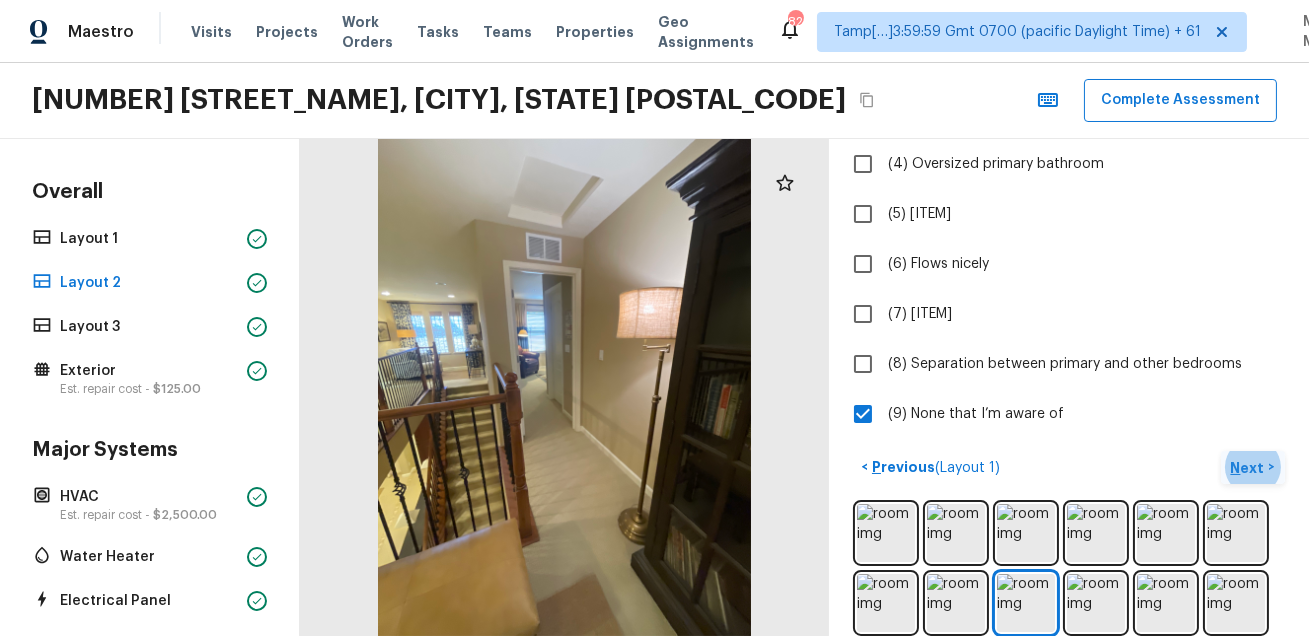 click on "Next" at bounding box center (1250, 468) 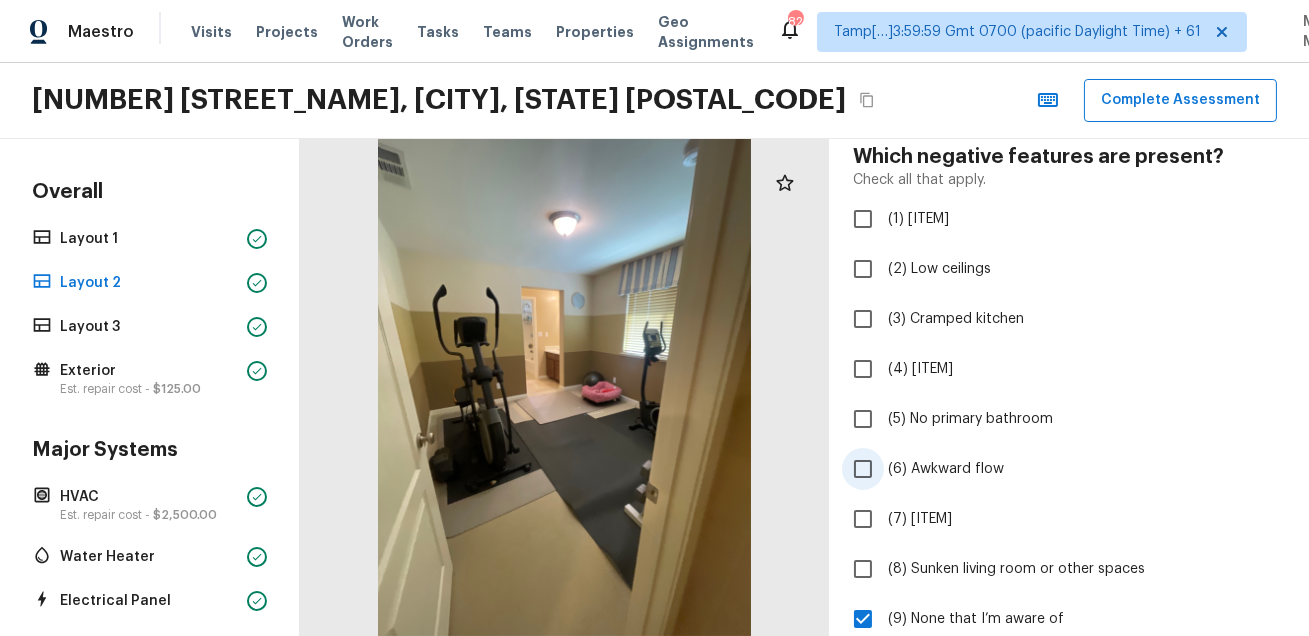 scroll, scrollTop: 0, scrollLeft: 0, axis: both 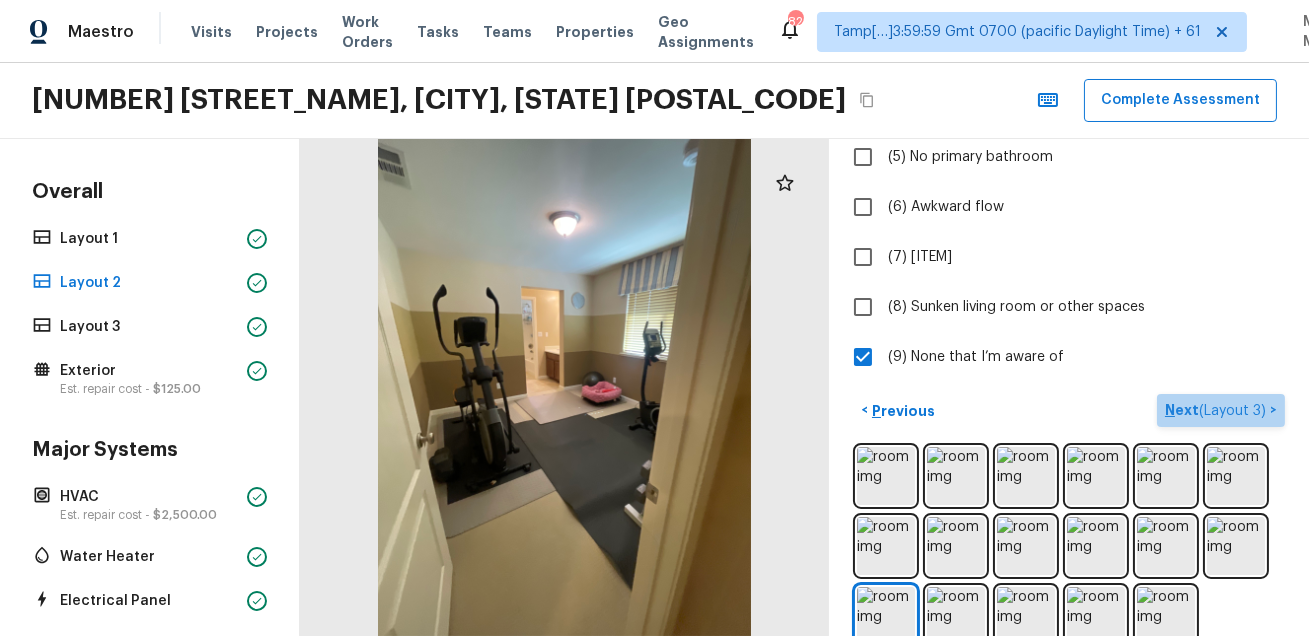 click on "Next  ( [AREA_NAME] [NUMBER] )" at bounding box center (1217, 410) 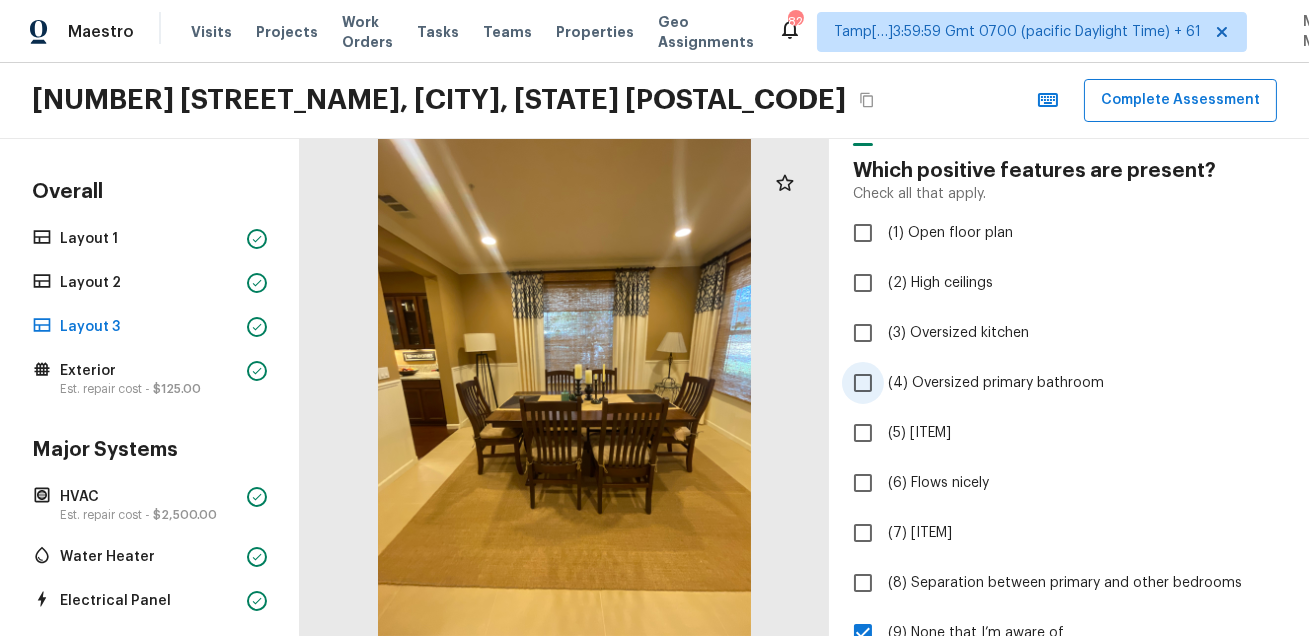 scroll, scrollTop: 261, scrollLeft: 0, axis: vertical 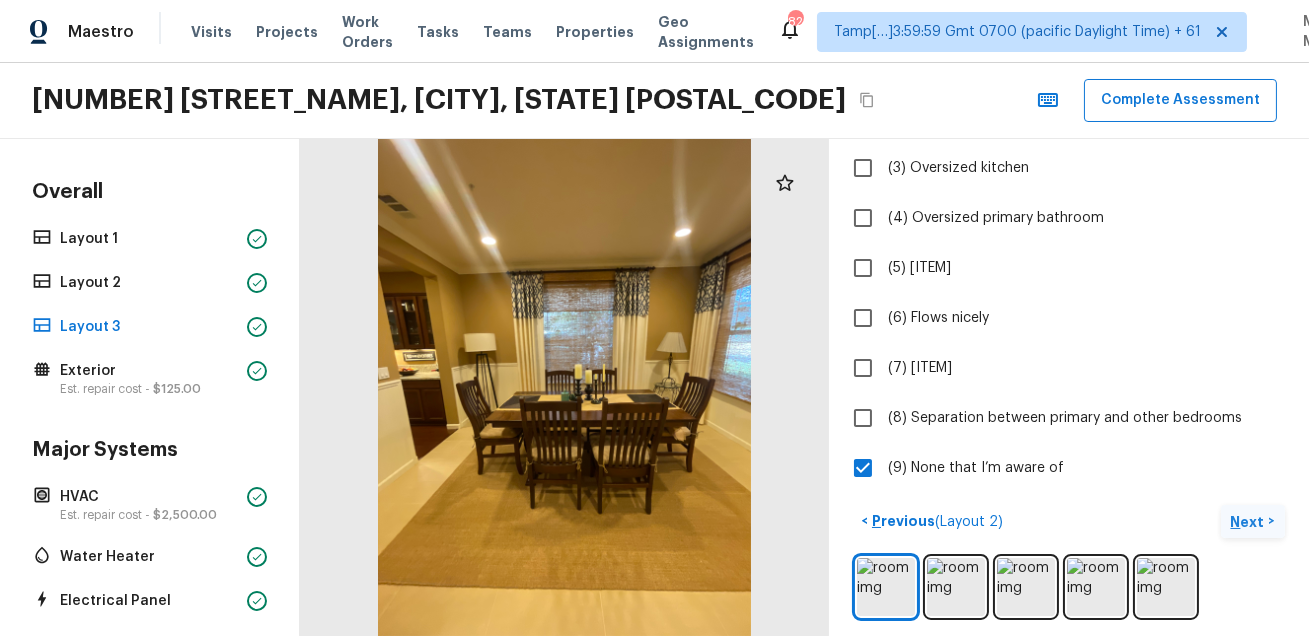 click on "Next" at bounding box center [1250, 522] 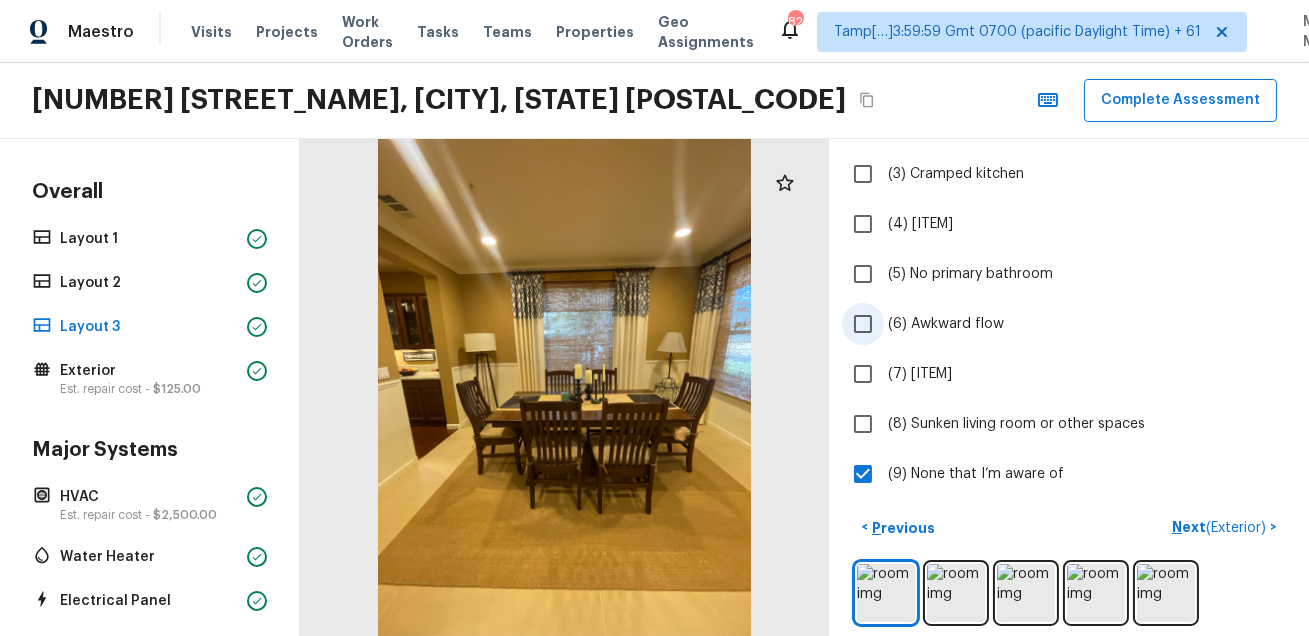 scroll, scrollTop: 269, scrollLeft: 0, axis: vertical 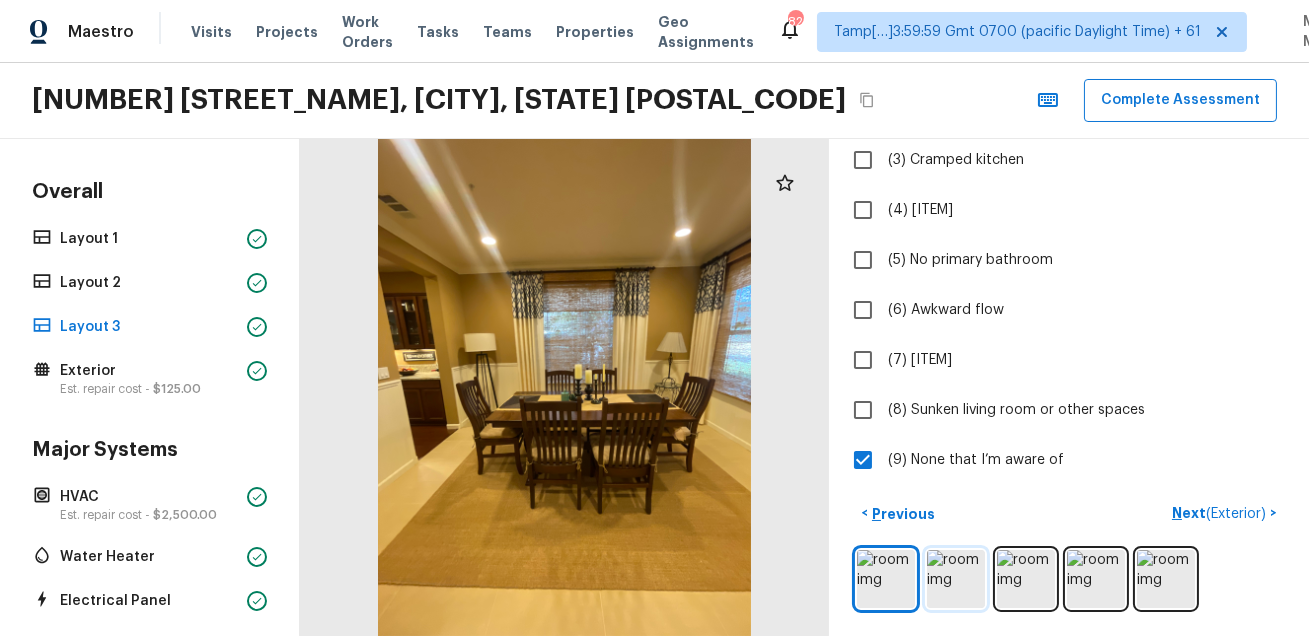 click at bounding box center [956, 579] 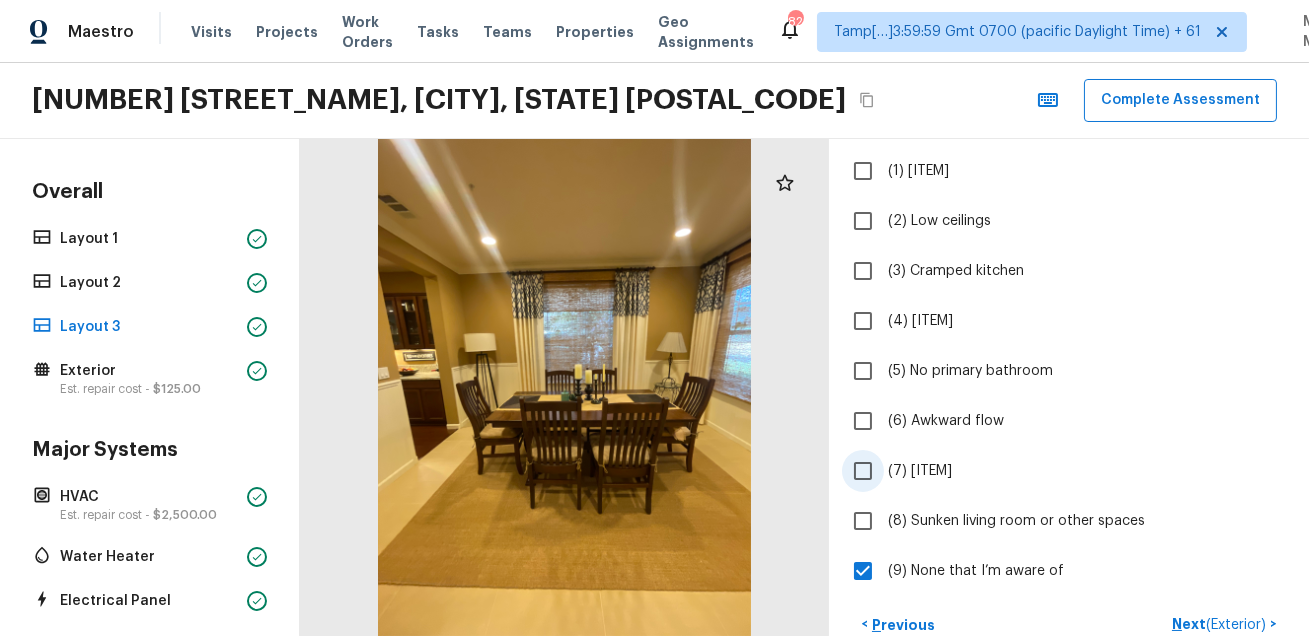 scroll, scrollTop: 269, scrollLeft: 0, axis: vertical 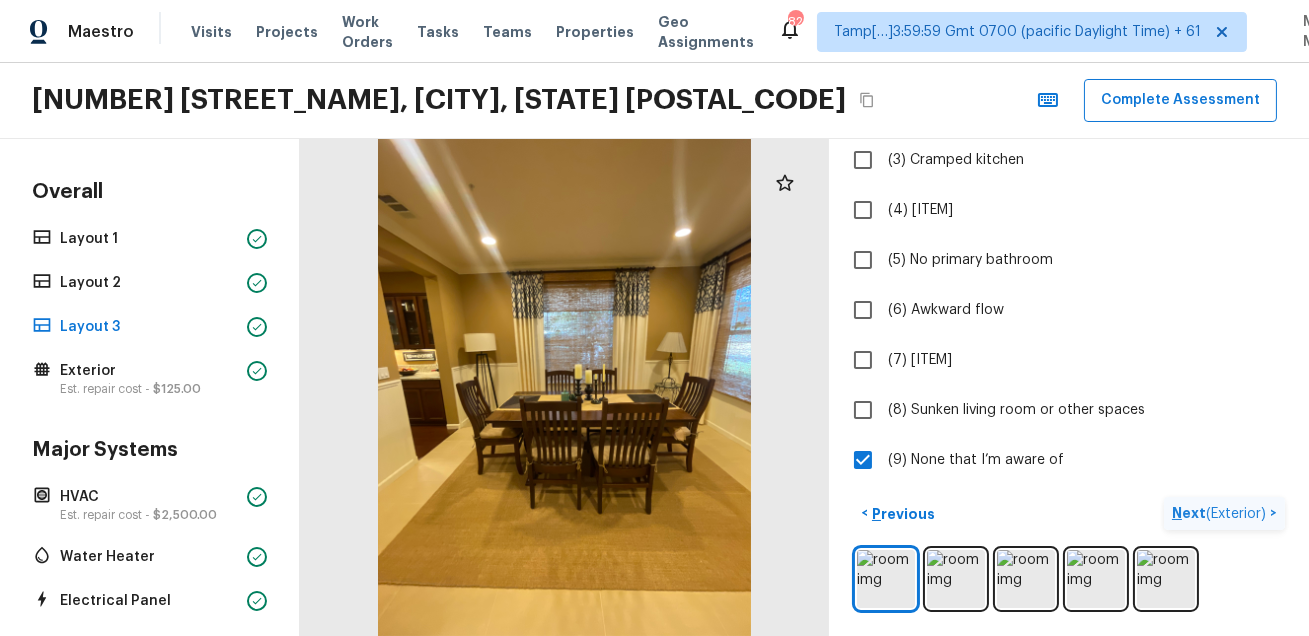 click on "( Exterior )" at bounding box center (1236, 514) 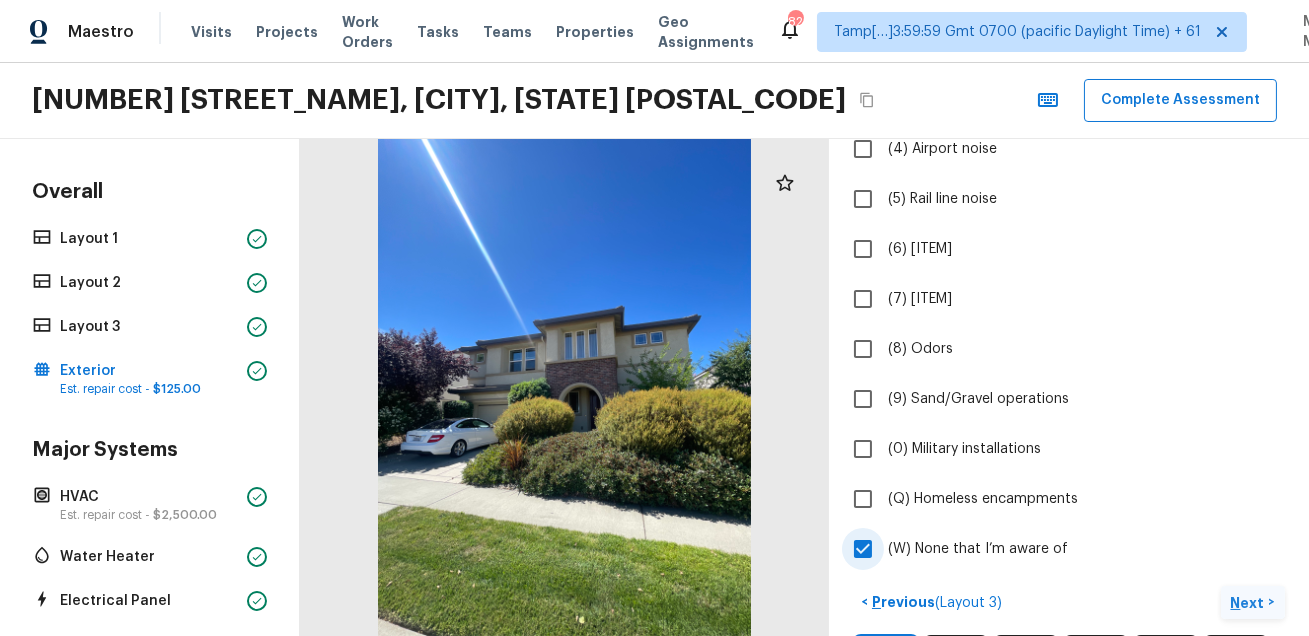 scroll, scrollTop: 409, scrollLeft: 0, axis: vertical 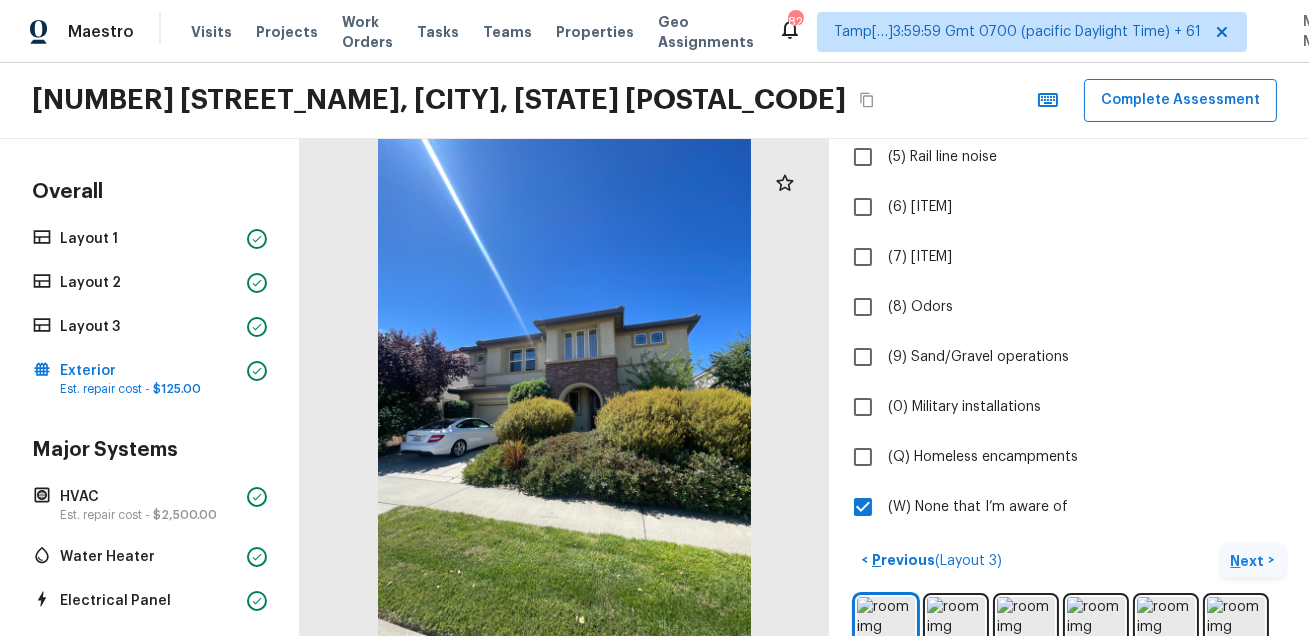 click on "Next" at bounding box center [1250, 561] 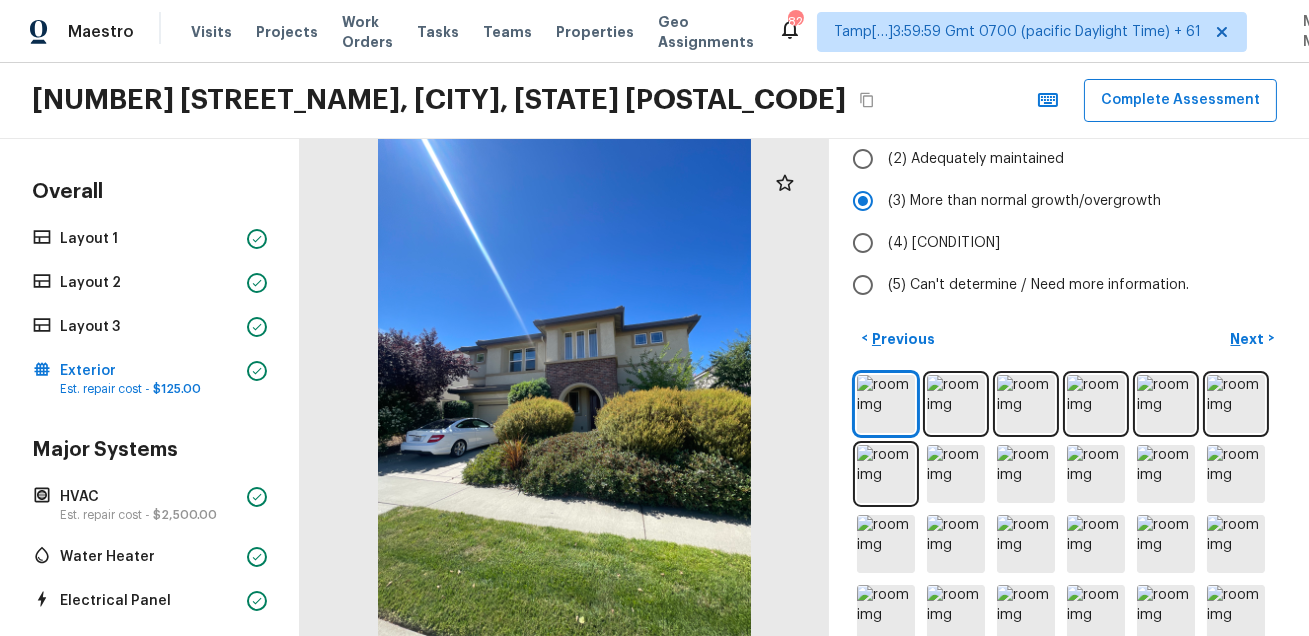 scroll, scrollTop: 255, scrollLeft: 0, axis: vertical 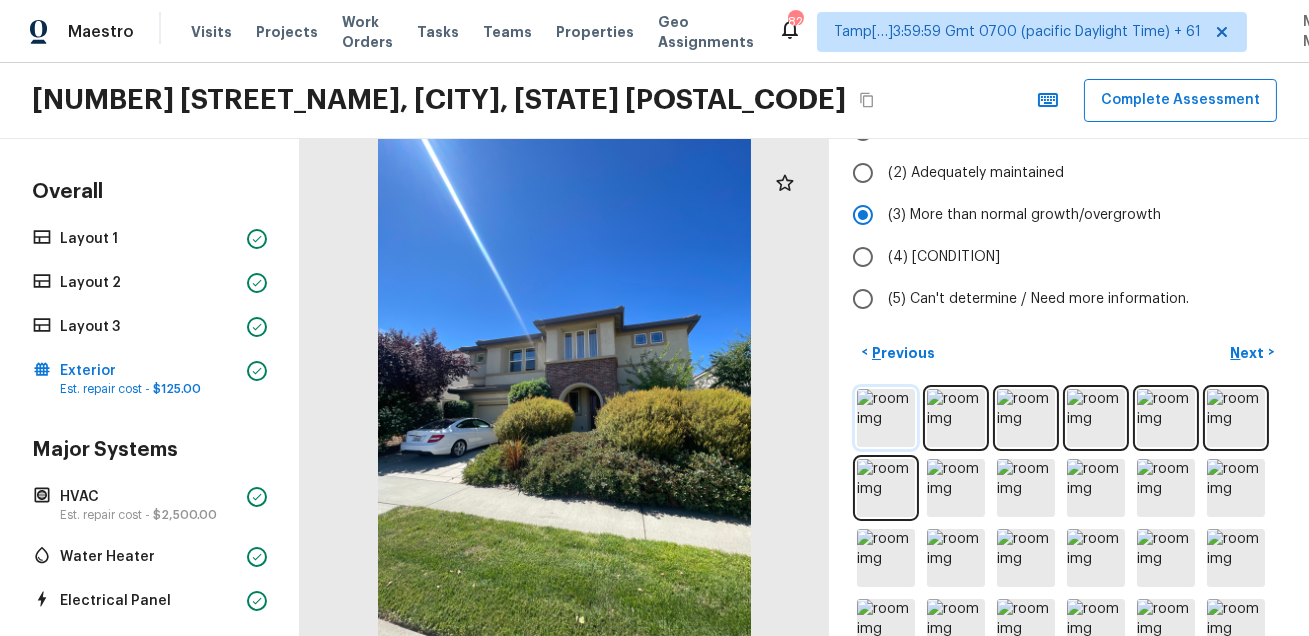 click at bounding box center (886, 418) 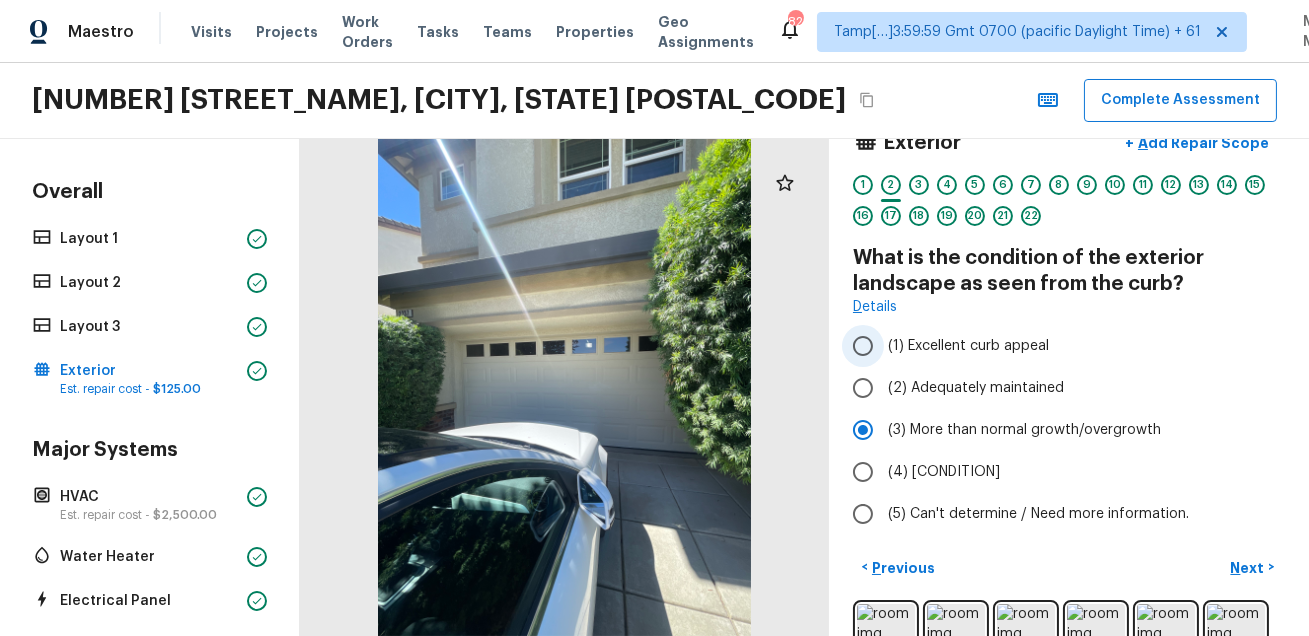 scroll, scrollTop: 38, scrollLeft: 0, axis: vertical 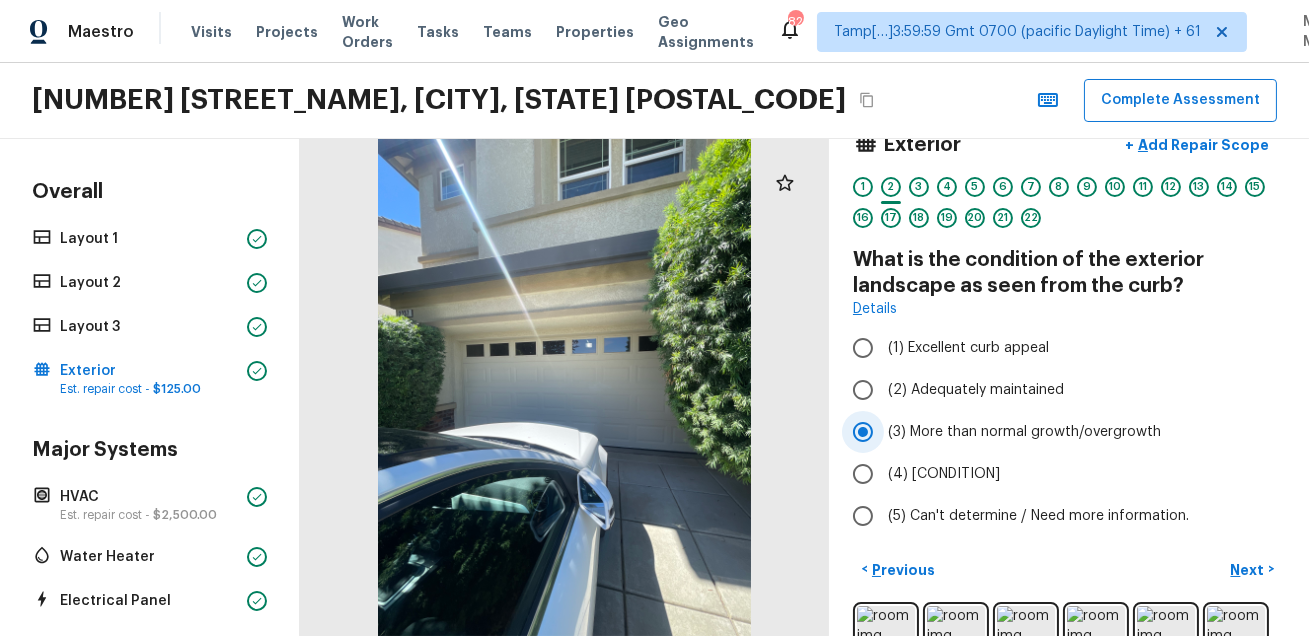 click on "(3) More than normal growth/overgrowth" at bounding box center [1024, 432] 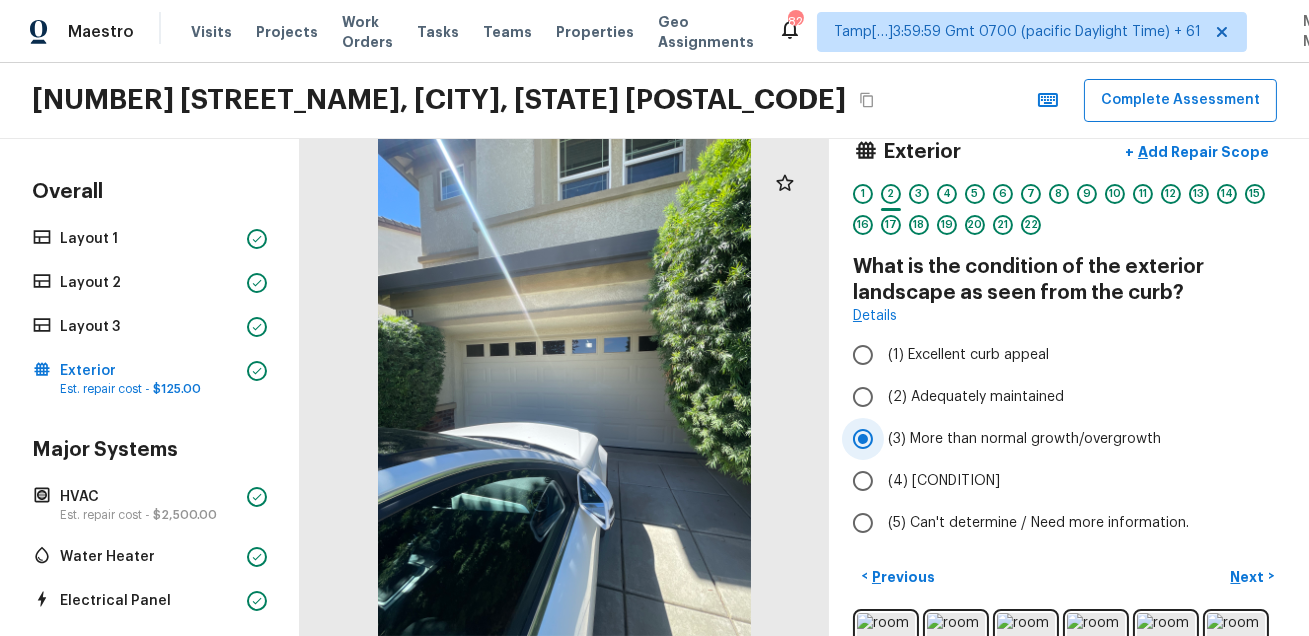 scroll, scrollTop: 38, scrollLeft: 0, axis: vertical 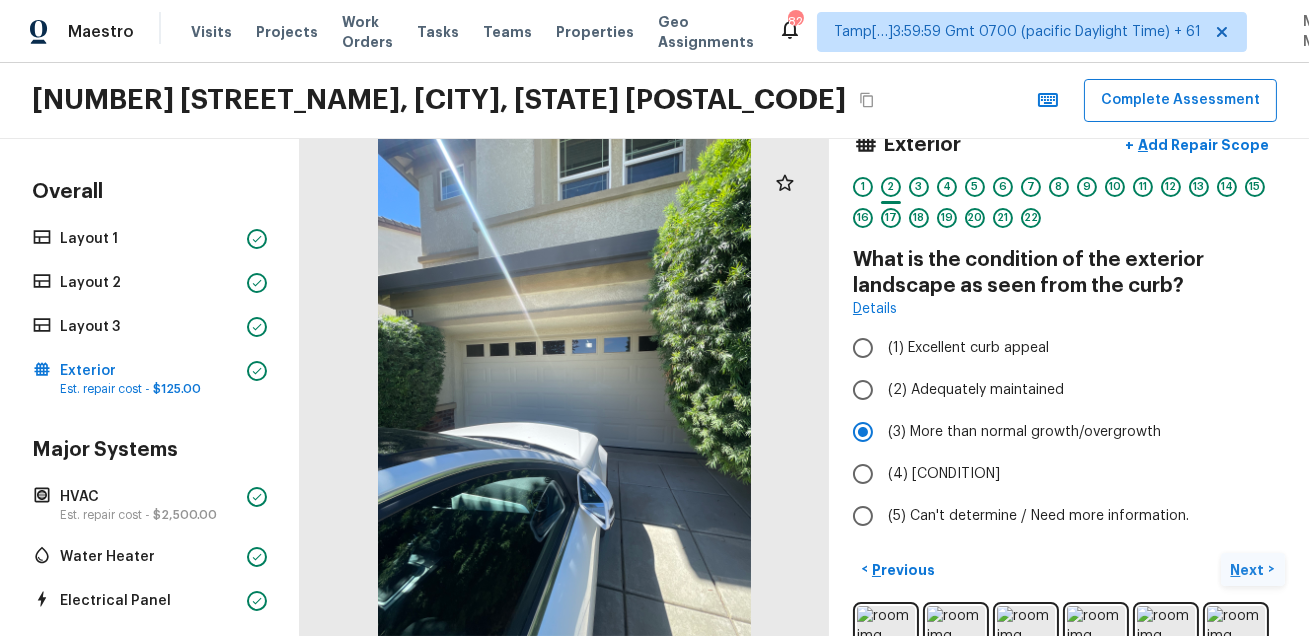 click on "Next" at bounding box center (1250, 570) 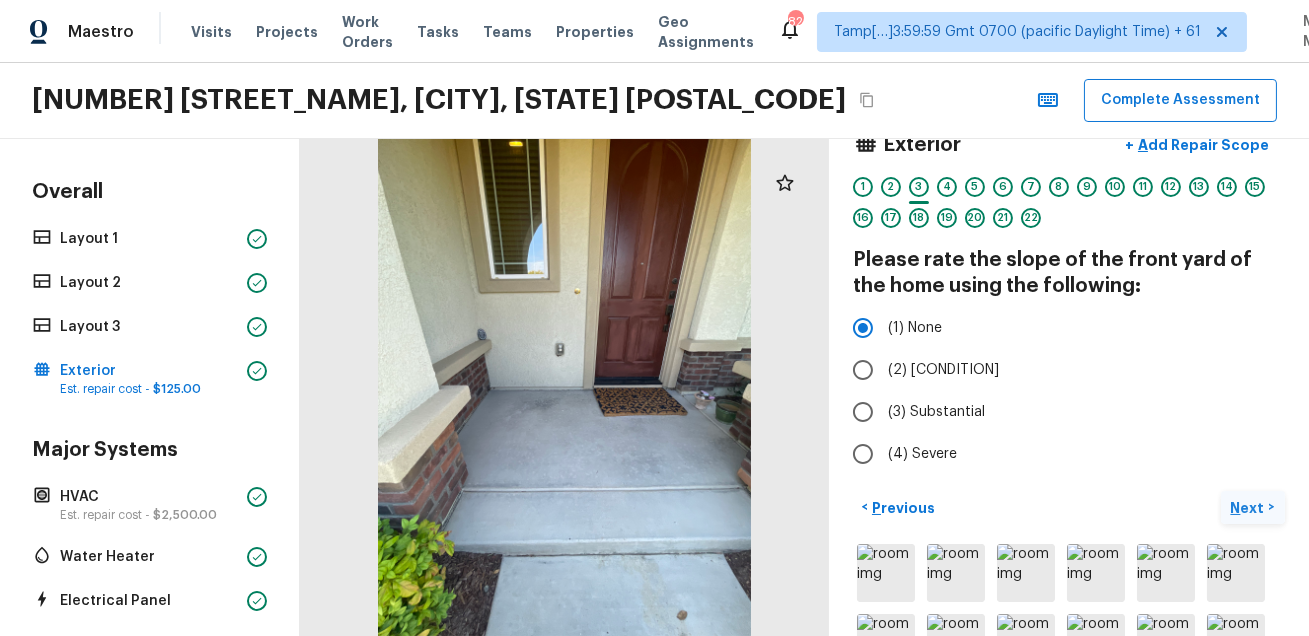 click on "Next >" at bounding box center [1253, 507] 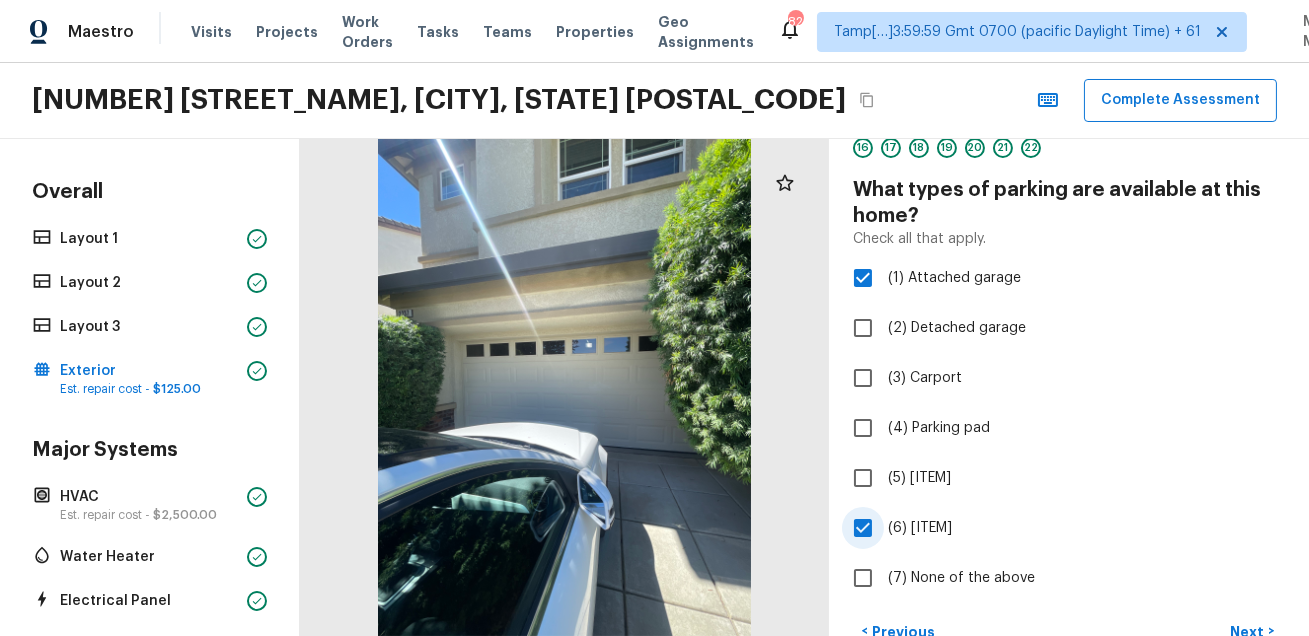 scroll, scrollTop: 123, scrollLeft: 0, axis: vertical 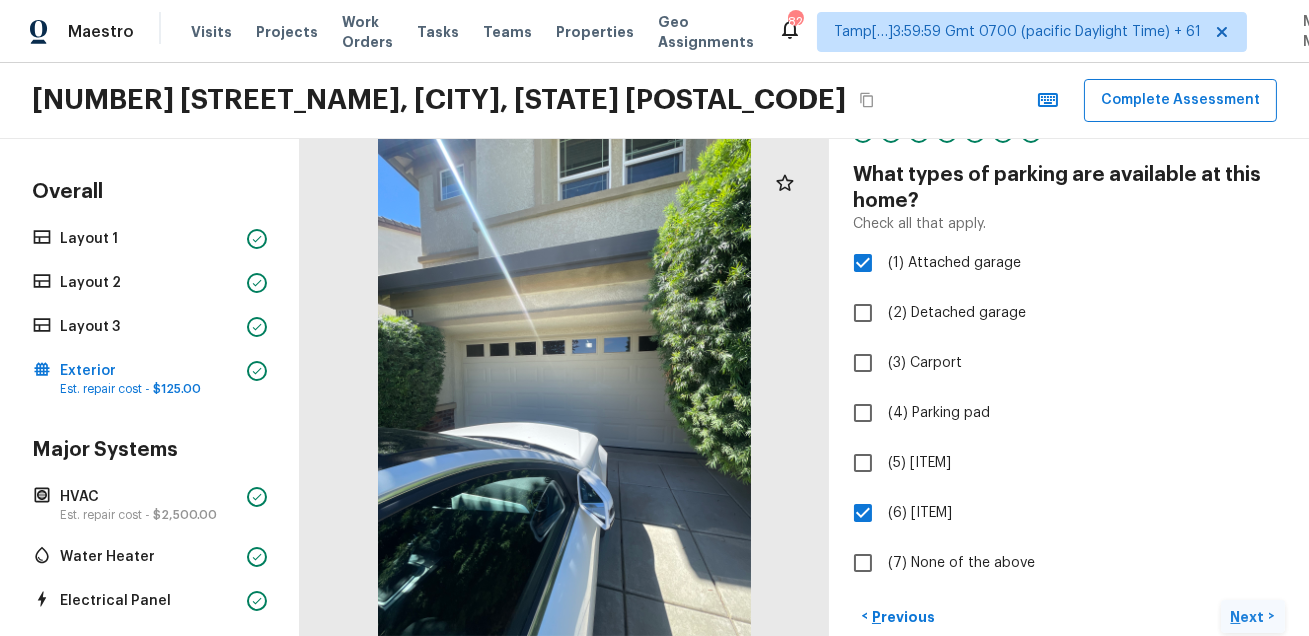 click on "Next >" at bounding box center [1253, 616] 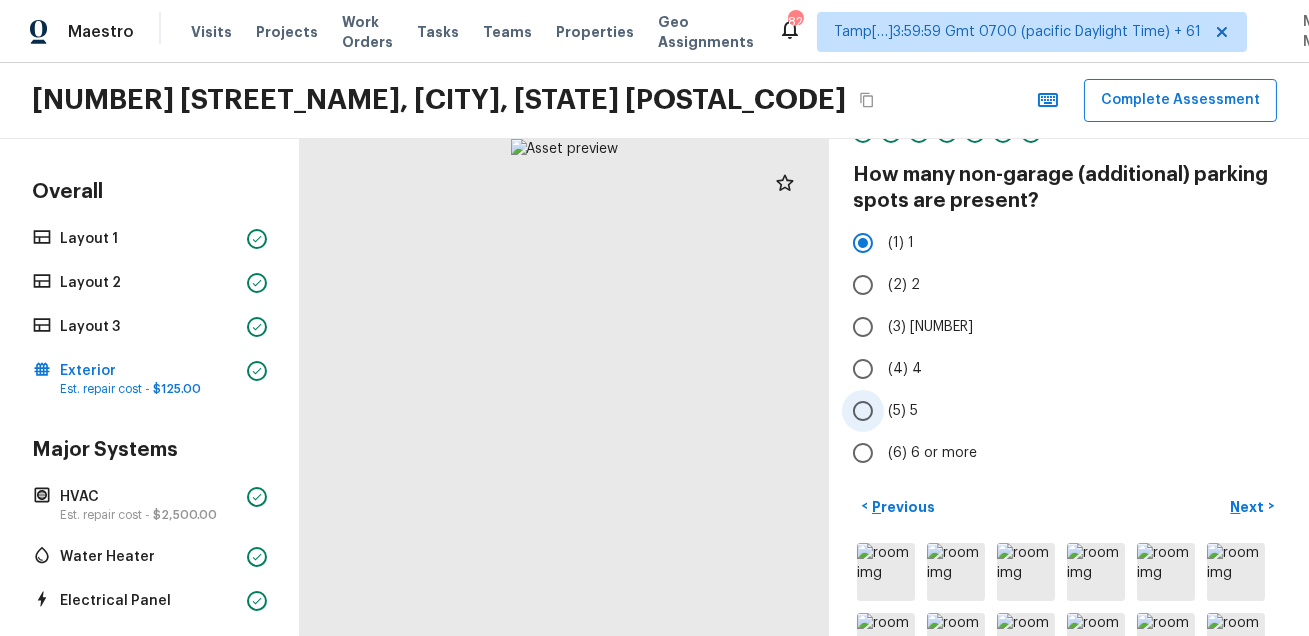 scroll, scrollTop: 83, scrollLeft: 0, axis: vertical 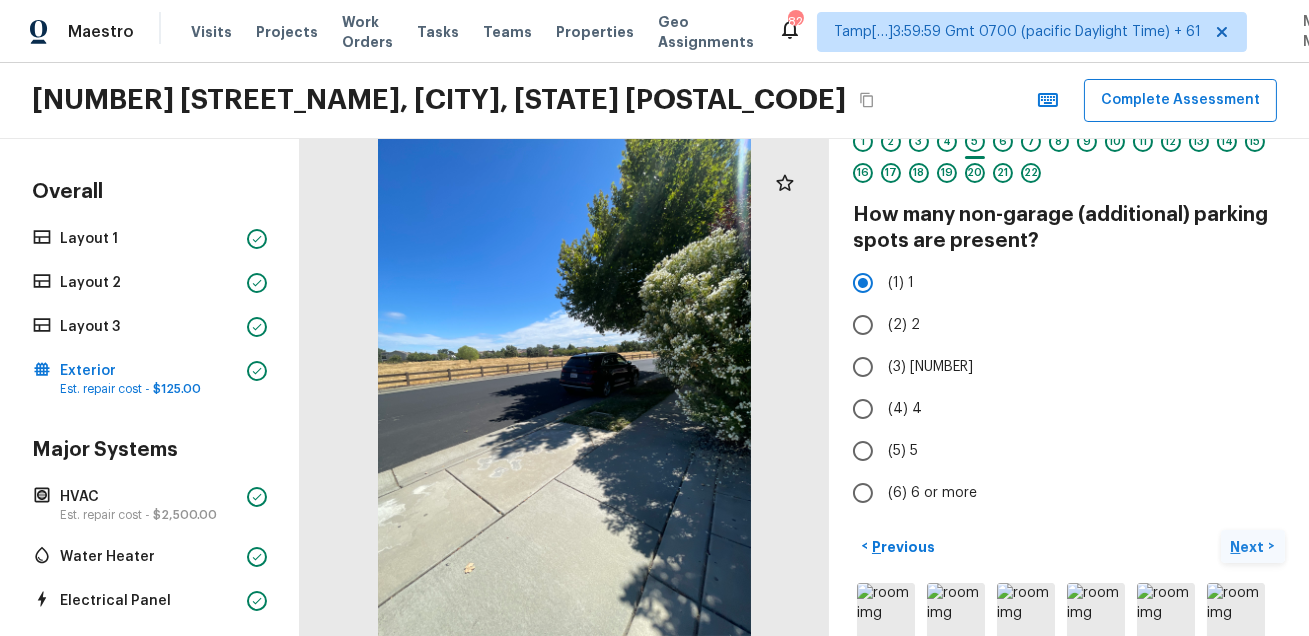 click on "Next" at bounding box center (1250, 547) 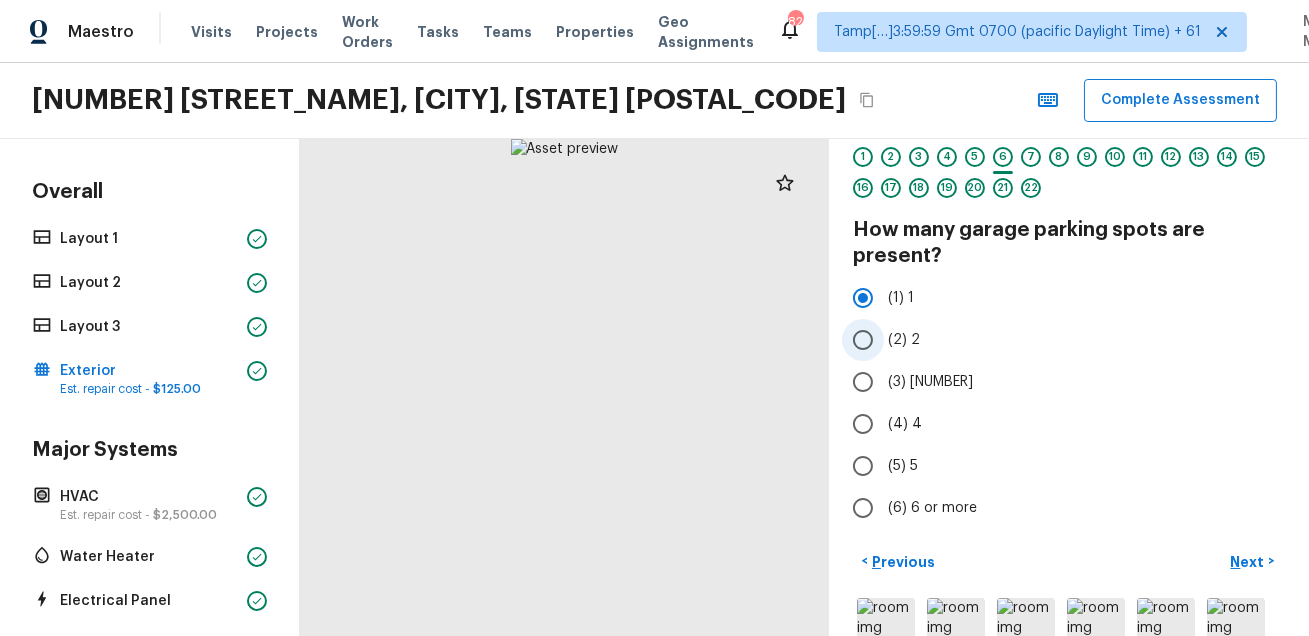 scroll, scrollTop: 67, scrollLeft: 0, axis: vertical 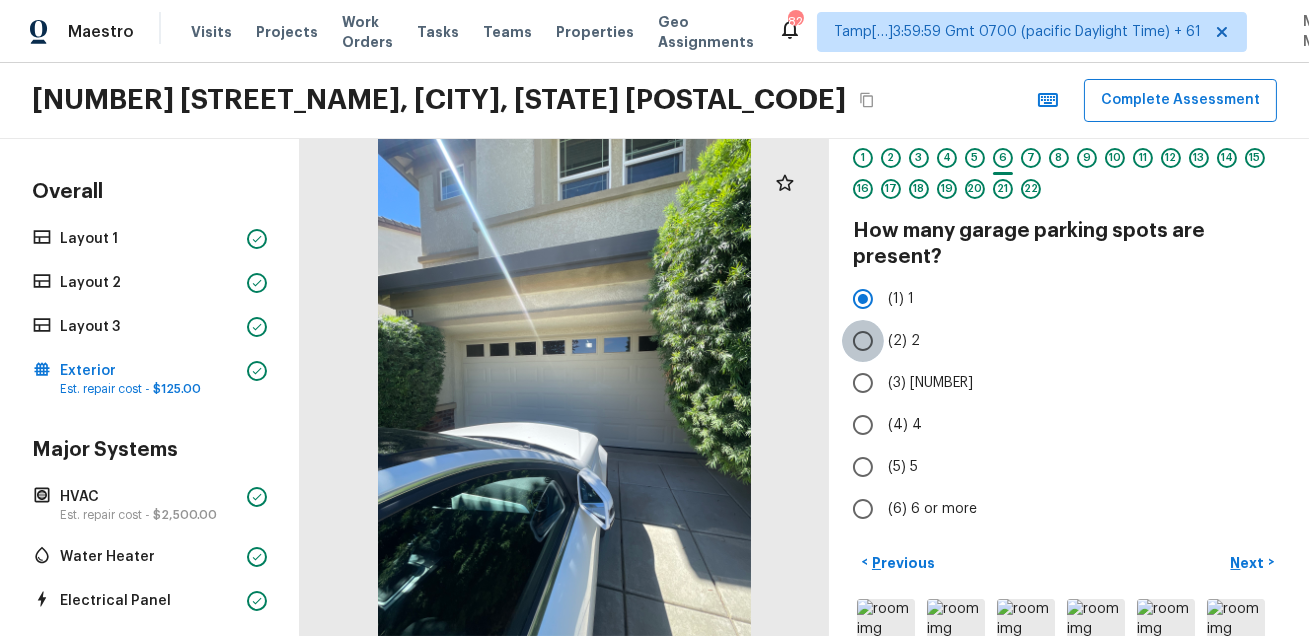 click on "(2) 2" at bounding box center (863, 341) 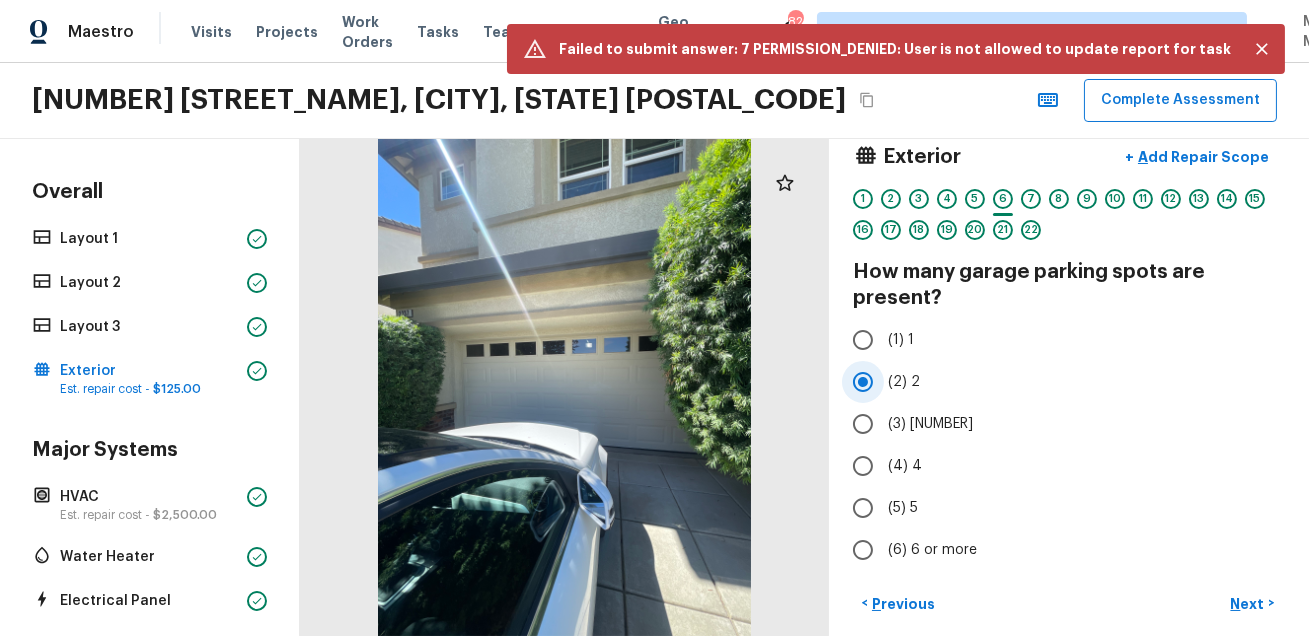 scroll, scrollTop: 61, scrollLeft: 0, axis: vertical 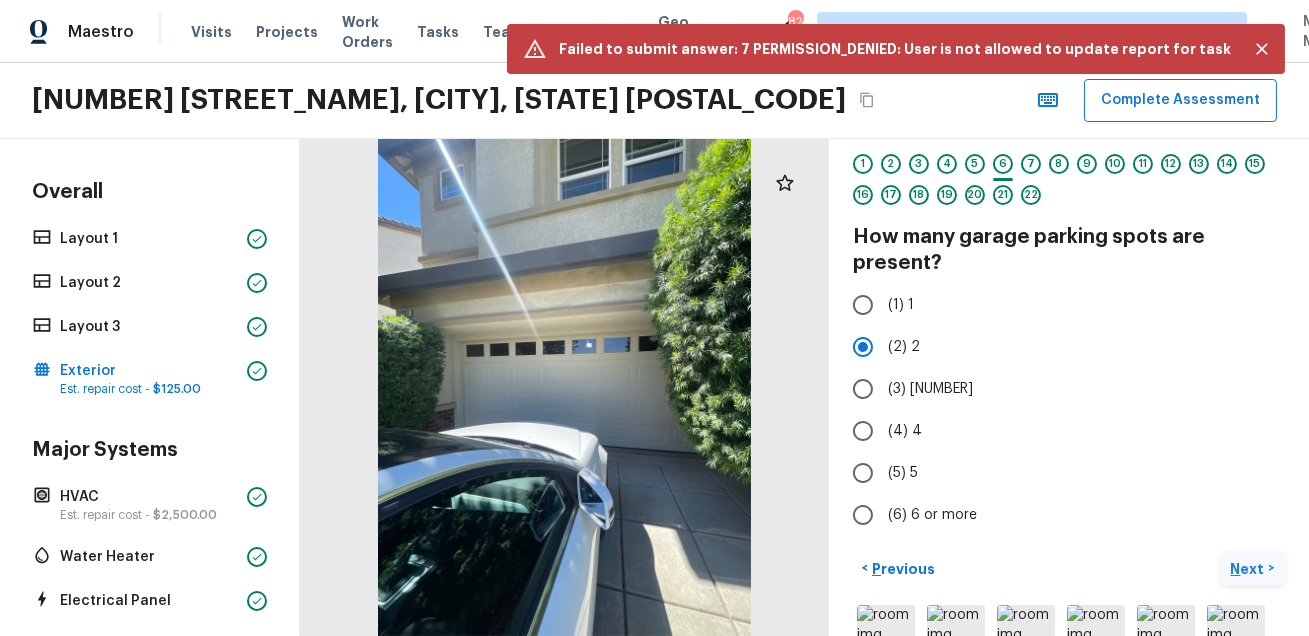 click on "Next" at bounding box center [1250, 569] 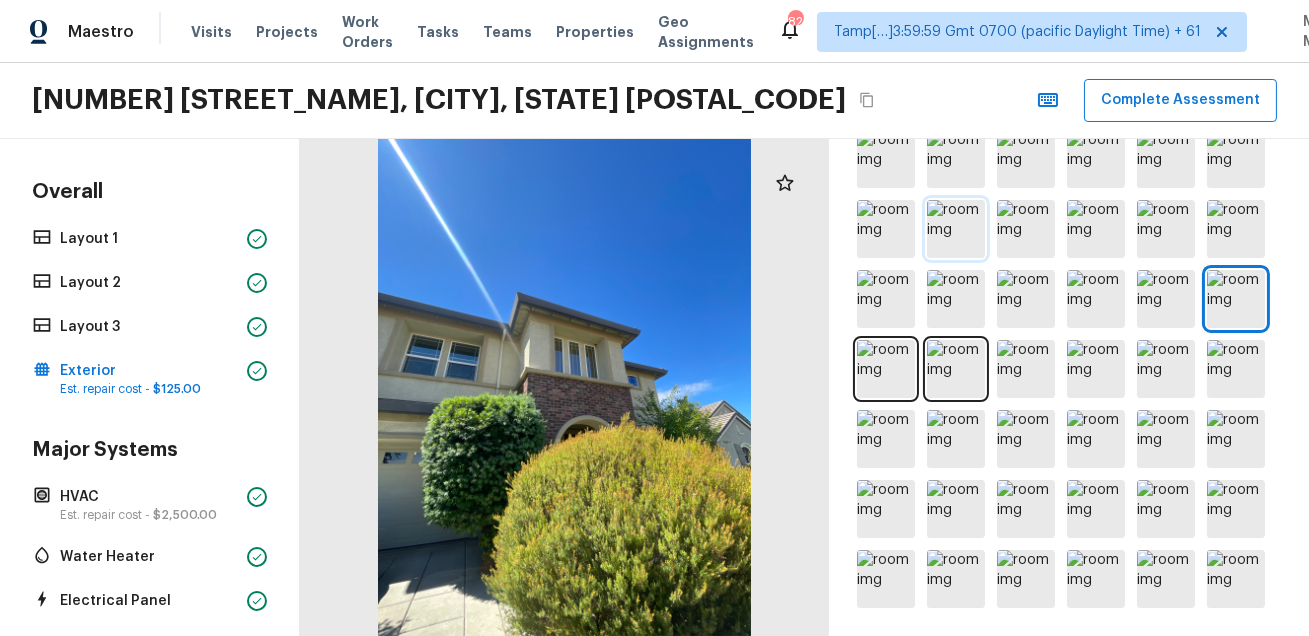 scroll, scrollTop: 273, scrollLeft: 0, axis: vertical 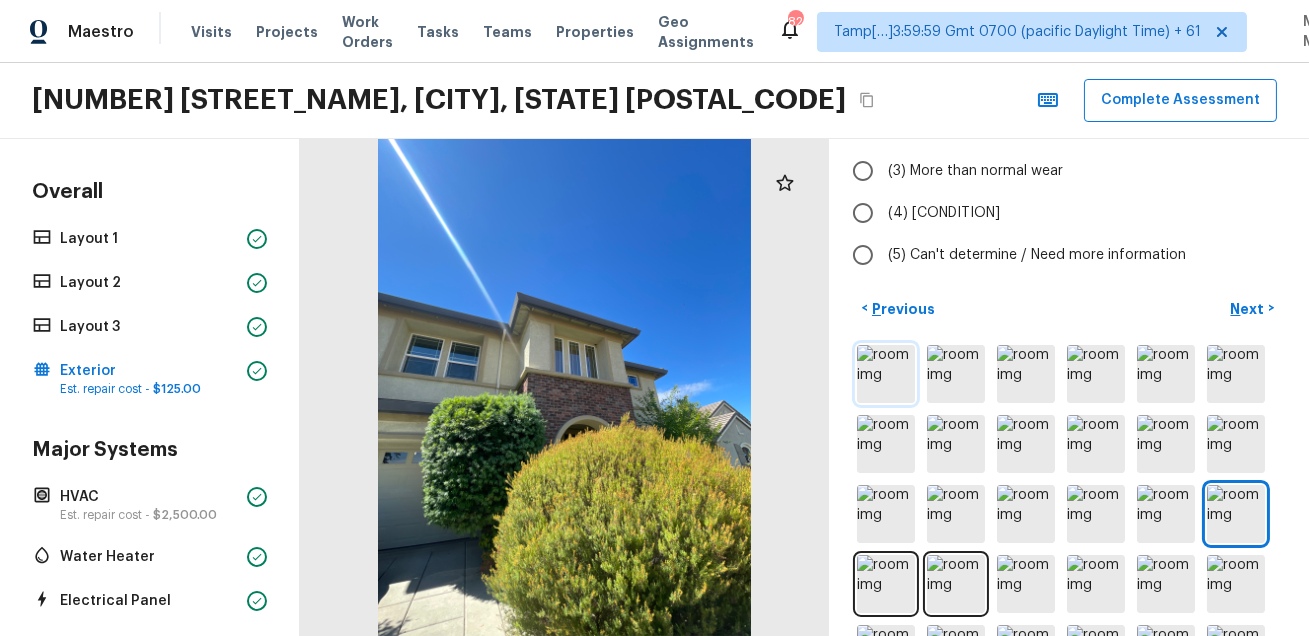 click at bounding box center [886, 374] 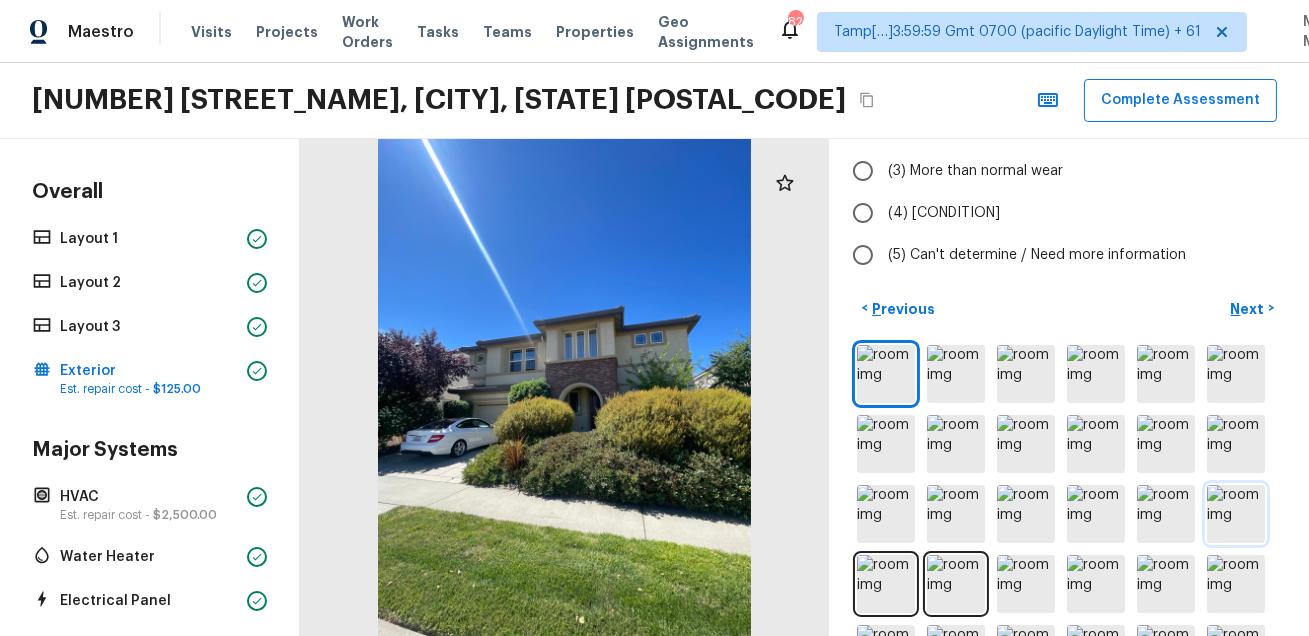 click at bounding box center (1236, 514) 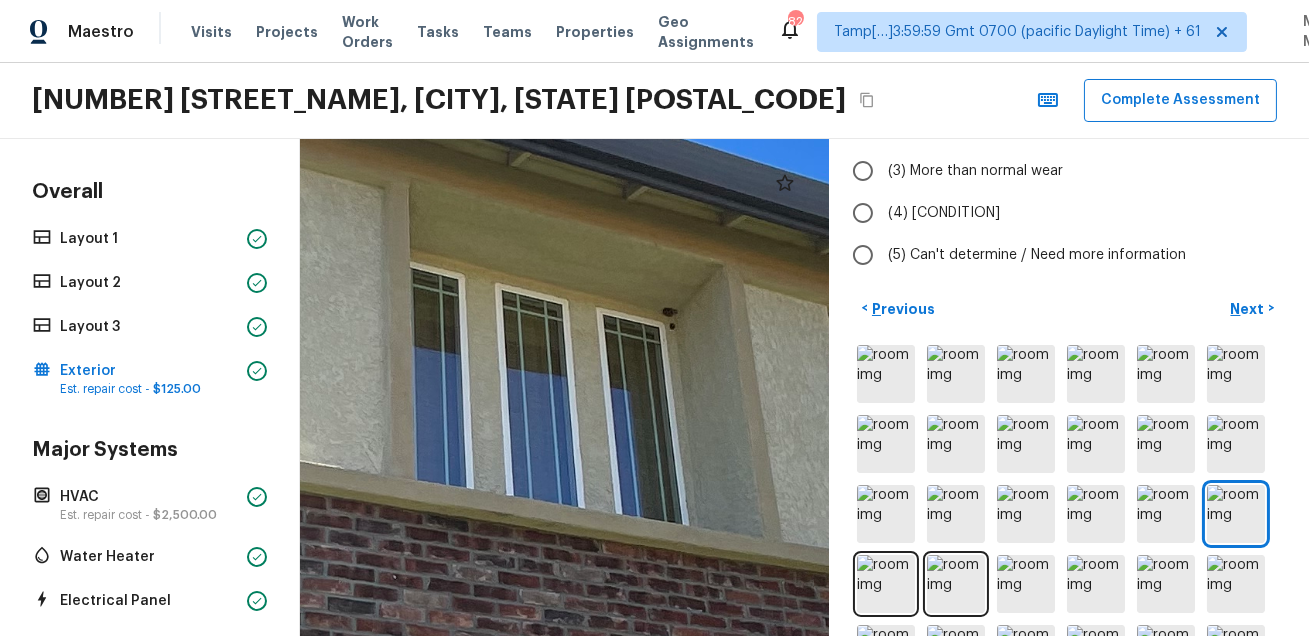 drag, startPoint x: 672, startPoint y: 404, endPoint x: 605, endPoint y: 393, distance: 67.89698 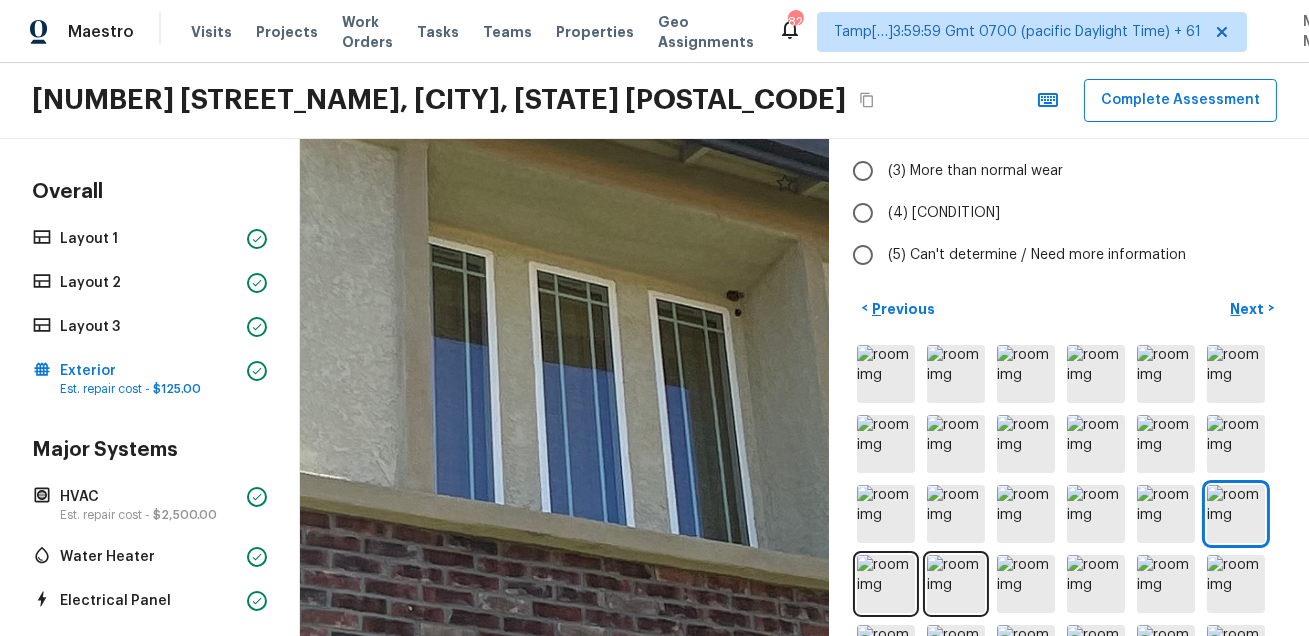 drag, startPoint x: 502, startPoint y: 347, endPoint x: 616, endPoint y: 346, distance: 114.00439 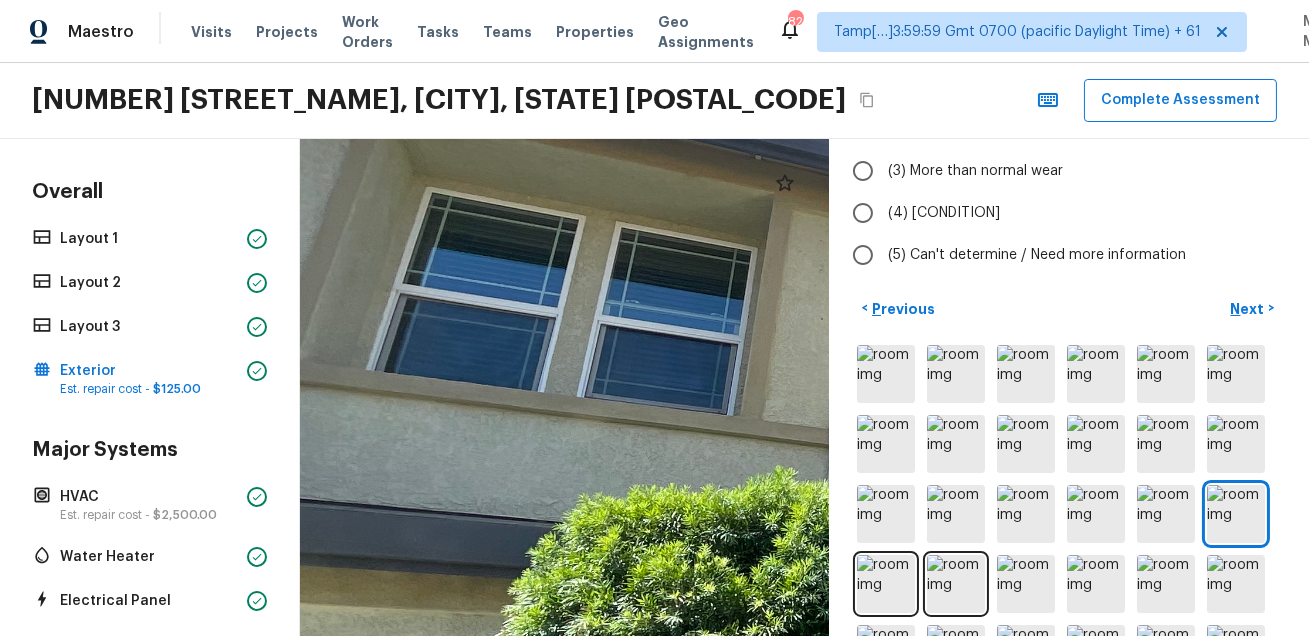 drag, startPoint x: 459, startPoint y: 328, endPoint x: 551, endPoint y: 342, distance: 93.05912 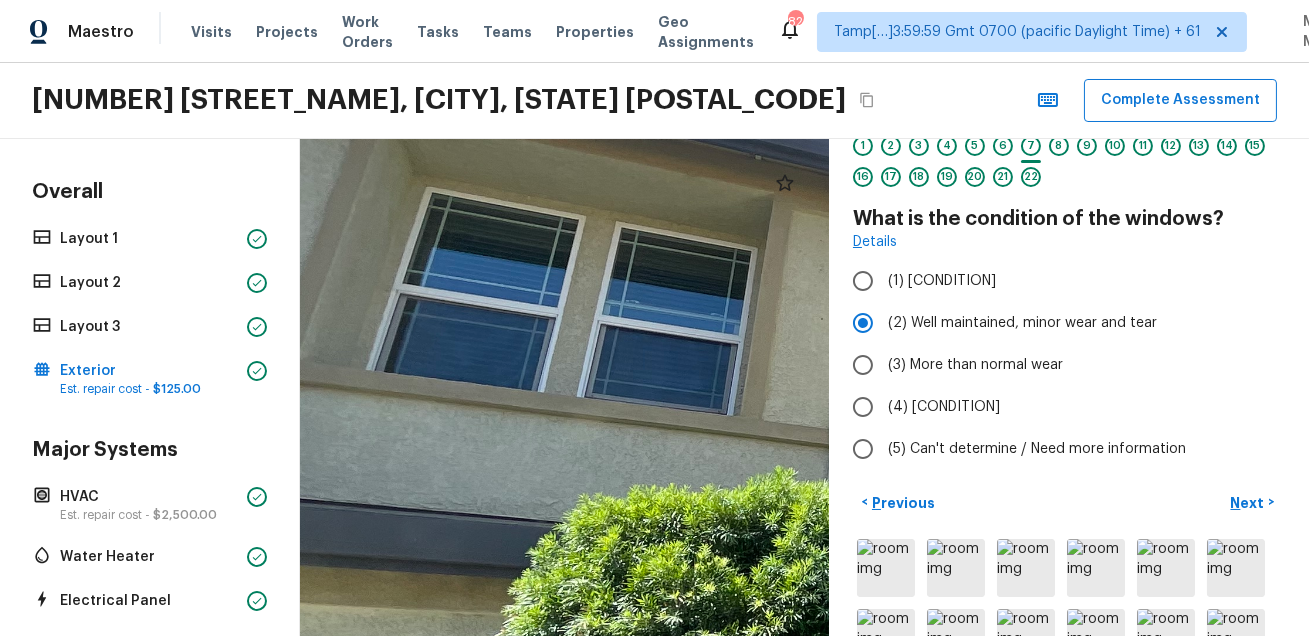 scroll, scrollTop: 32, scrollLeft: 0, axis: vertical 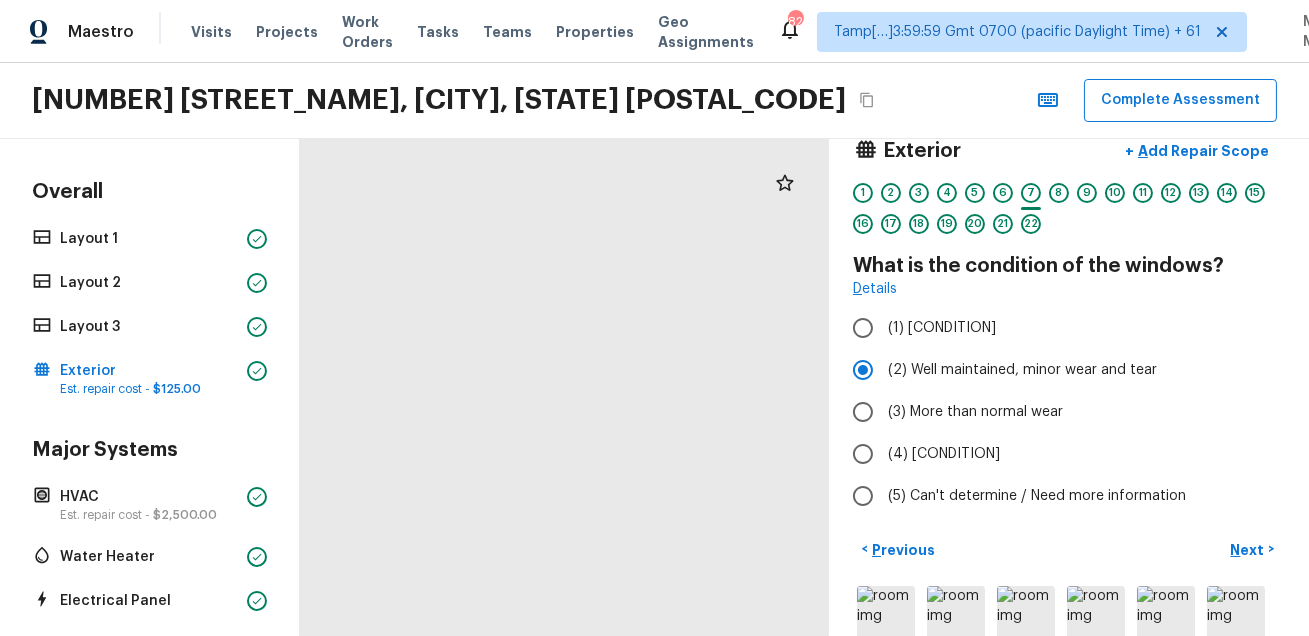 drag, startPoint x: 559, startPoint y: 304, endPoint x: 371, endPoint y: 283, distance: 189.16924 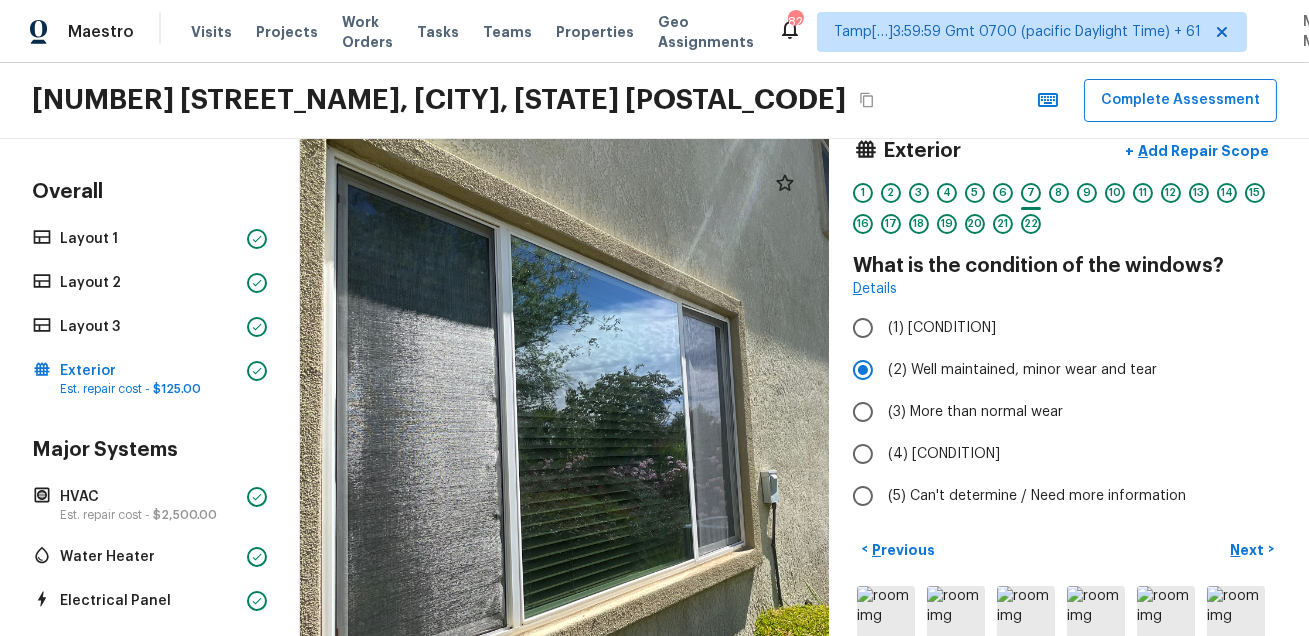 drag, startPoint x: 486, startPoint y: 432, endPoint x: 529, endPoint y: 539, distance: 115.316956 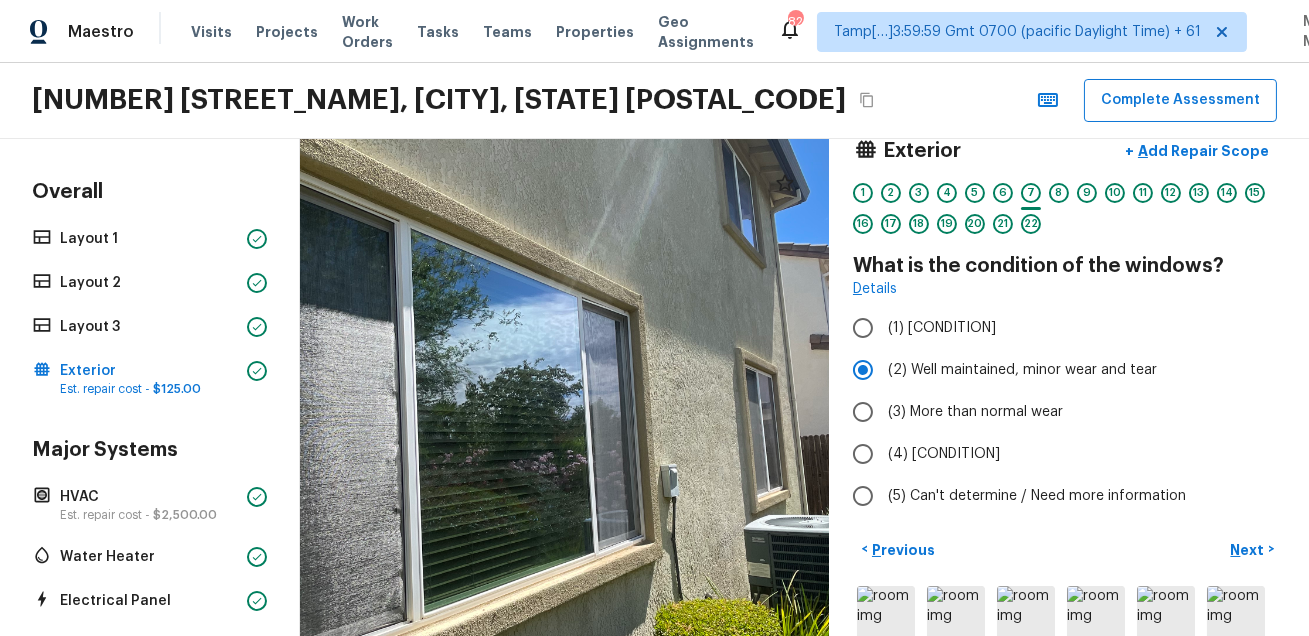 drag, startPoint x: 647, startPoint y: 492, endPoint x: 479, endPoint y: 463, distance: 170.4846 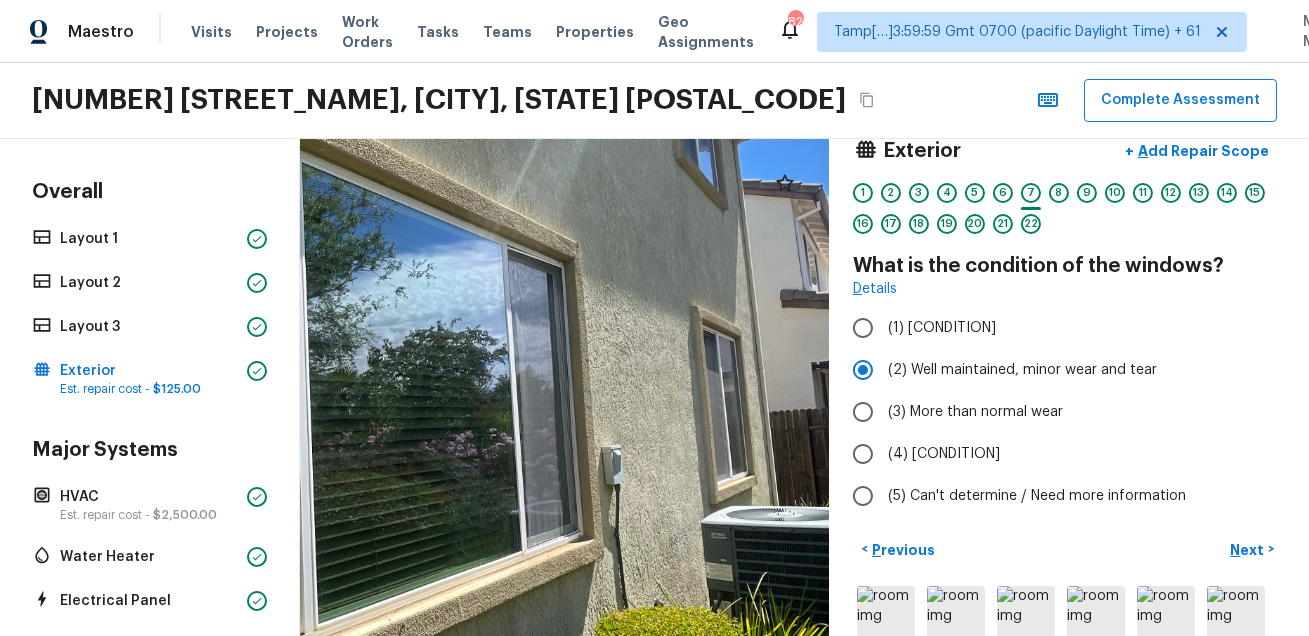 drag, startPoint x: 599, startPoint y: 438, endPoint x: 647, endPoint y: 605, distance: 173.76134 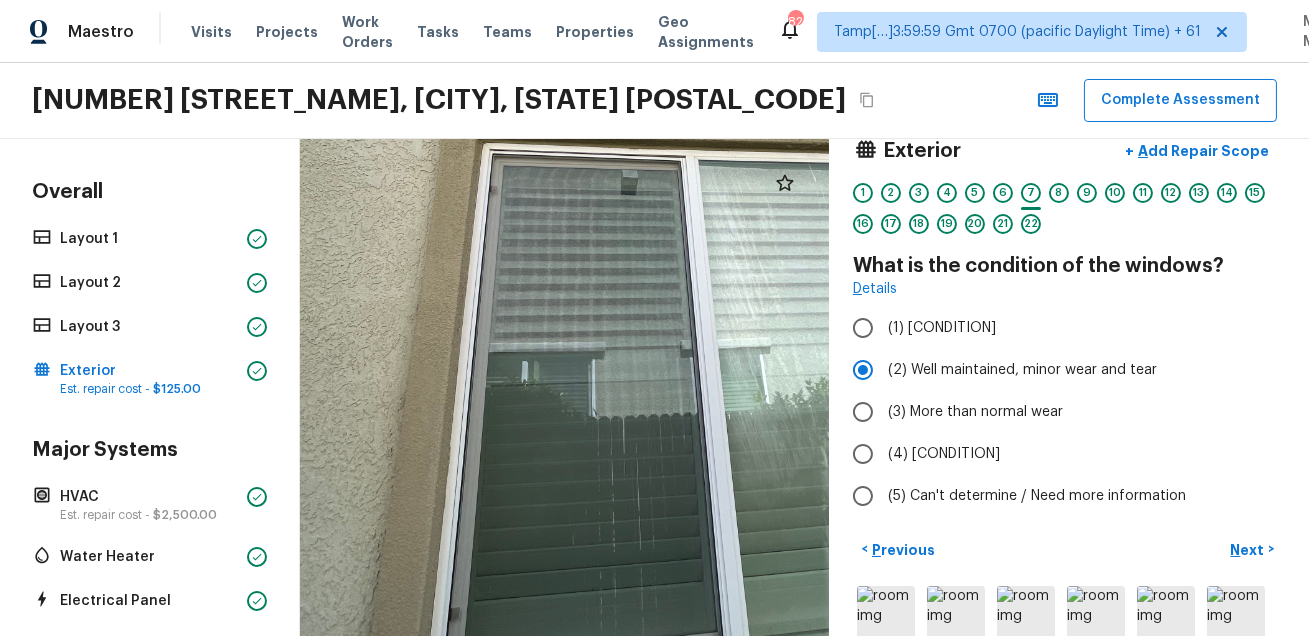 drag, startPoint x: 514, startPoint y: 516, endPoint x: 543, endPoint y: 314, distance: 204.07106 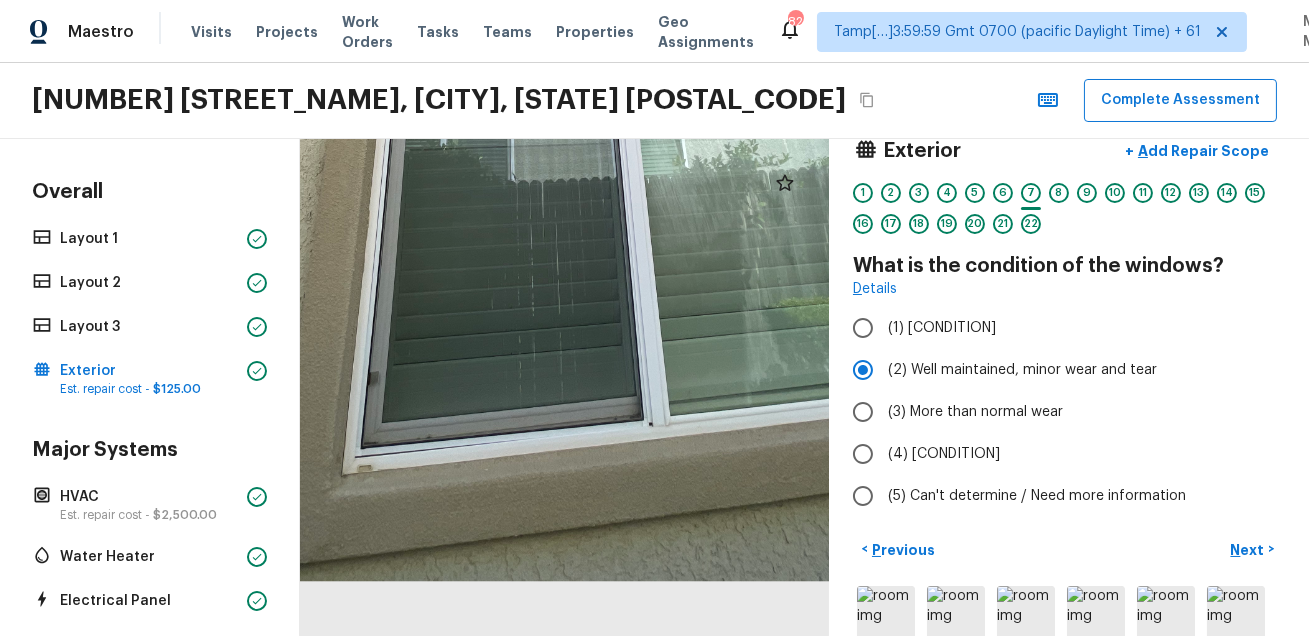 drag, startPoint x: 548, startPoint y: 427, endPoint x: 343, endPoint y: 348, distance: 219.69524 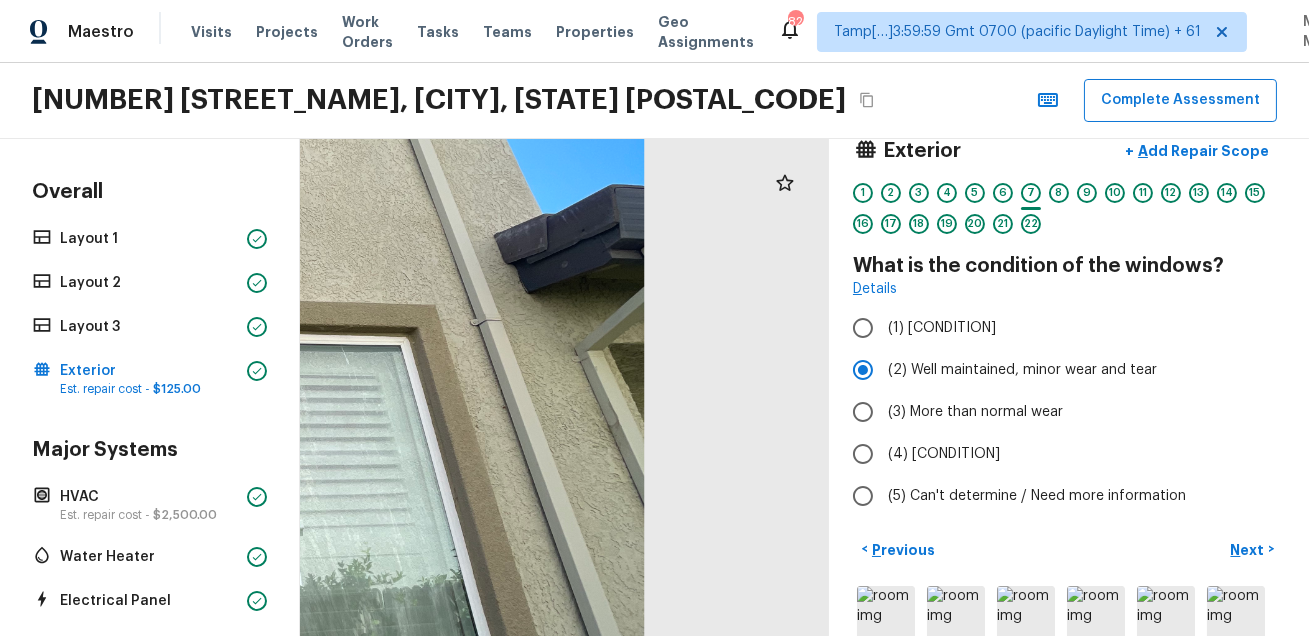 drag, startPoint x: 442, startPoint y: 491, endPoint x: 445, endPoint y: 48, distance: 443.01016 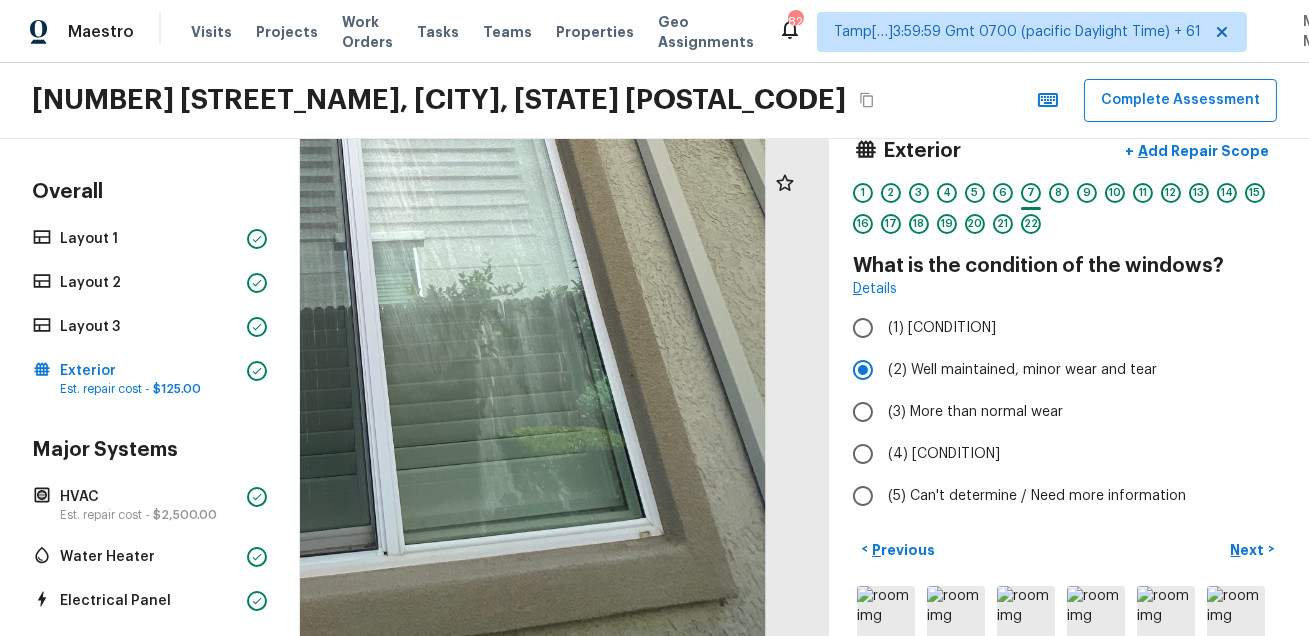 drag, startPoint x: 429, startPoint y: 306, endPoint x: 559, endPoint y: 67, distance: 272.068 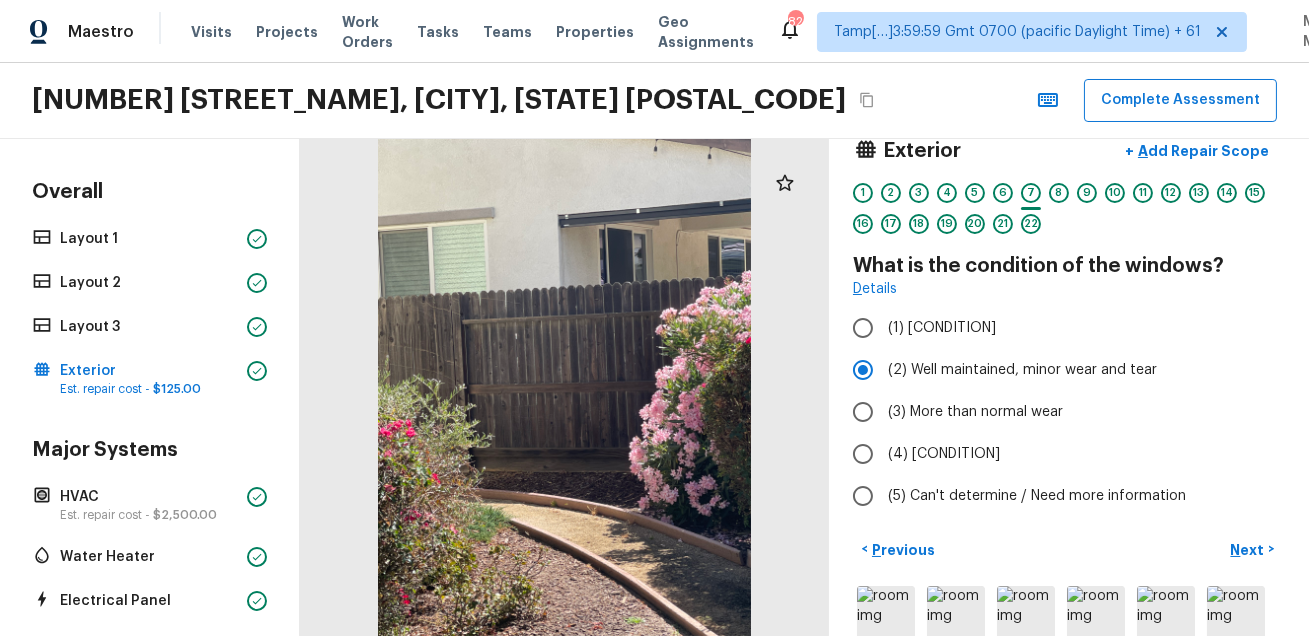 click 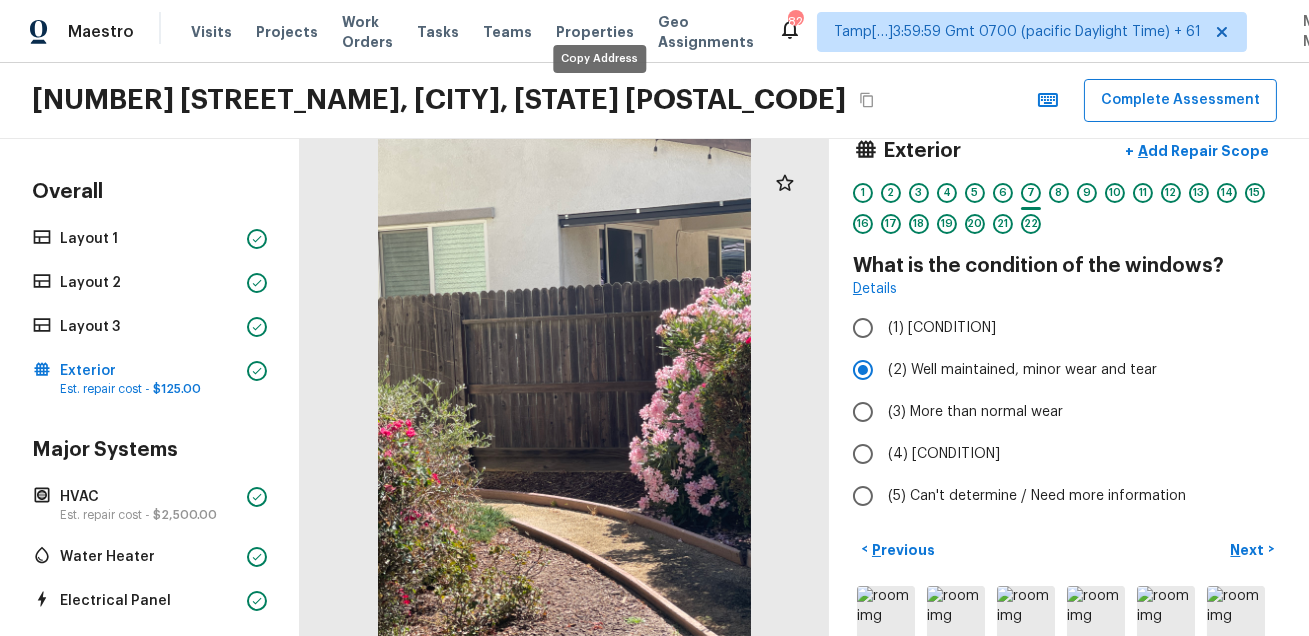 click 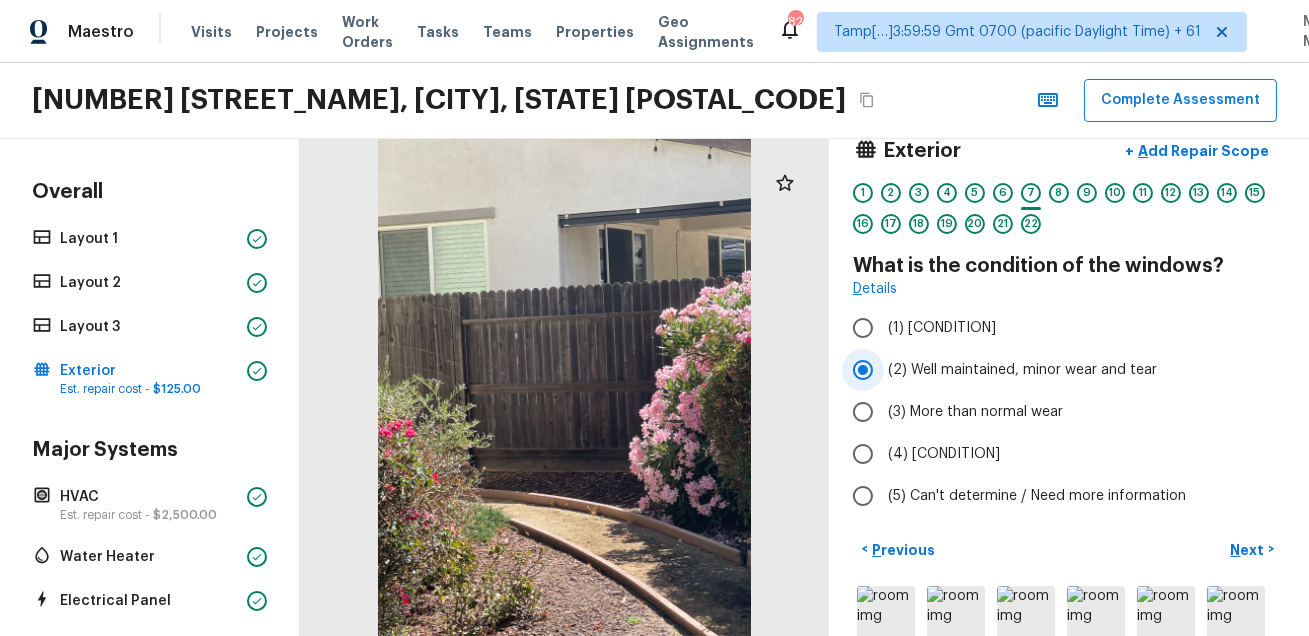 scroll, scrollTop: 120, scrollLeft: 0, axis: vertical 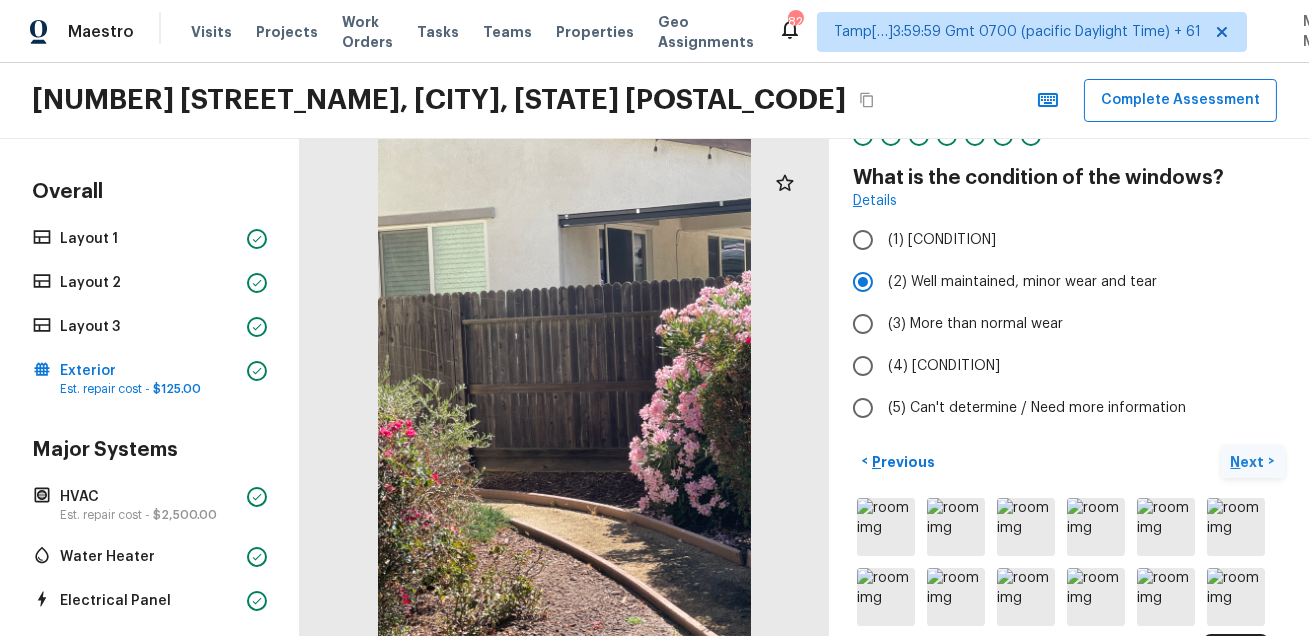 click on "Next" at bounding box center [1250, 462] 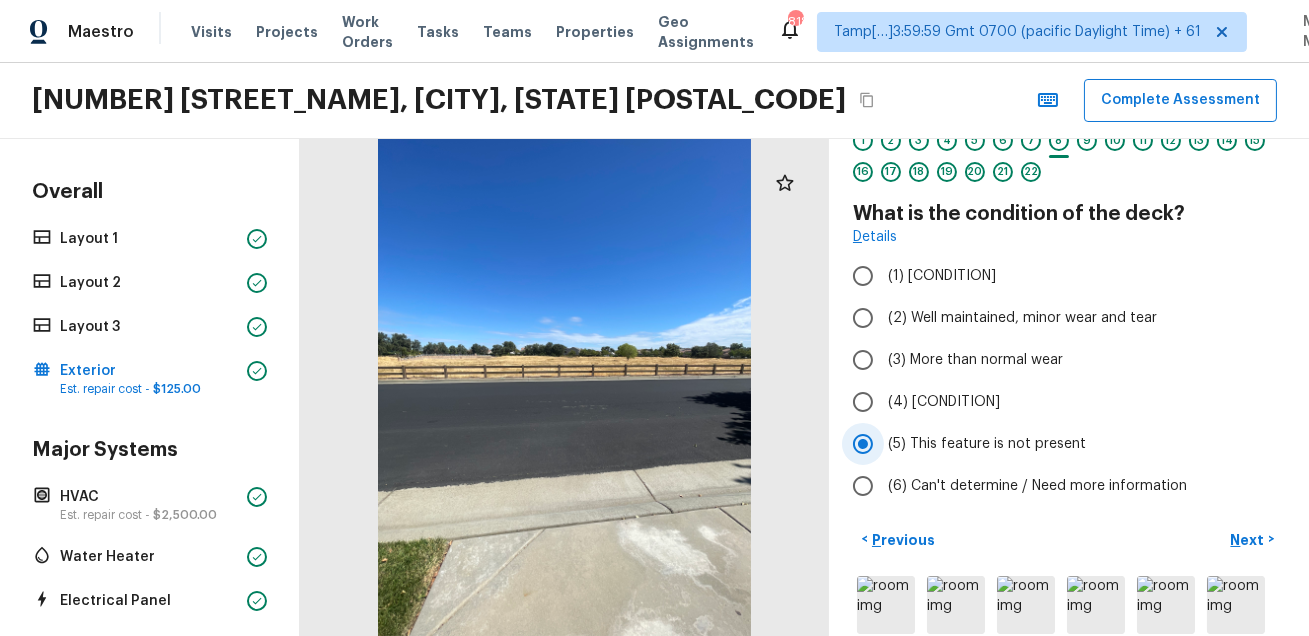 scroll, scrollTop: 70, scrollLeft: 0, axis: vertical 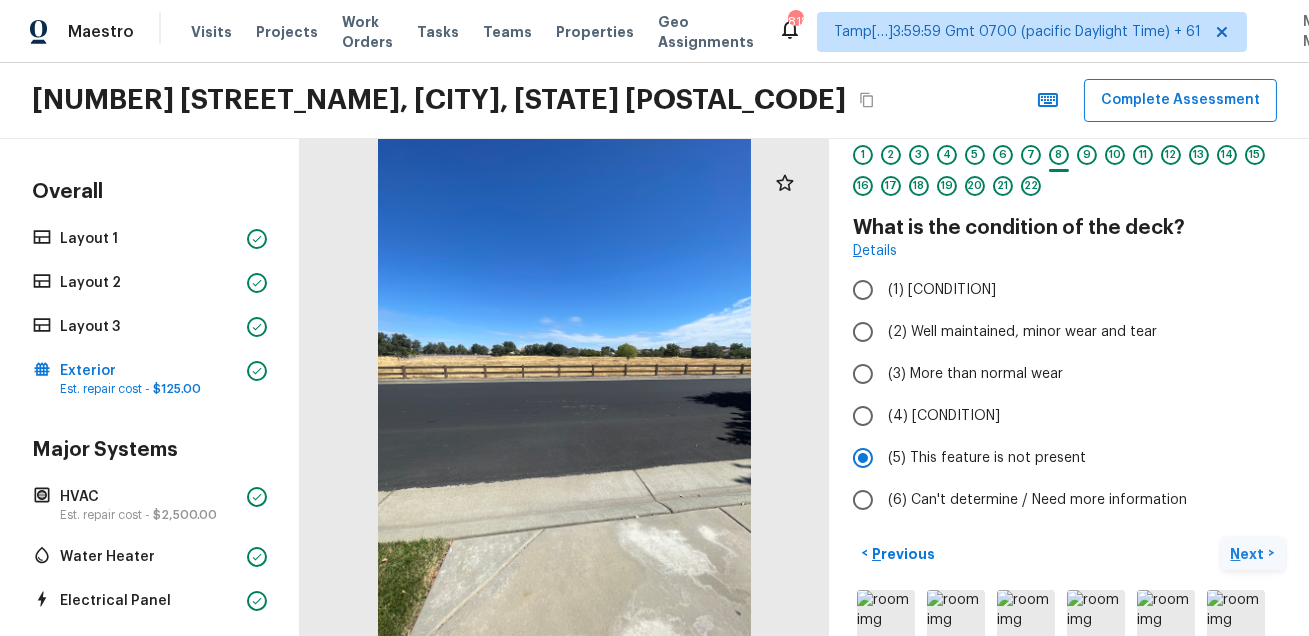click on "Next" at bounding box center [1250, 554] 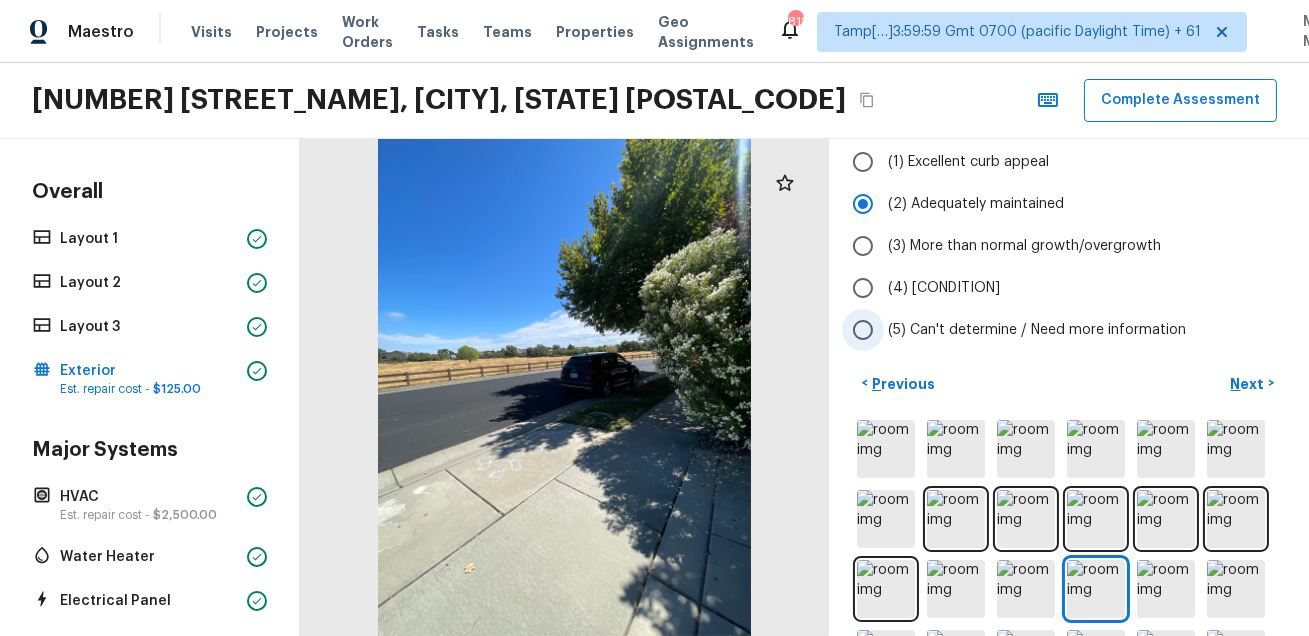 scroll, scrollTop: 173, scrollLeft: 0, axis: vertical 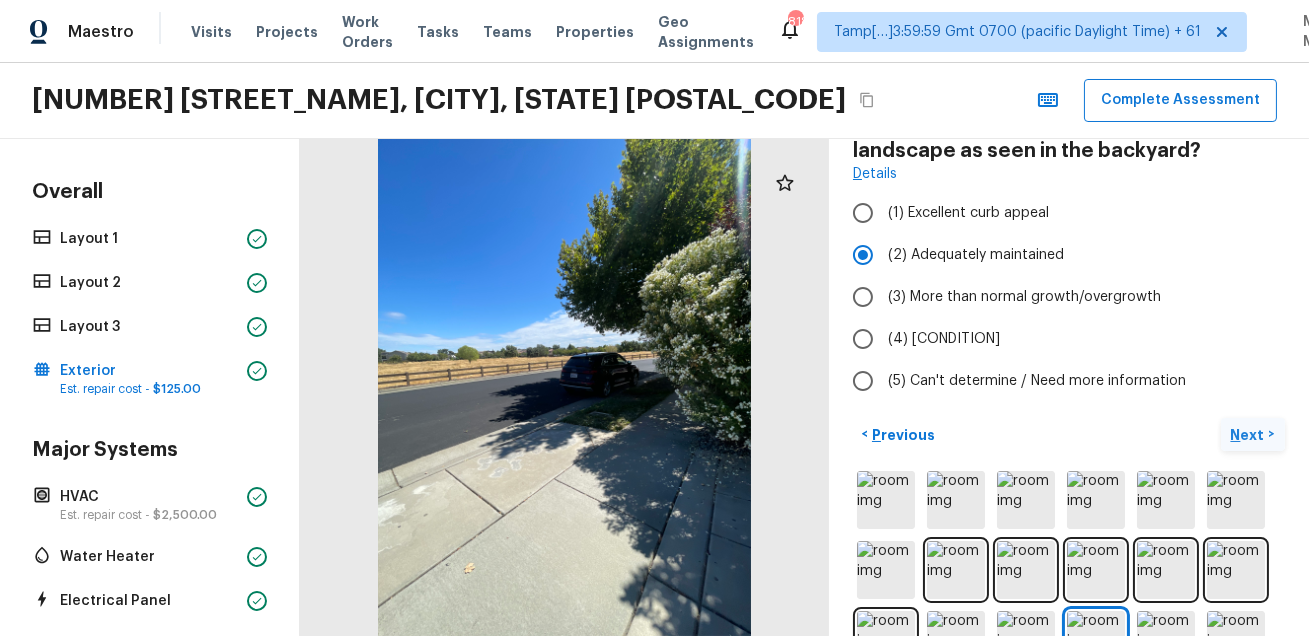 click on "Next" at bounding box center (1250, 435) 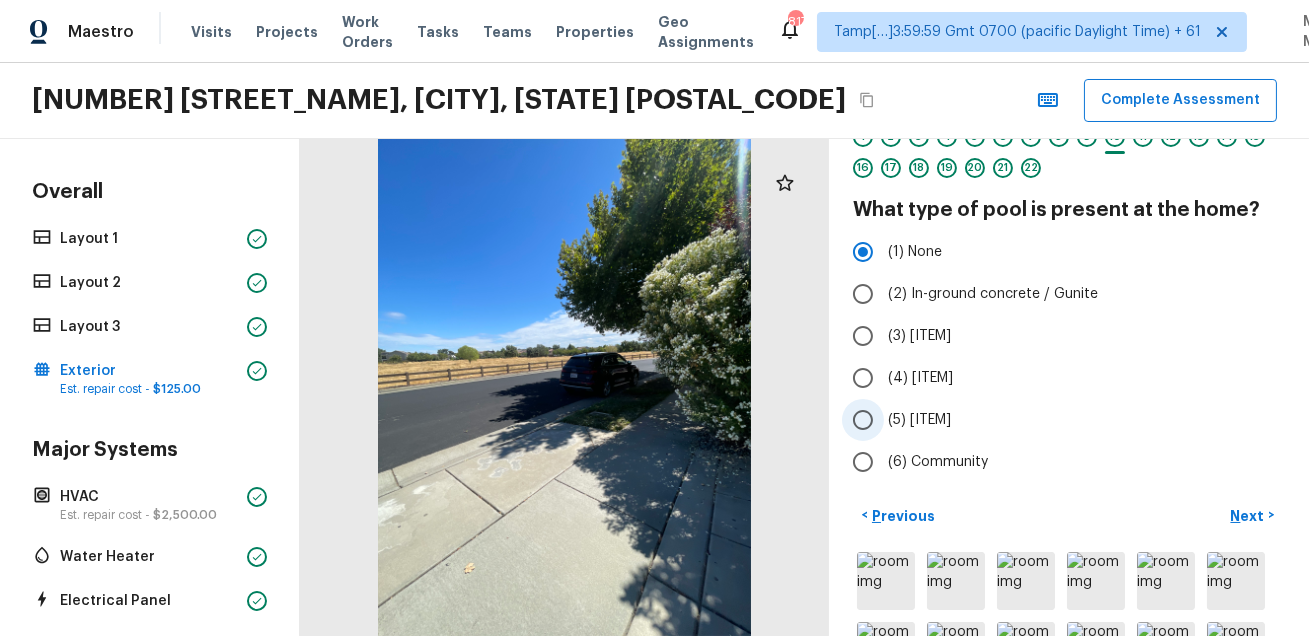 scroll, scrollTop: 29, scrollLeft: 0, axis: vertical 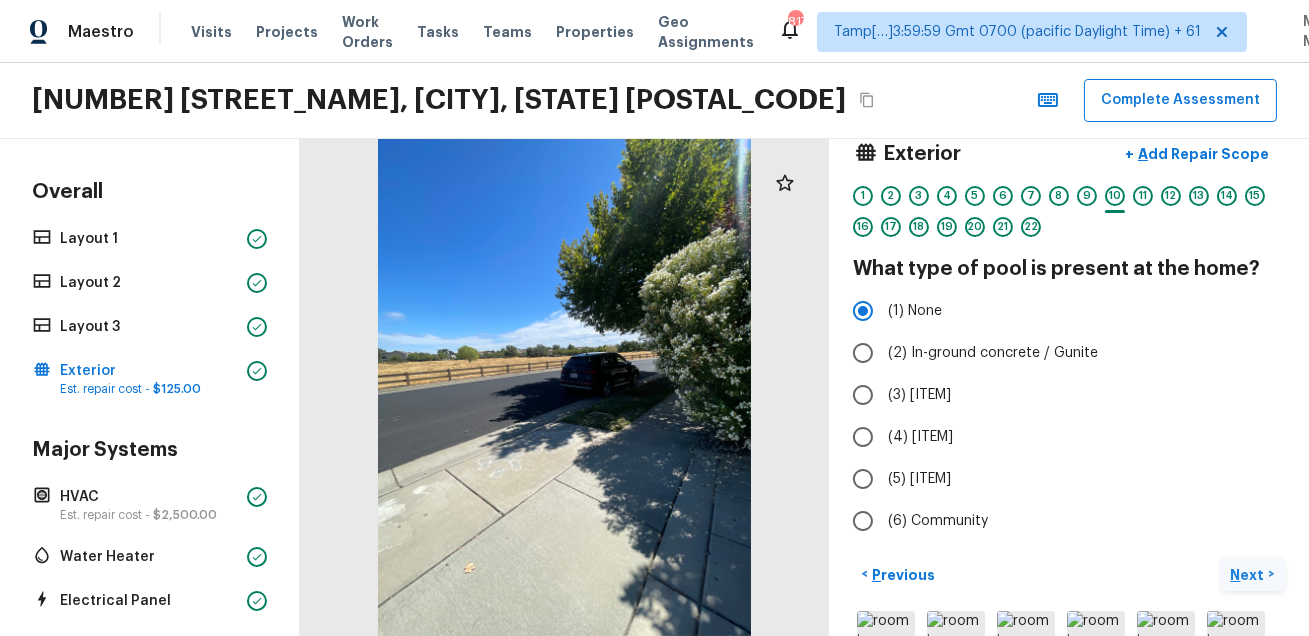 click on "Next" at bounding box center (1250, 575) 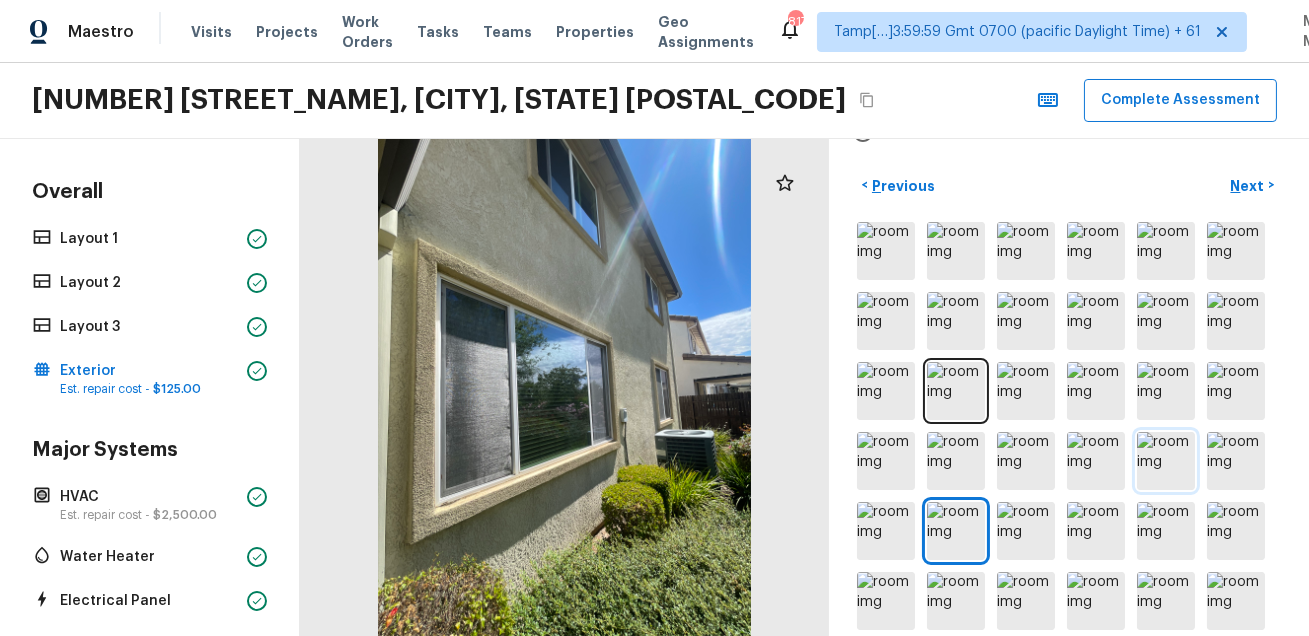 scroll, scrollTop: 451, scrollLeft: 0, axis: vertical 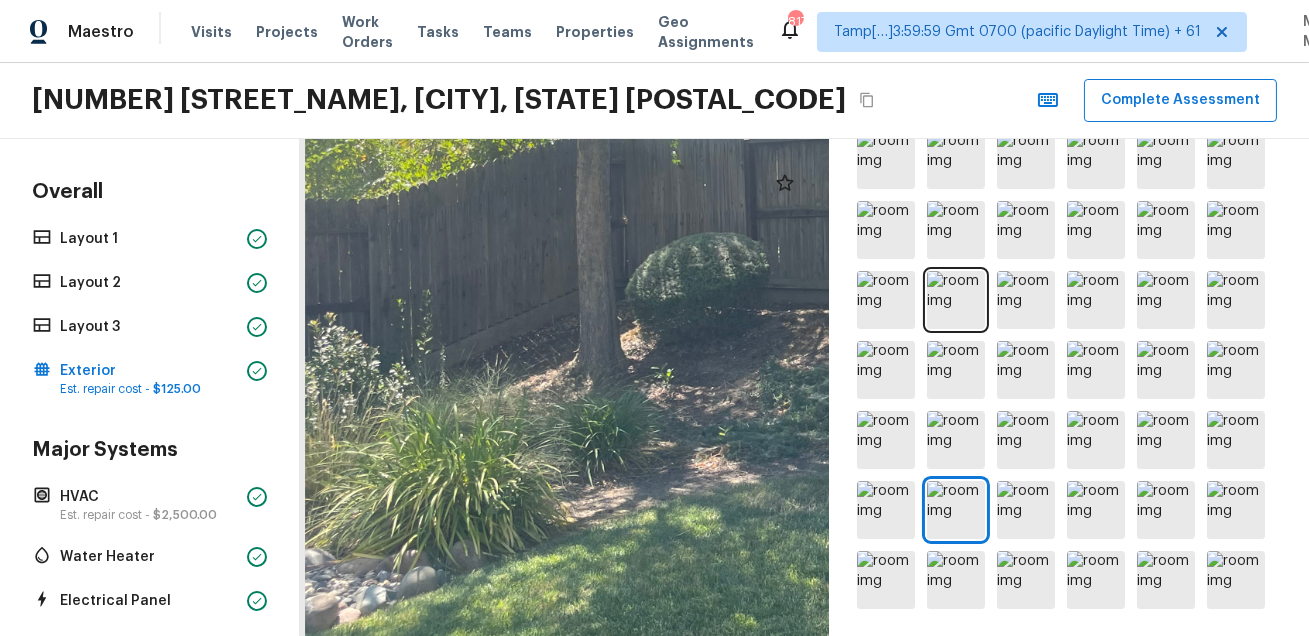 drag, startPoint x: 449, startPoint y: 443, endPoint x: 528, endPoint y: 426, distance: 80.80842 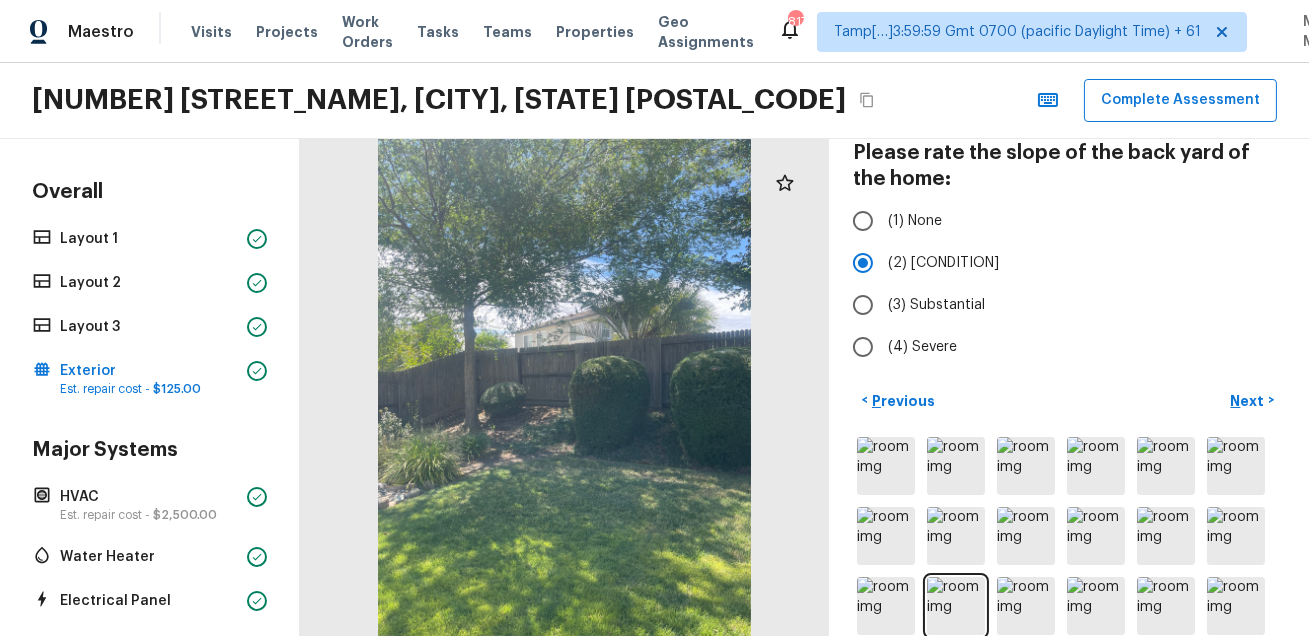 scroll, scrollTop: 0, scrollLeft: 0, axis: both 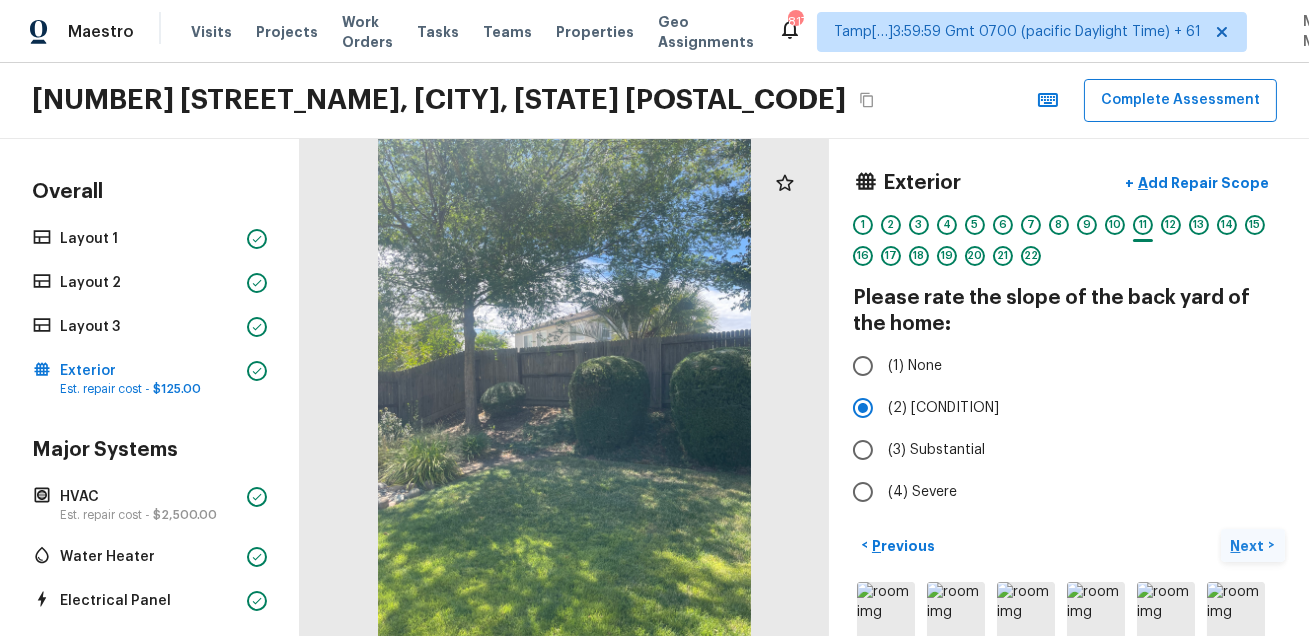 click on "Next" at bounding box center (1250, 546) 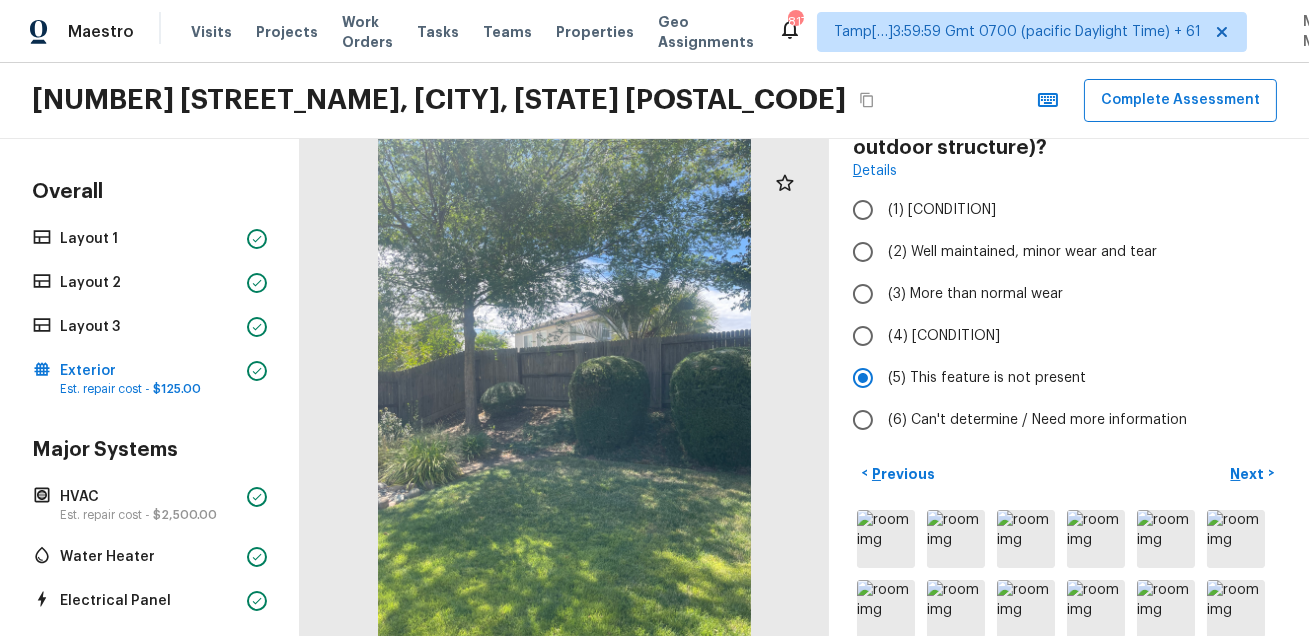 scroll, scrollTop: 85, scrollLeft: 0, axis: vertical 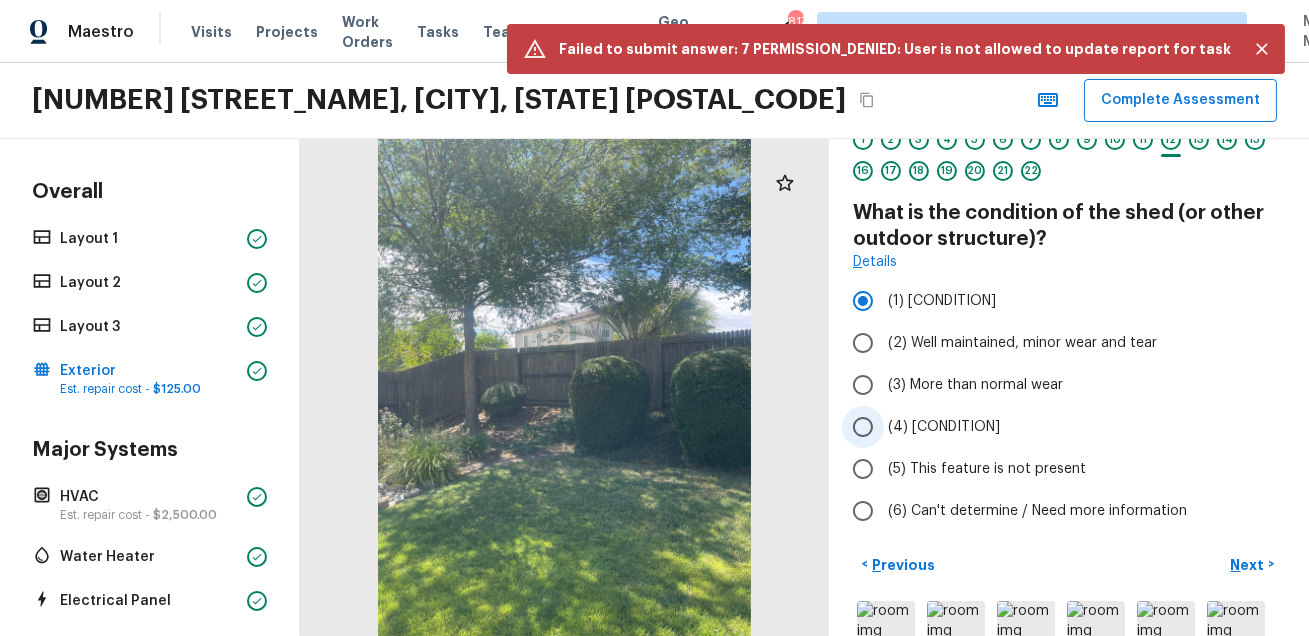 radio on "false" 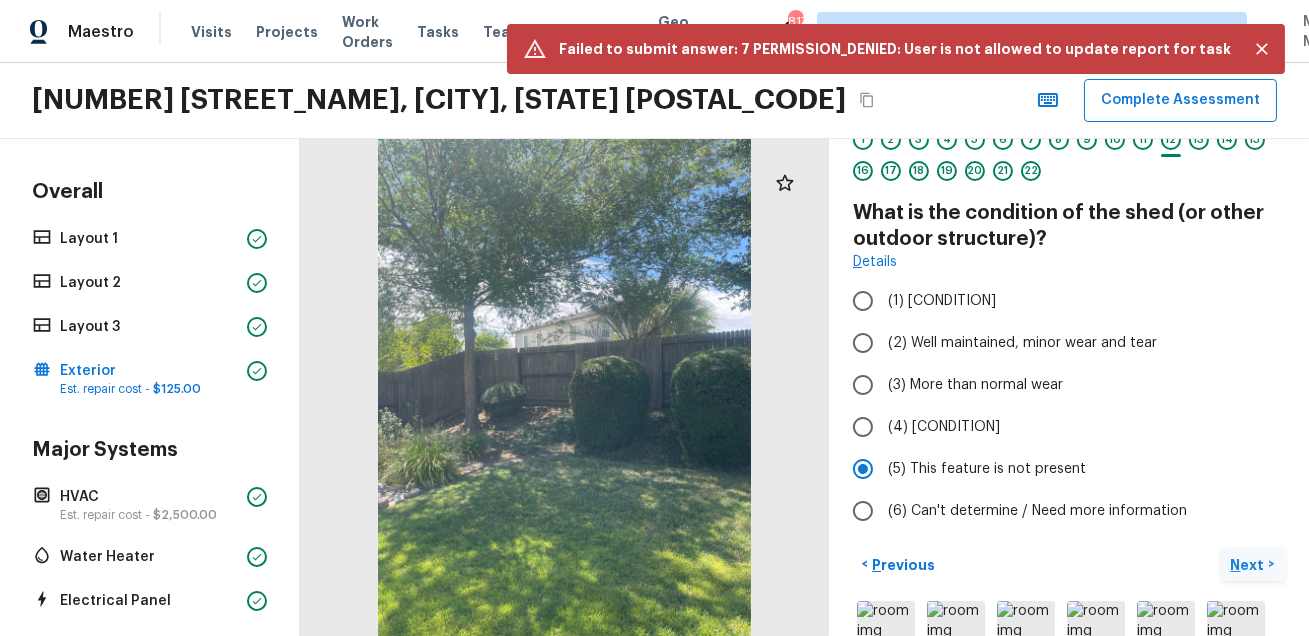 click on "Next" at bounding box center [1250, 565] 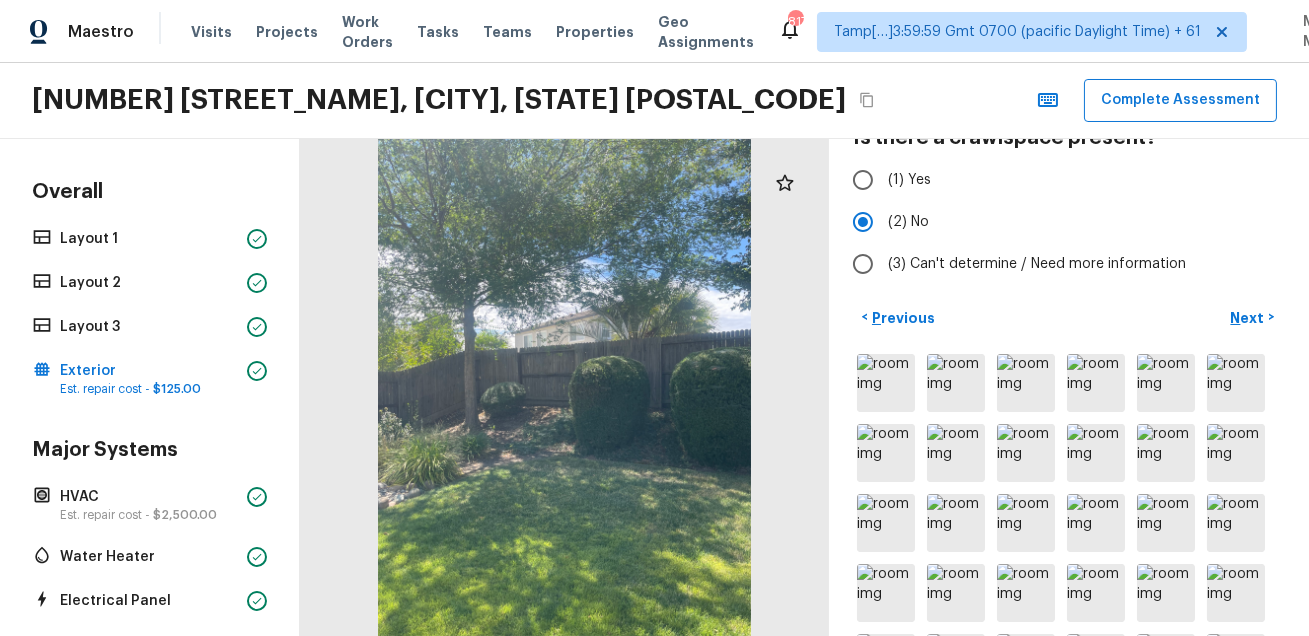 scroll, scrollTop: 145, scrollLeft: 0, axis: vertical 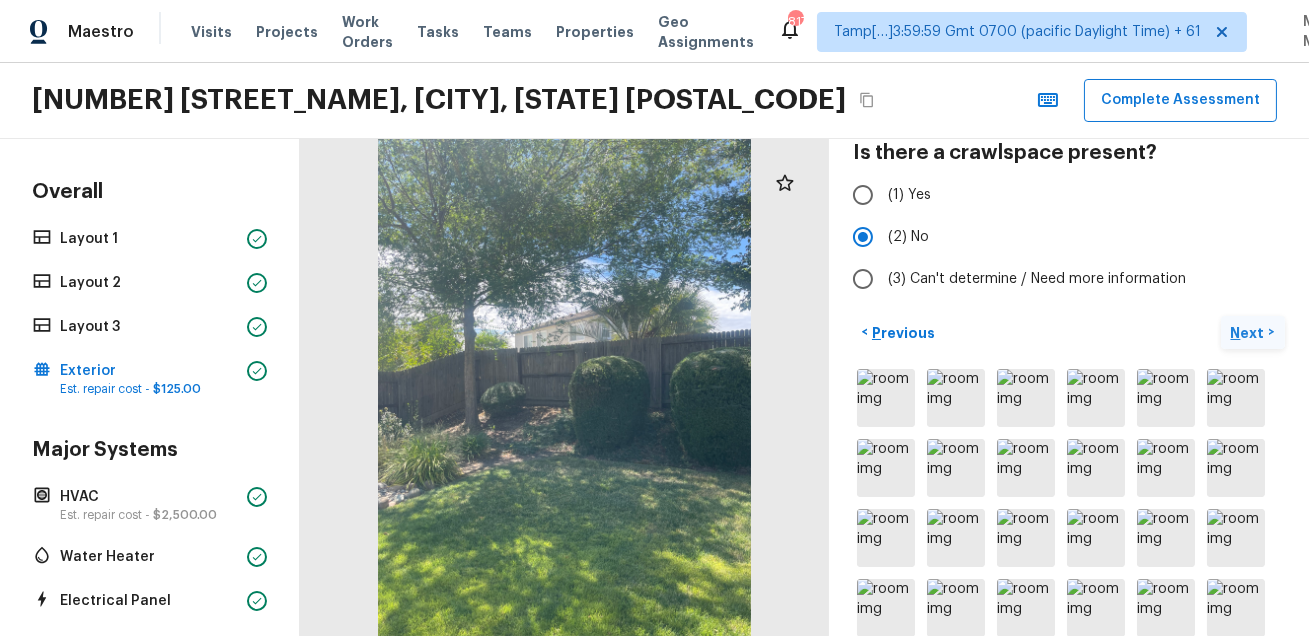 click on "Next" at bounding box center (1250, 333) 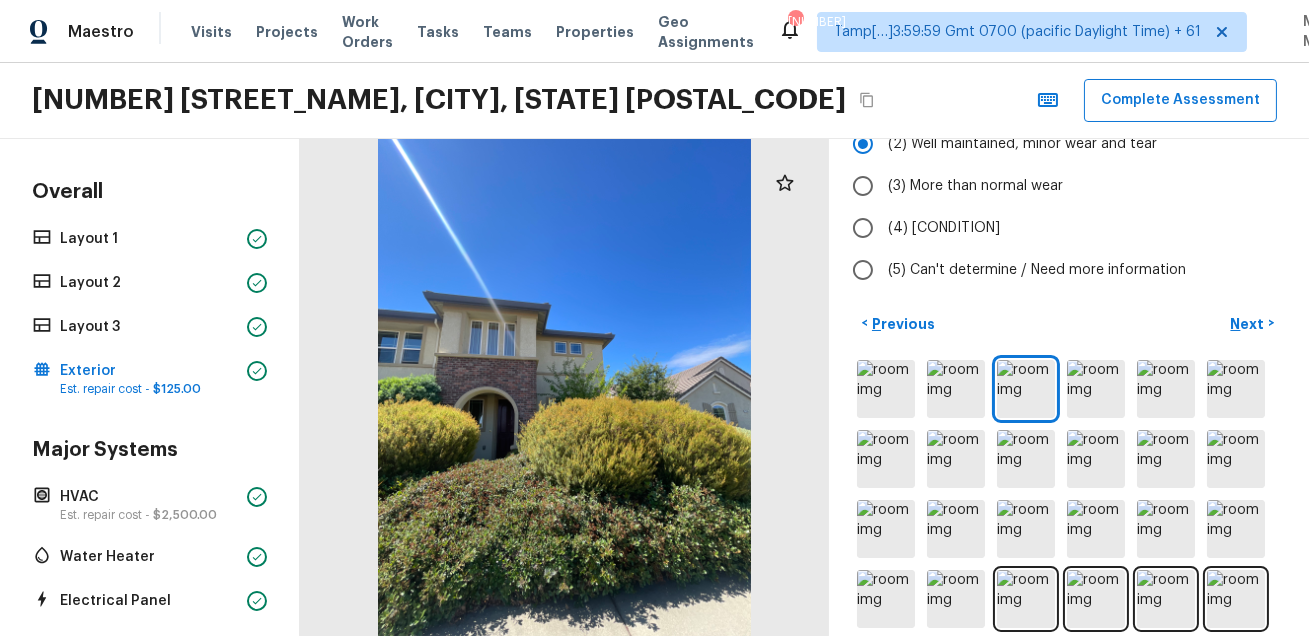 scroll, scrollTop: 344, scrollLeft: 0, axis: vertical 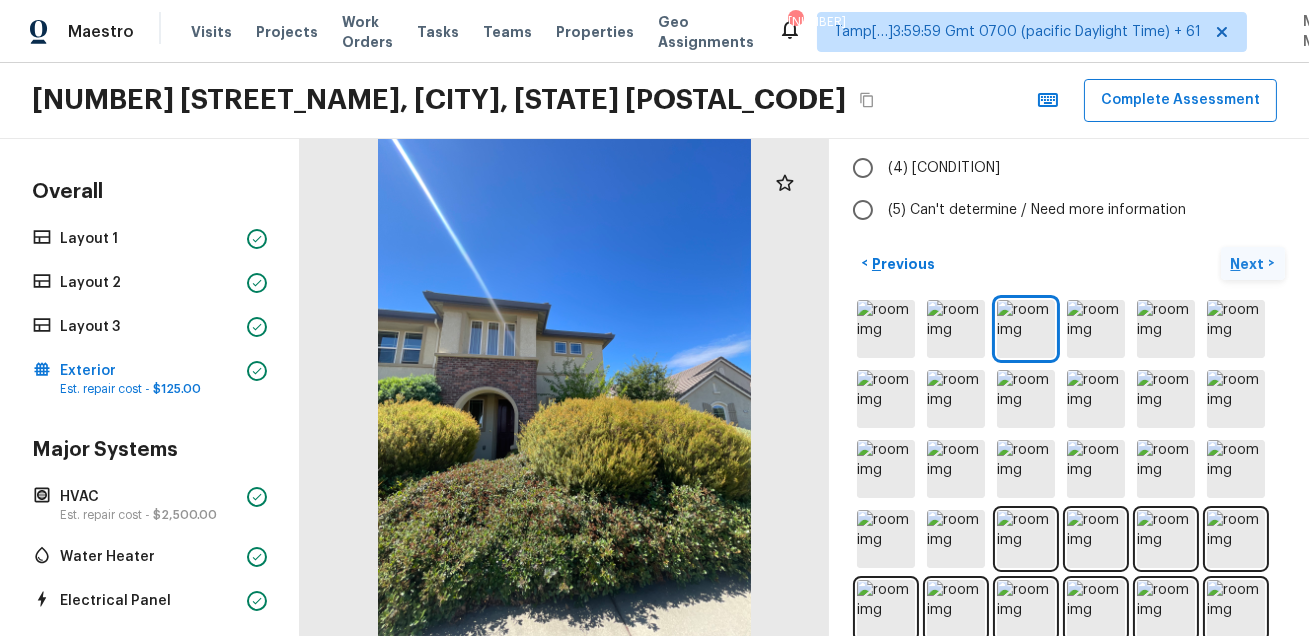 click on "Next" at bounding box center (1250, 264) 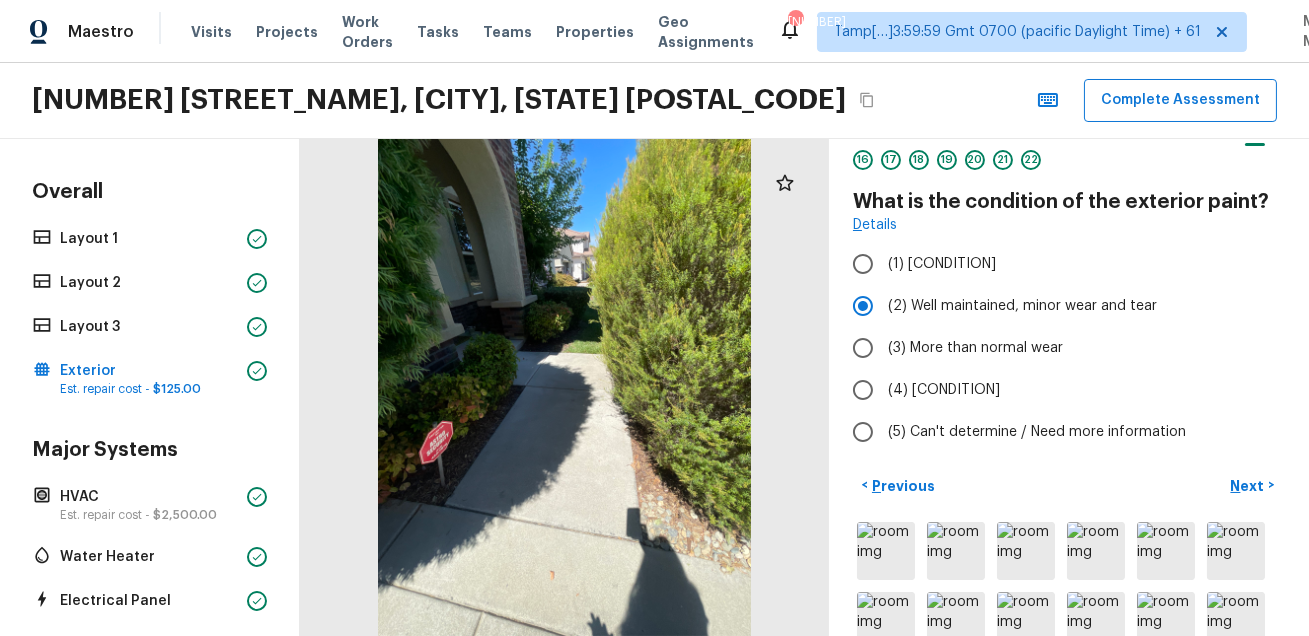 scroll, scrollTop: 70, scrollLeft: 0, axis: vertical 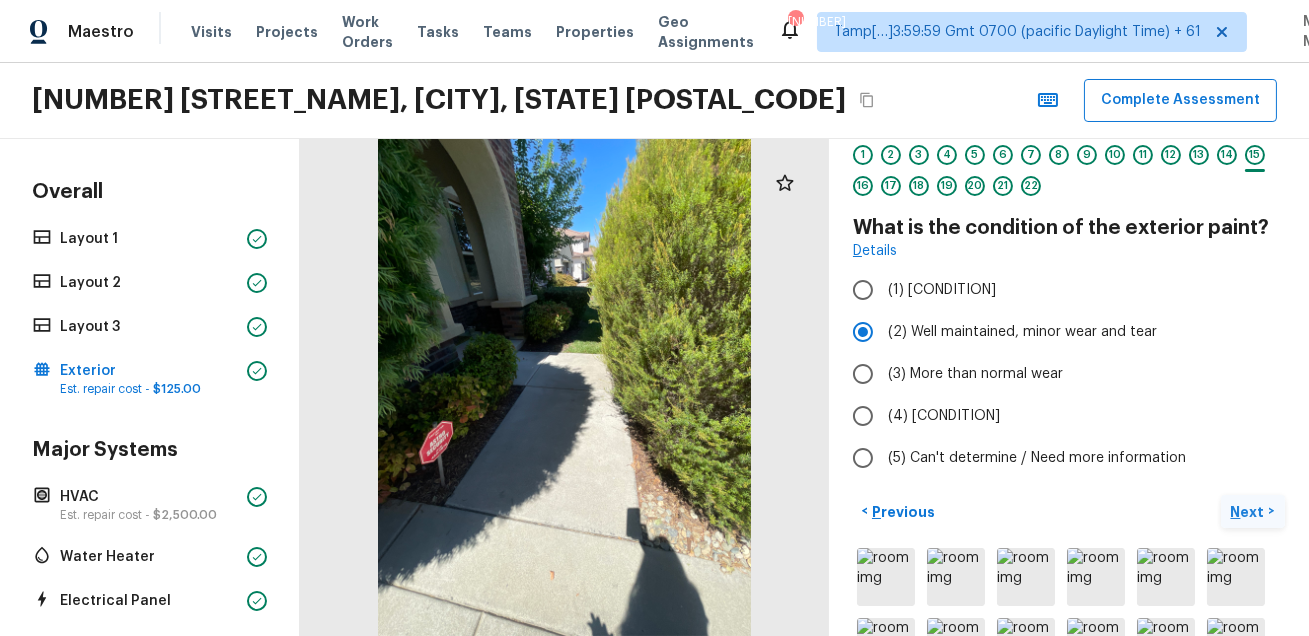 click on "Next" at bounding box center [1250, 512] 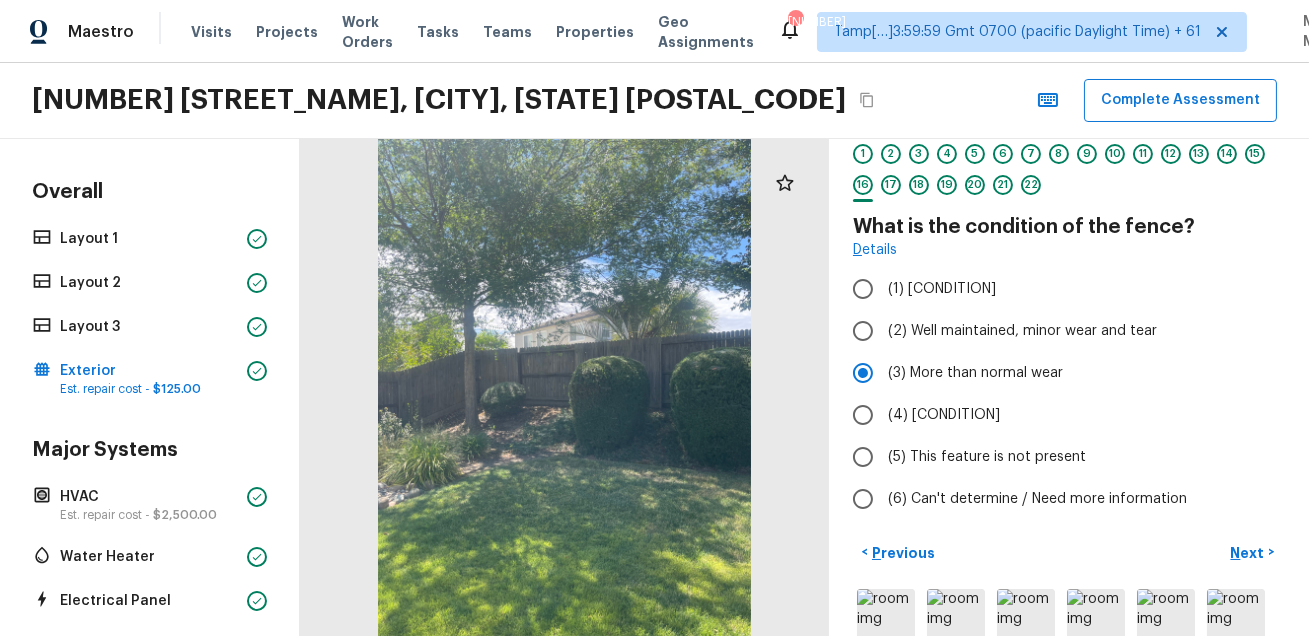 scroll, scrollTop: 78, scrollLeft: 0, axis: vertical 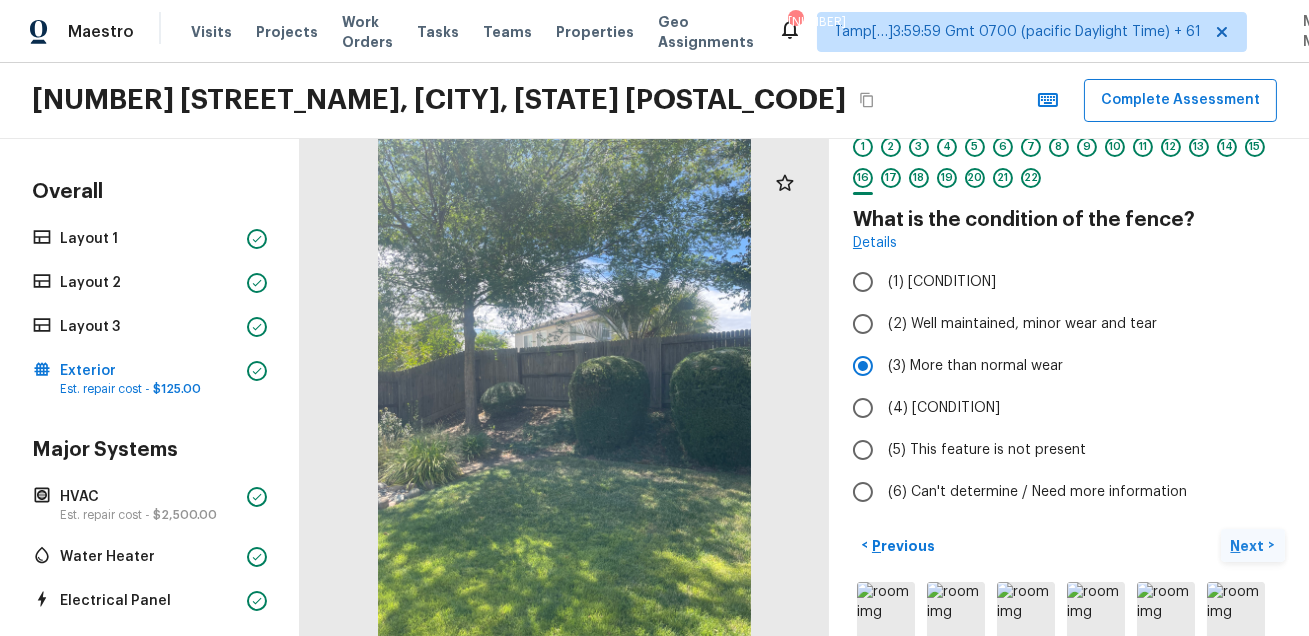 click on "Next" at bounding box center [1250, 546] 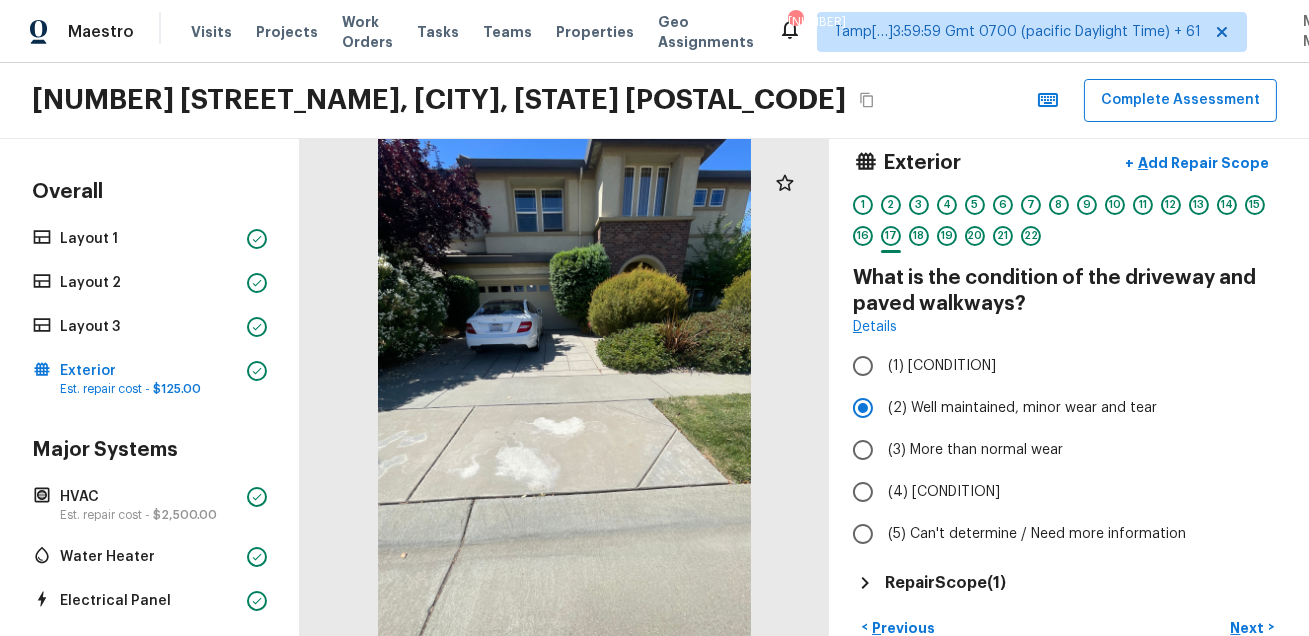 scroll, scrollTop: 16, scrollLeft: 0, axis: vertical 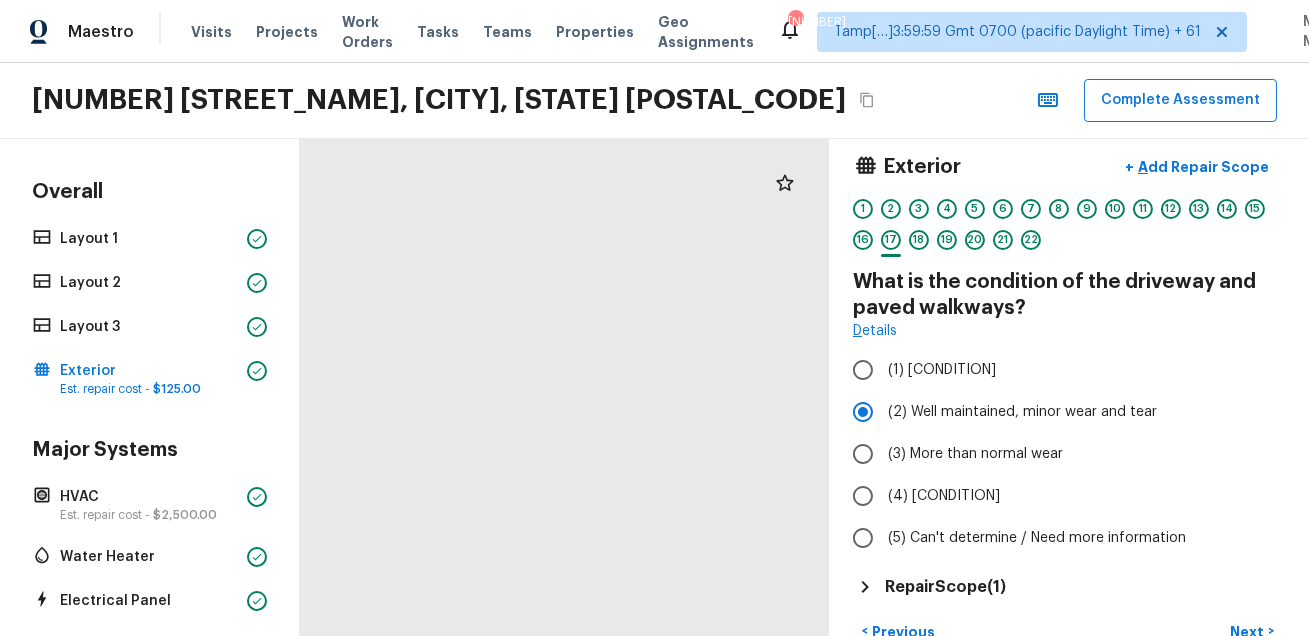 drag, startPoint x: 429, startPoint y: 447, endPoint x: 485, endPoint y: 485, distance: 67.6757 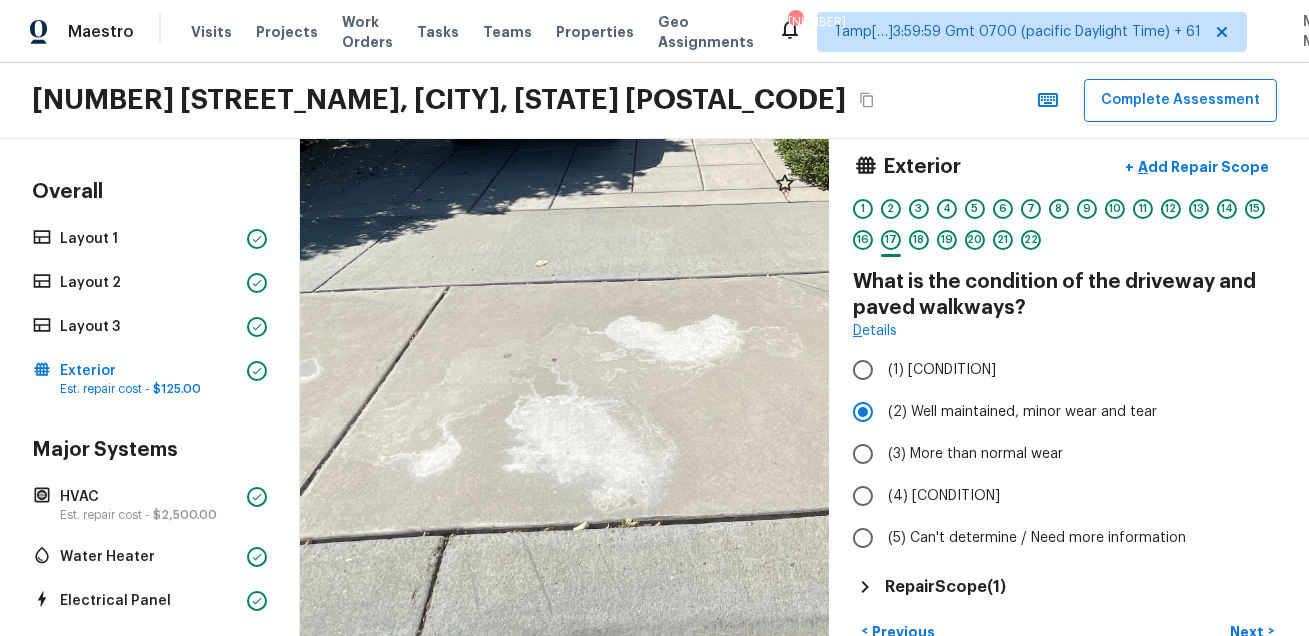drag, startPoint x: 578, startPoint y: 314, endPoint x: 651, endPoint y: 147, distance: 182.25806 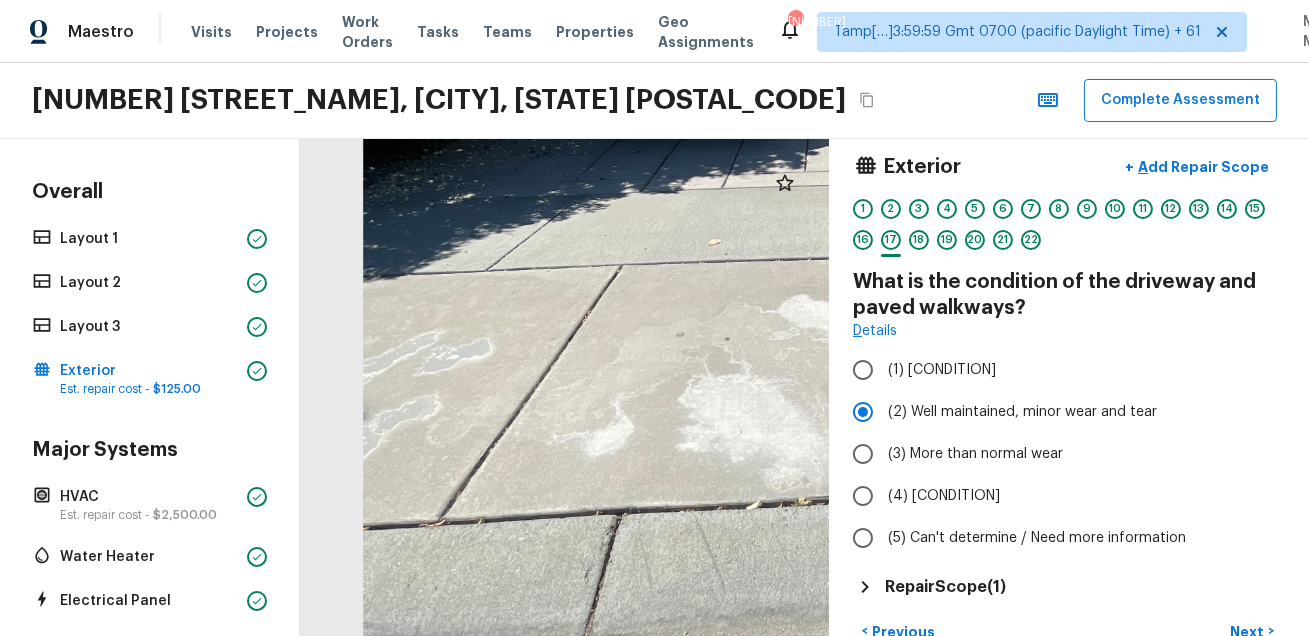drag, startPoint x: 578, startPoint y: 321, endPoint x: 618, endPoint y: 273, distance: 62.482 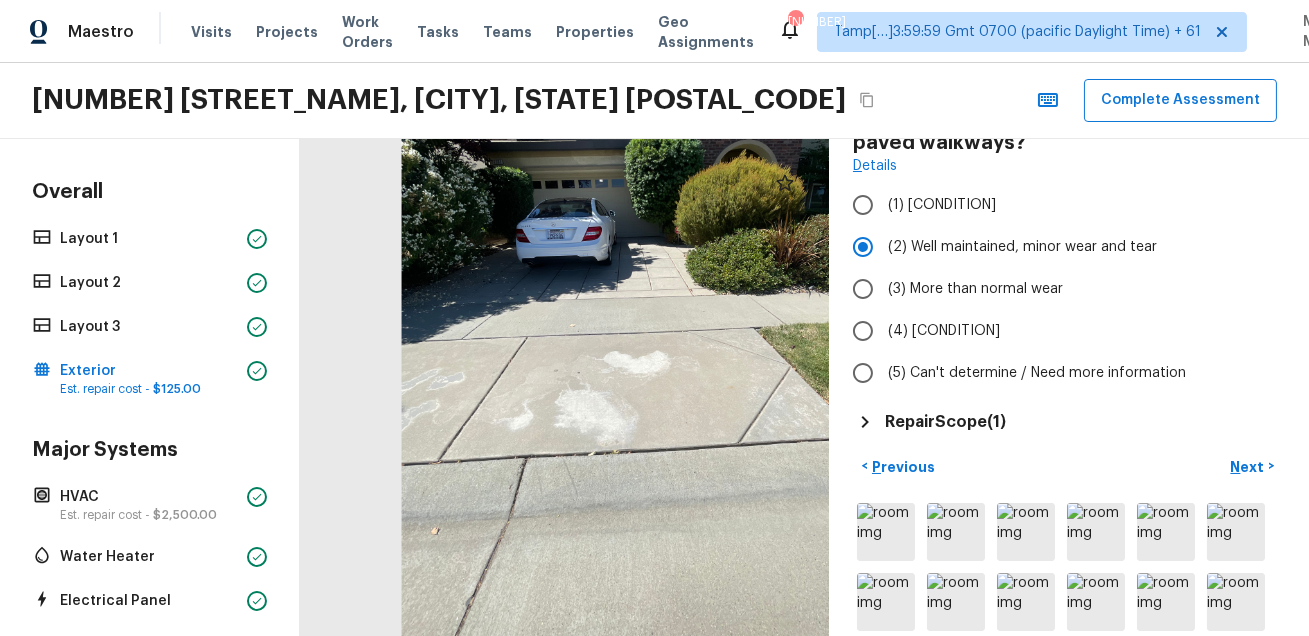 scroll, scrollTop: 192, scrollLeft: 0, axis: vertical 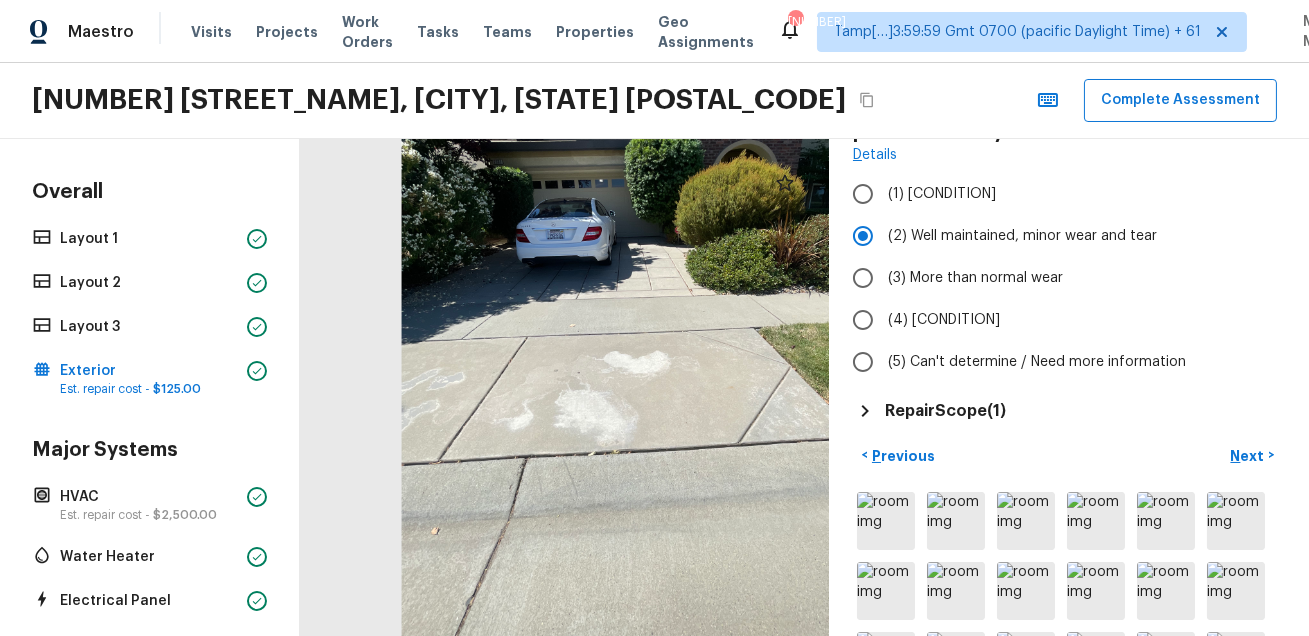 click on "Repair  Scope  ( 1 )" at bounding box center (945, 411) 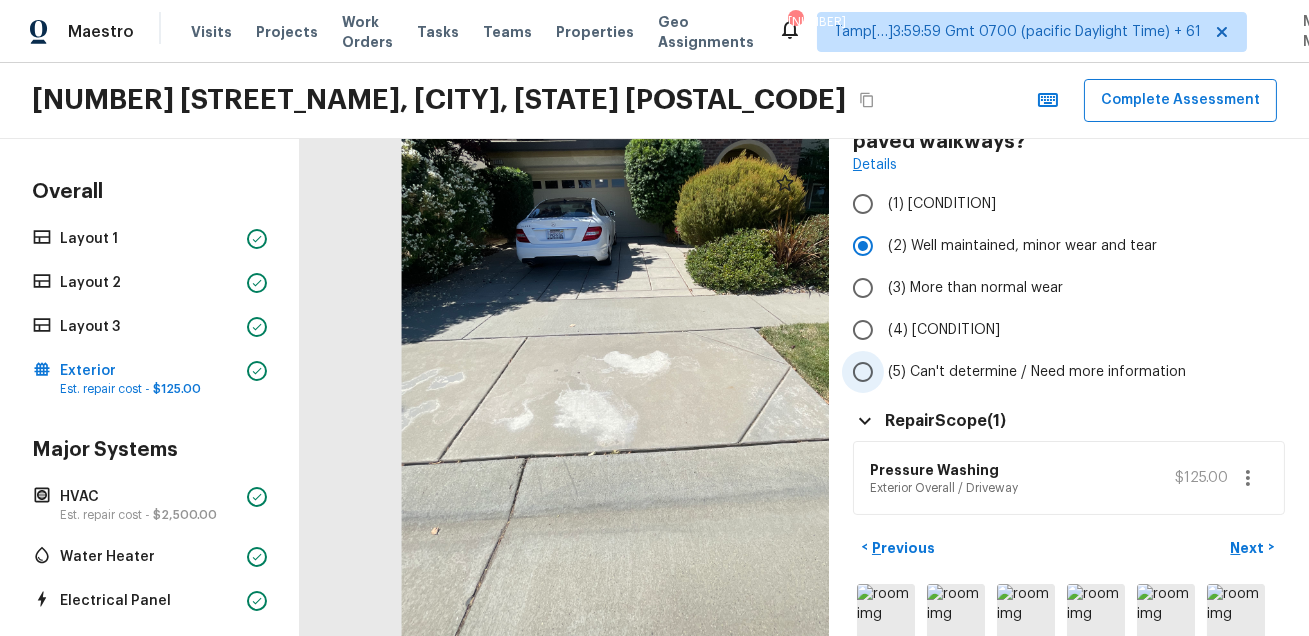 scroll, scrollTop: 240, scrollLeft: 0, axis: vertical 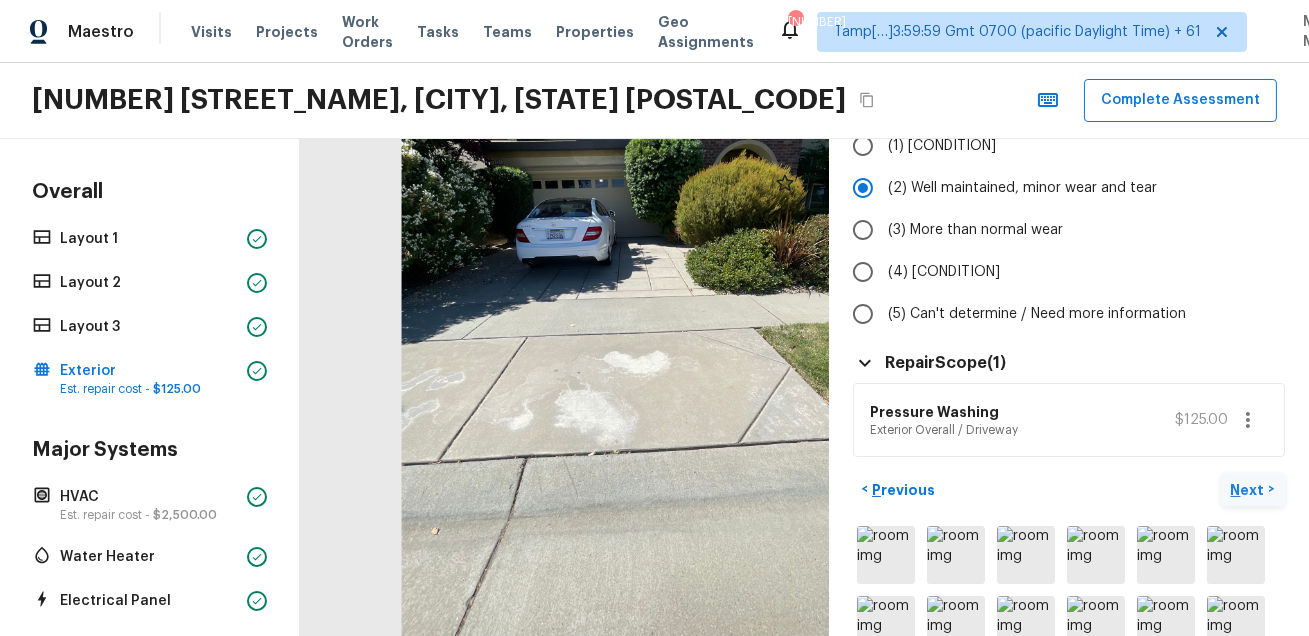 click on "Next" at bounding box center [1250, 490] 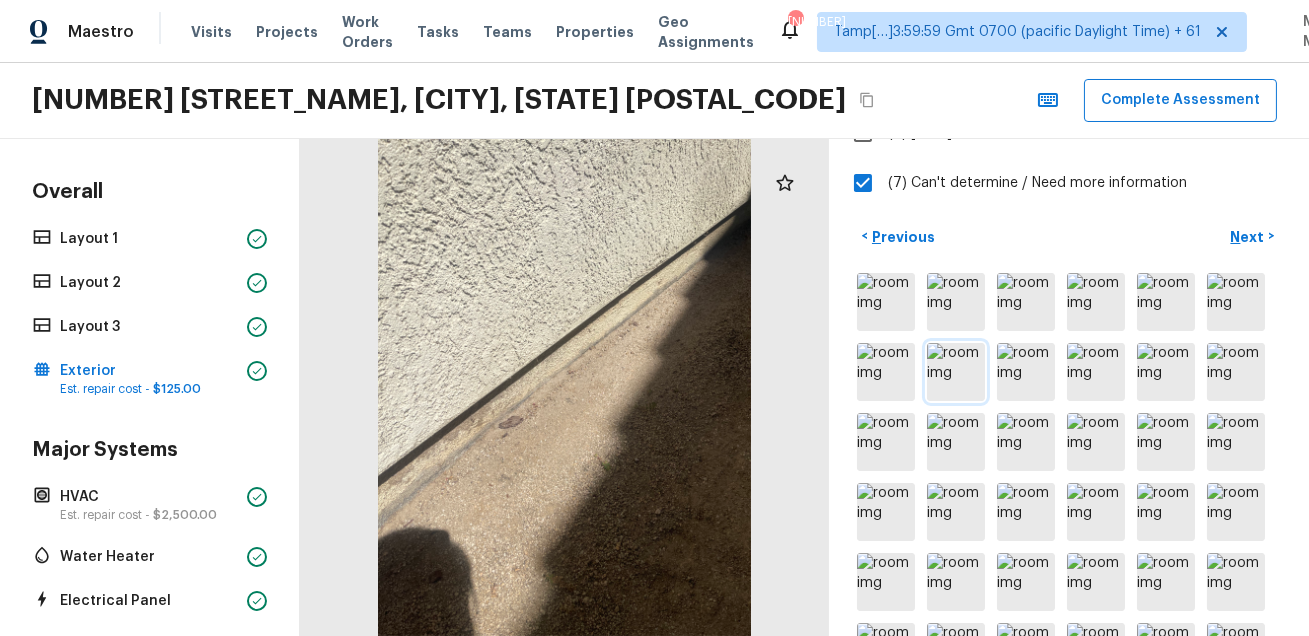 scroll, scrollTop: 457, scrollLeft: 0, axis: vertical 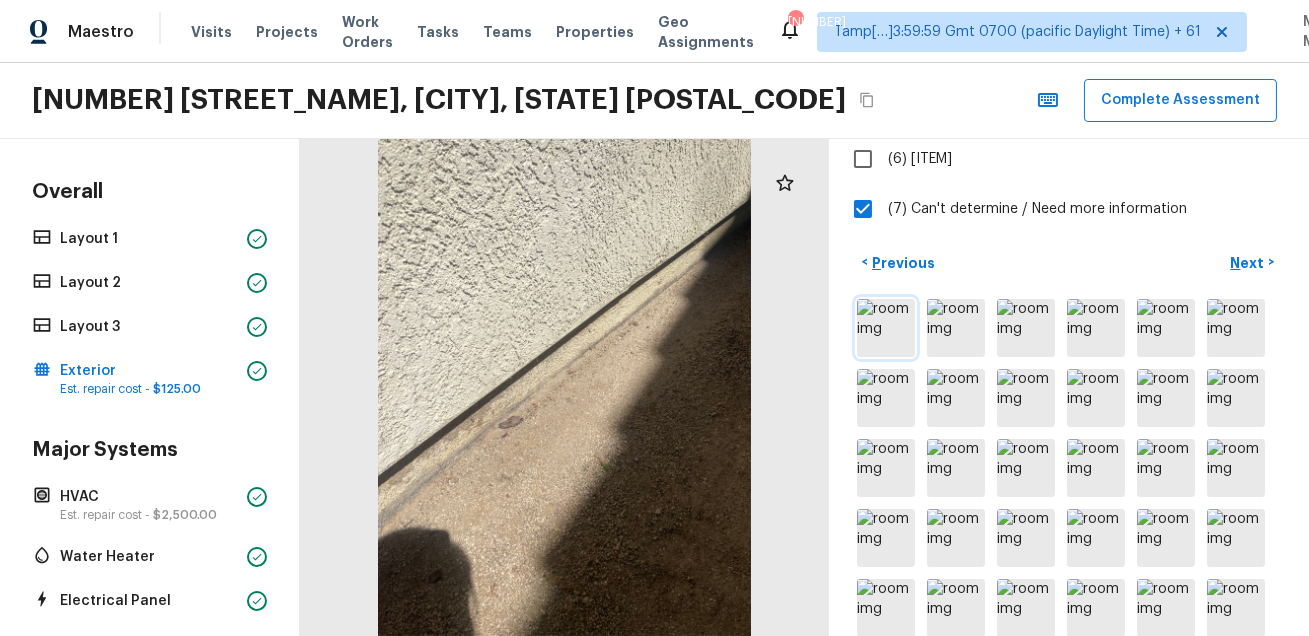 click at bounding box center (886, 328) 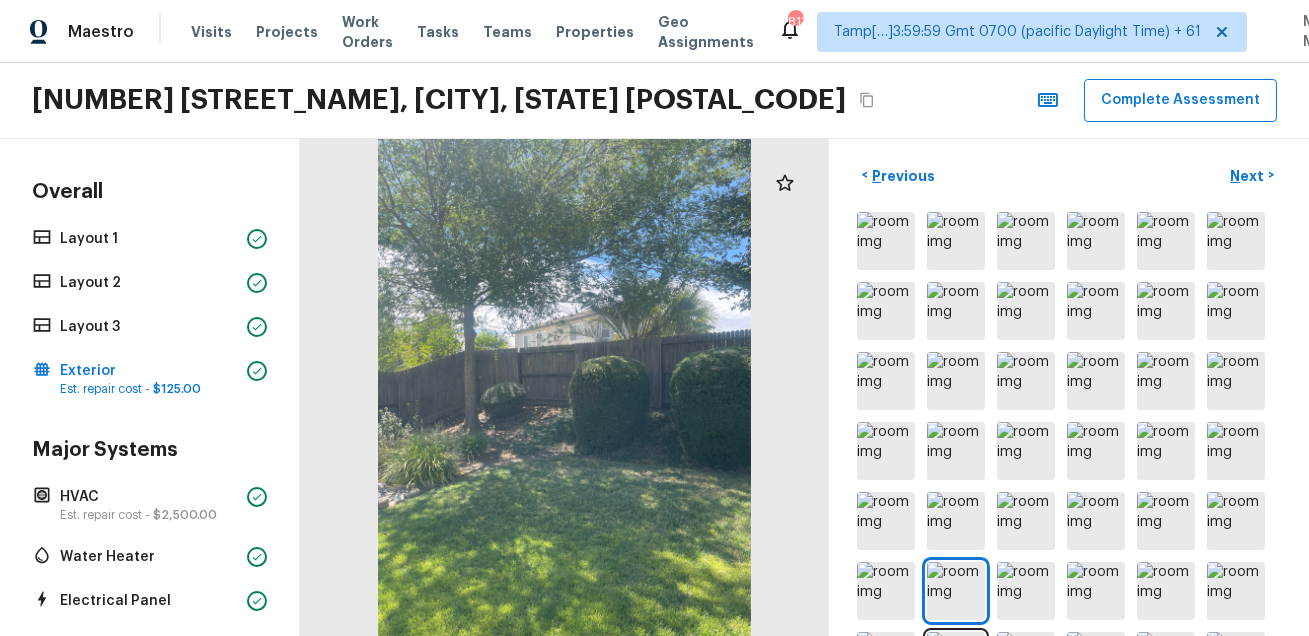 scroll, scrollTop: 625, scrollLeft: 0, axis: vertical 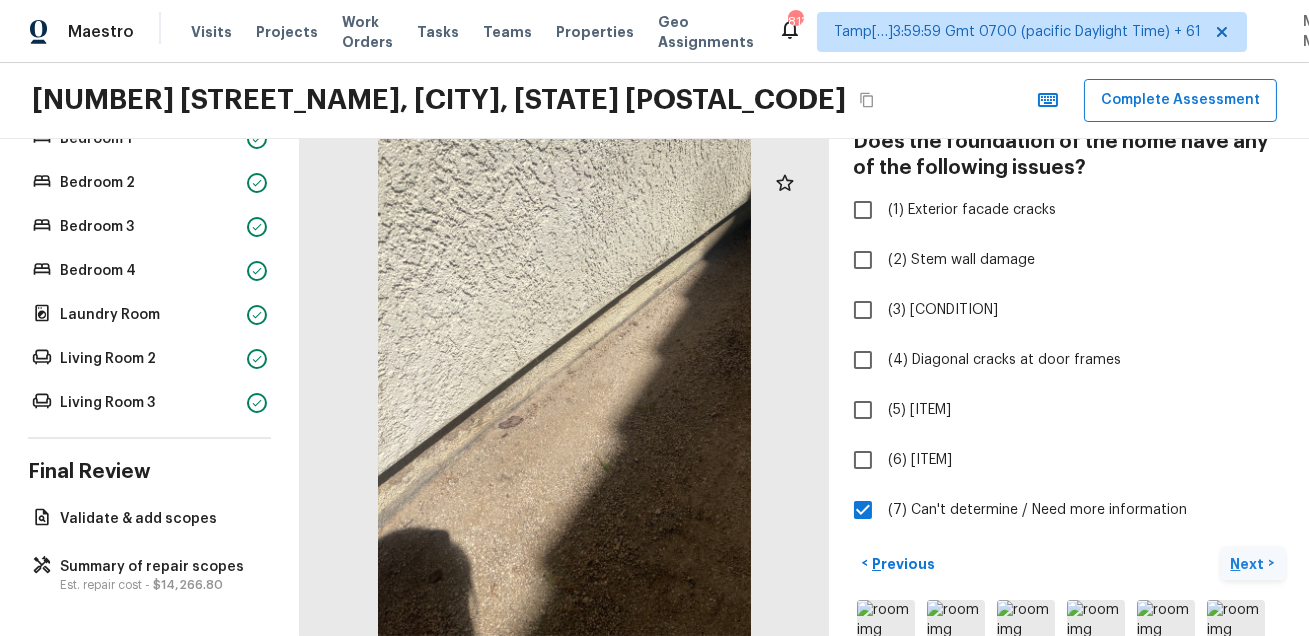 click on "Next" at bounding box center [1250, 564] 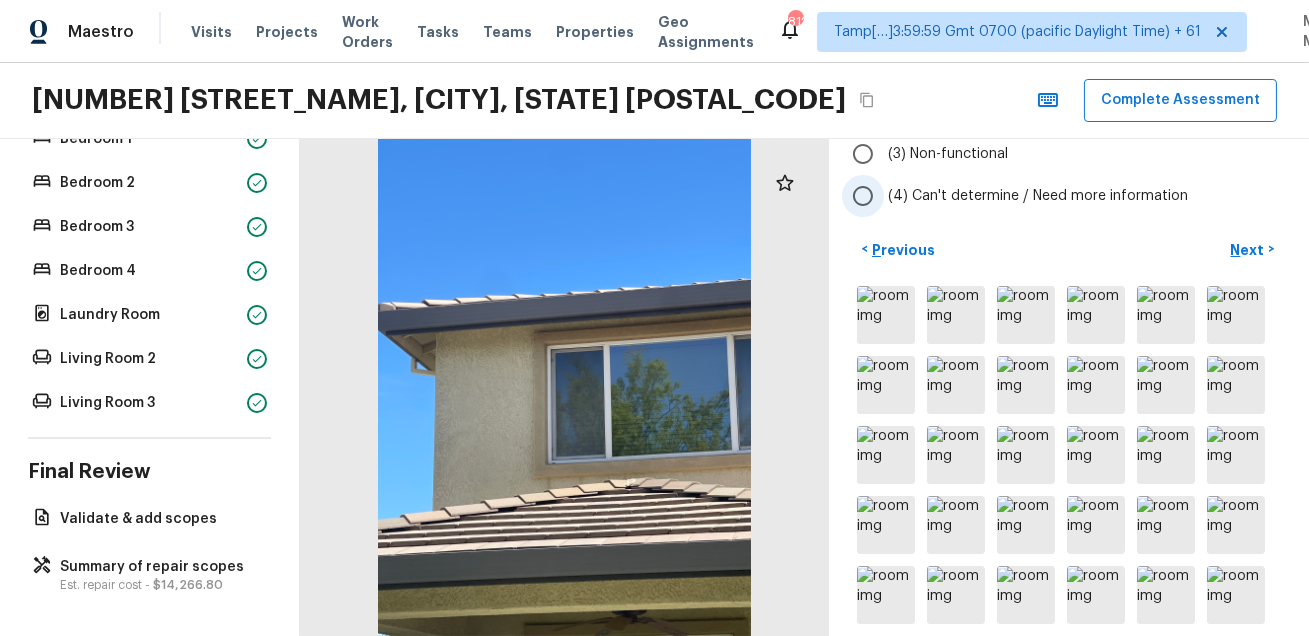 scroll, scrollTop: 293, scrollLeft: 0, axis: vertical 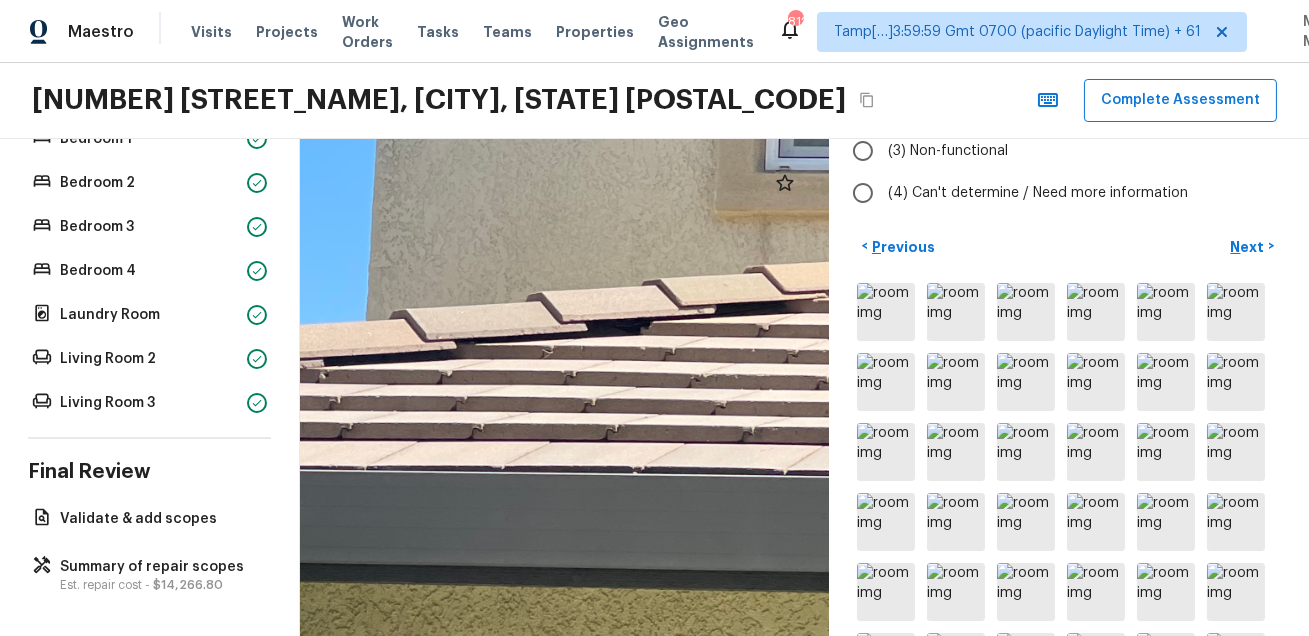 drag, startPoint x: 537, startPoint y: 400, endPoint x: 776, endPoint y: 408, distance: 239.13385 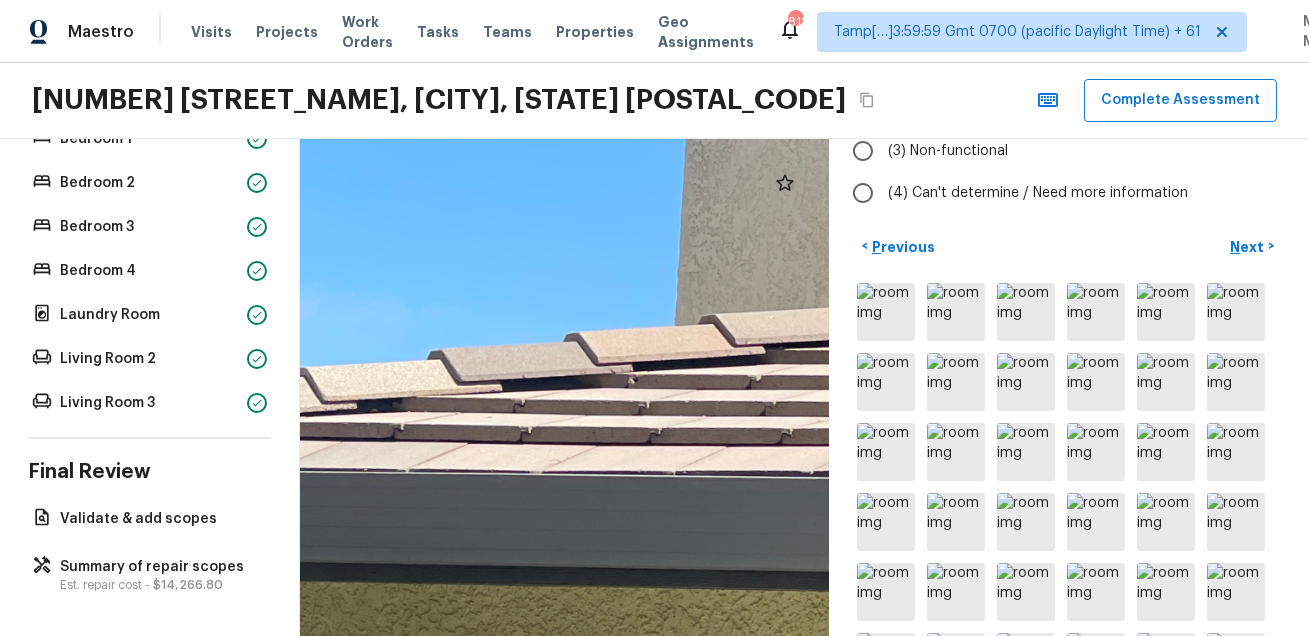 drag, startPoint x: 501, startPoint y: 381, endPoint x: 806, endPoint y: 386, distance: 305.041 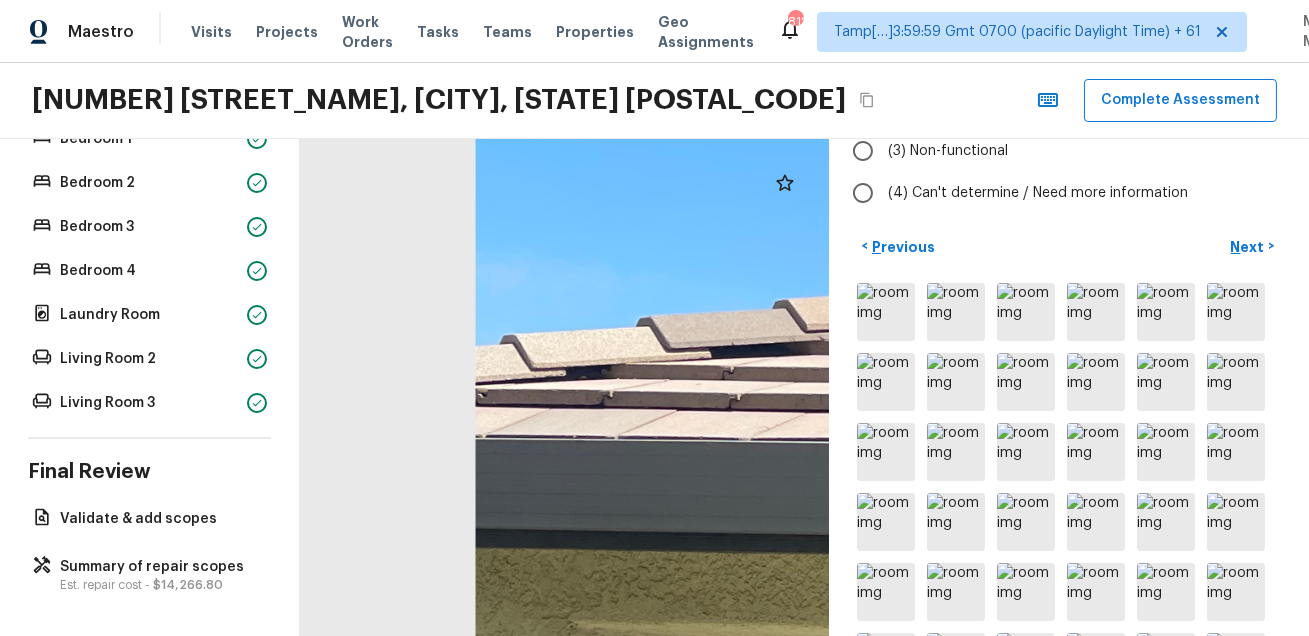 drag, startPoint x: 627, startPoint y: 426, endPoint x: 495, endPoint y: 454, distance: 134.93703 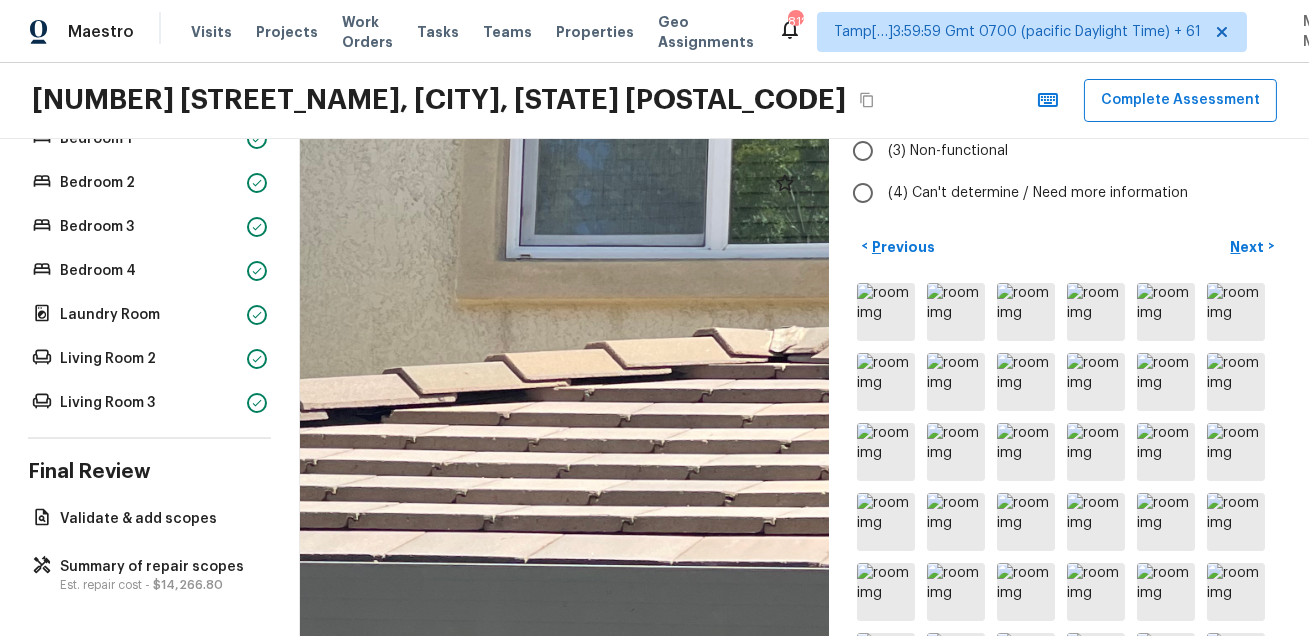drag, startPoint x: 706, startPoint y: 418, endPoint x: 521, endPoint y: 499, distance: 201.95544 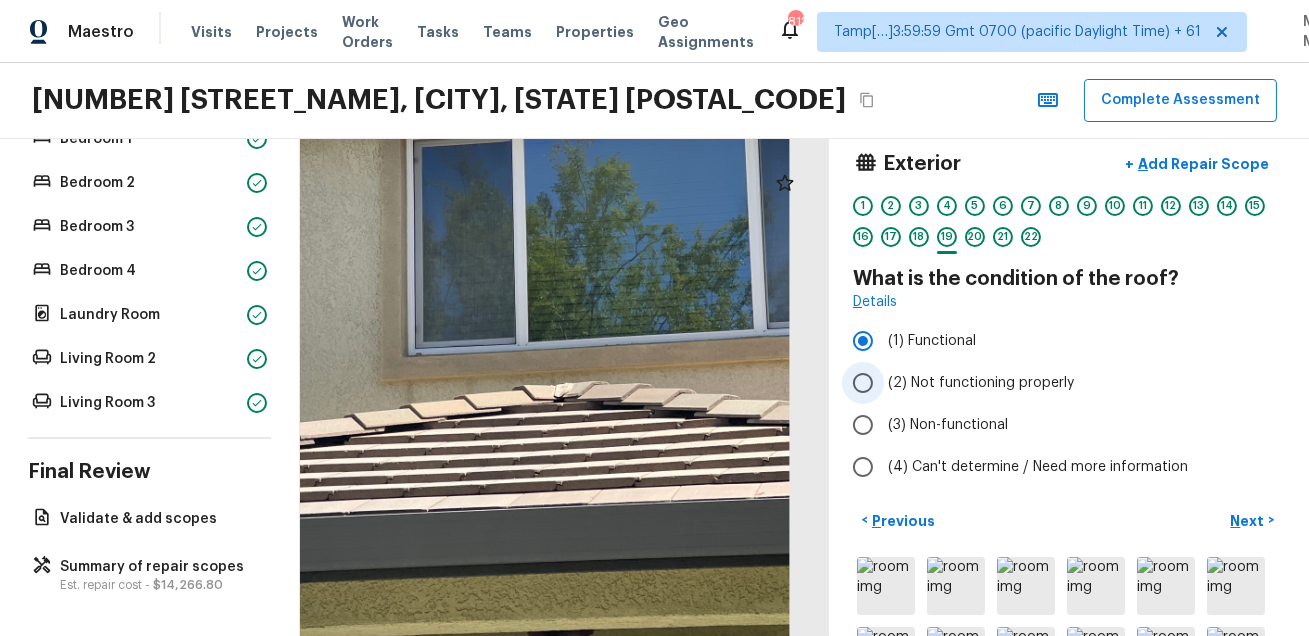 scroll, scrollTop: 0, scrollLeft: 0, axis: both 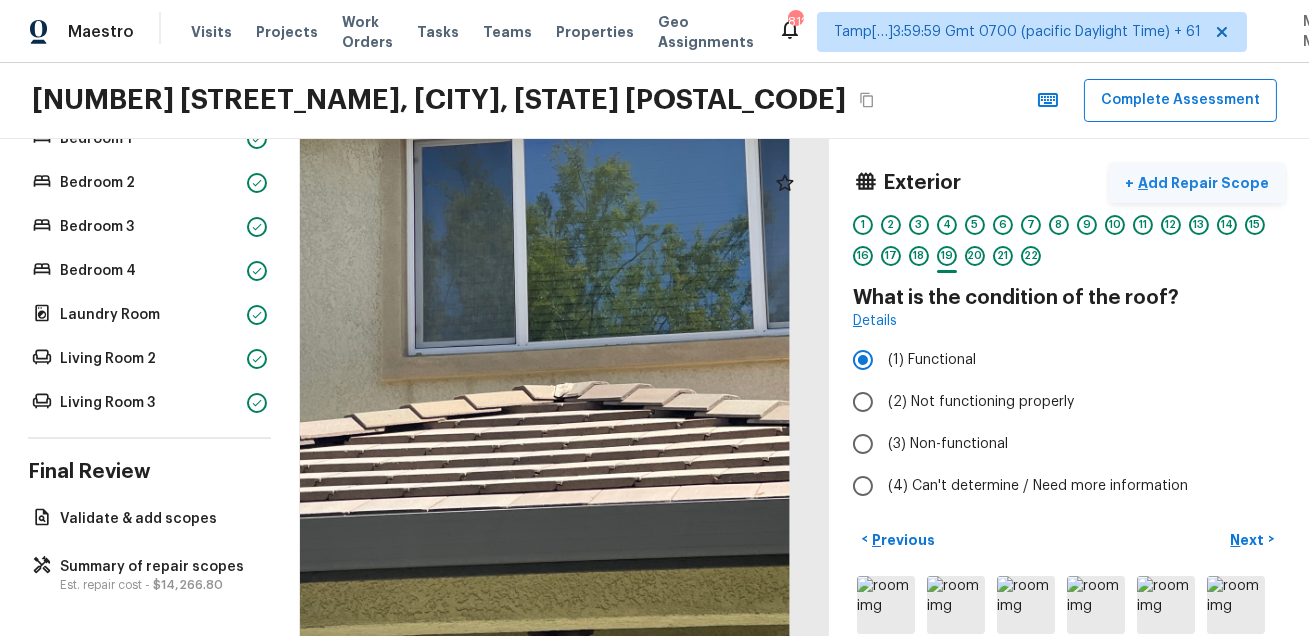 click on "+ Add Repair Scope" at bounding box center (1197, 183) 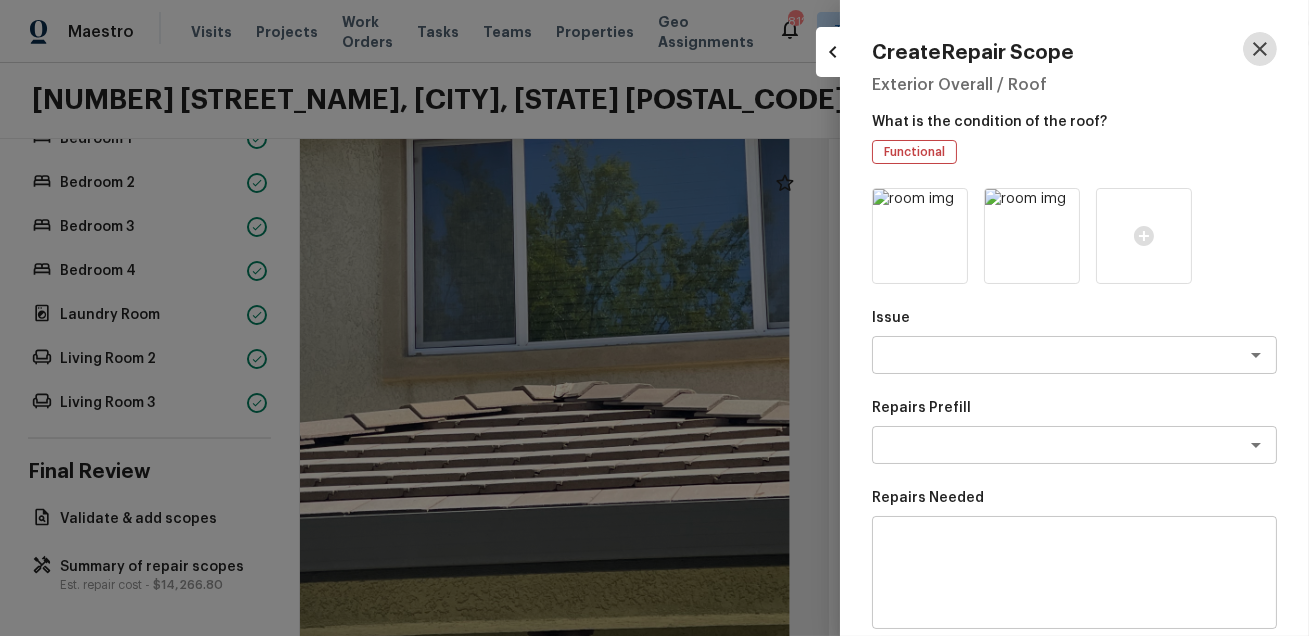 click 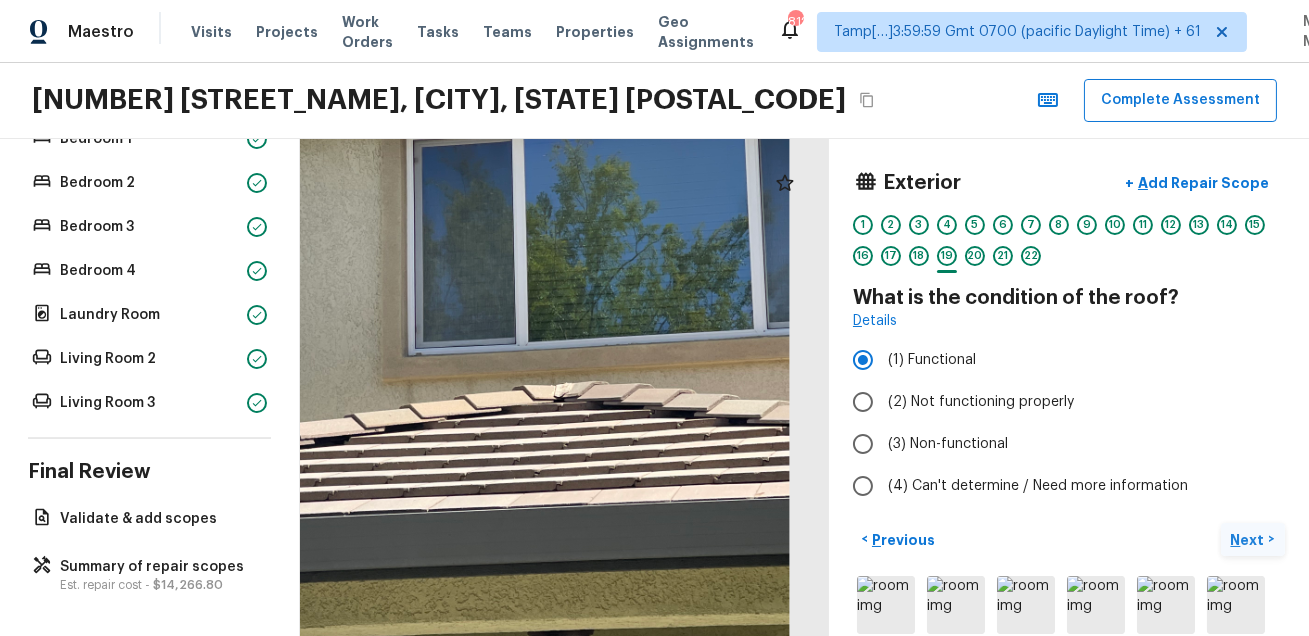 click on "Next >" at bounding box center (1253, 539) 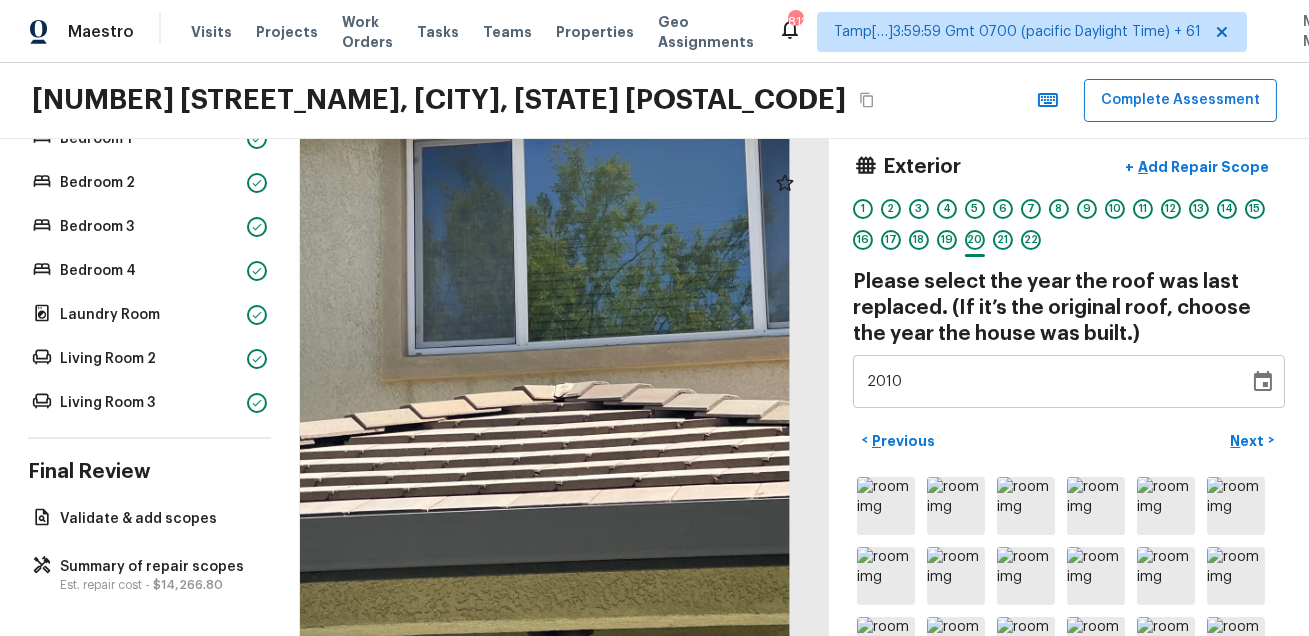 scroll, scrollTop: 4, scrollLeft: 0, axis: vertical 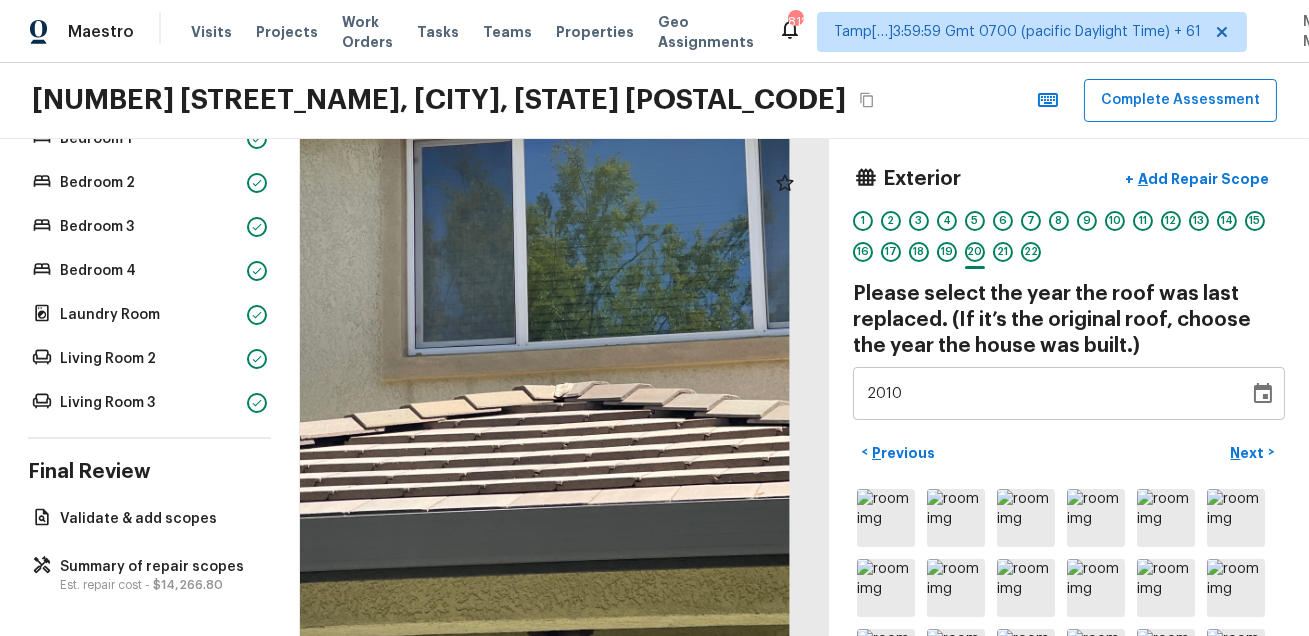 type on "[YEAR]" 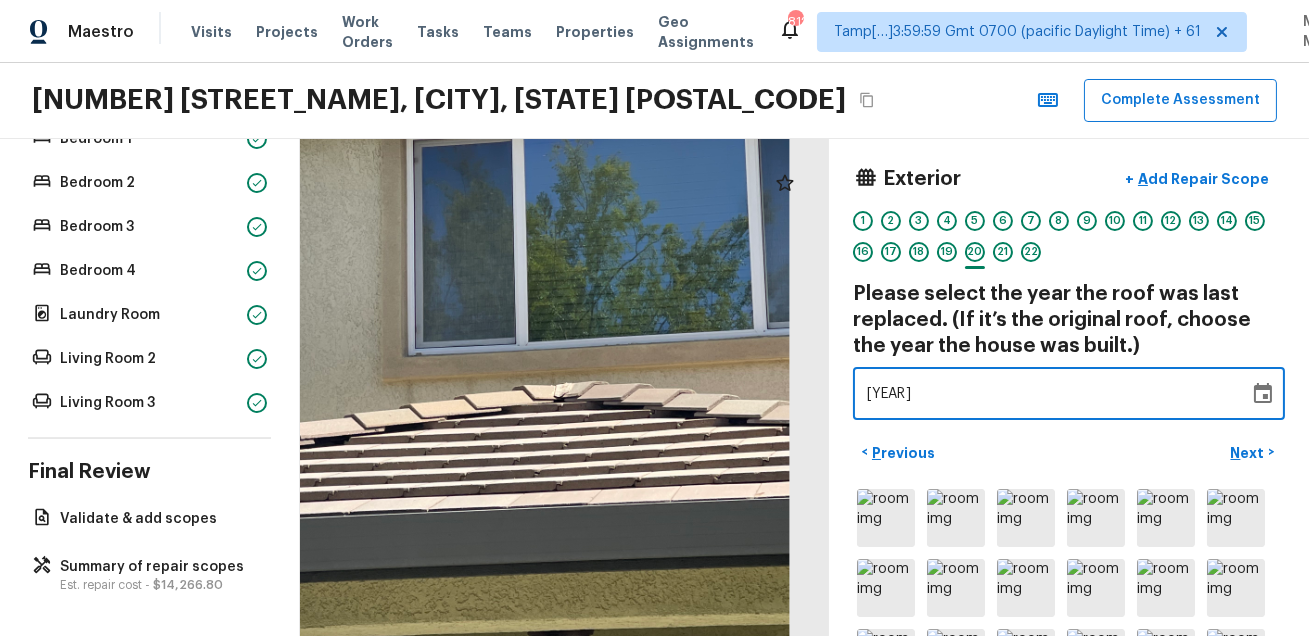 click on "[YEAR]" at bounding box center [1051, 393] 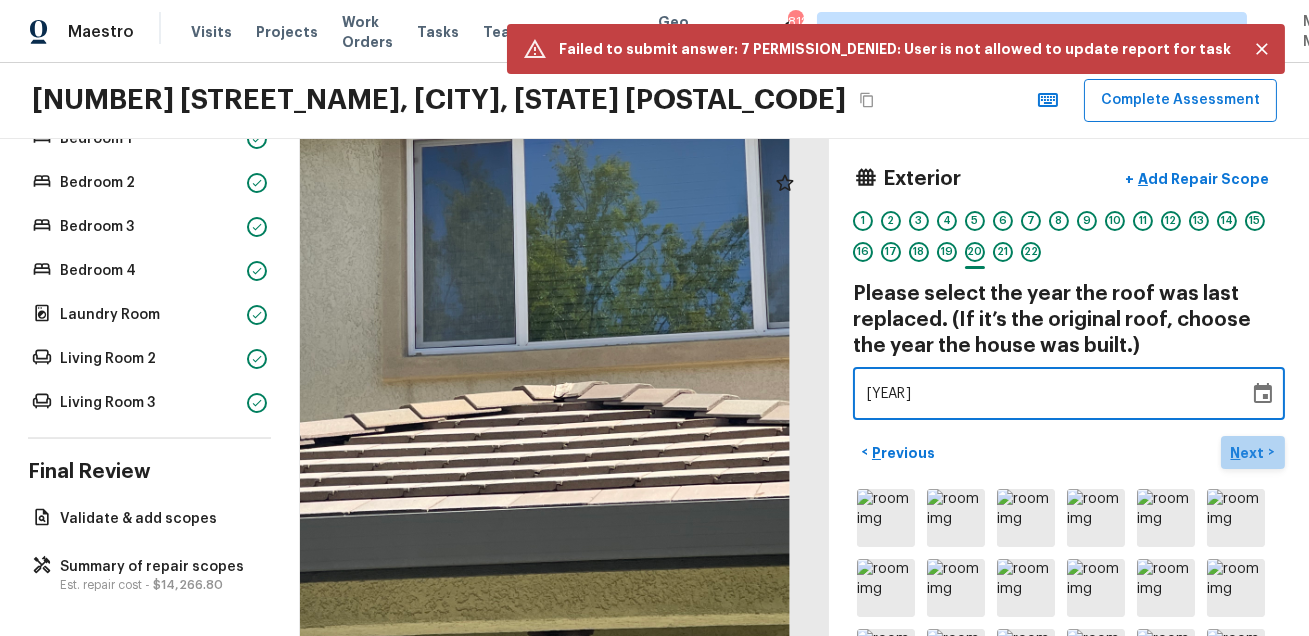 click on "Next" at bounding box center [1250, 453] 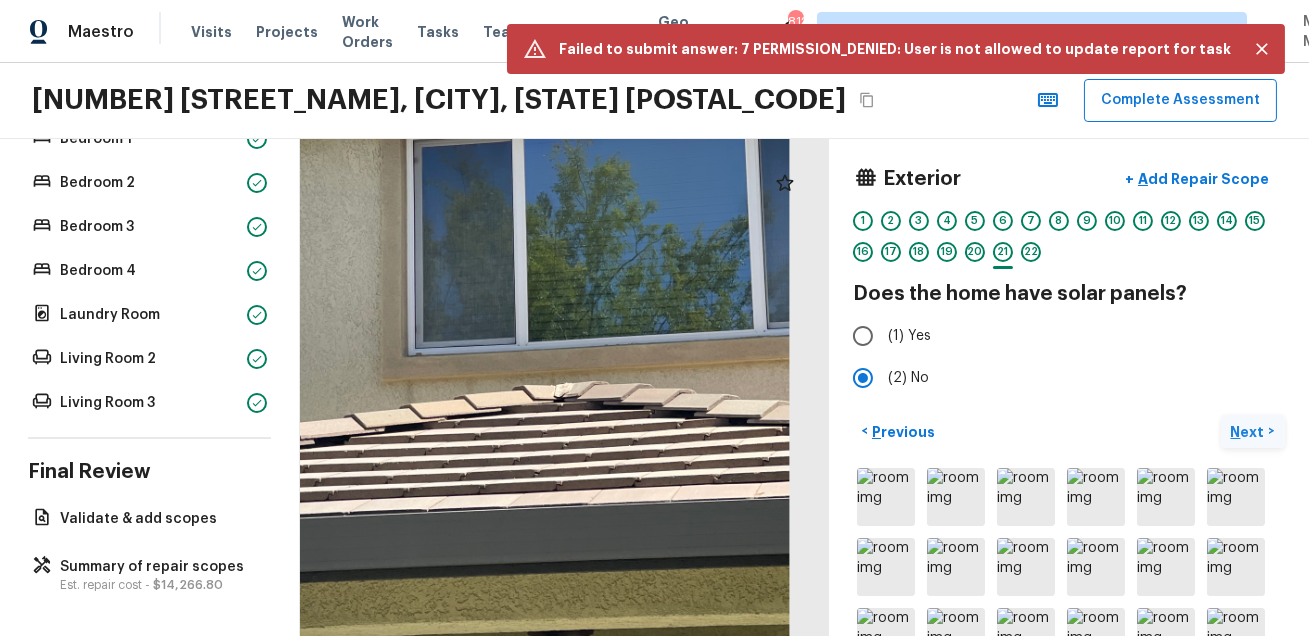 click on "Next" at bounding box center [1250, 432] 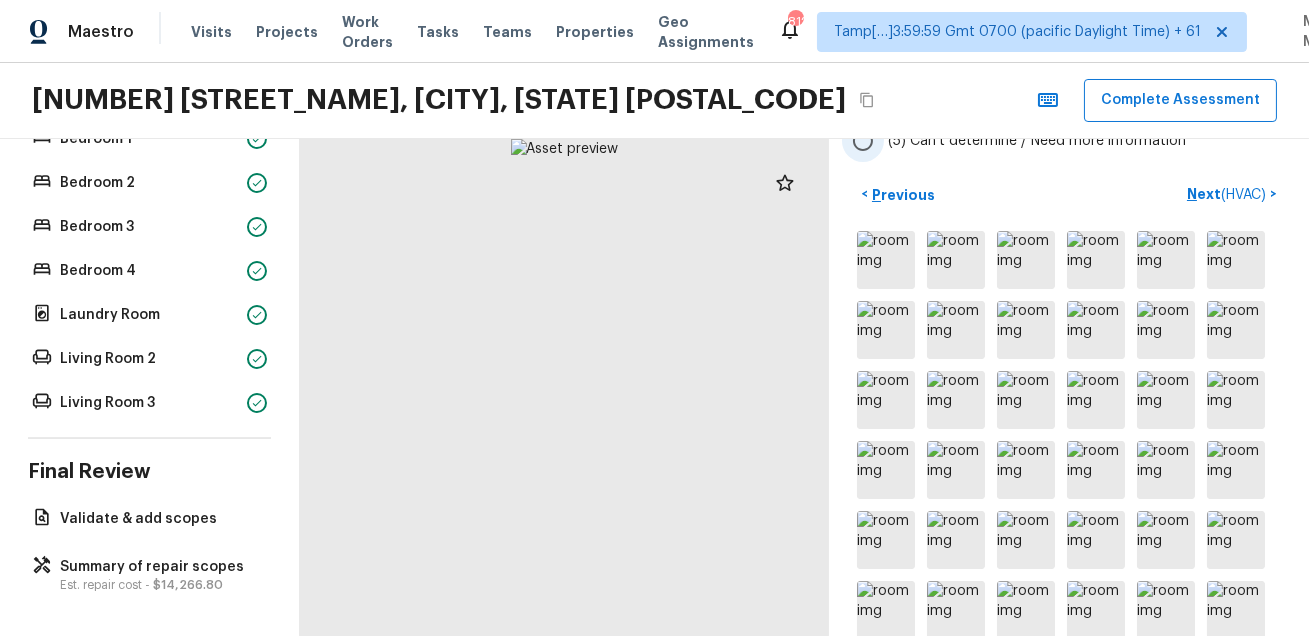 scroll, scrollTop: 392, scrollLeft: 0, axis: vertical 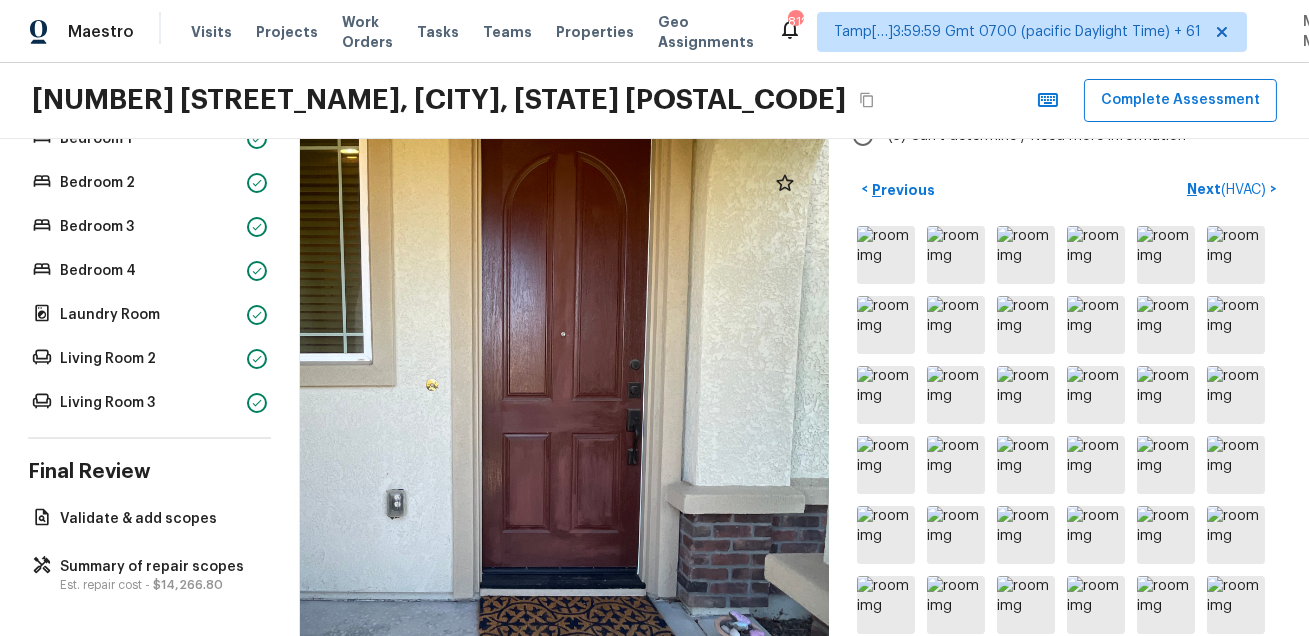 drag, startPoint x: 622, startPoint y: 296, endPoint x: 622, endPoint y: 420, distance: 124 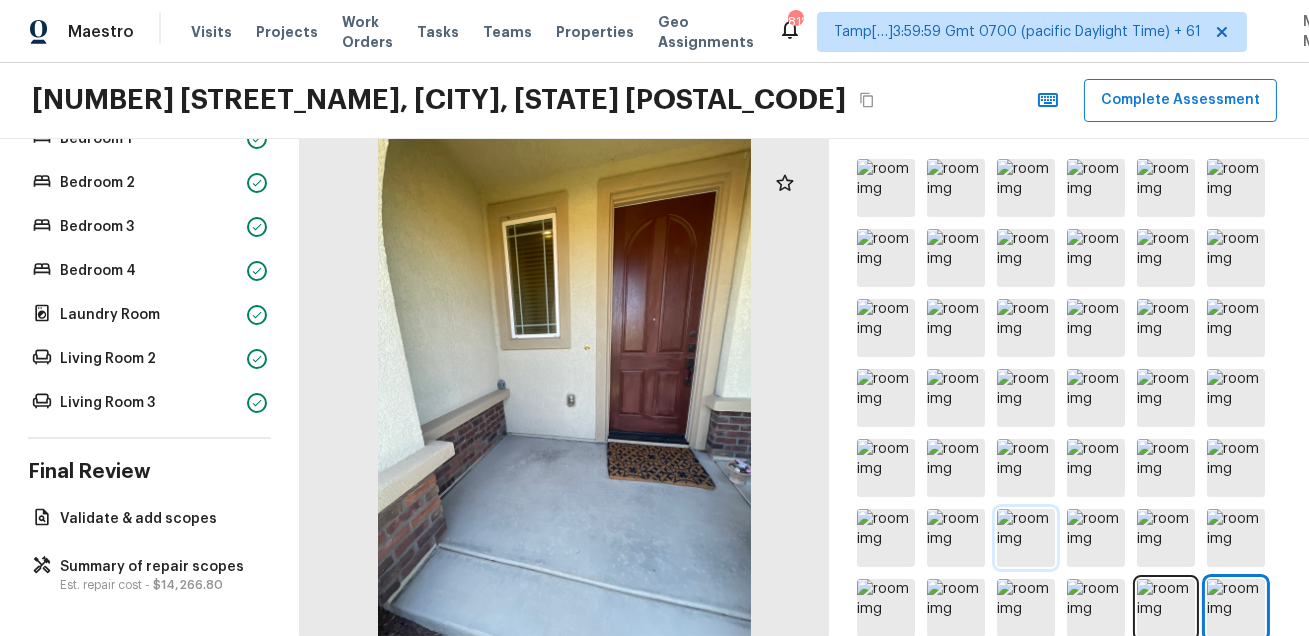 scroll, scrollTop: 451, scrollLeft: 0, axis: vertical 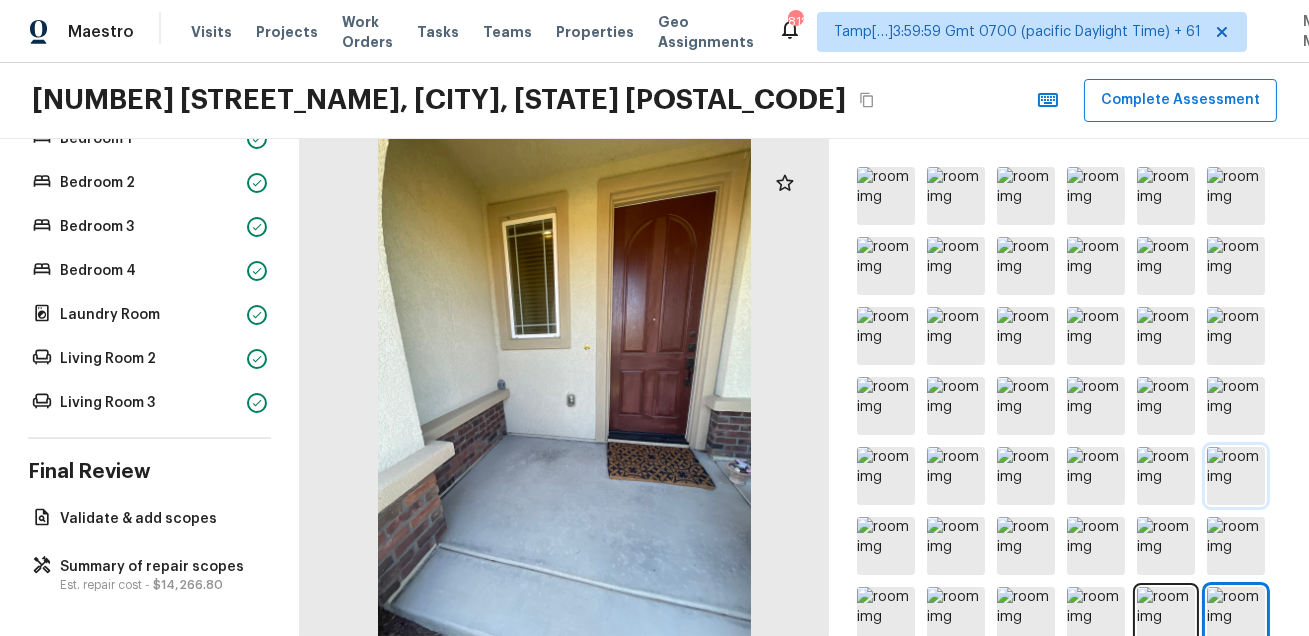 click at bounding box center (1236, 476) 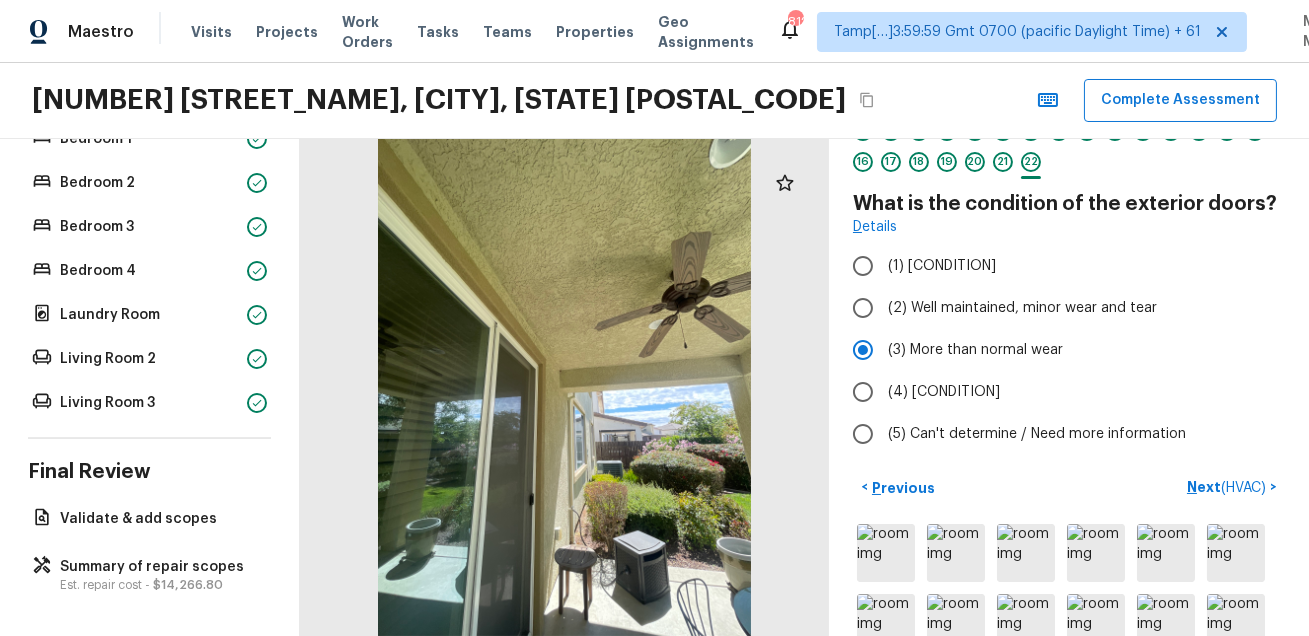 scroll, scrollTop: 100, scrollLeft: 0, axis: vertical 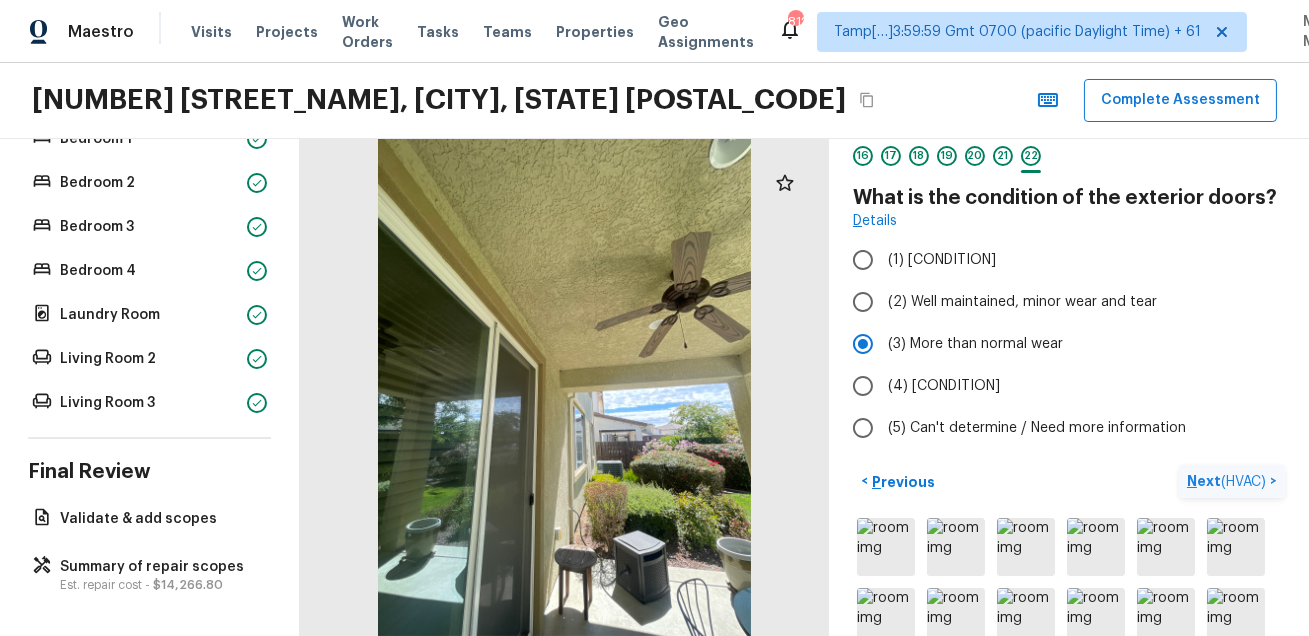 click on "Next  ( HVAC )" at bounding box center (1228, 481) 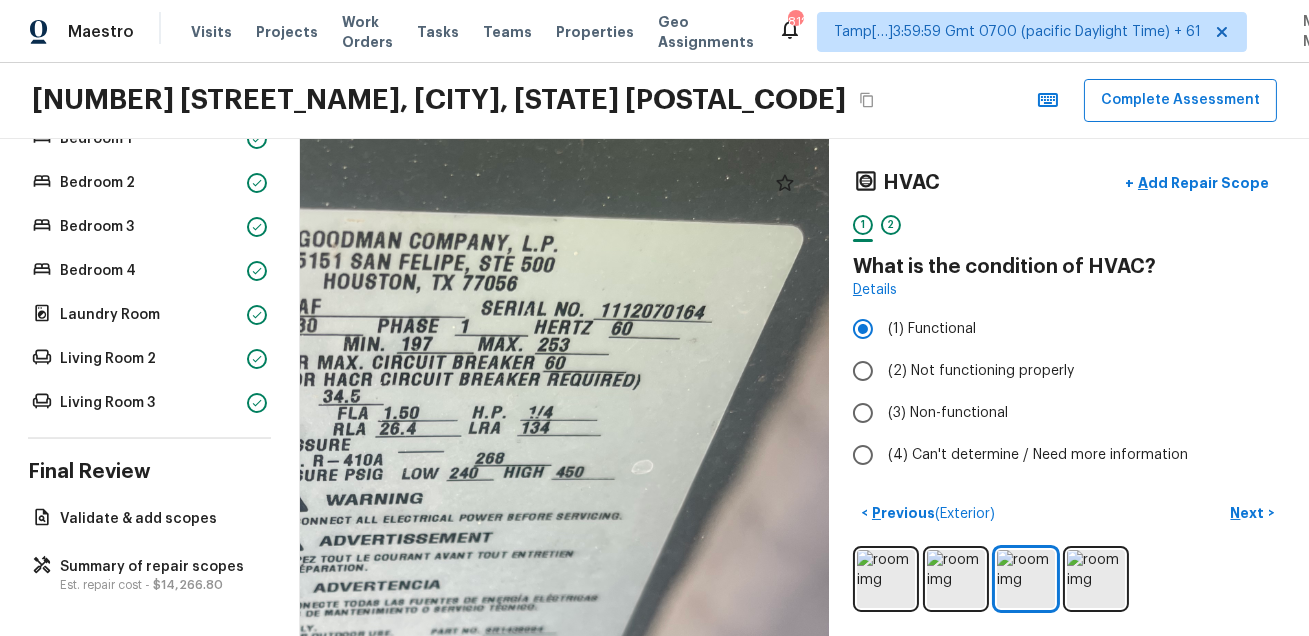 drag, startPoint x: 681, startPoint y: 240, endPoint x: 684, endPoint y: 492, distance: 252.01785 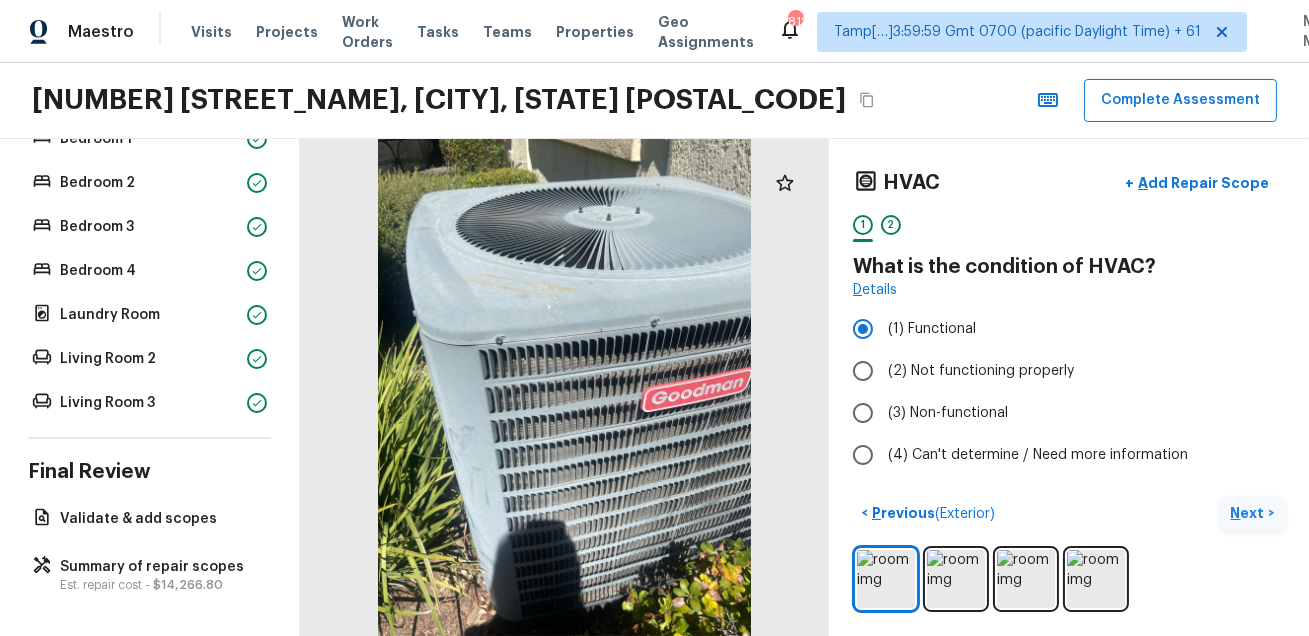 click on "Next" at bounding box center [1250, 513] 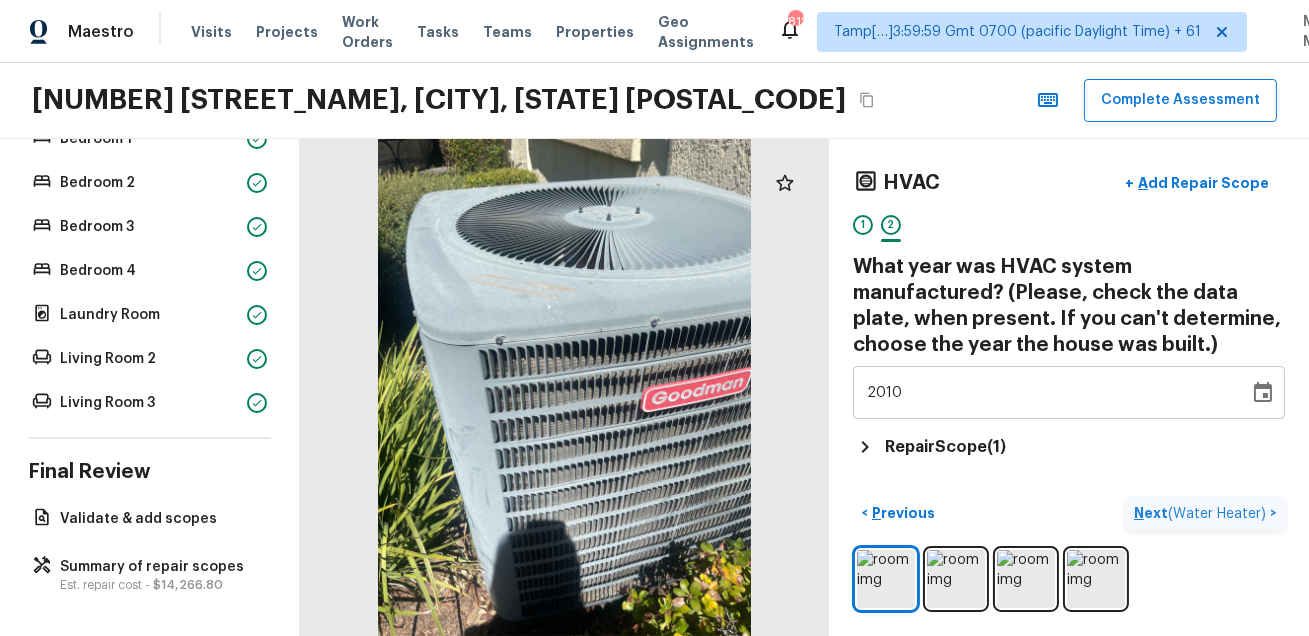 click on "( Water Heater )" at bounding box center (1217, 514) 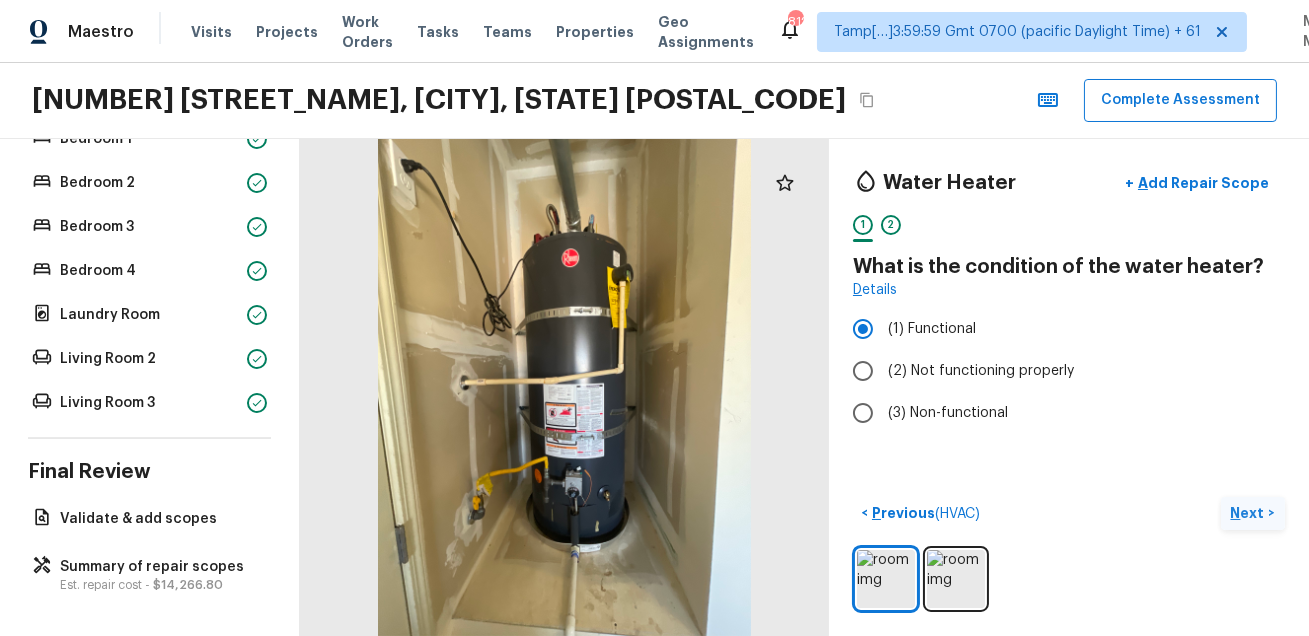 click on "Next" at bounding box center (1250, 513) 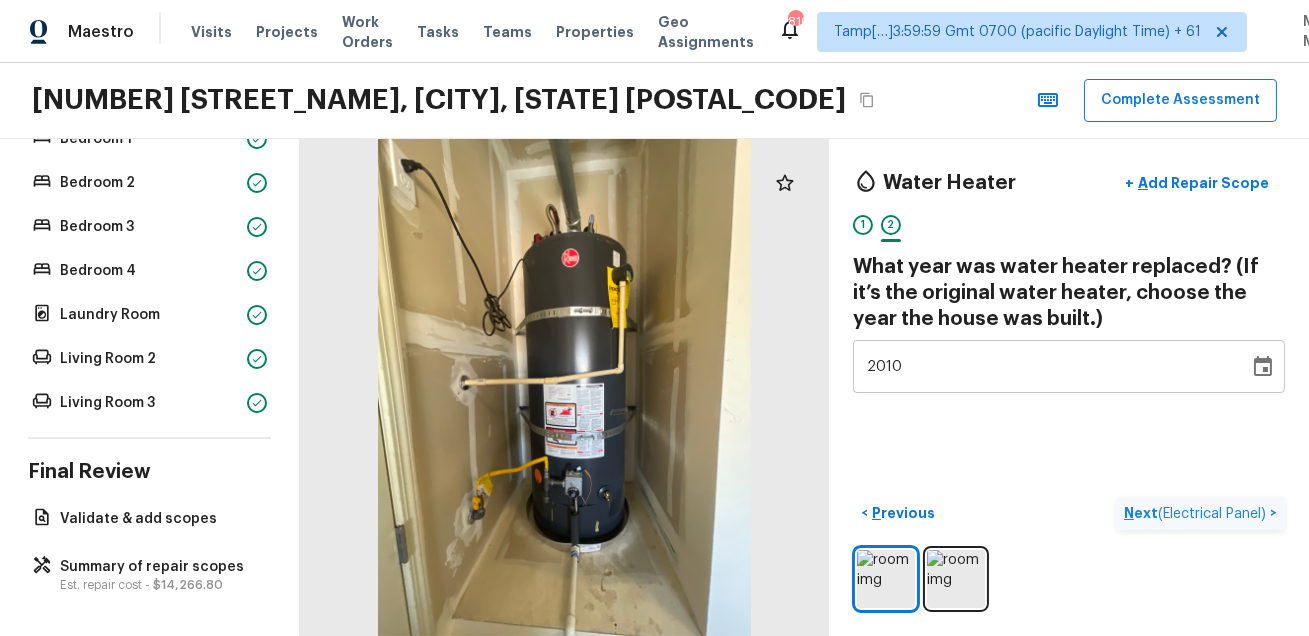 click on "( Electrical Panel )" at bounding box center (1212, 514) 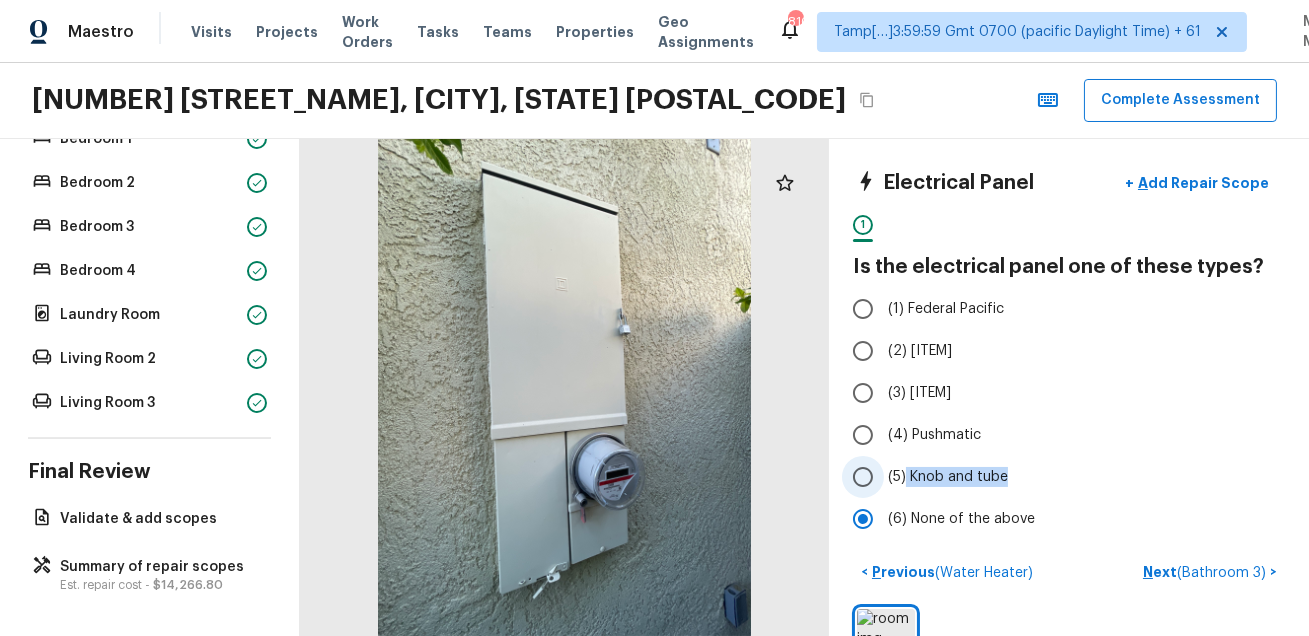 drag, startPoint x: 905, startPoint y: 473, endPoint x: 1014, endPoint y: 478, distance: 109.11462 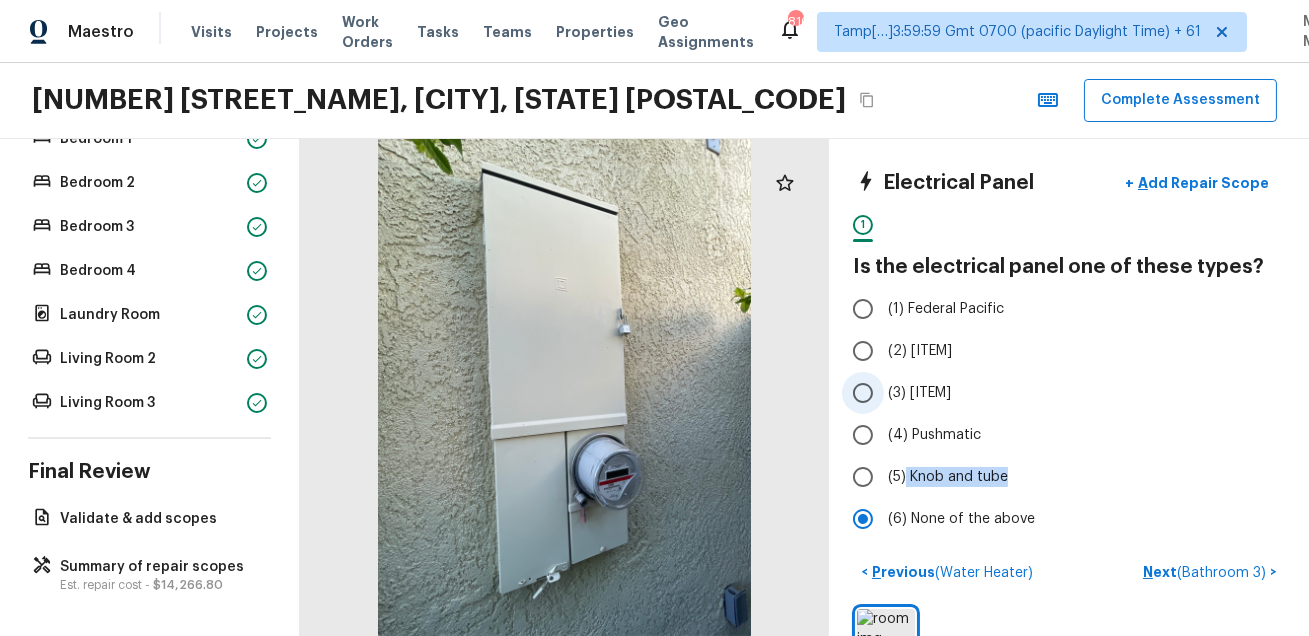 copy on "Knob and tube" 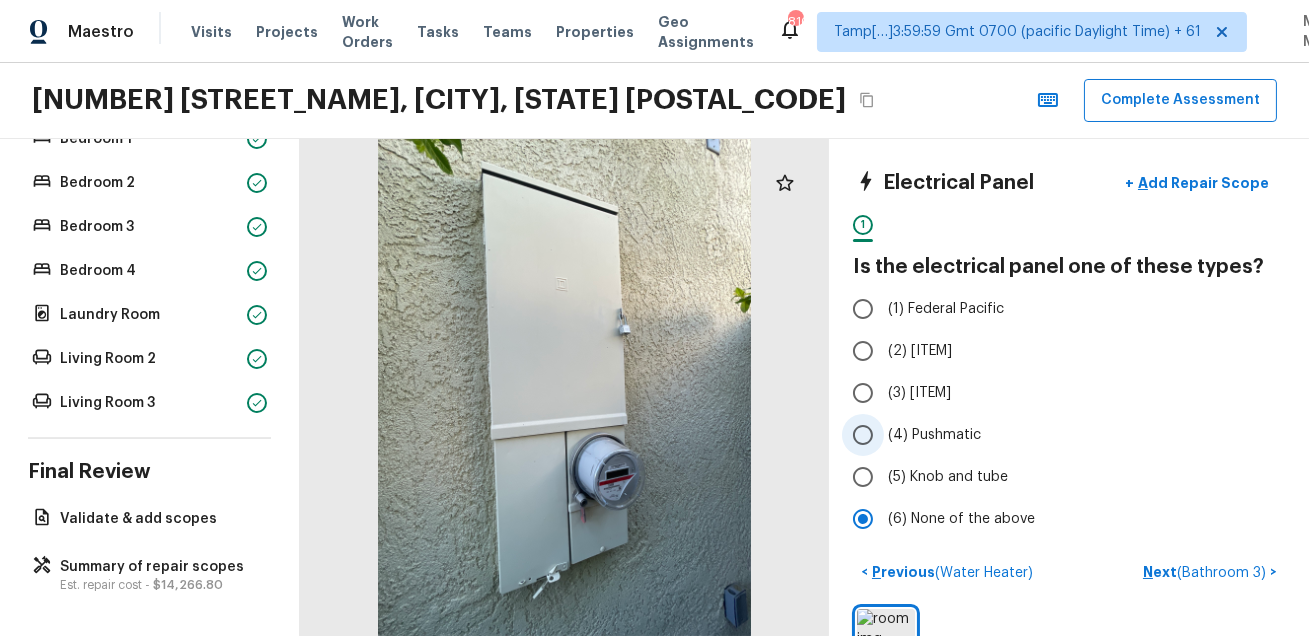 click on "(4) Pushmatic" at bounding box center [1055, 435] 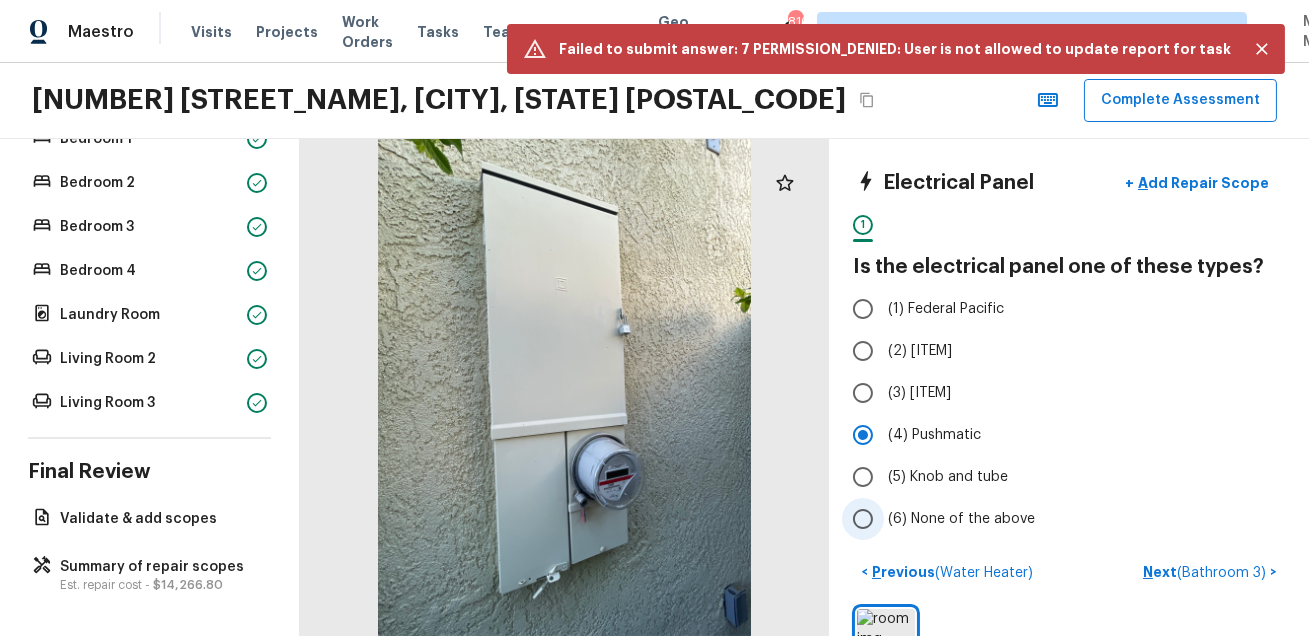 click on "(6) None of the above" at bounding box center [961, 519] 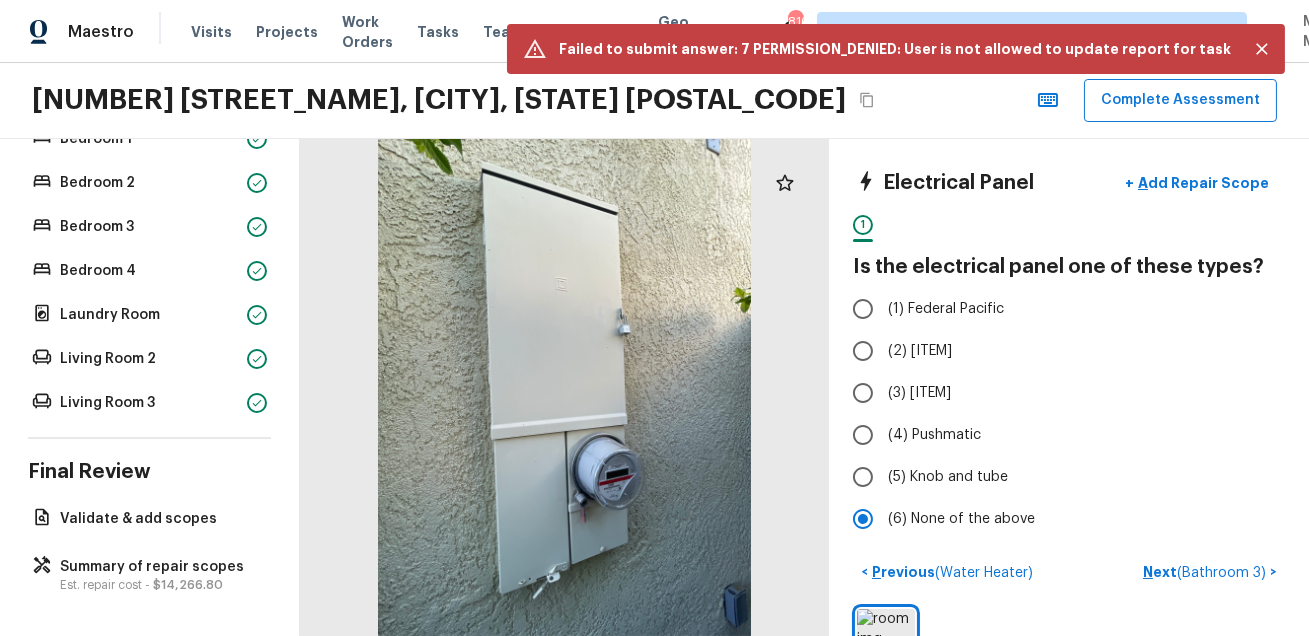 click 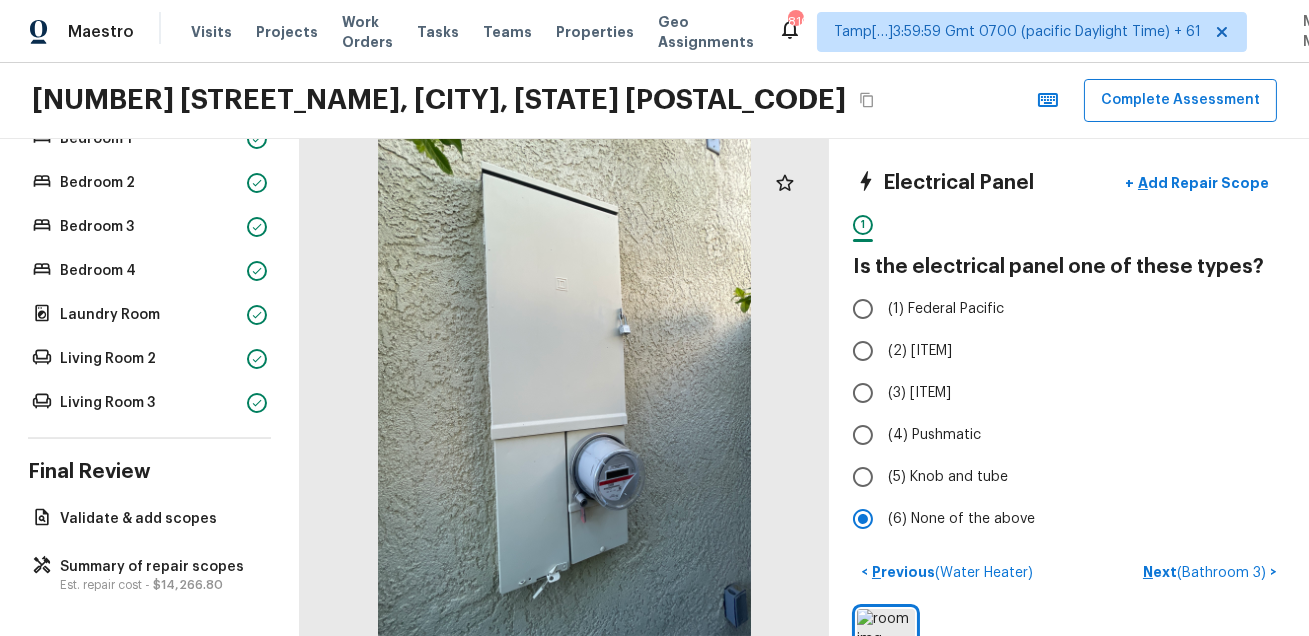 click on "[NUMBER] [STREET], [CITY], [STATE] [POSTAL_CODE] Complete Assessment" at bounding box center (654, 101) 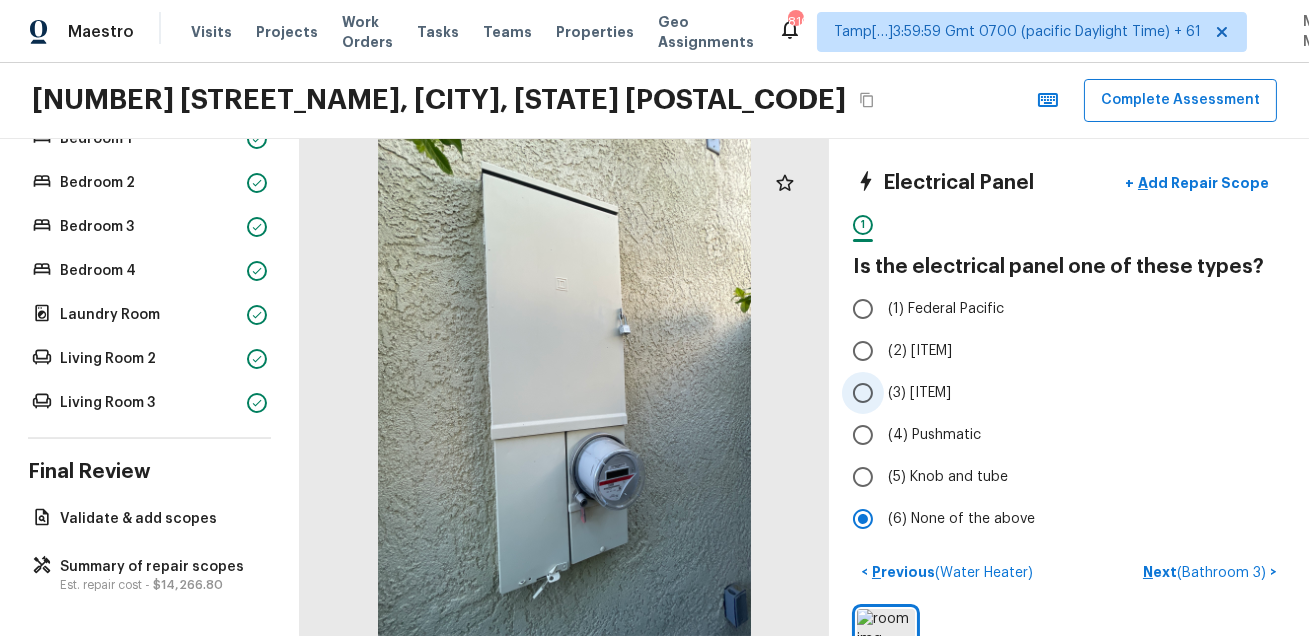 scroll, scrollTop: 59, scrollLeft: 0, axis: vertical 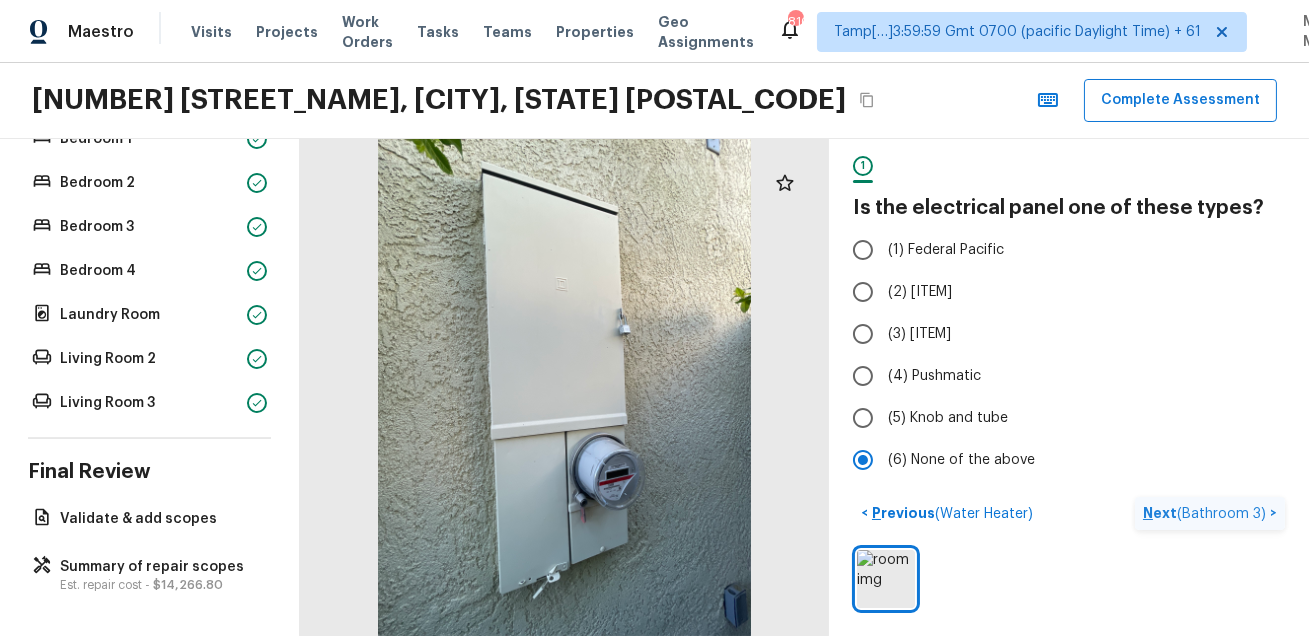click on "Next  ( Bathroom 3 )" at bounding box center [1206, 513] 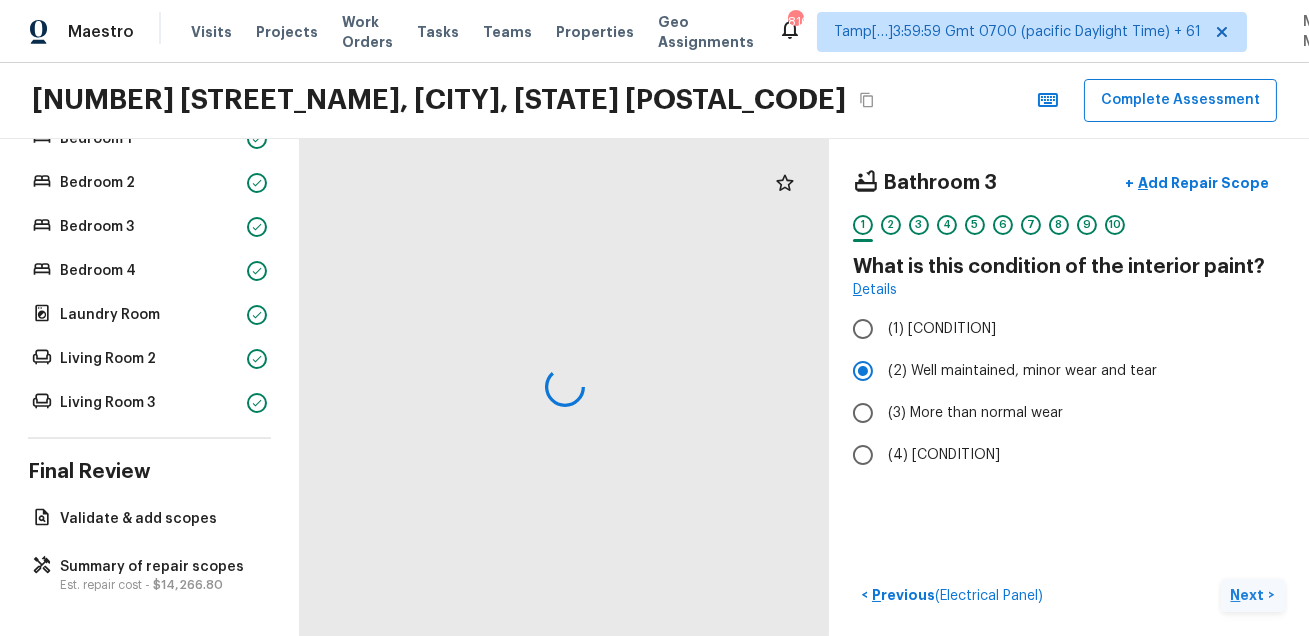 scroll, scrollTop: 0, scrollLeft: 0, axis: both 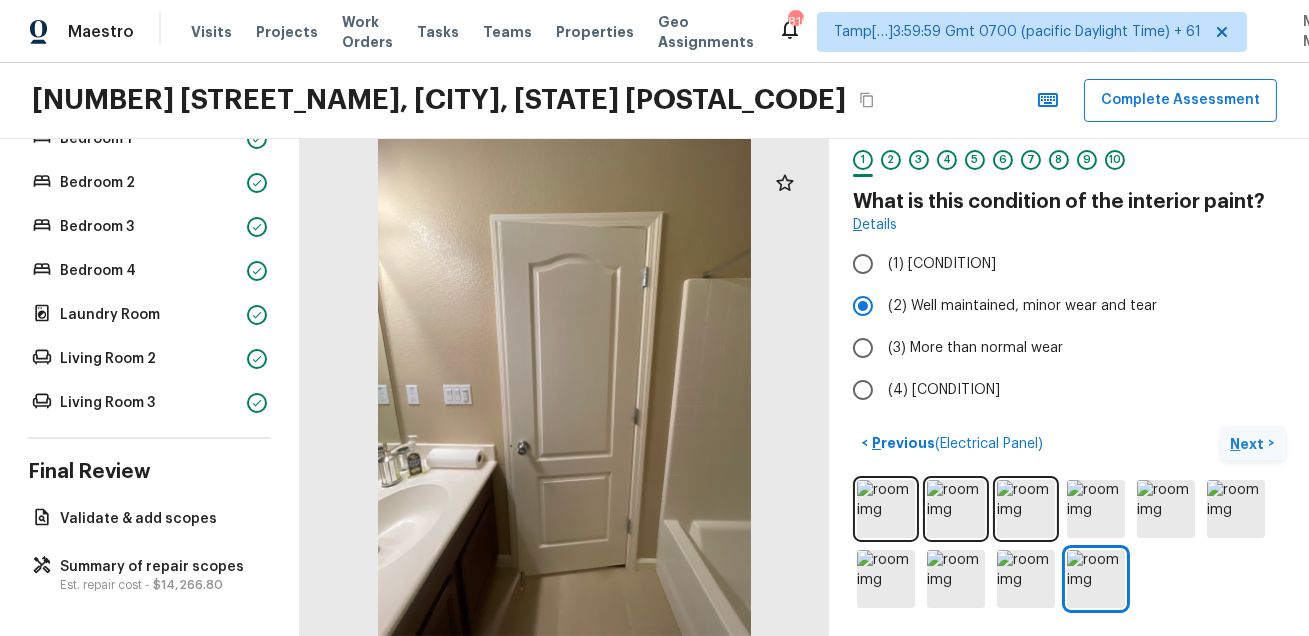 click on "Next >" at bounding box center (1253, 443) 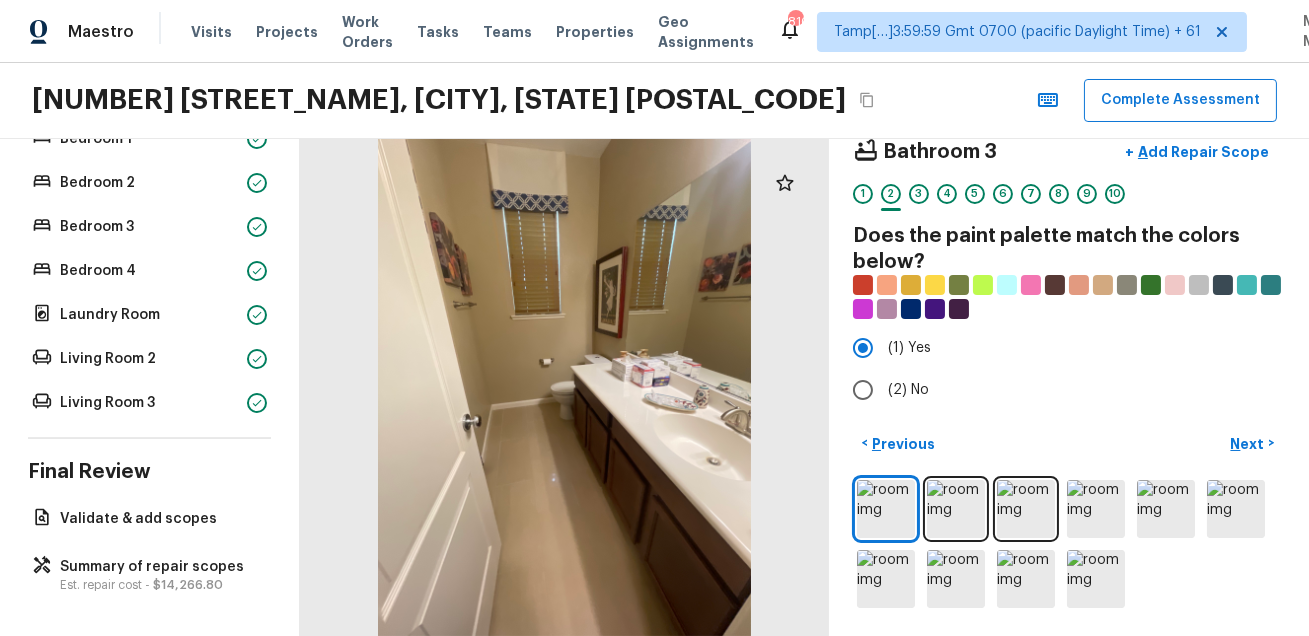 scroll, scrollTop: 0, scrollLeft: 0, axis: both 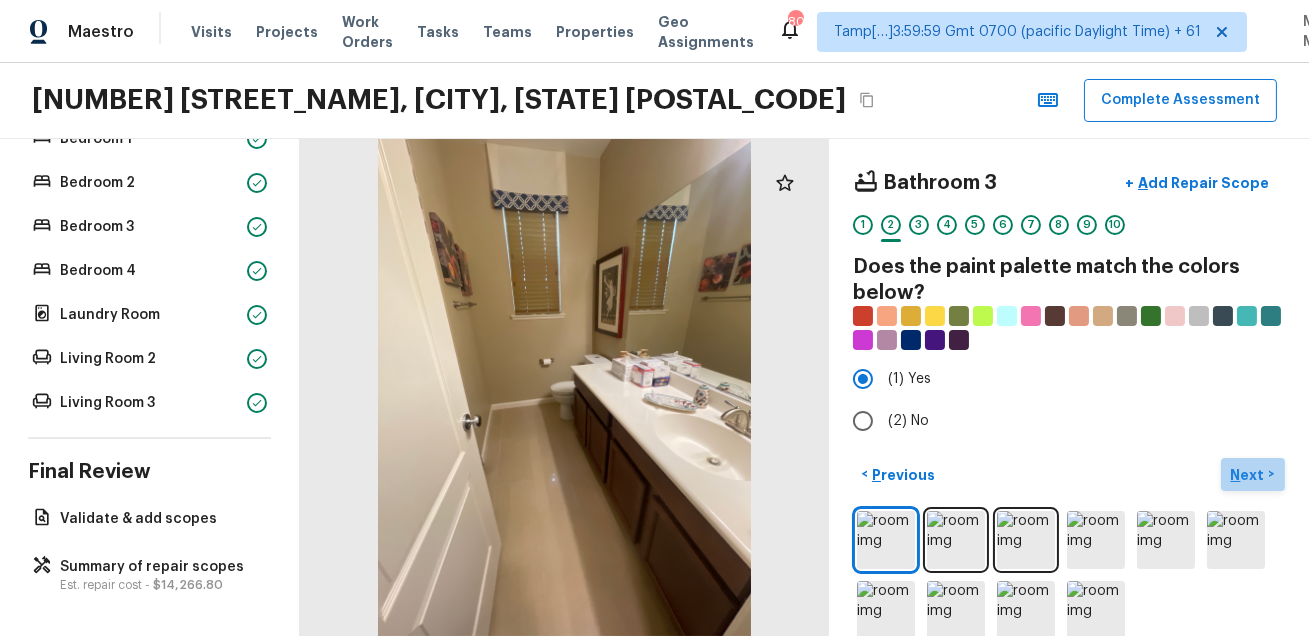 click on "Next" at bounding box center (1250, 475) 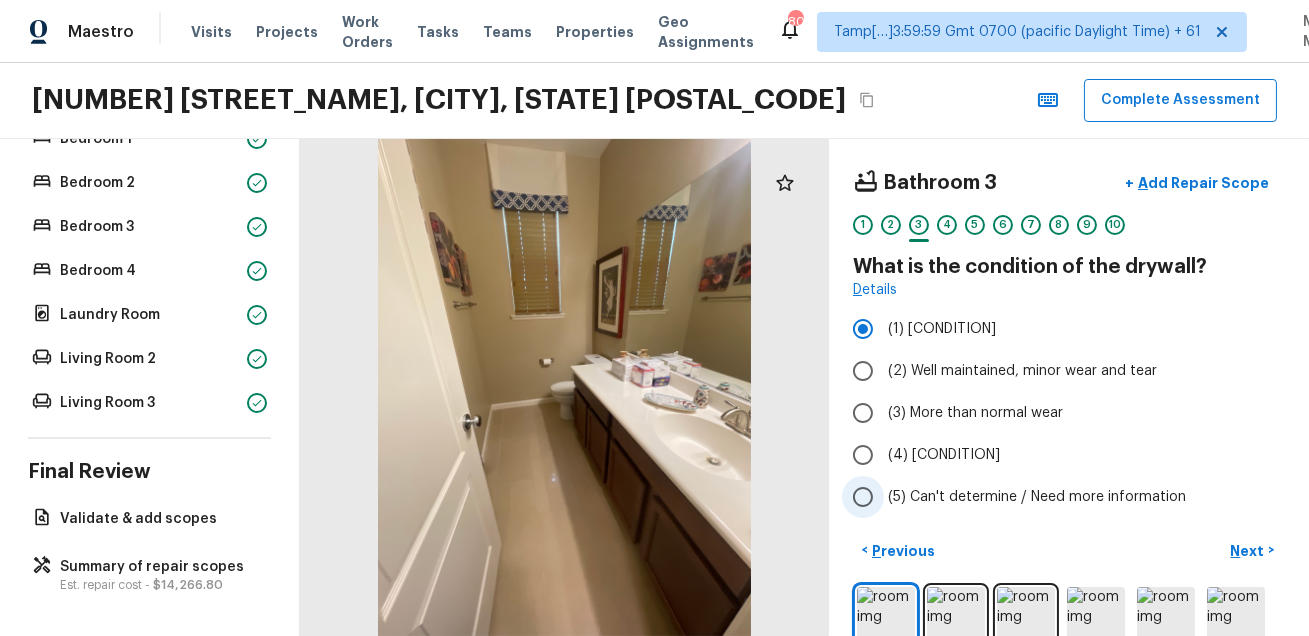 scroll, scrollTop: 107, scrollLeft: 0, axis: vertical 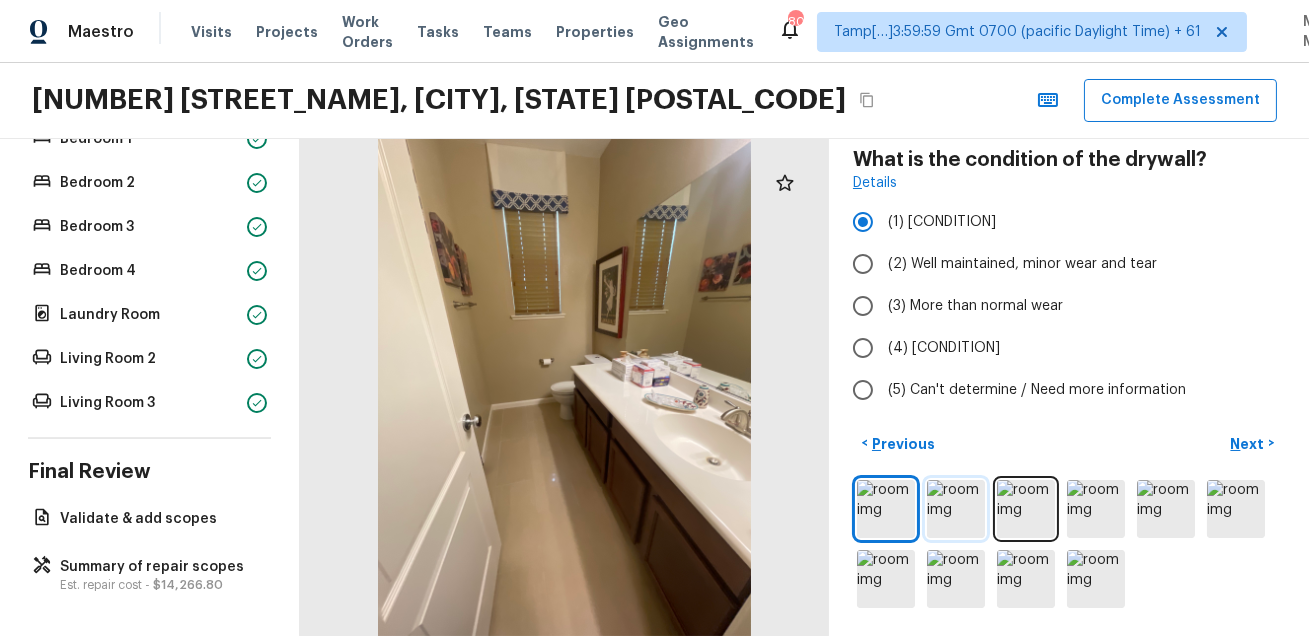click at bounding box center [956, 509] 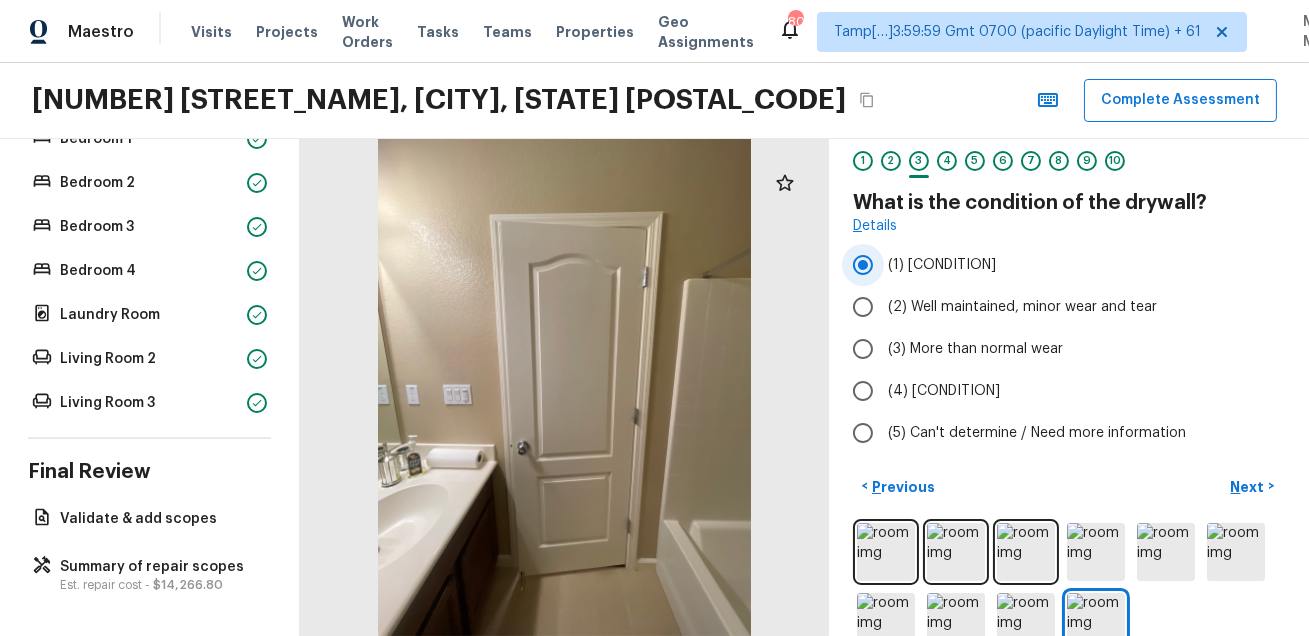 scroll, scrollTop: 107, scrollLeft: 0, axis: vertical 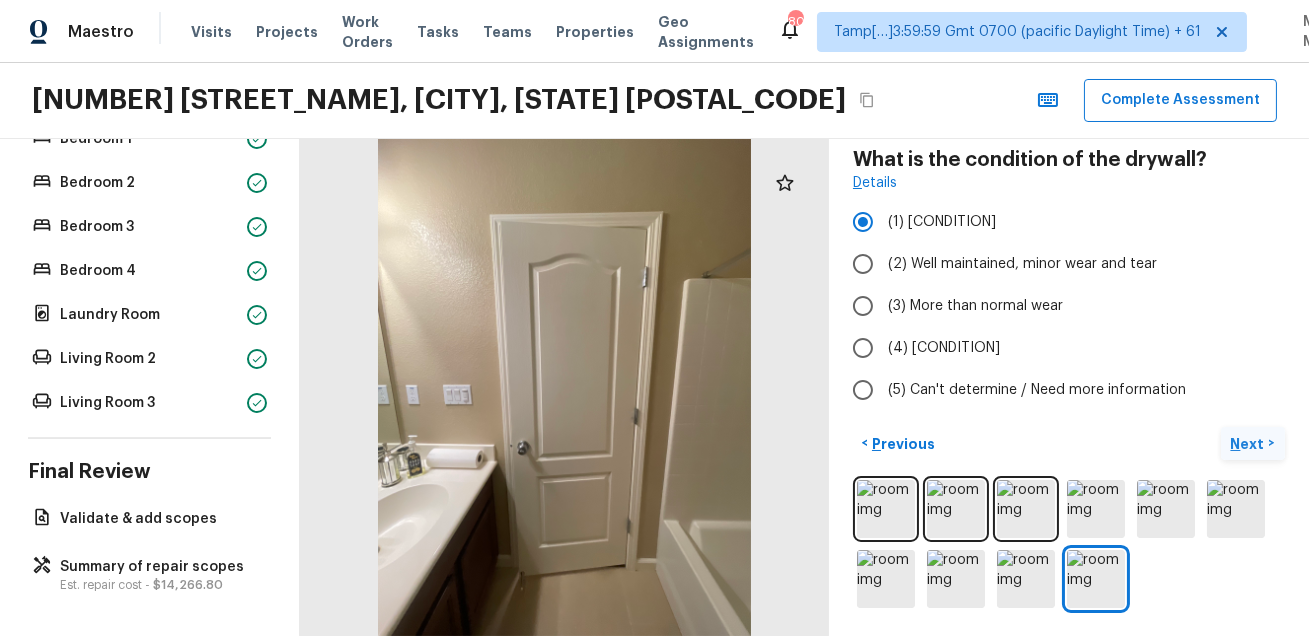 click on "Next" at bounding box center [1250, 444] 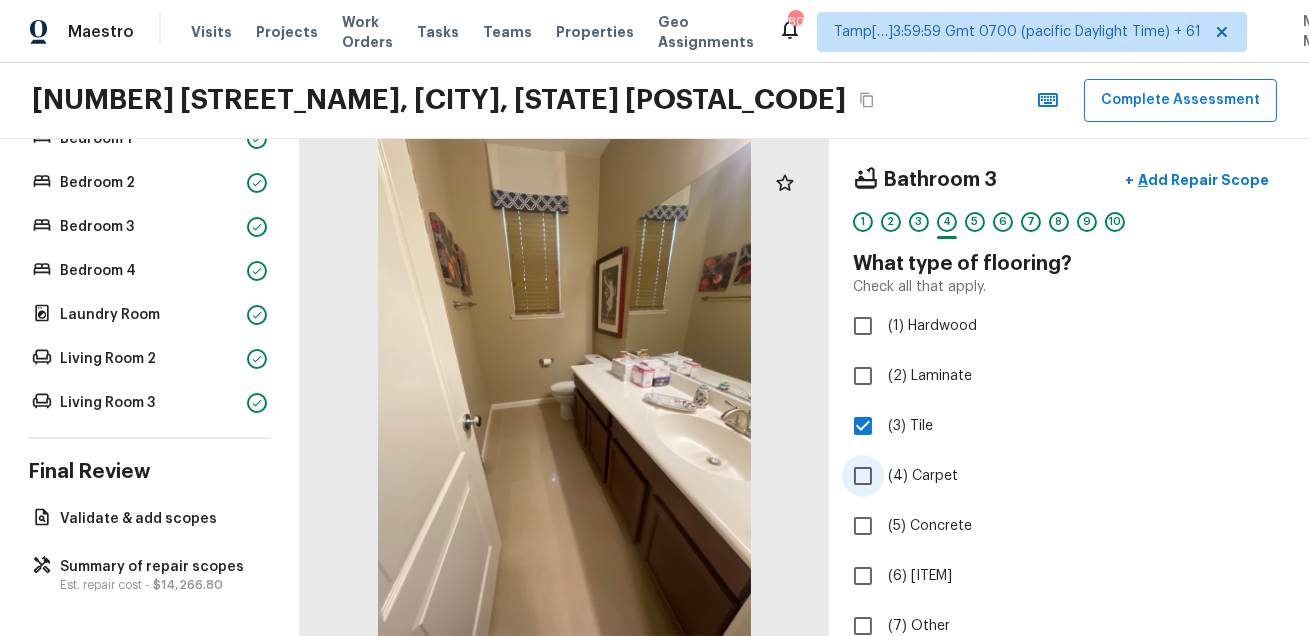 scroll, scrollTop: 0, scrollLeft: 0, axis: both 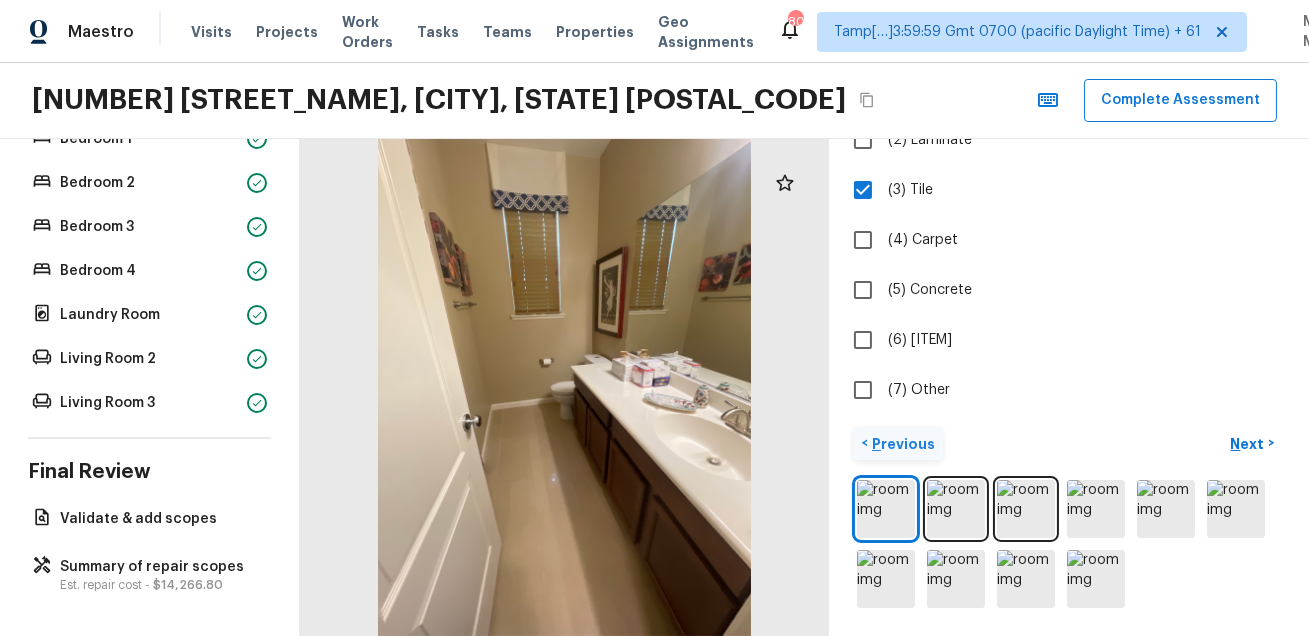 click on "Previous" at bounding box center (901, 444) 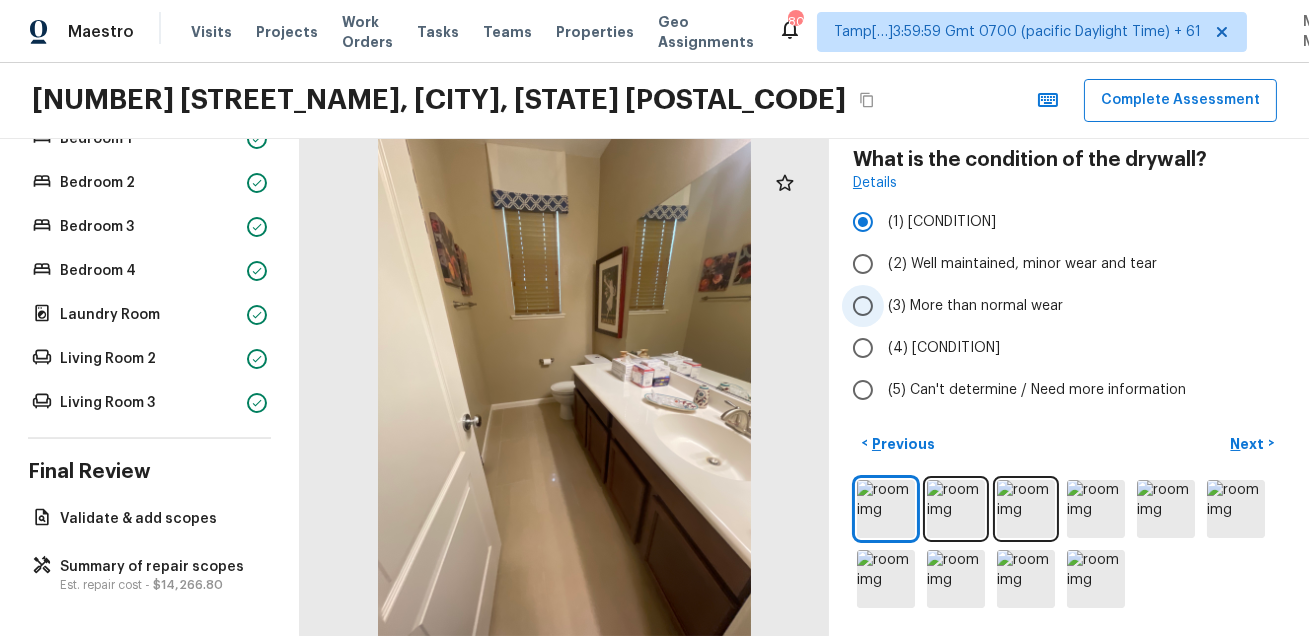 scroll, scrollTop: 0, scrollLeft: 0, axis: both 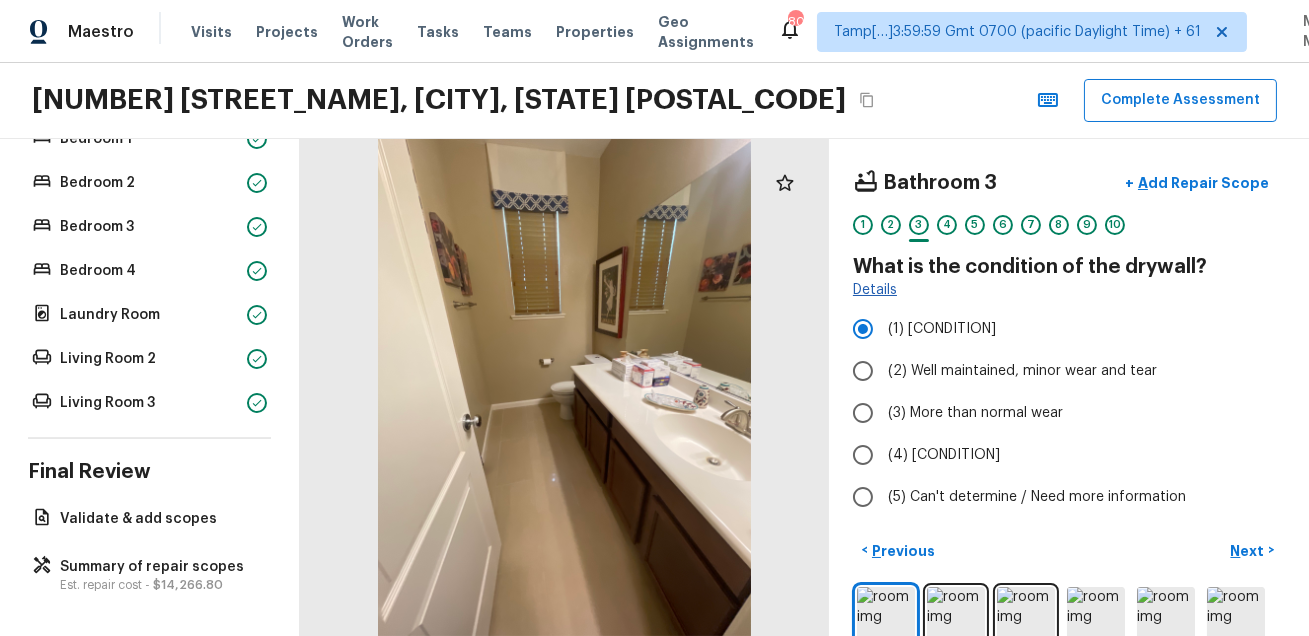 click on "Details" at bounding box center (875, 290) 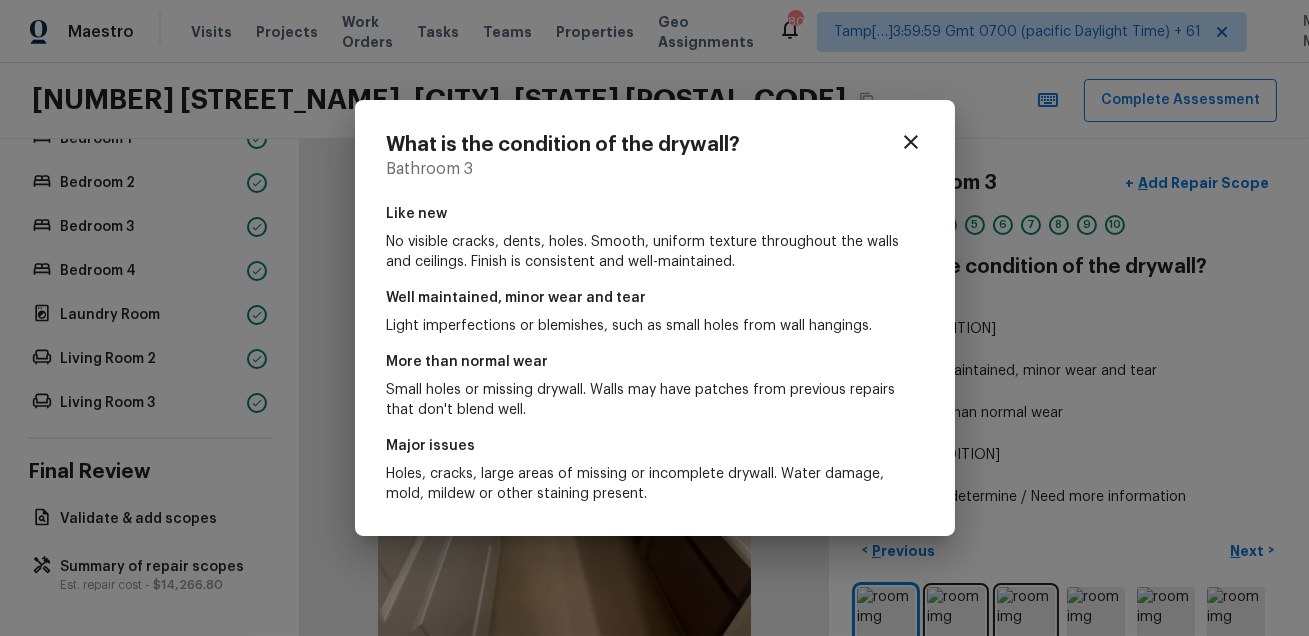 click on "What is the condition of the drywall? Bathroom 3 Like new No visible cracks, dents, holes. Smooth, uniform texture throughout the walls and ceilings. Finish is consistent and well-maintained. Well maintained, minor wear and tear Light imperfections or blemishes, such as small holes from wall hangings. More than normal wear Small holes or missing drywall. Walls may have patches from previous repairs that don't blend well. Major issues Holes, cracks, large areas of missing or incomplete drywall. Water damage, mold, mildew or other staining present." at bounding box center [654, 318] 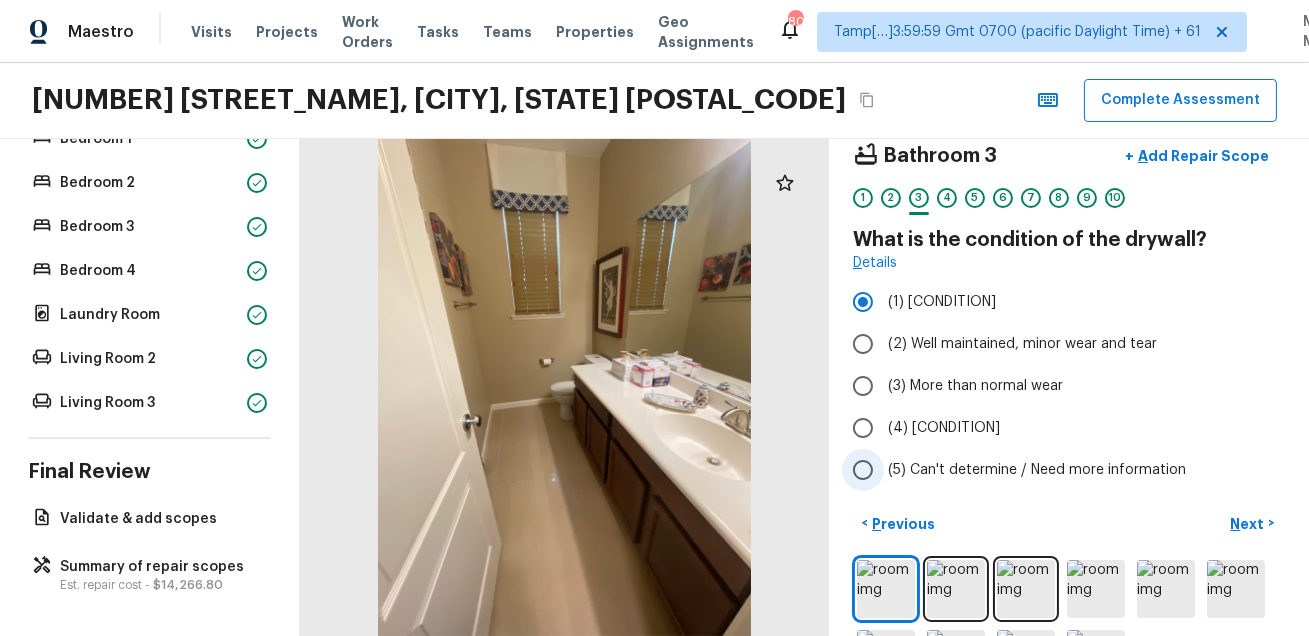 scroll, scrollTop: 34, scrollLeft: 0, axis: vertical 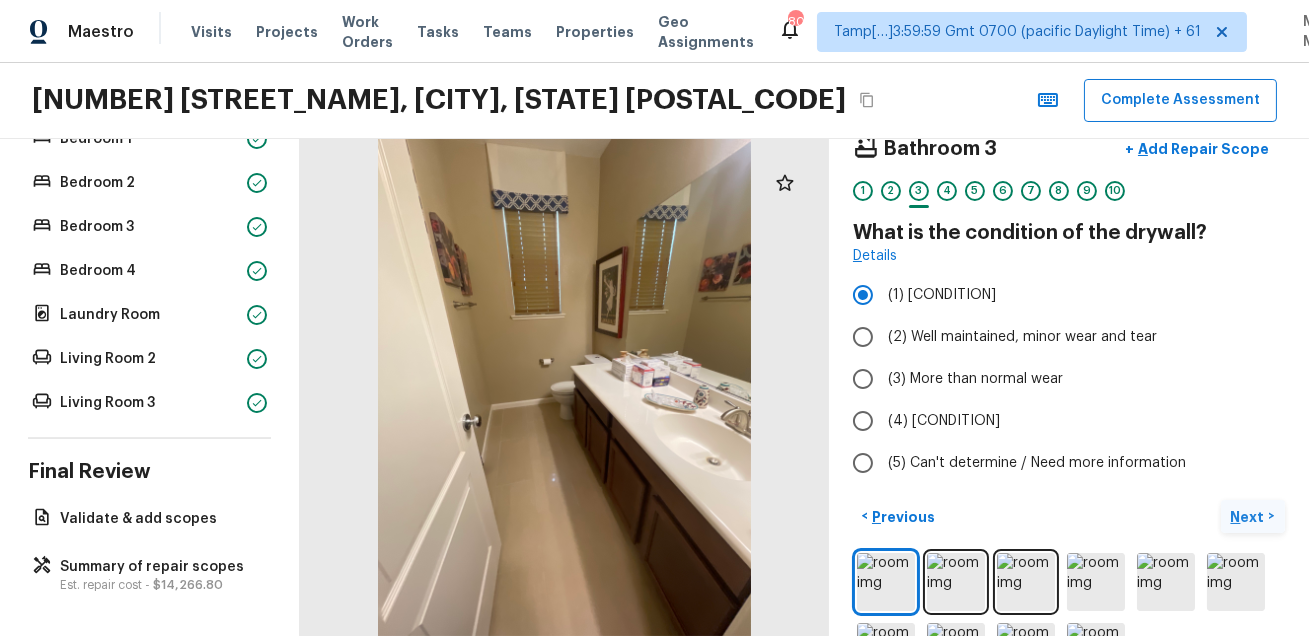 click on "Next" at bounding box center (1250, 517) 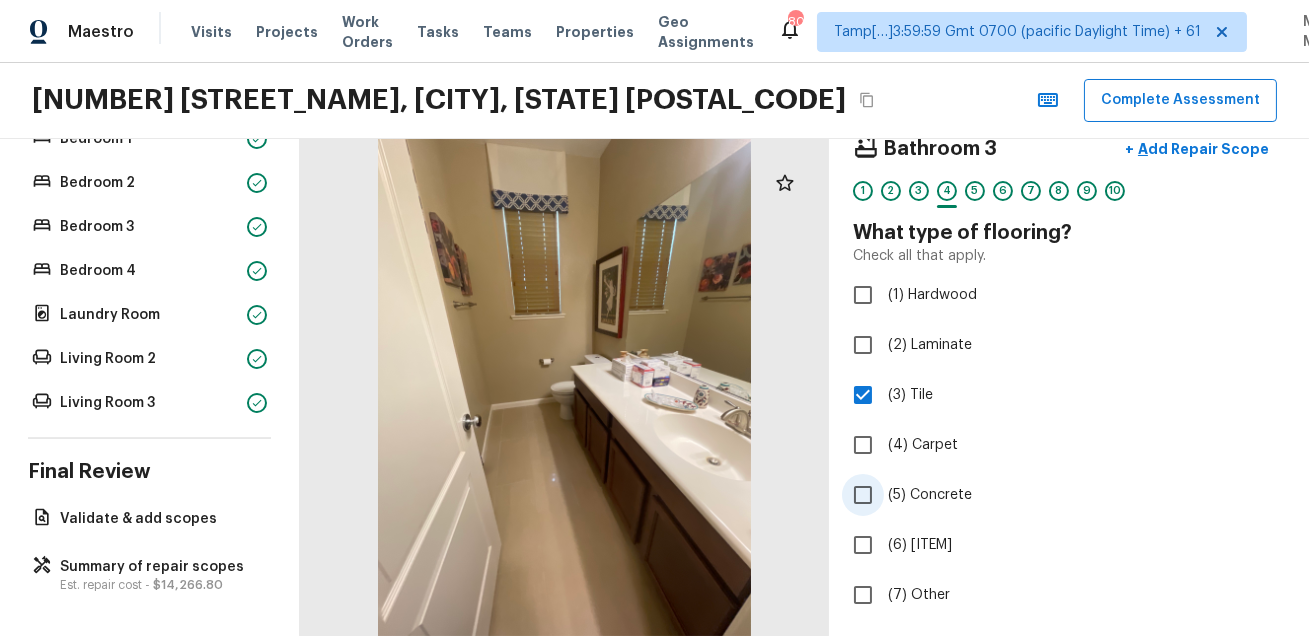 scroll, scrollTop: 239, scrollLeft: 0, axis: vertical 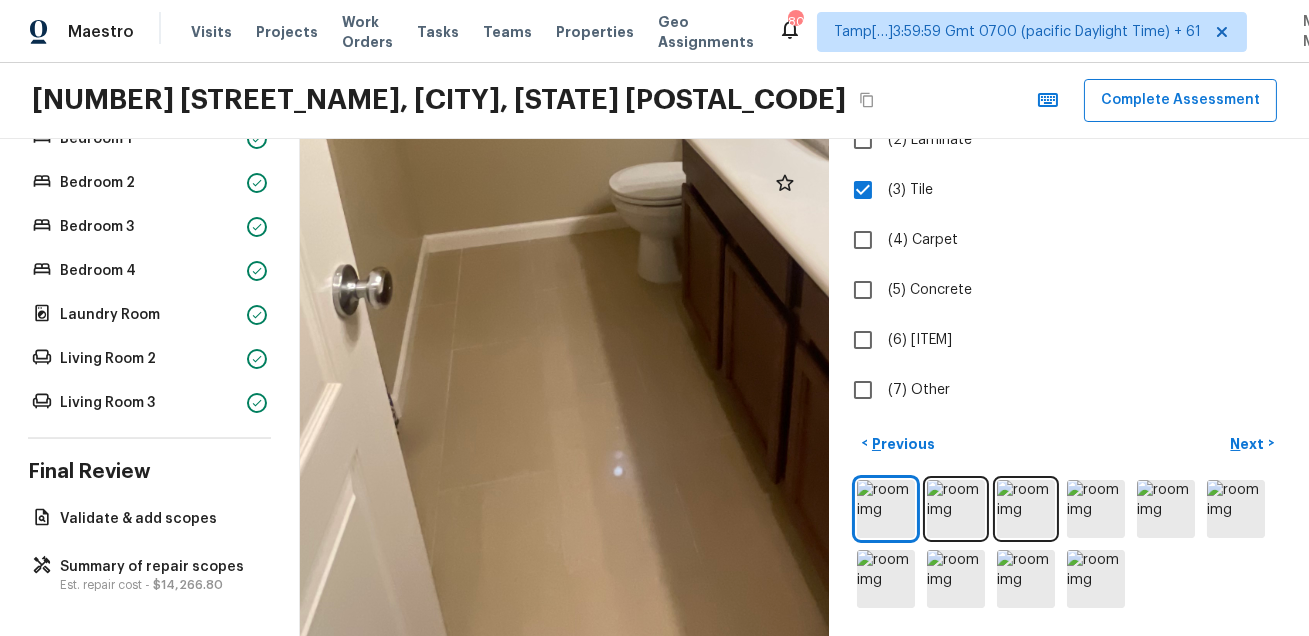 drag, startPoint x: 406, startPoint y: 462, endPoint x: 544, endPoint y: 462, distance: 138 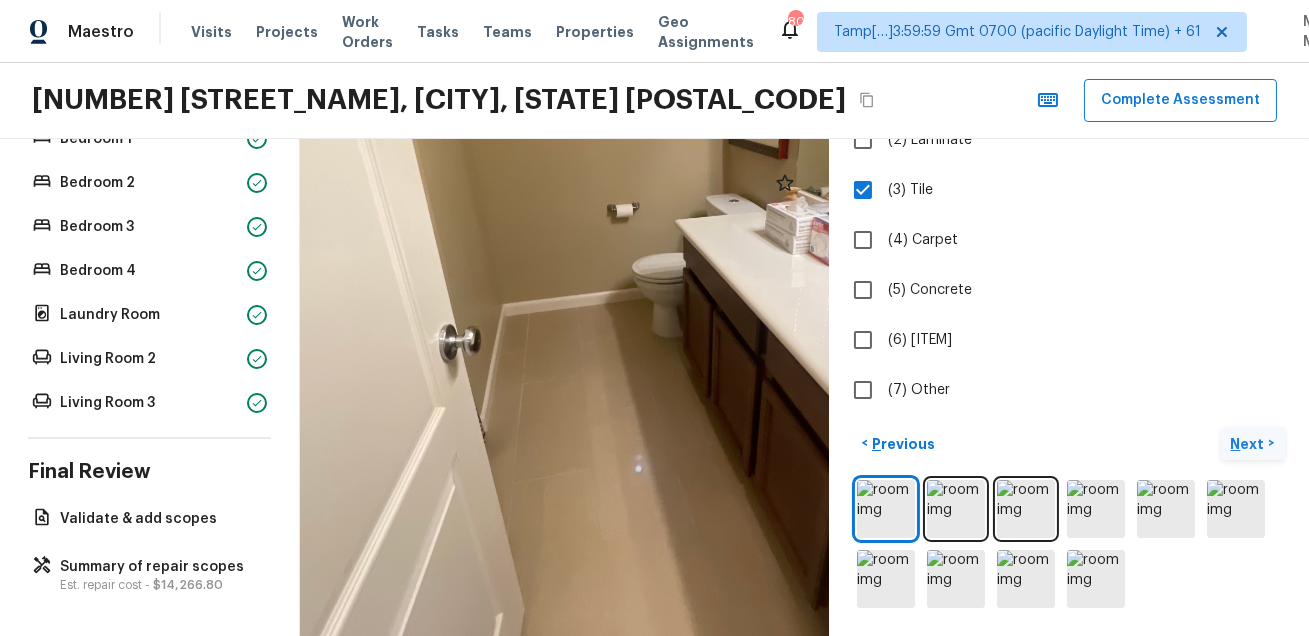 click on "Next" at bounding box center (1250, 444) 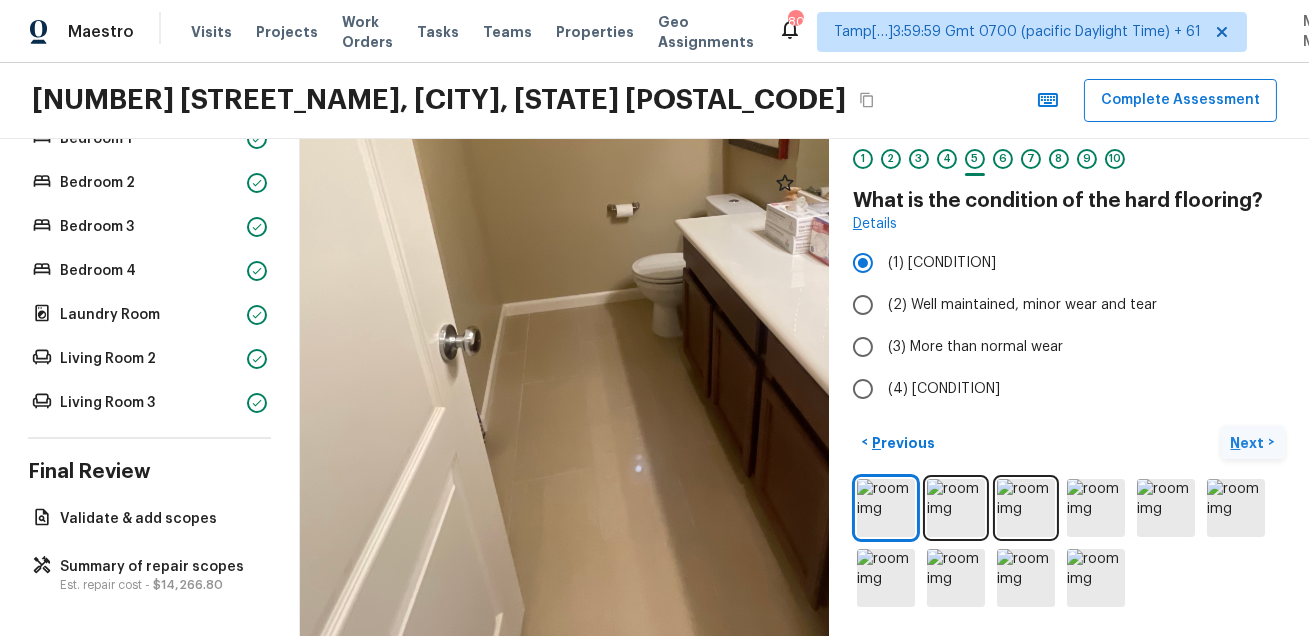 scroll, scrollTop: 65, scrollLeft: 0, axis: vertical 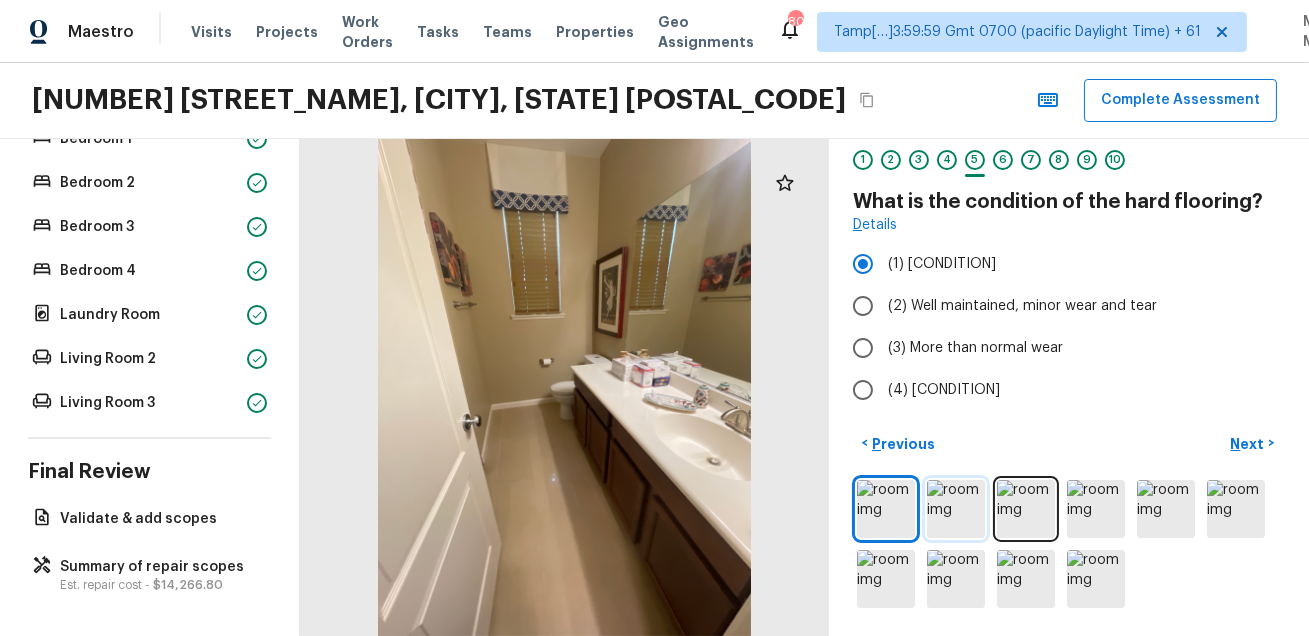 click at bounding box center [956, 509] 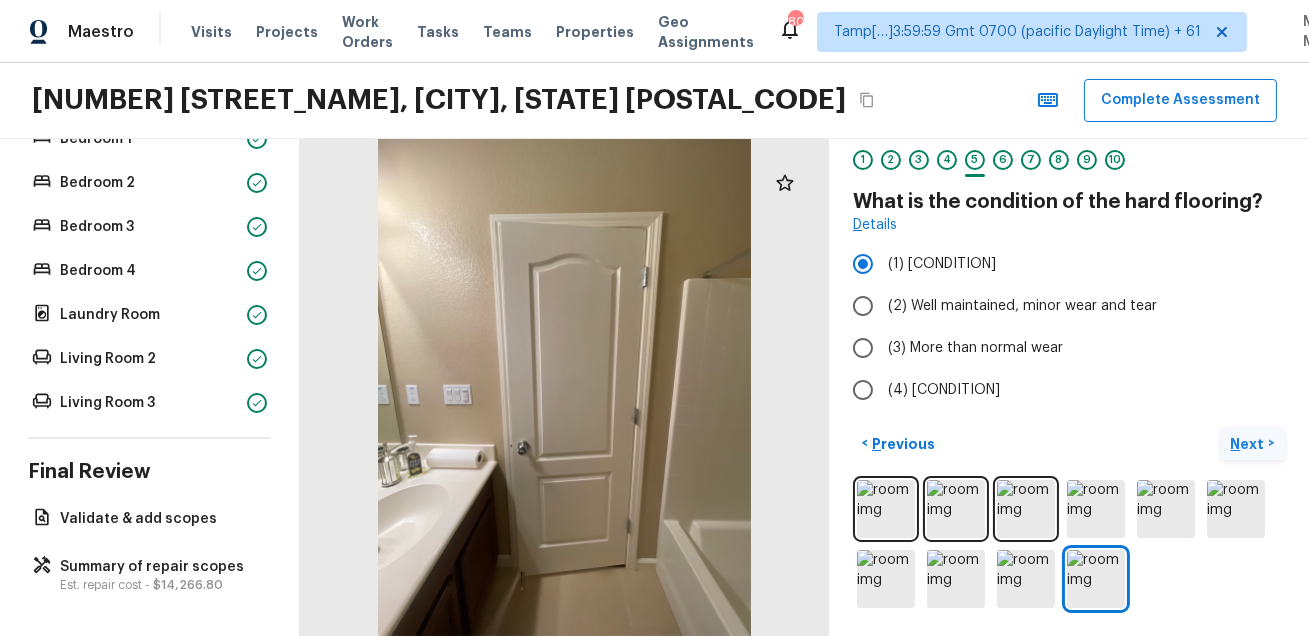 click on "Next" at bounding box center [1250, 444] 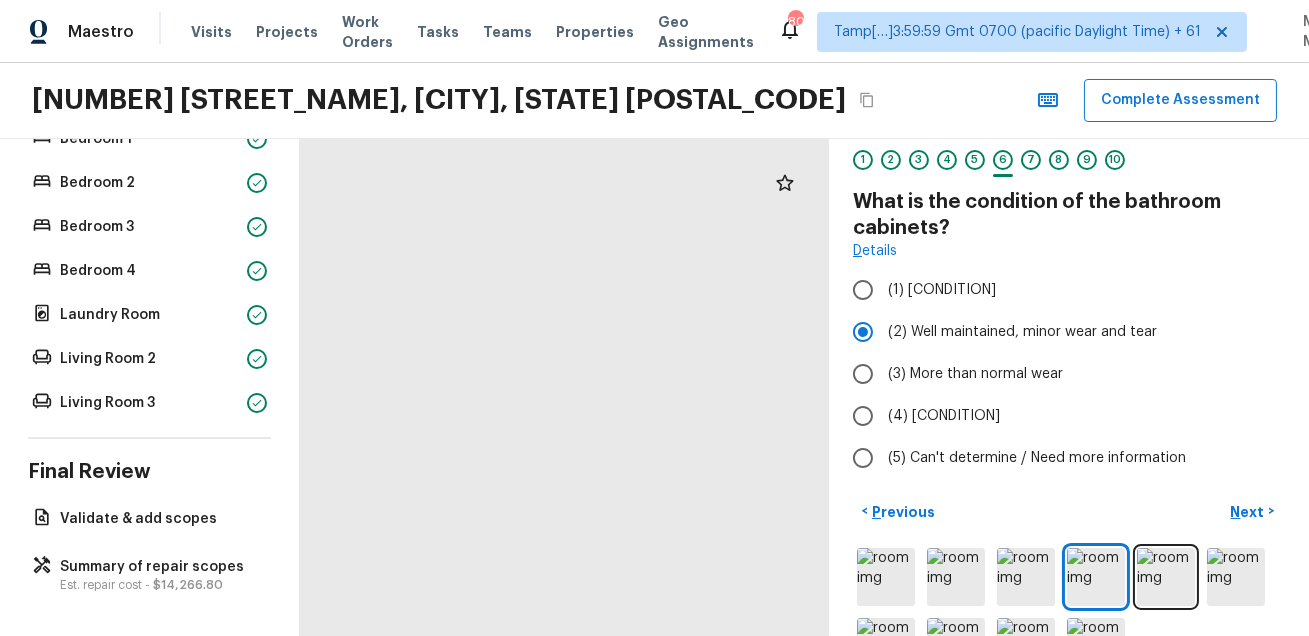 drag, startPoint x: 537, startPoint y: 452, endPoint x: 760, endPoint y: 336, distance: 251.36627 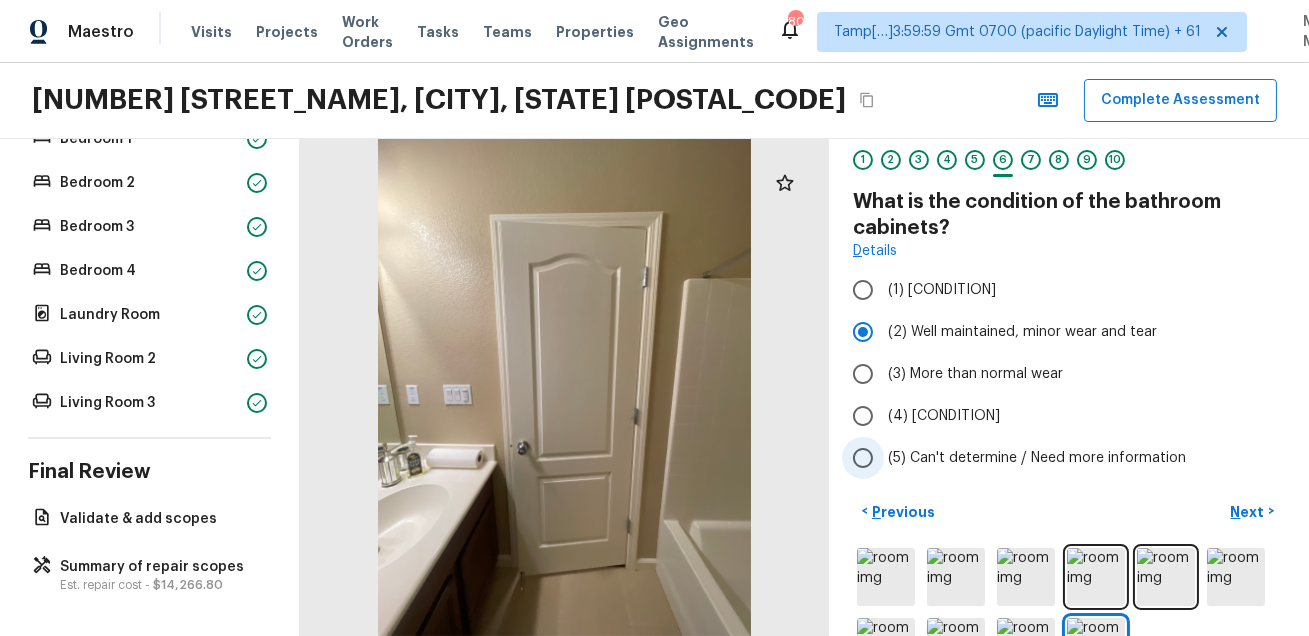 scroll, scrollTop: 133, scrollLeft: 0, axis: vertical 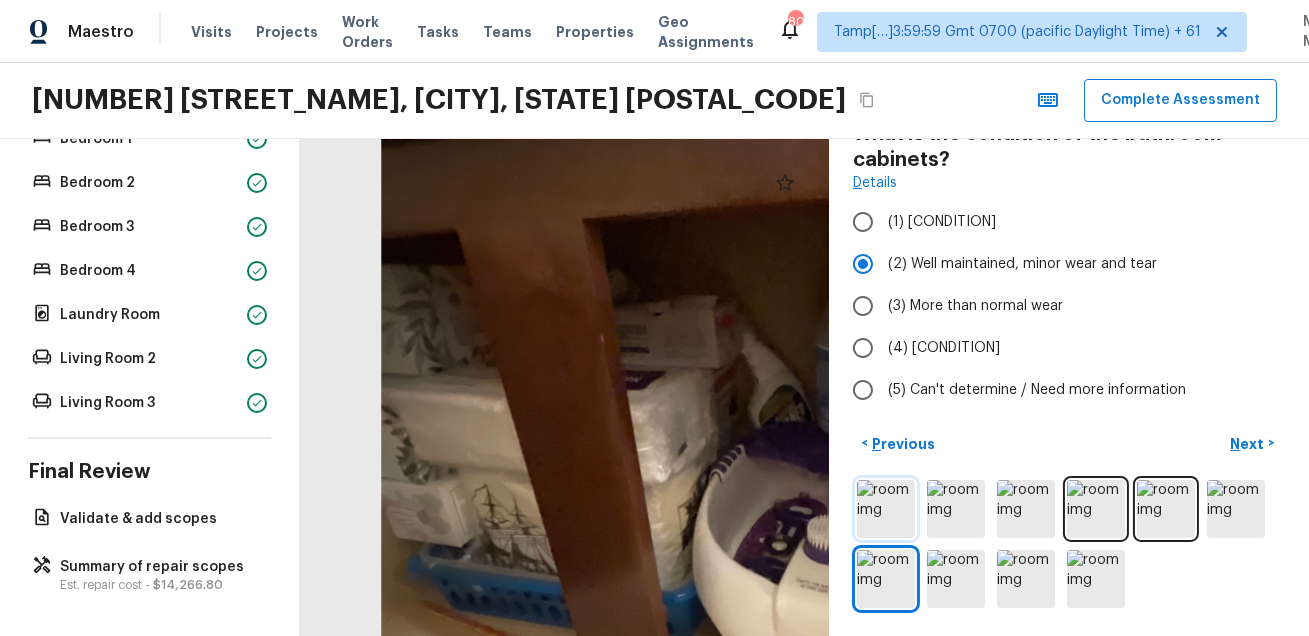 drag, startPoint x: 648, startPoint y: 379, endPoint x: 875, endPoint y: 515, distance: 264.62238 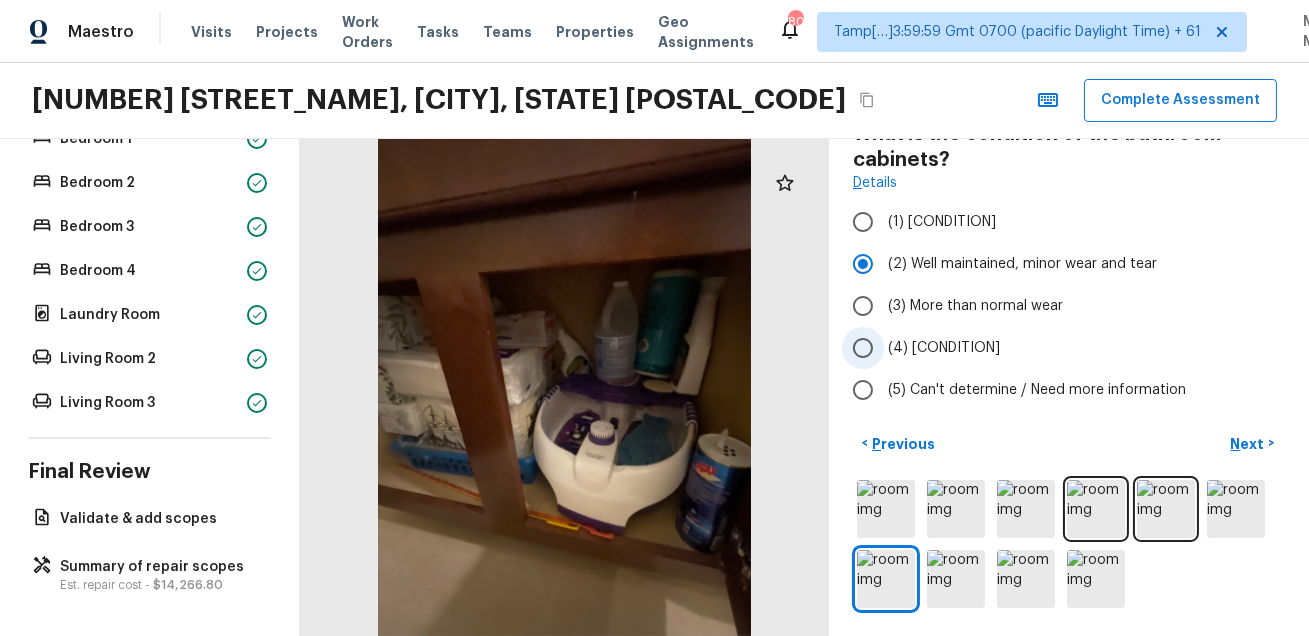 click on "(4) [CONDITION]" at bounding box center [1055, 348] 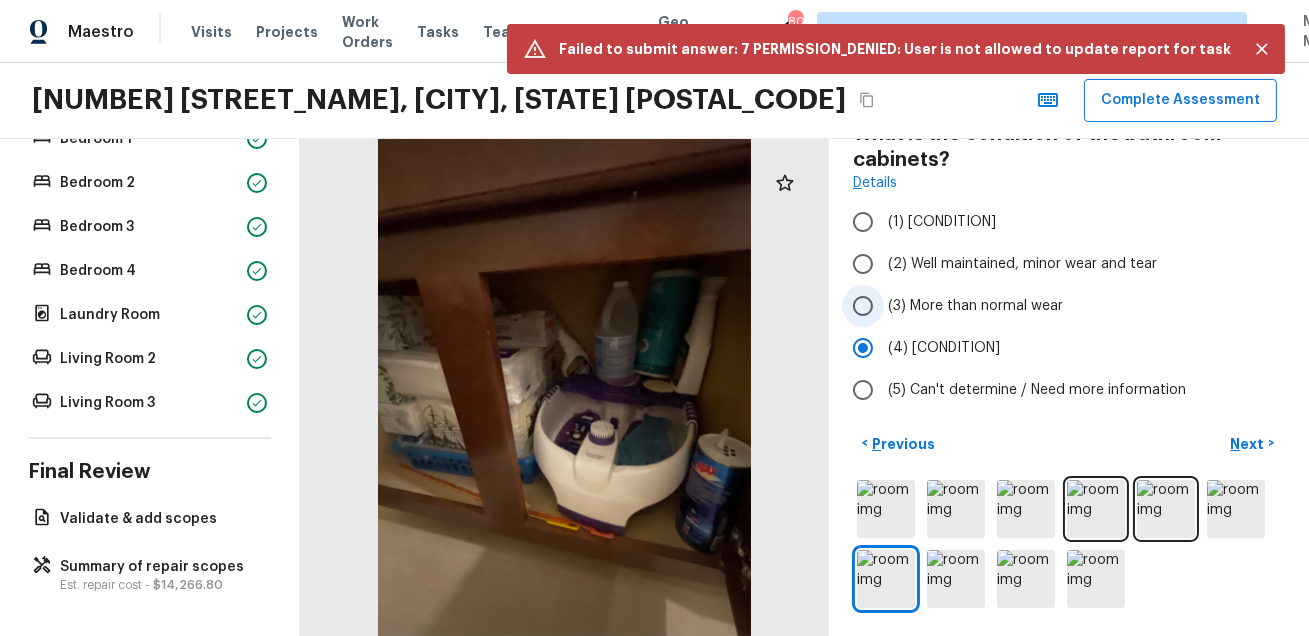 click on "(3) More than normal wear" at bounding box center (975, 306) 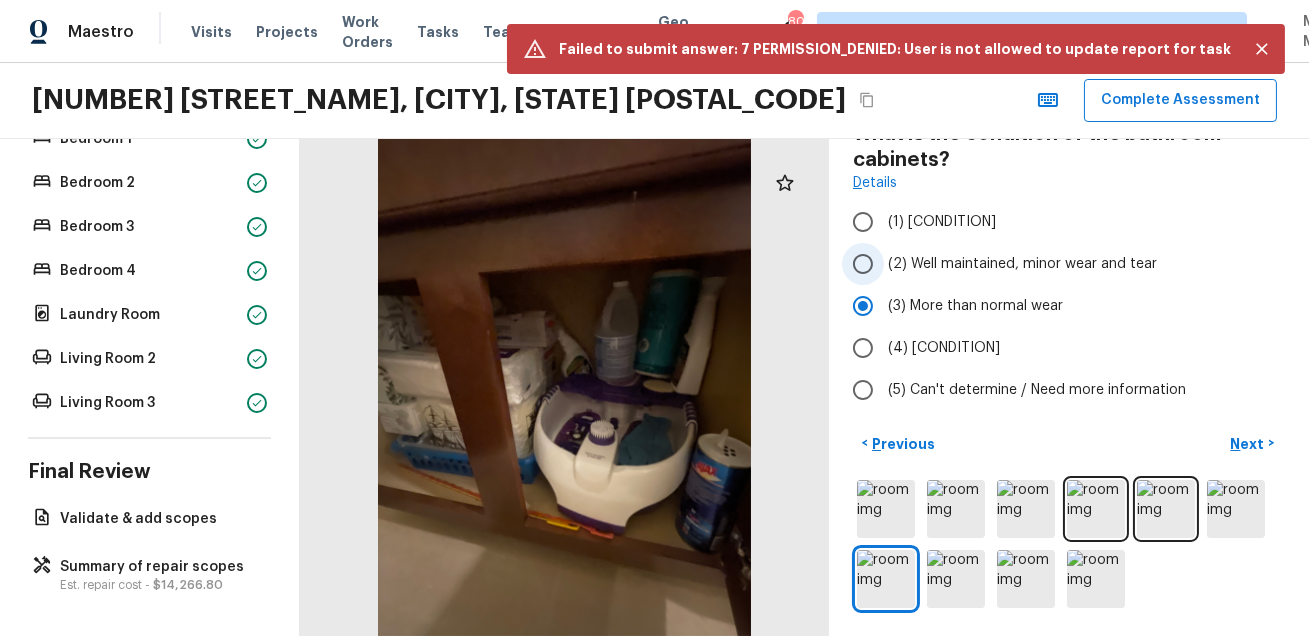 click on "(2) Well maintained, minor wear and tear" at bounding box center (1022, 264) 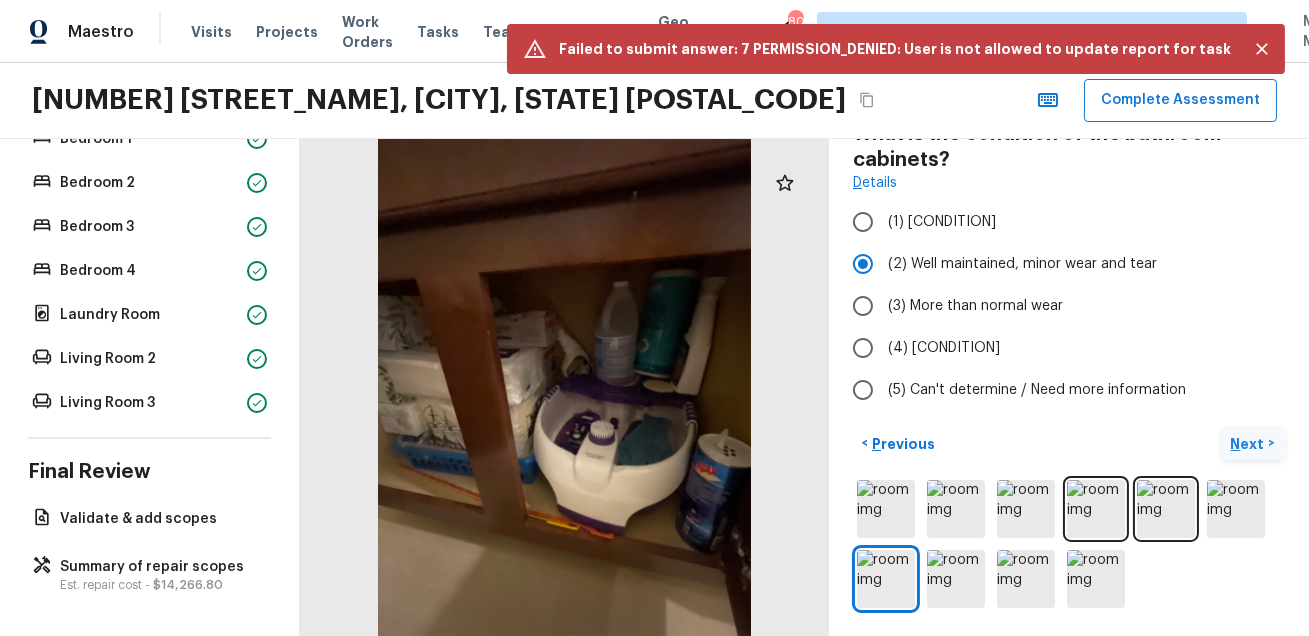 click on "Next" at bounding box center (1250, 444) 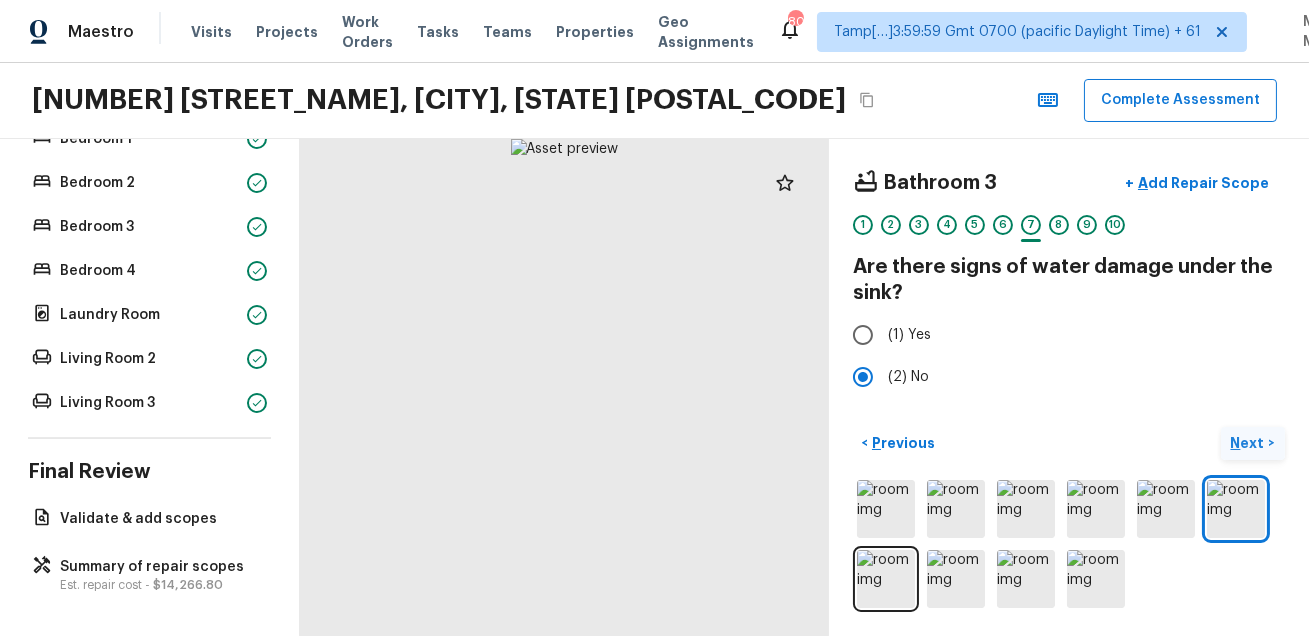 scroll, scrollTop: 0, scrollLeft: 0, axis: both 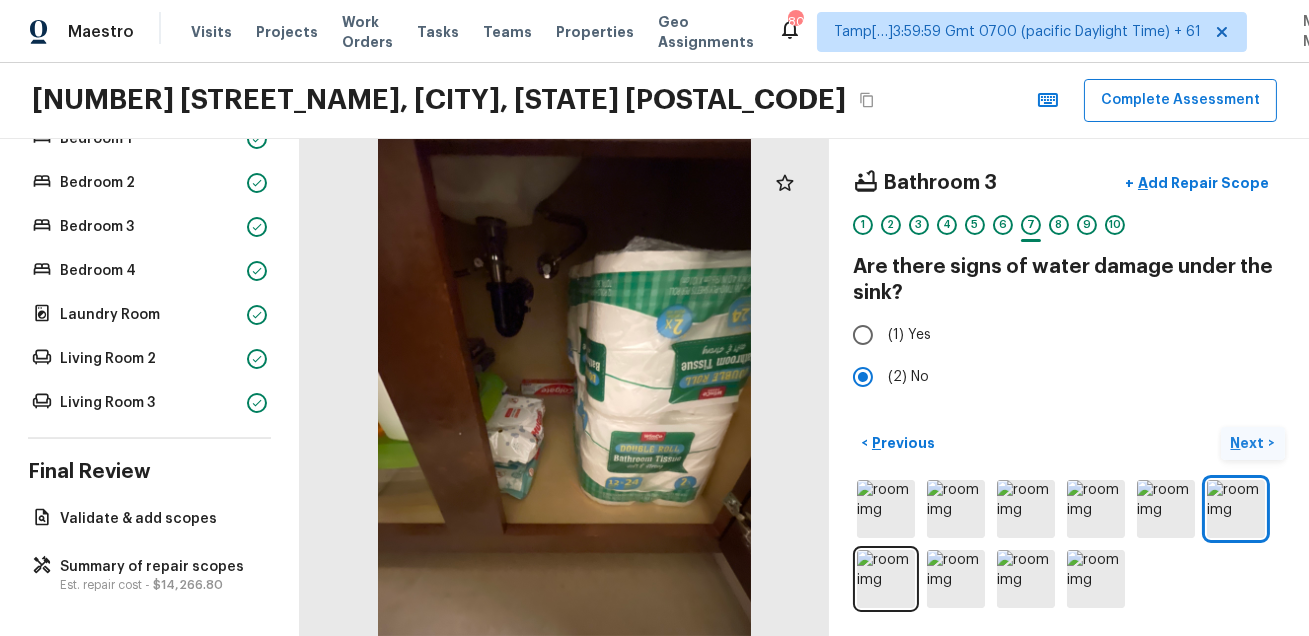 click on "Next" at bounding box center [1250, 443] 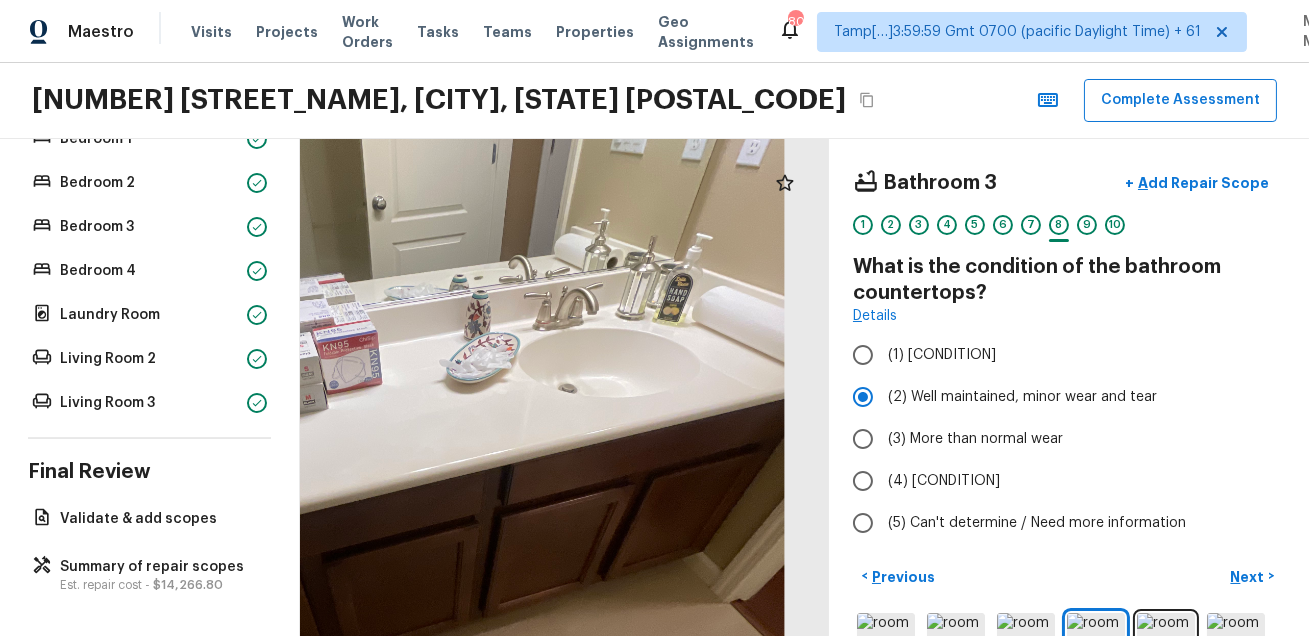 drag, startPoint x: 506, startPoint y: 350, endPoint x: 373, endPoint y: 459, distance: 171.9593 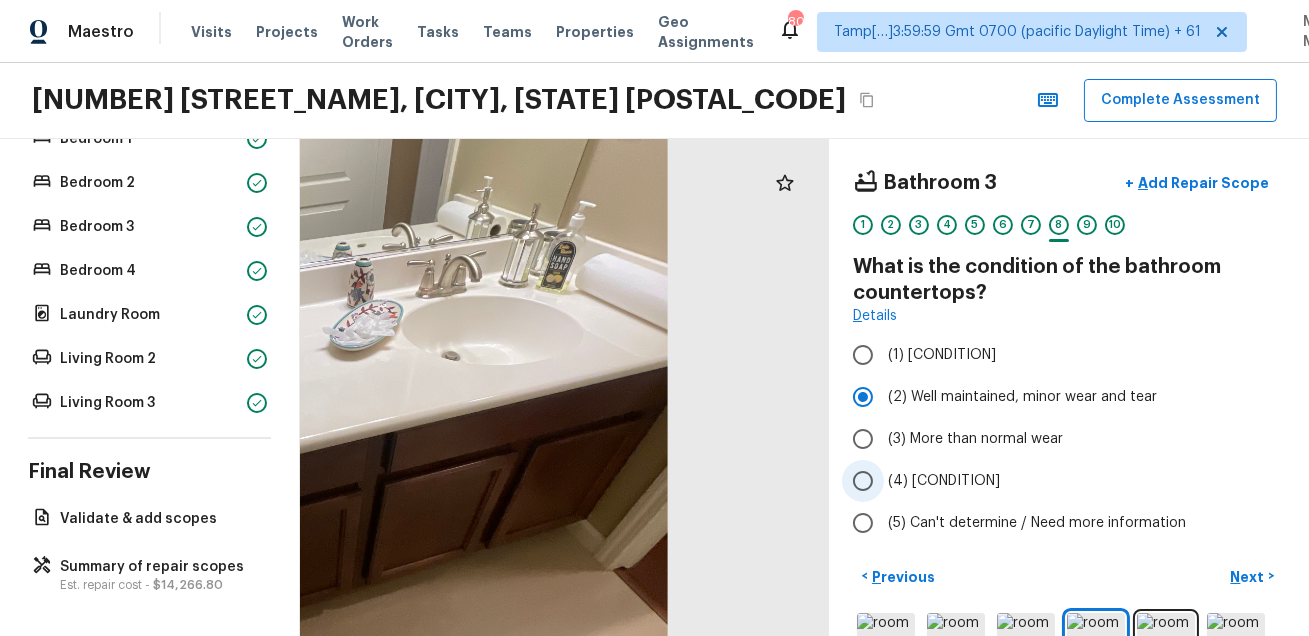 scroll, scrollTop: 90, scrollLeft: 0, axis: vertical 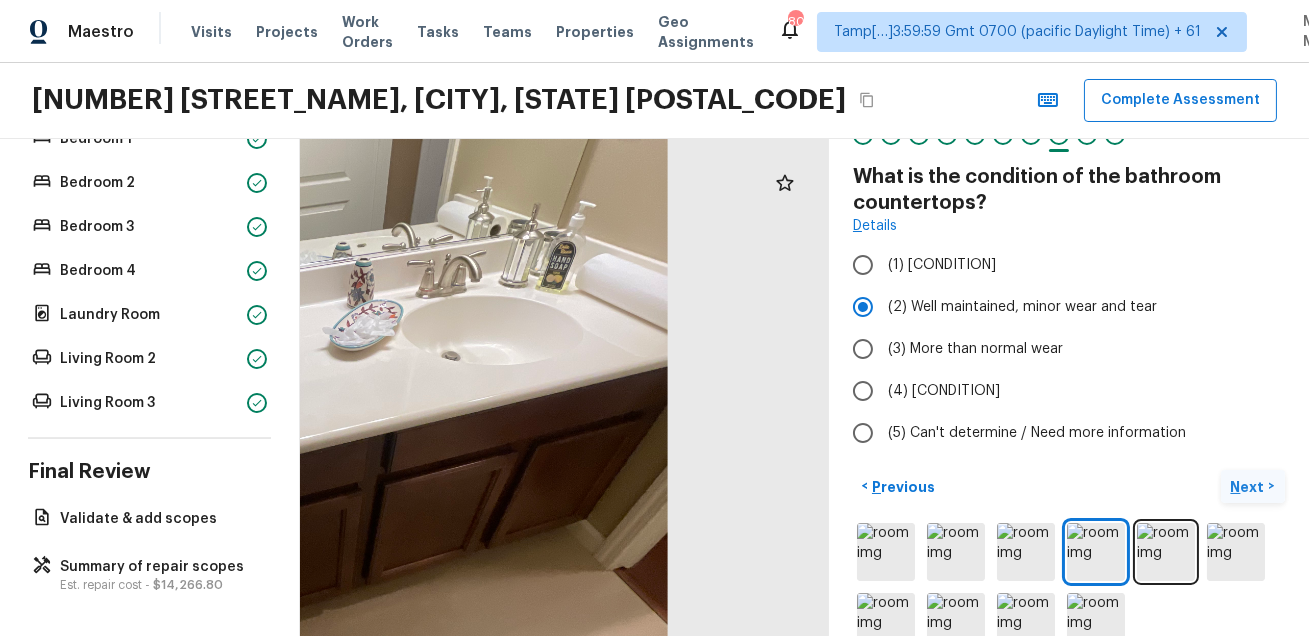 click on "Next" at bounding box center (1250, 487) 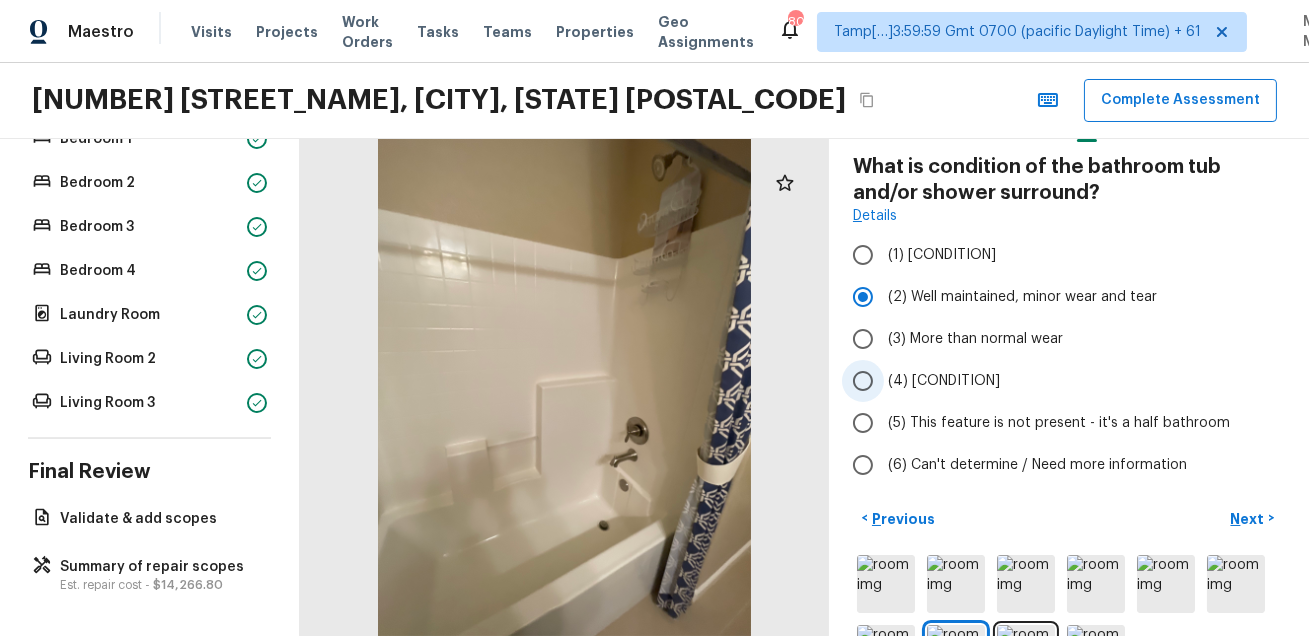 scroll, scrollTop: 136, scrollLeft: 0, axis: vertical 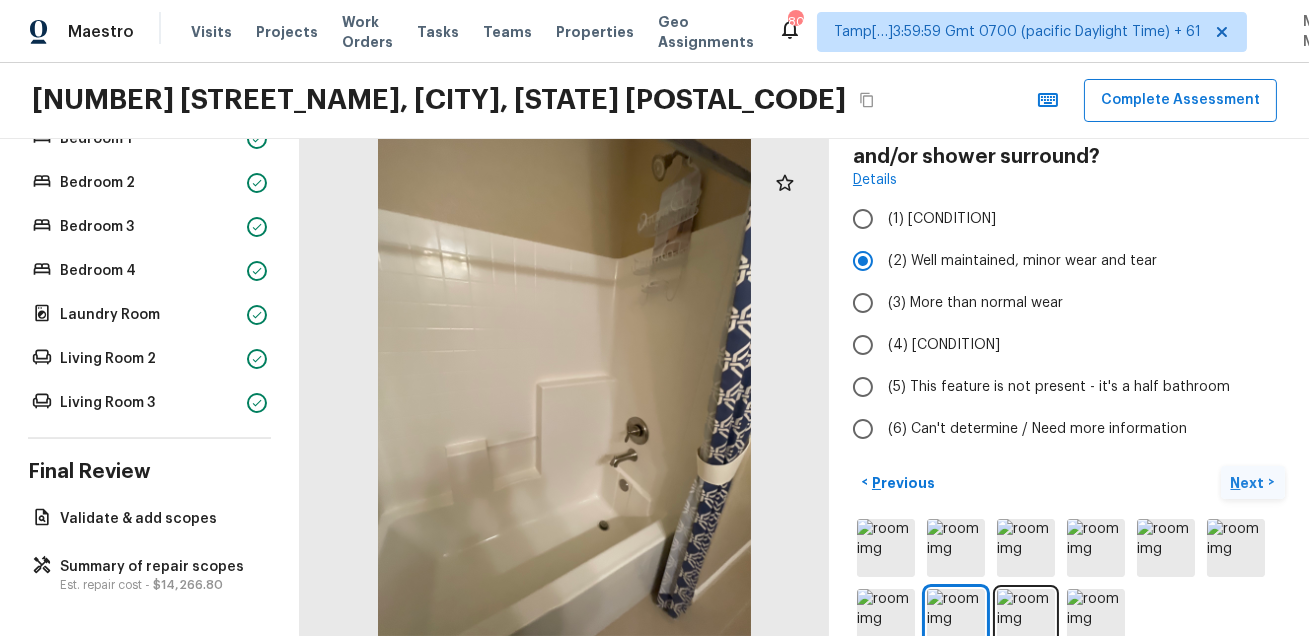 click on "Next >" at bounding box center (1253, 482) 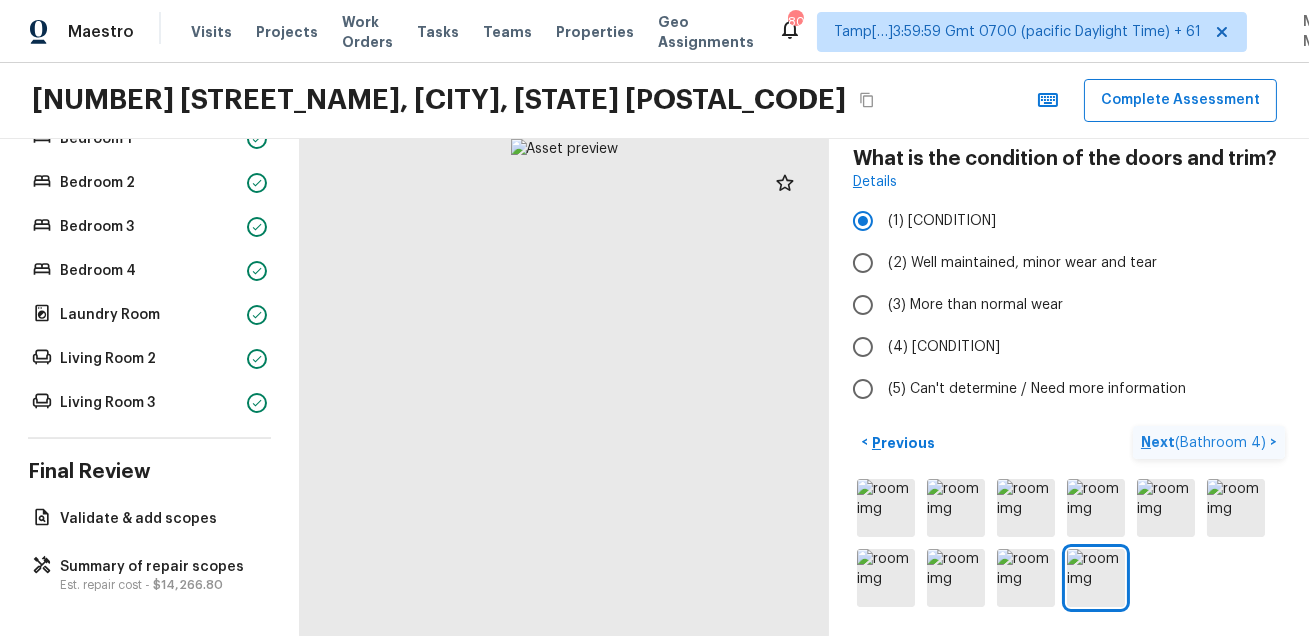scroll, scrollTop: 107, scrollLeft: 0, axis: vertical 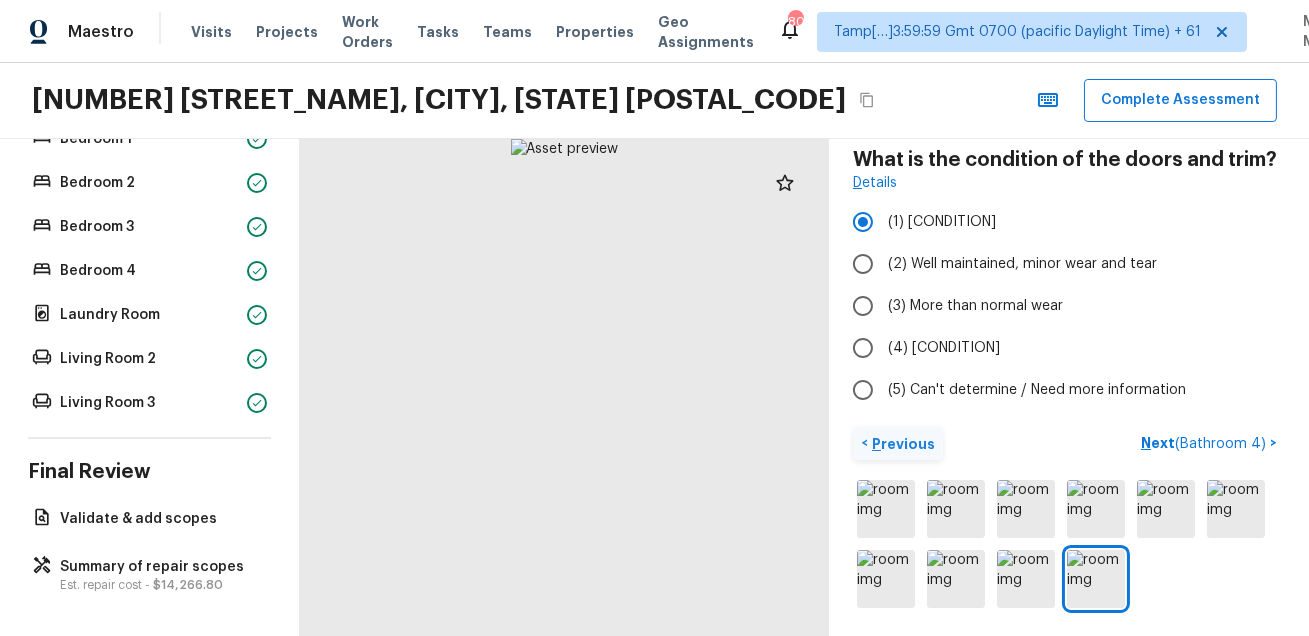 click on "Previous" at bounding box center (901, 444) 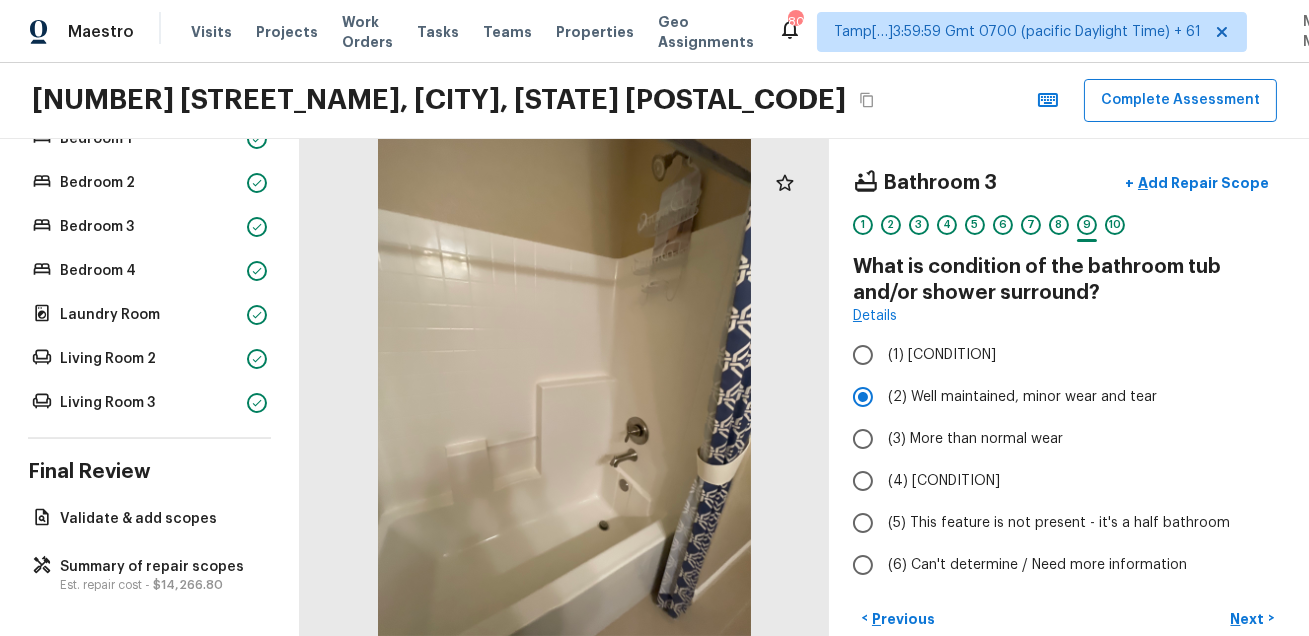 scroll, scrollTop: 175, scrollLeft: 0, axis: vertical 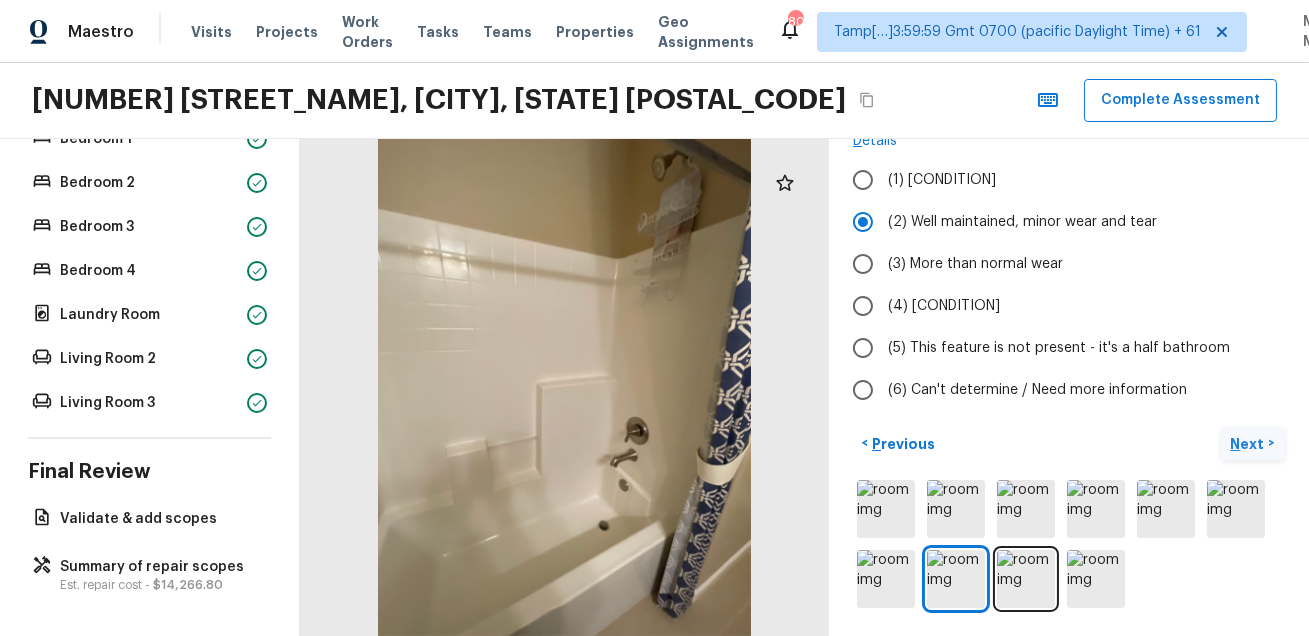 click on "Next" at bounding box center [1250, 444] 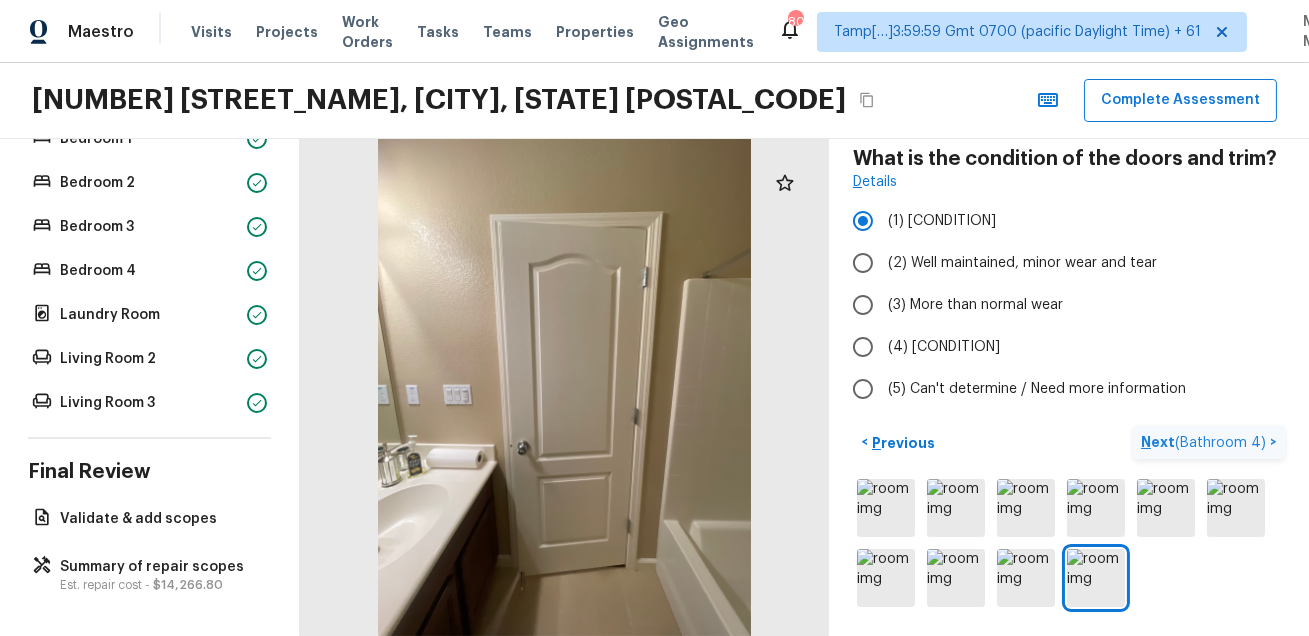 scroll, scrollTop: 107, scrollLeft: 0, axis: vertical 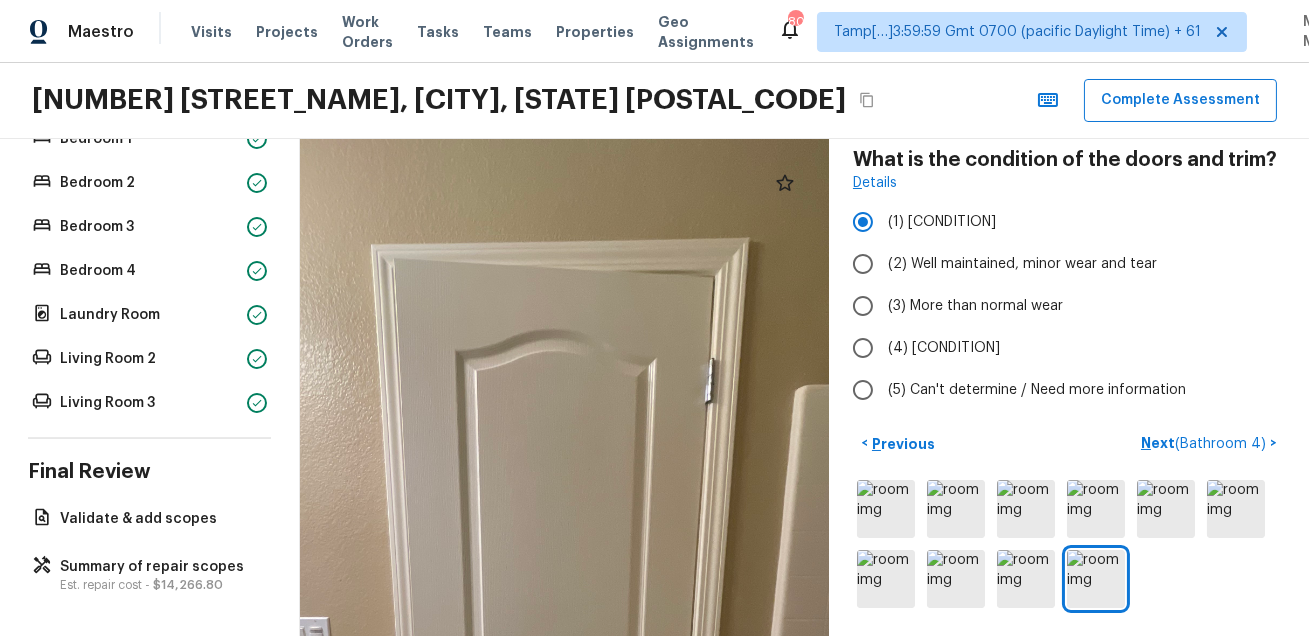 drag, startPoint x: 623, startPoint y: 280, endPoint x: 613, endPoint y: 429, distance: 149.33519 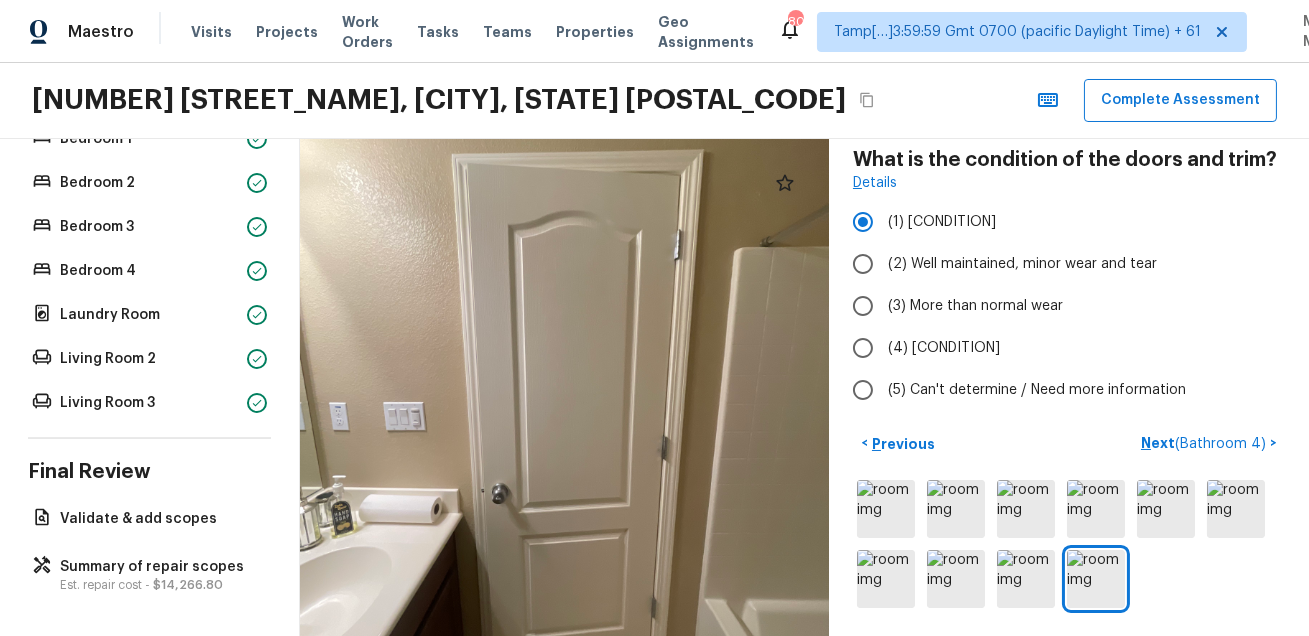 drag, startPoint x: 604, startPoint y: 453, endPoint x: 604, endPoint y: 358, distance: 95 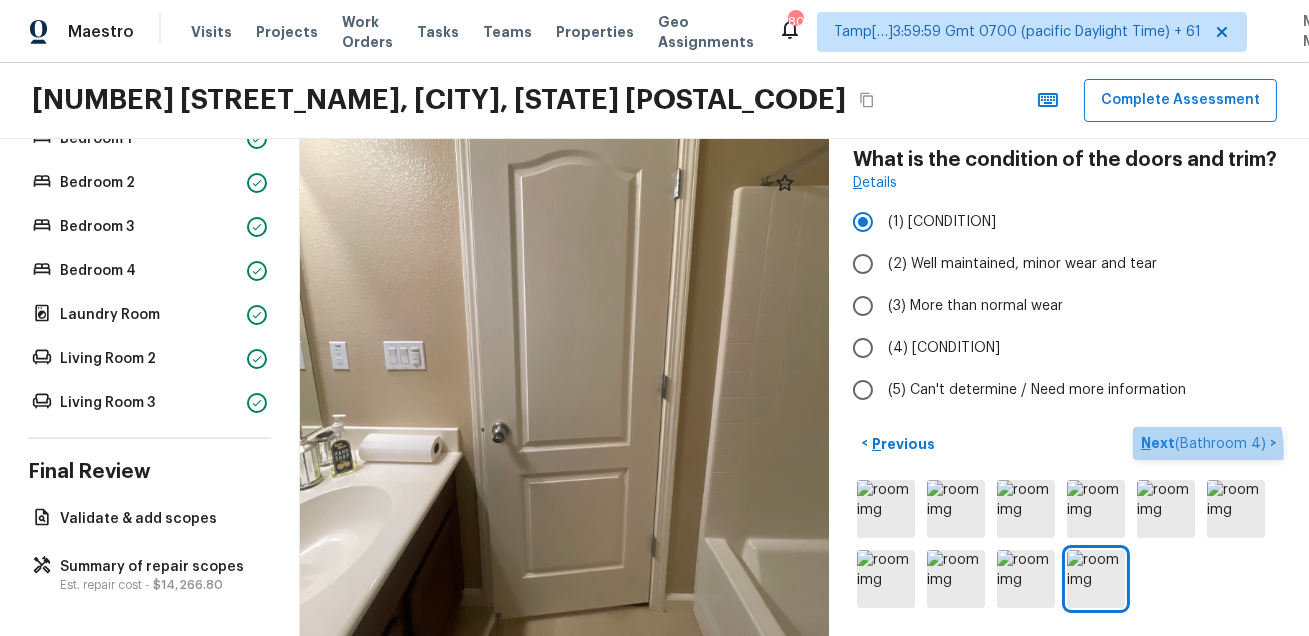 click on "( Bathroom 4 )" at bounding box center (1220, 444) 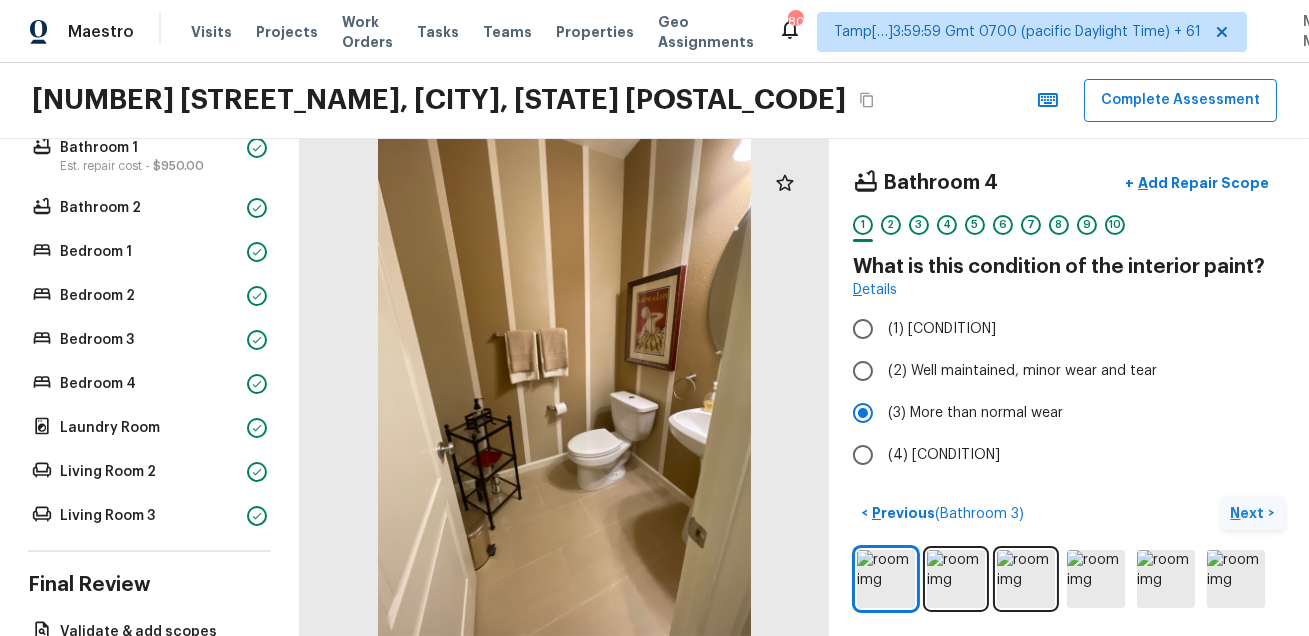 scroll, scrollTop: 890, scrollLeft: 0, axis: vertical 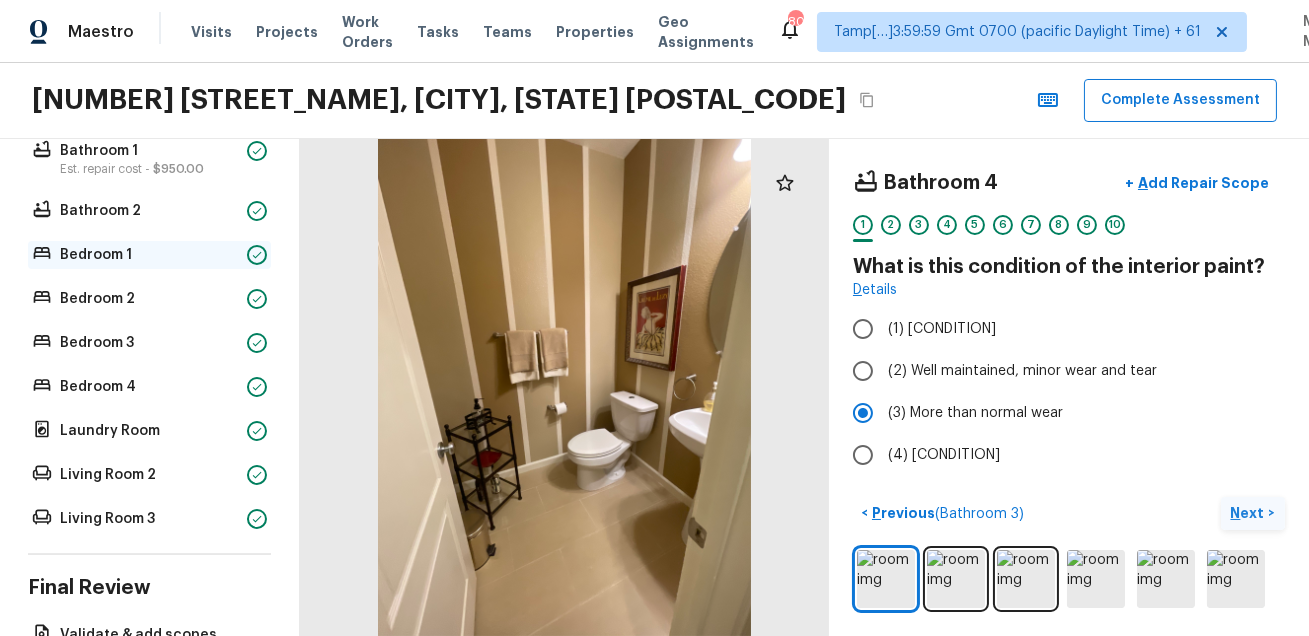 click on "Bedroom 1" at bounding box center (149, 255) 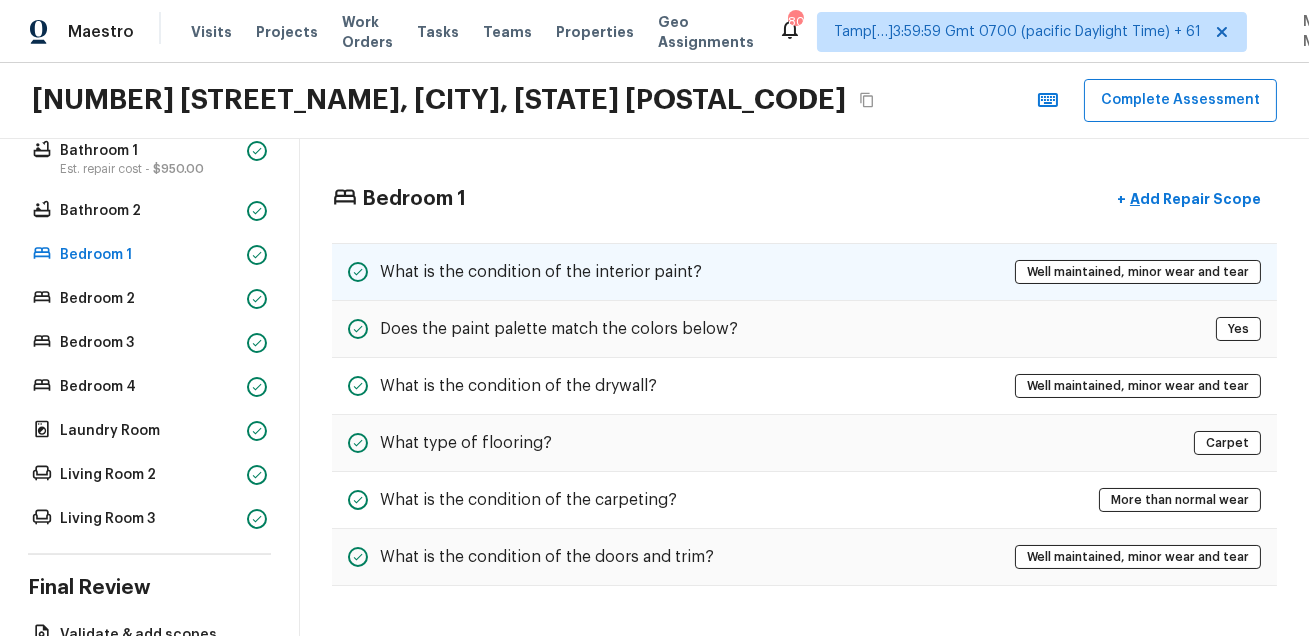 click on "What is the condition of the interior paint?" at bounding box center [541, 272] 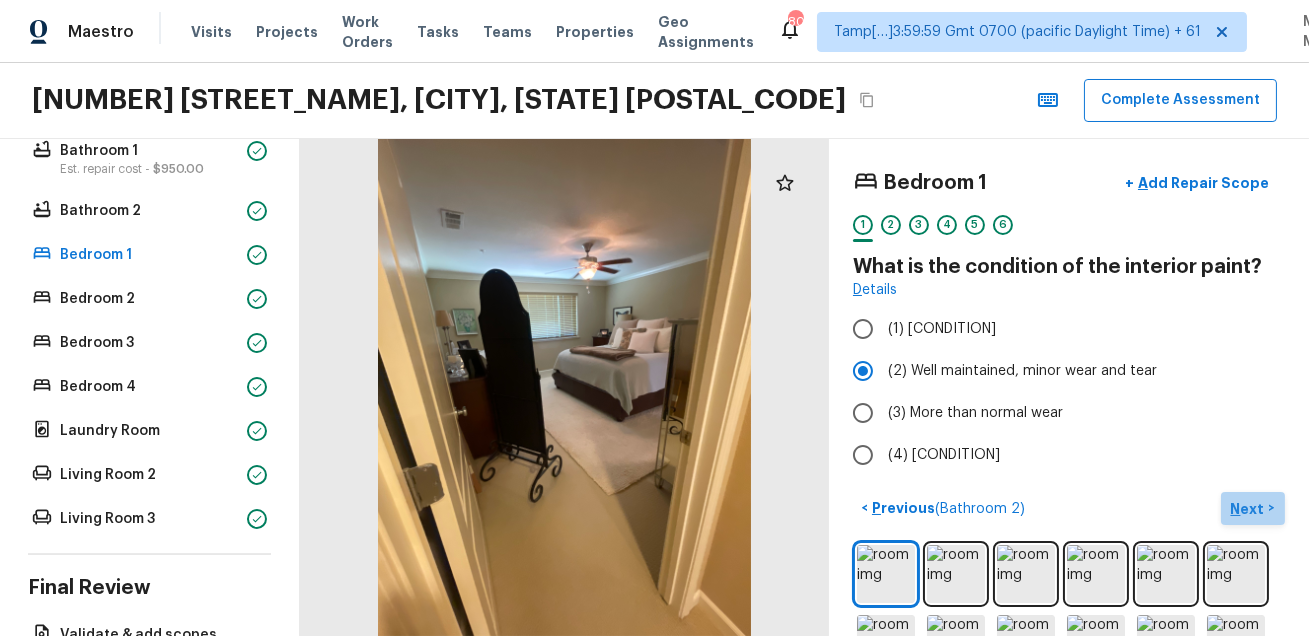 click on "Next" at bounding box center (1250, 509) 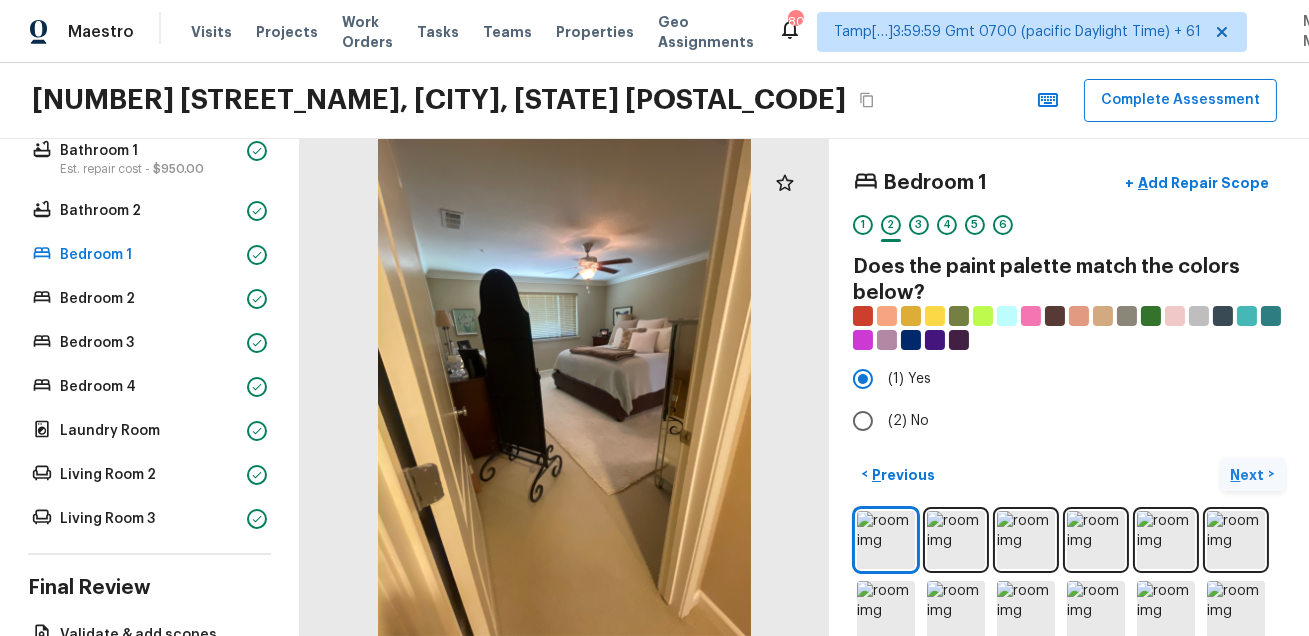 click on "< Previous Next >" at bounding box center [1069, 550] 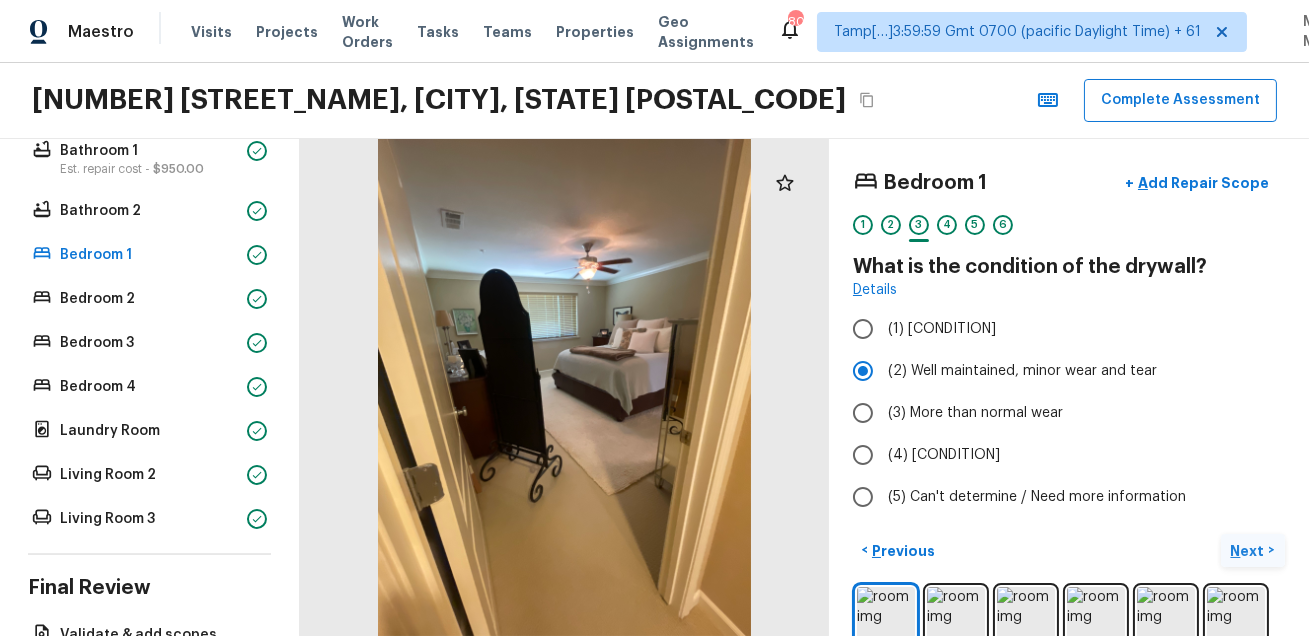 click on "Next >" at bounding box center [1253, 550] 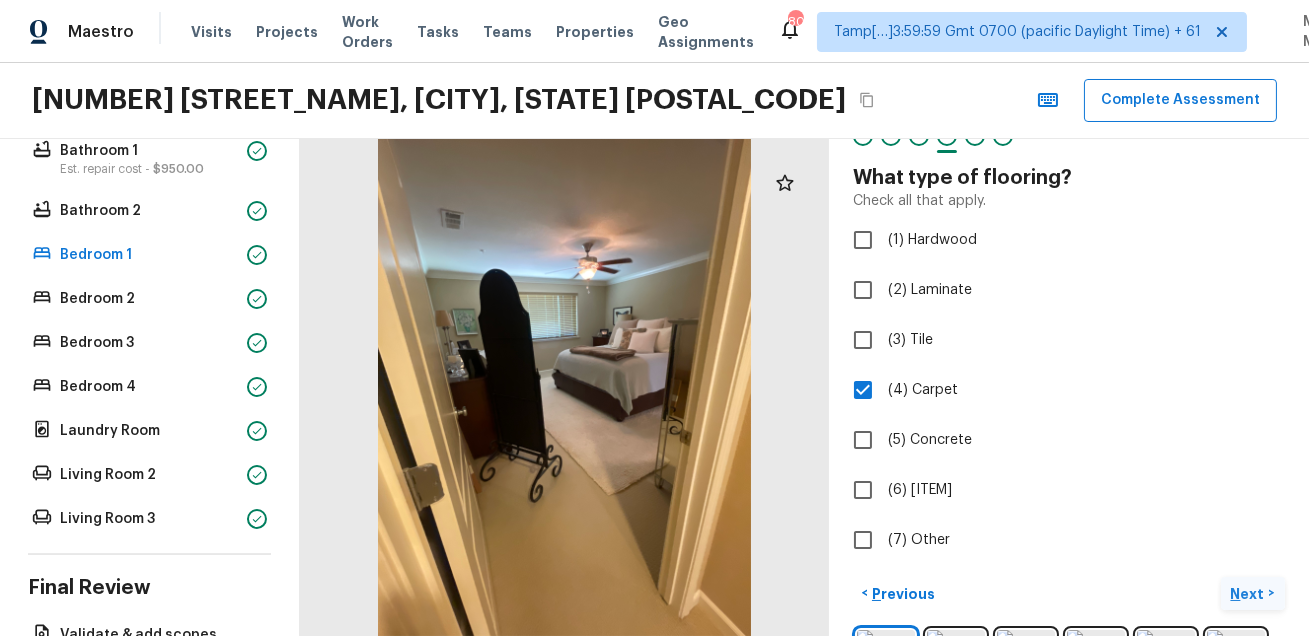scroll, scrollTop: 105, scrollLeft: 0, axis: vertical 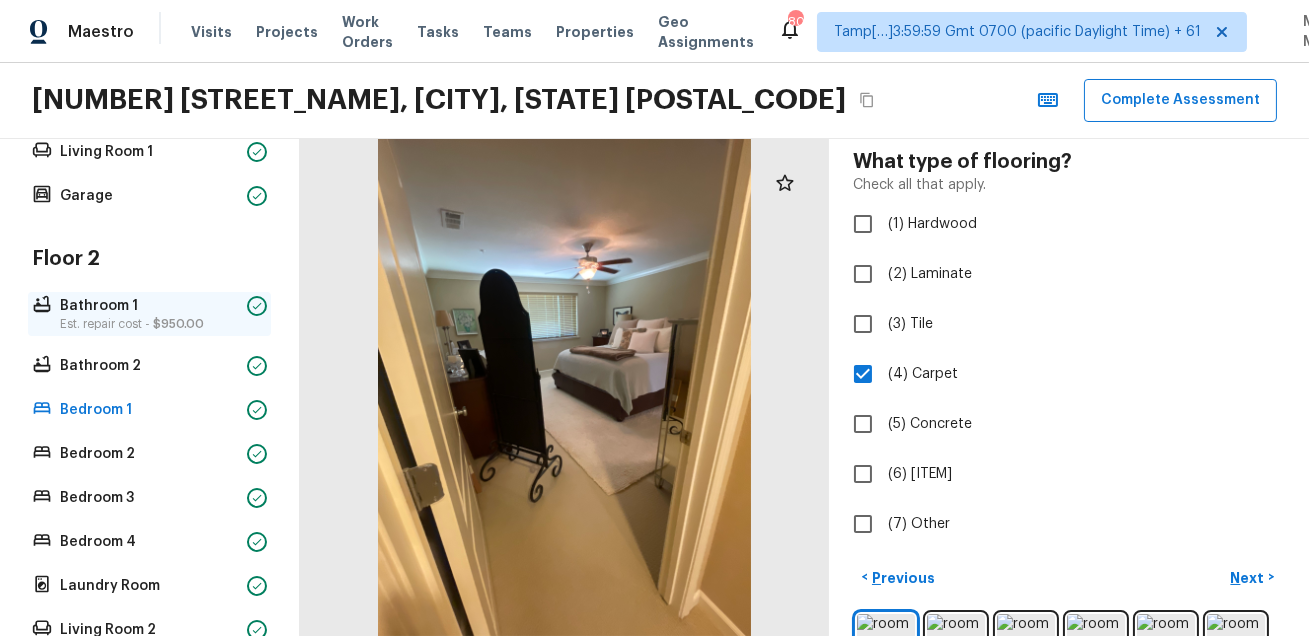 click on "Bathroom 1" at bounding box center (149, 306) 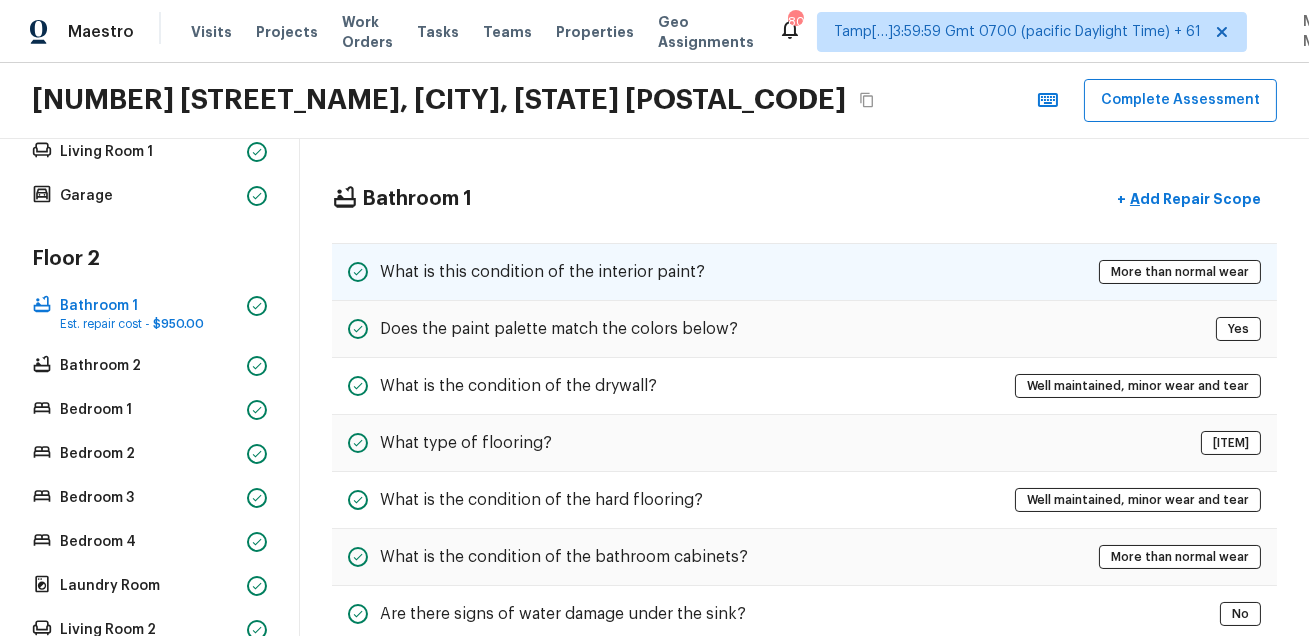 click on "What is this condition of the interior paint?" at bounding box center (542, 272) 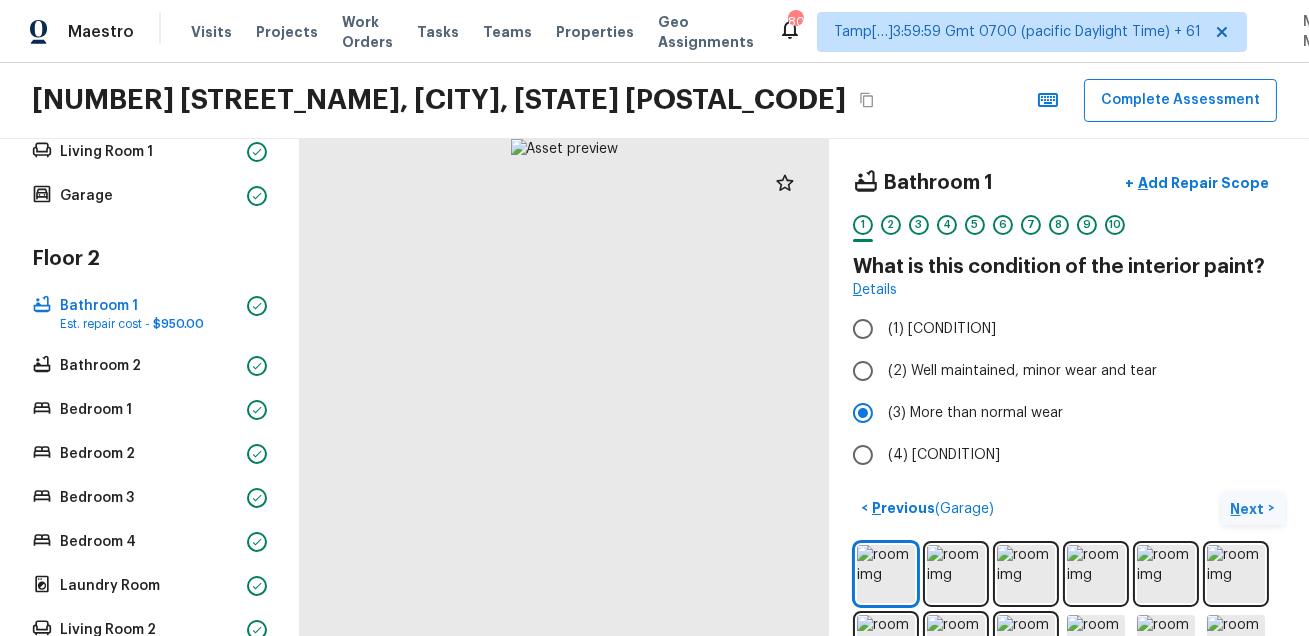 click on "Next >" at bounding box center [1253, 508] 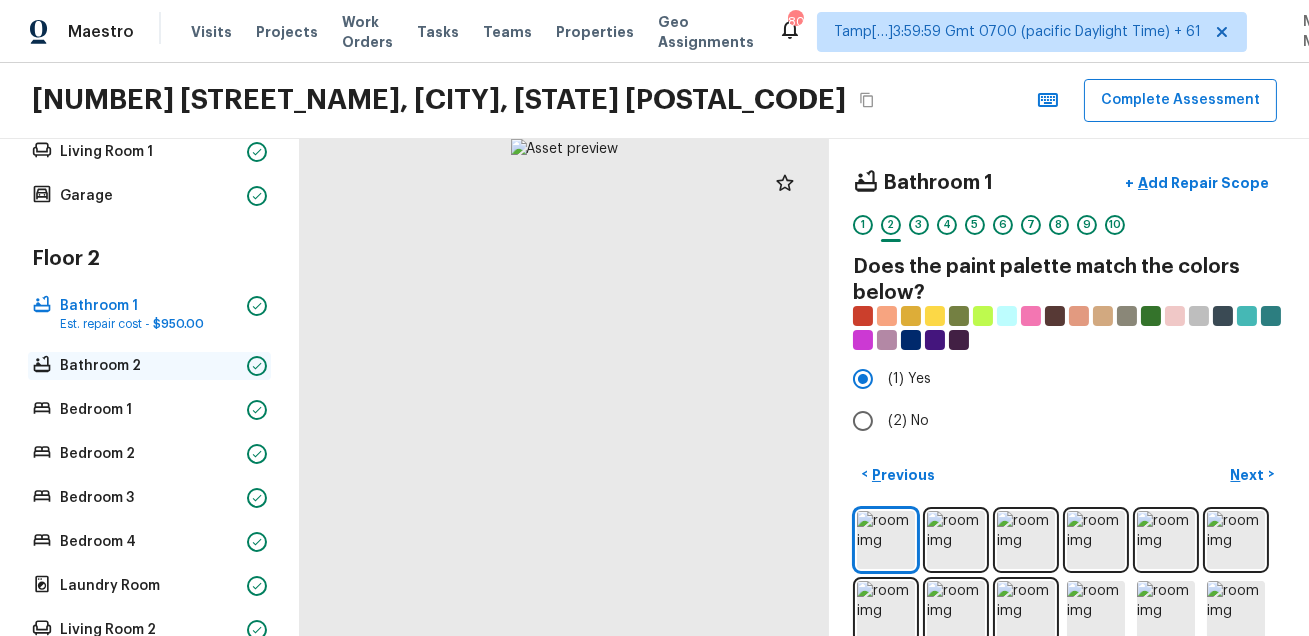 click on "Bathroom 2" at bounding box center [149, 366] 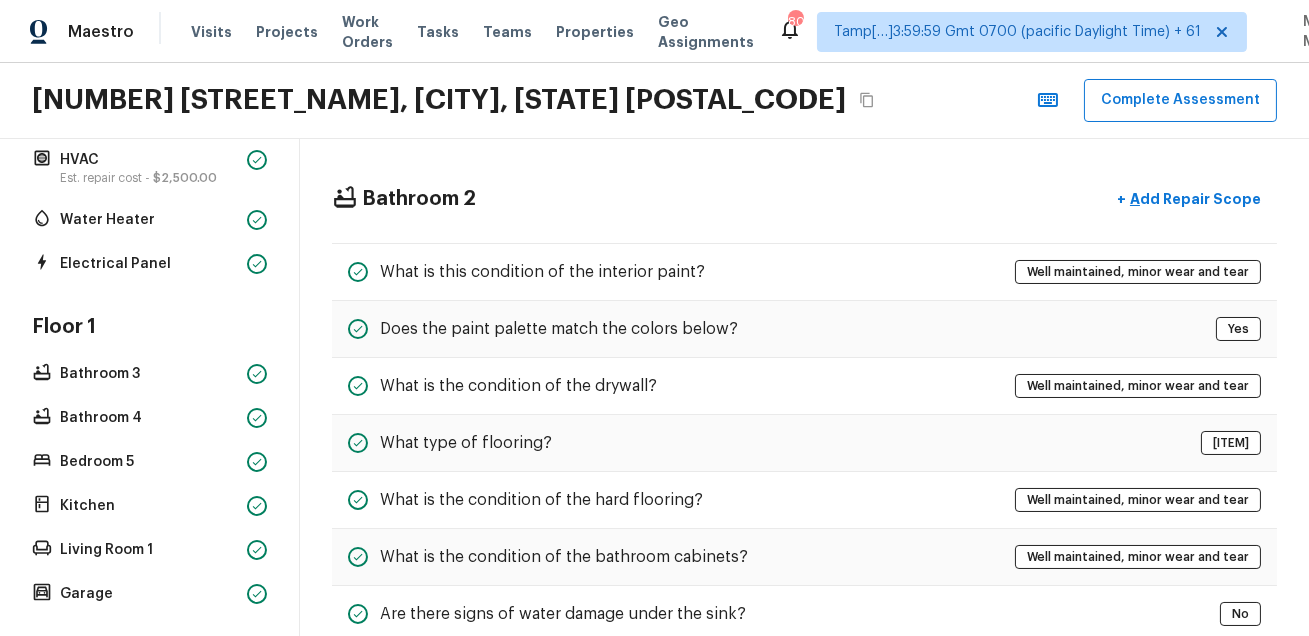scroll, scrollTop: 409, scrollLeft: 0, axis: vertical 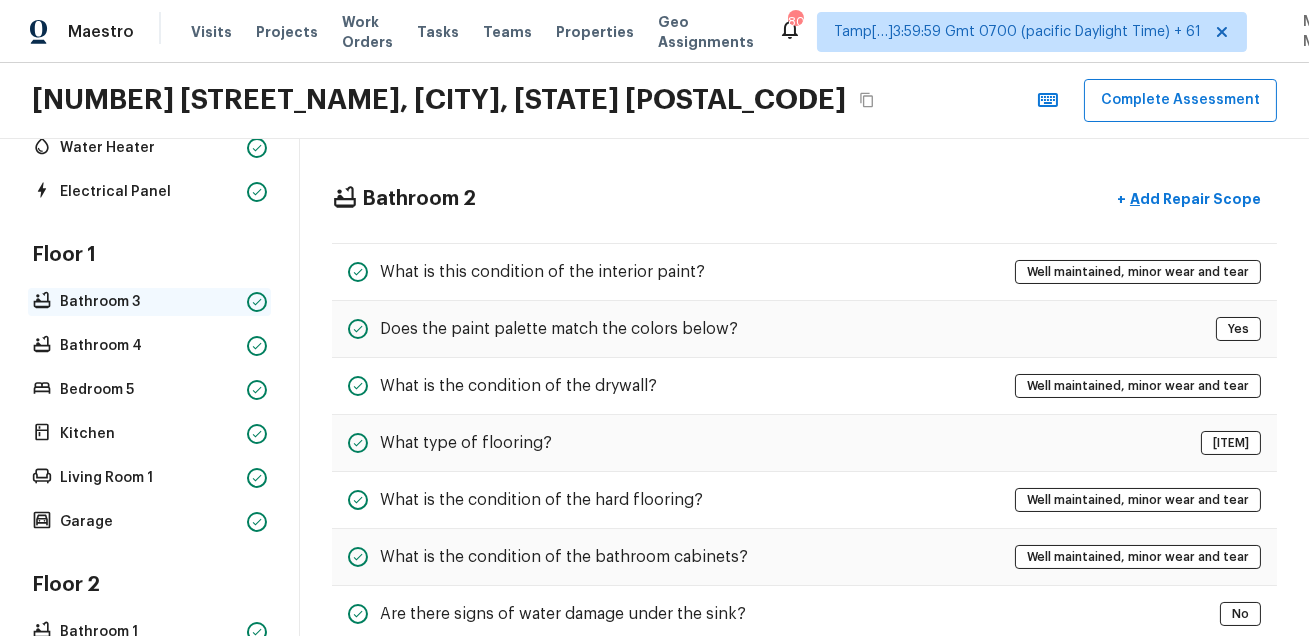 click on "Bathroom 3" at bounding box center (149, 302) 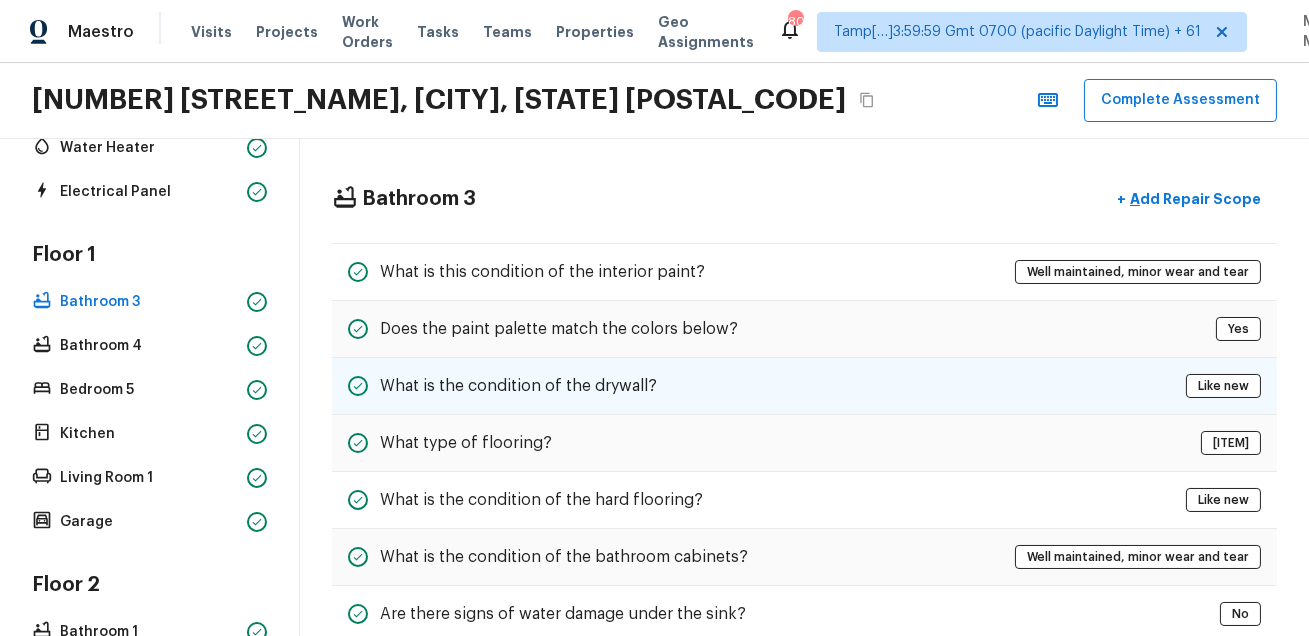 scroll, scrollTop: 120, scrollLeft: 0, axis: vertical 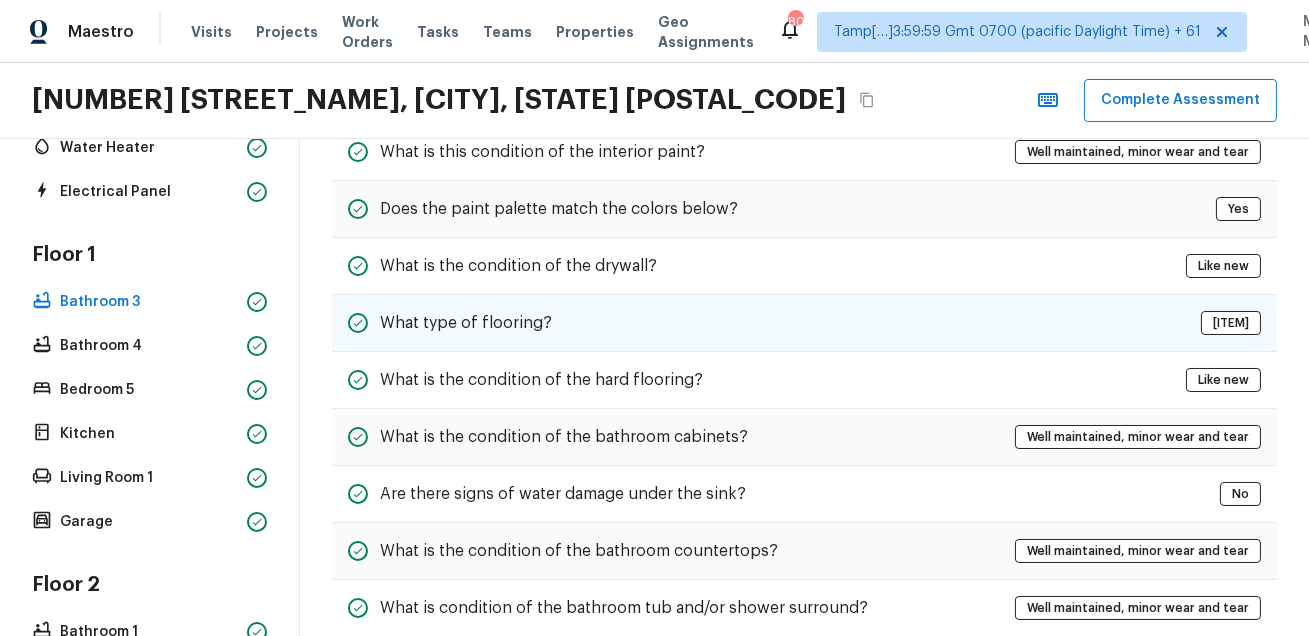 click on "What type of flooring?" at bounding box center [466, 323] 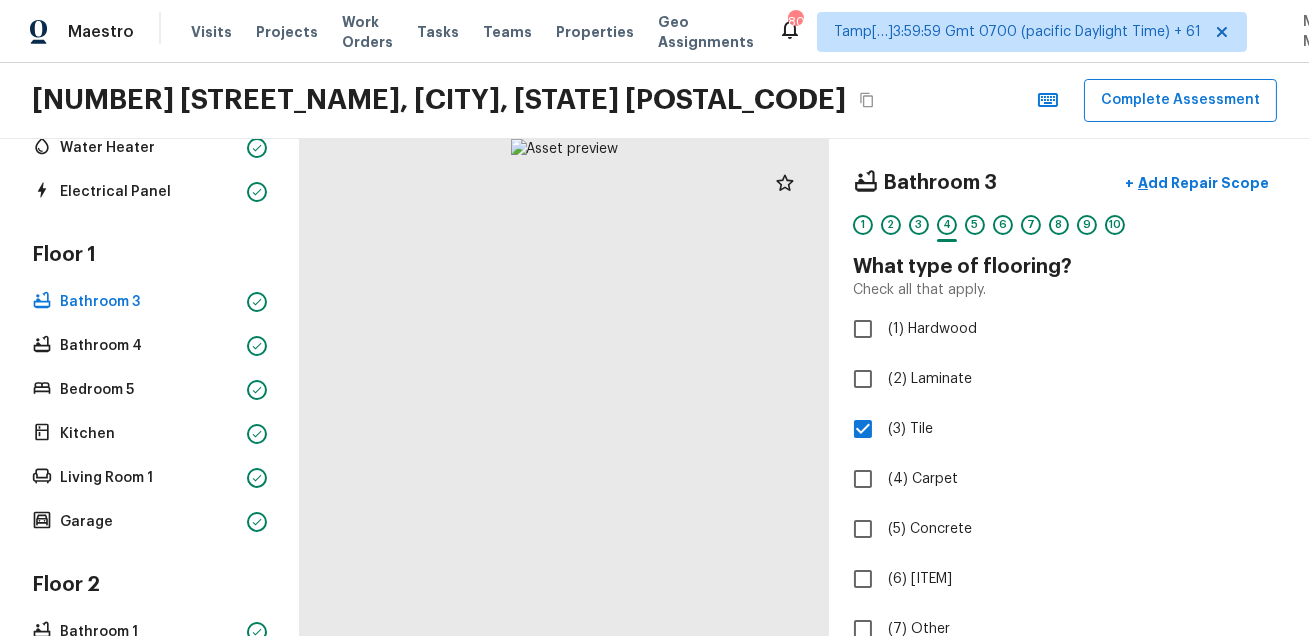 scroll, scrollTop: 0, scrollLeft: 0, axis: both 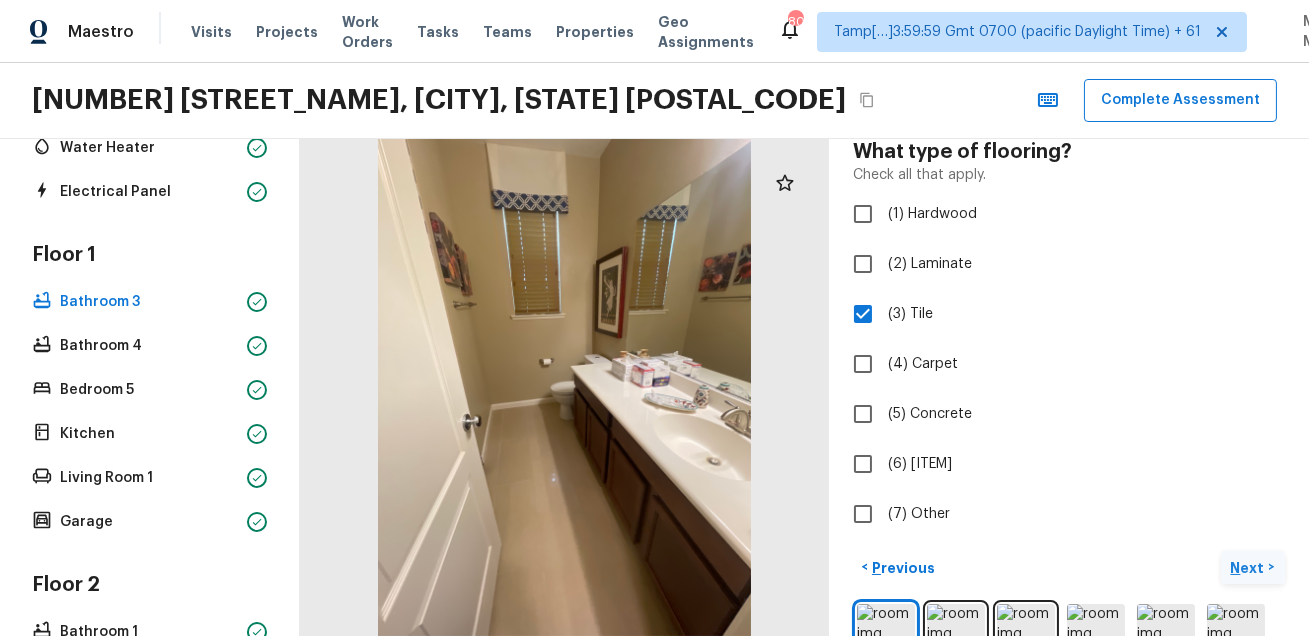 click on "Next" at bounding box center (1250, 568) 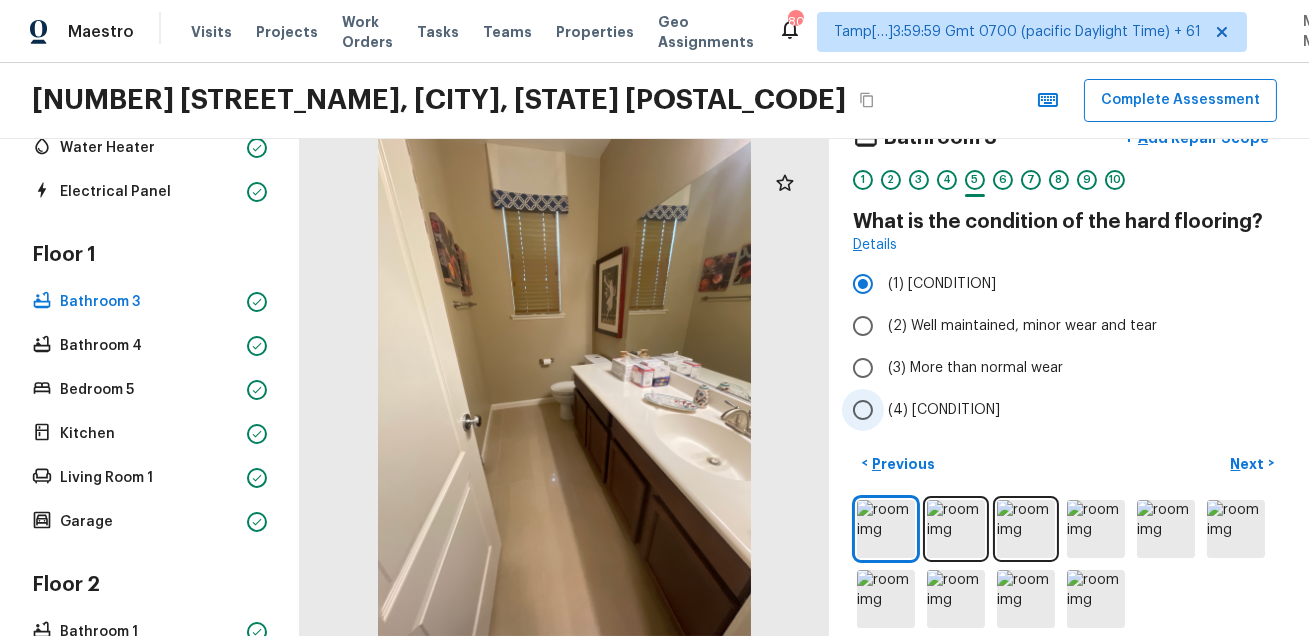 scroll, scrollTop: 41, scrollLeft: 0, axis: vertical 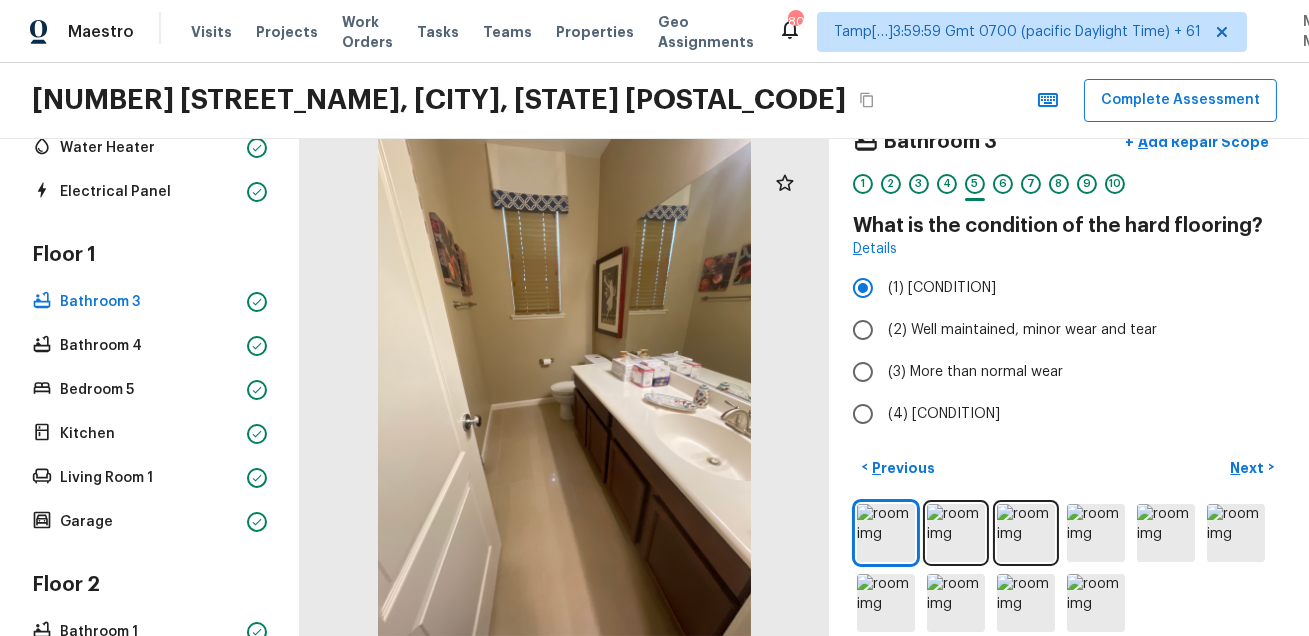 click on "Details" at bounding box center (1069, 249) 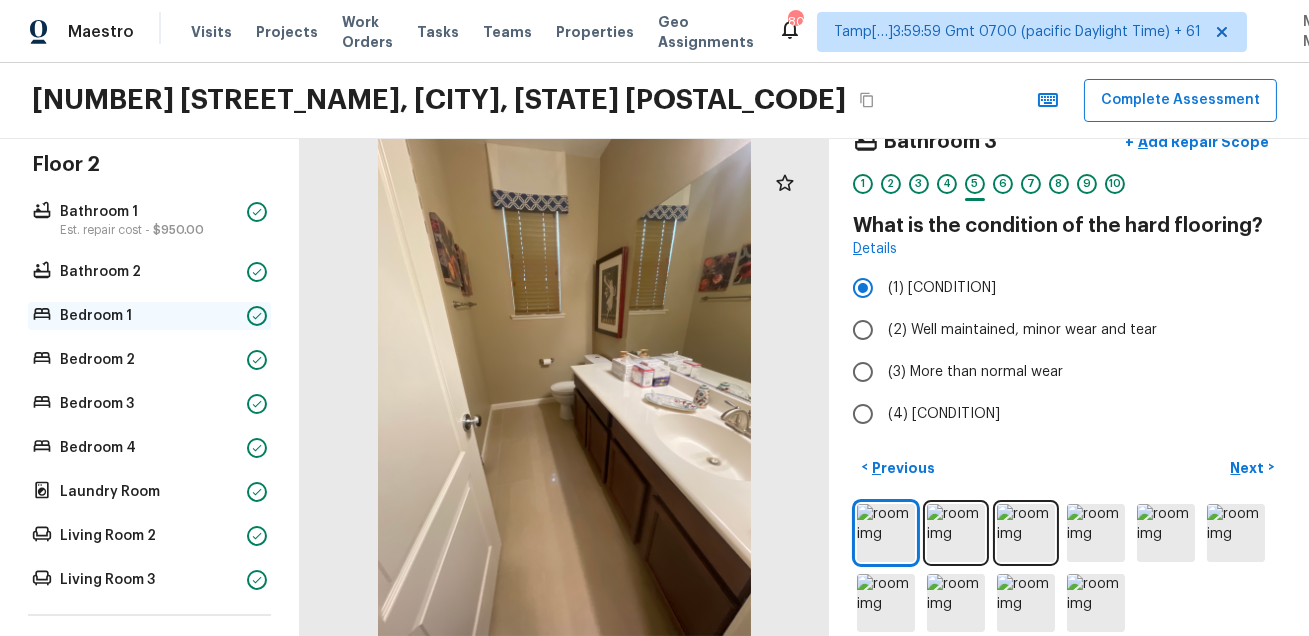 scroll, scrollTop: 736, scrollLeft: 0, axis: vertical 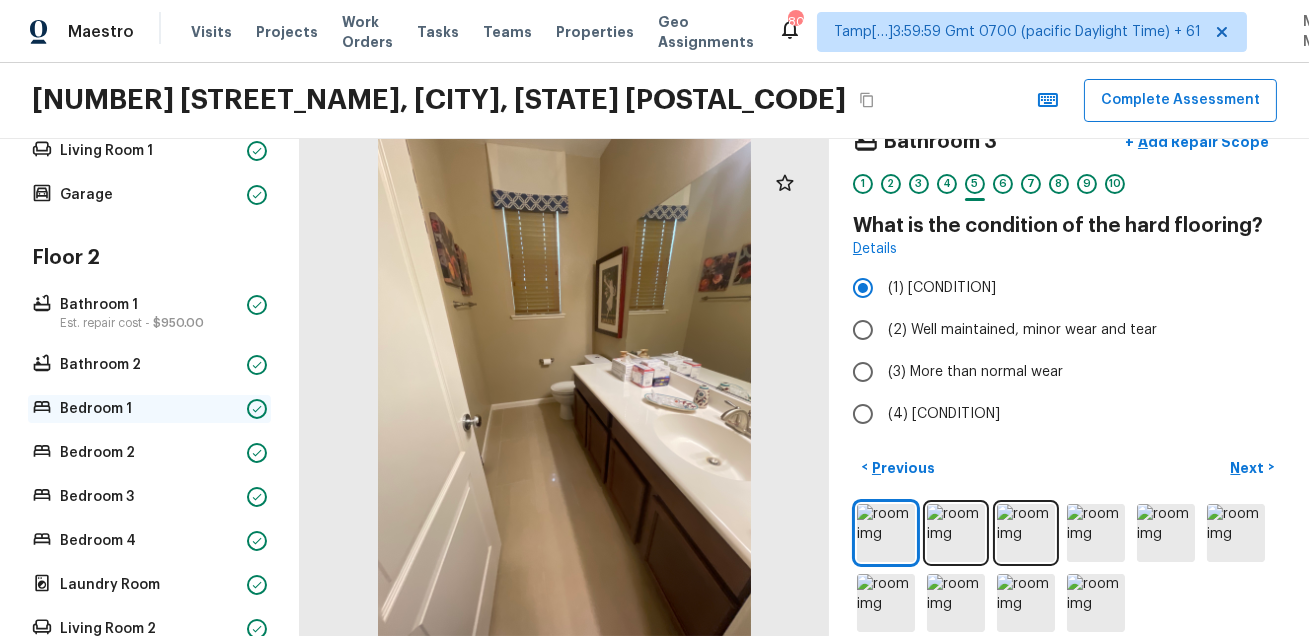 click on "Bedroom 1" at bounding box center (149, 409) 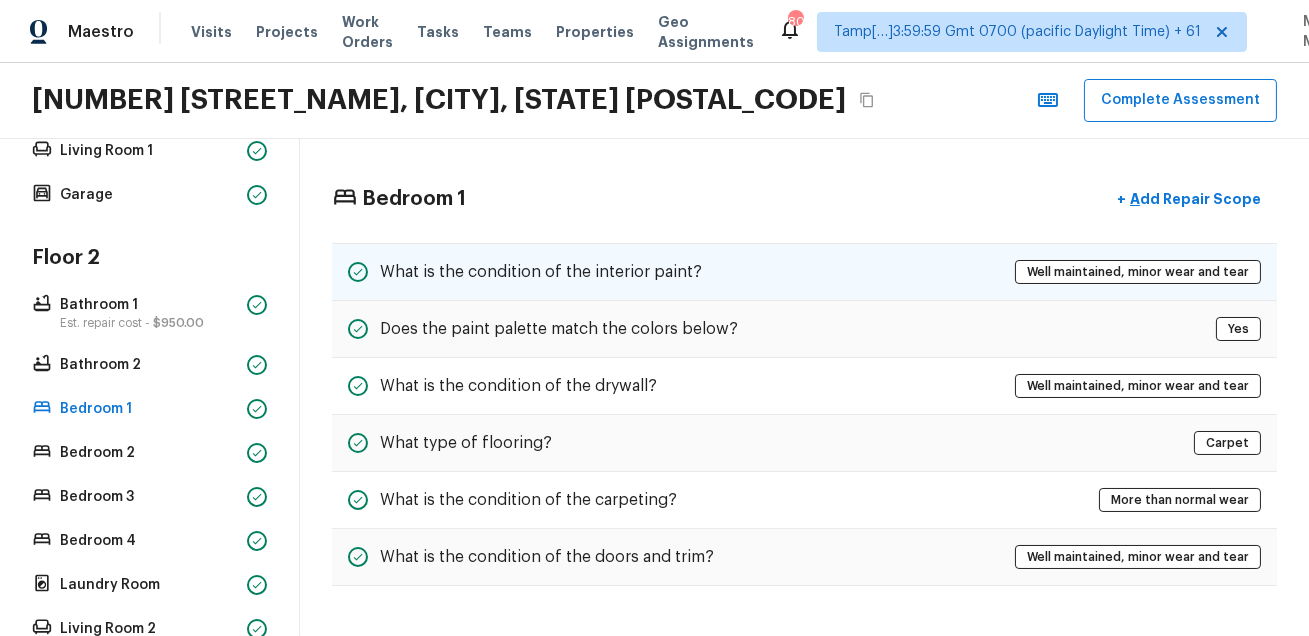 click on "What is the condition of the interior paint? Well maintained, minor wear and tear" at bounding box center [804, 272] 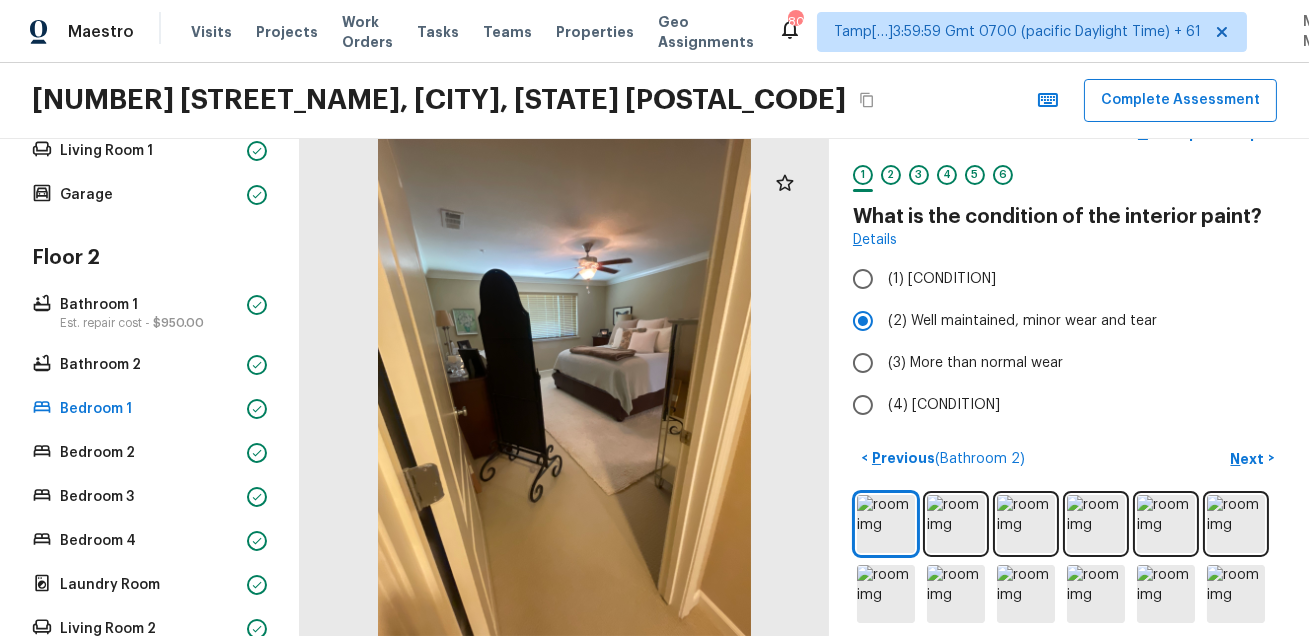 scroll, scrollTop: 65, scrollLeft: 0, axis: vertical 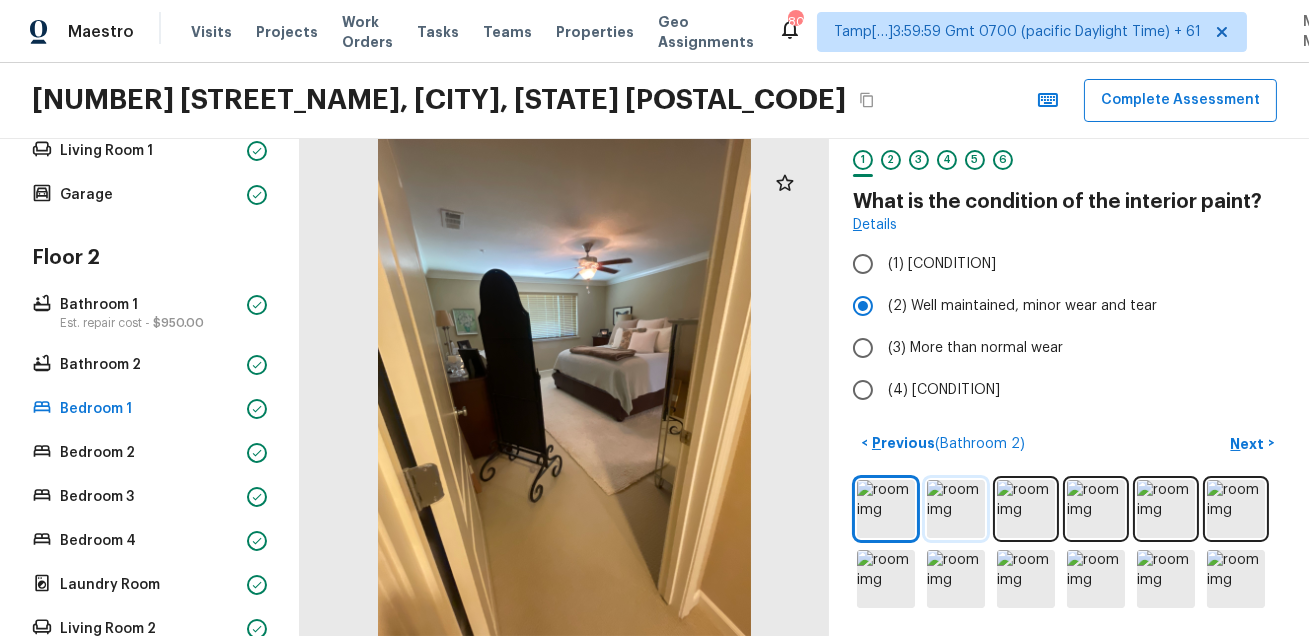 click at bounding box center (956, 509) 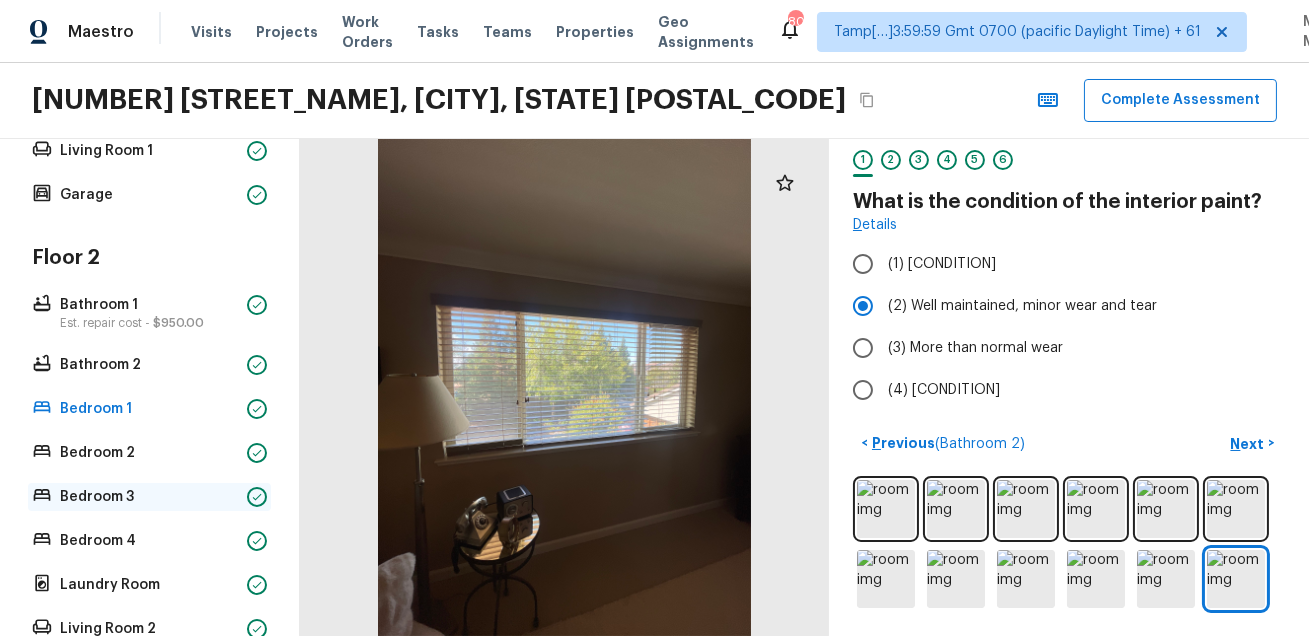 scroll, scrollTop: 1006, scrollLeft: 0, axis: vertical 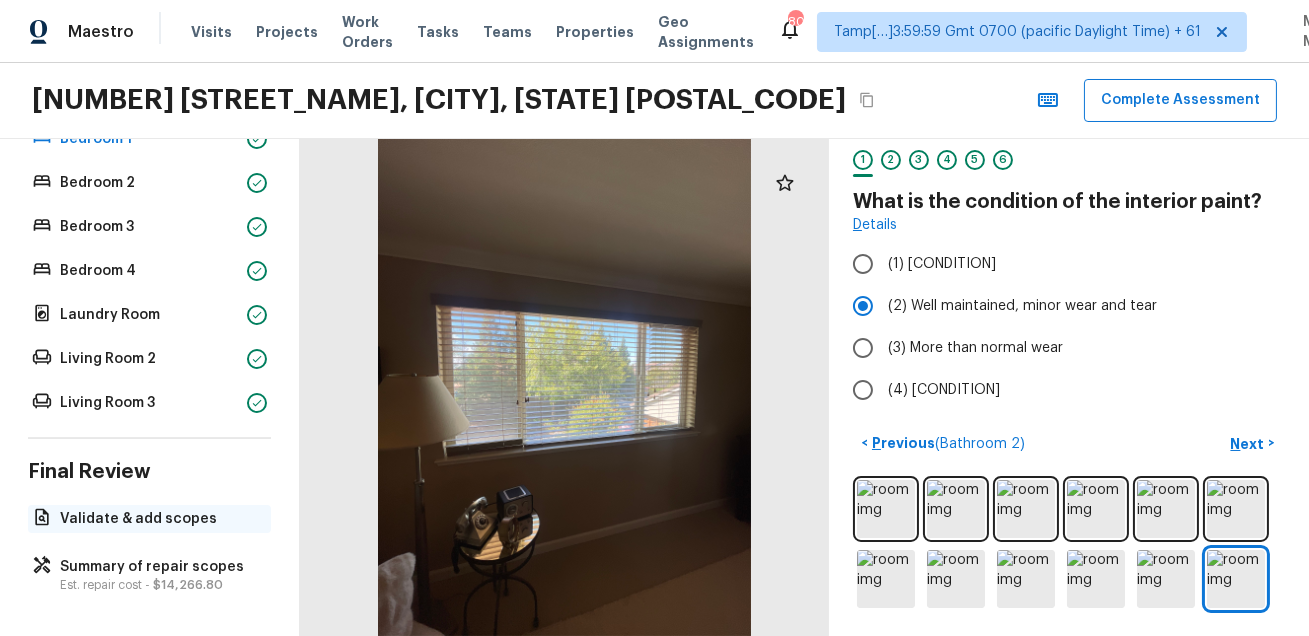click on "Validate & add scopes" at bounding box center (149, 519) 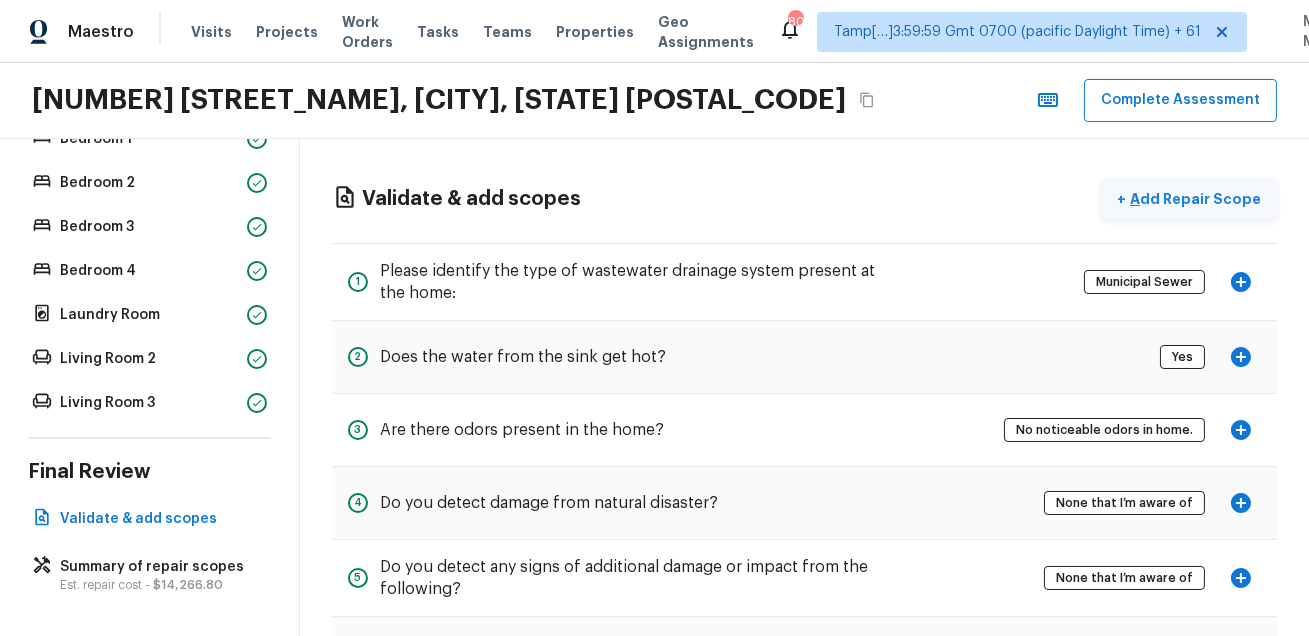 click on "Add Repair Scope" at bounding box center [1193, 199] 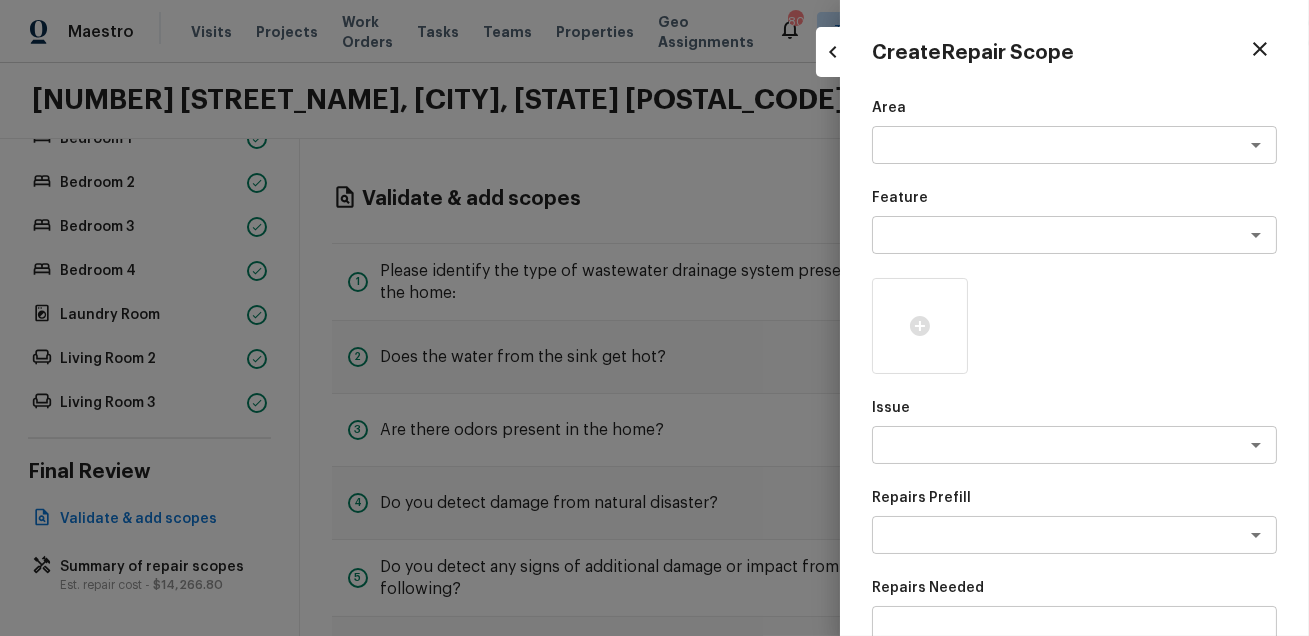 click at bounding box center (654, 318) 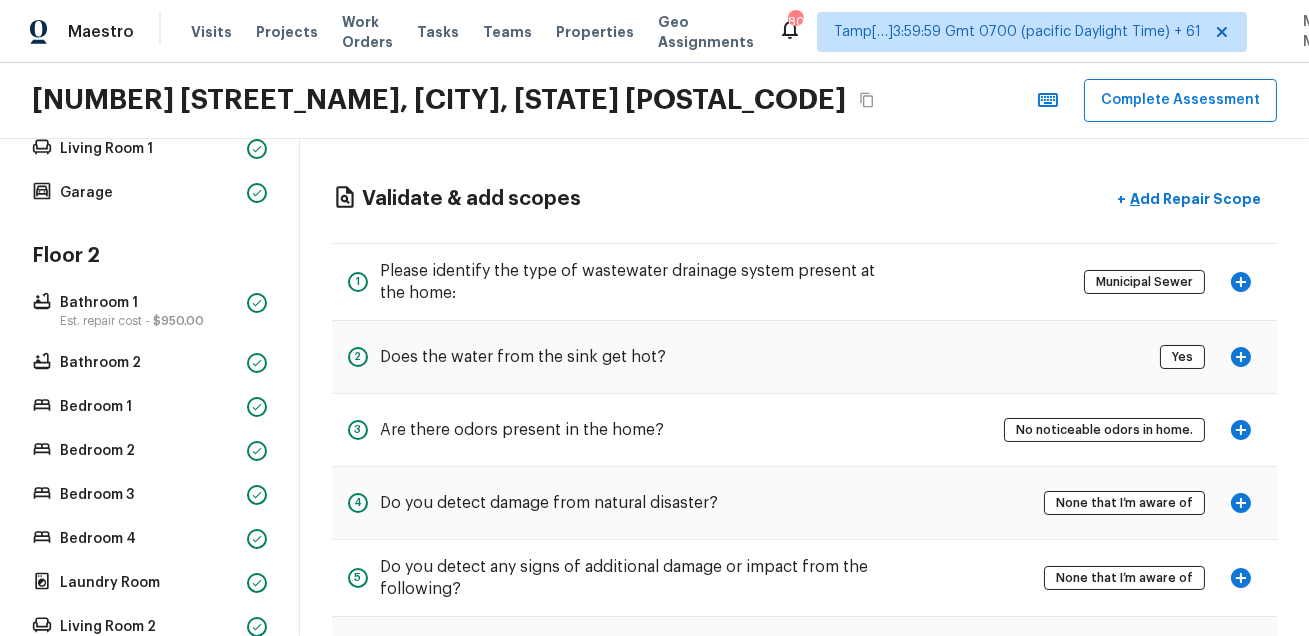 scroll, scrollTop: 620, scrollLeft: 0, axis: vertical 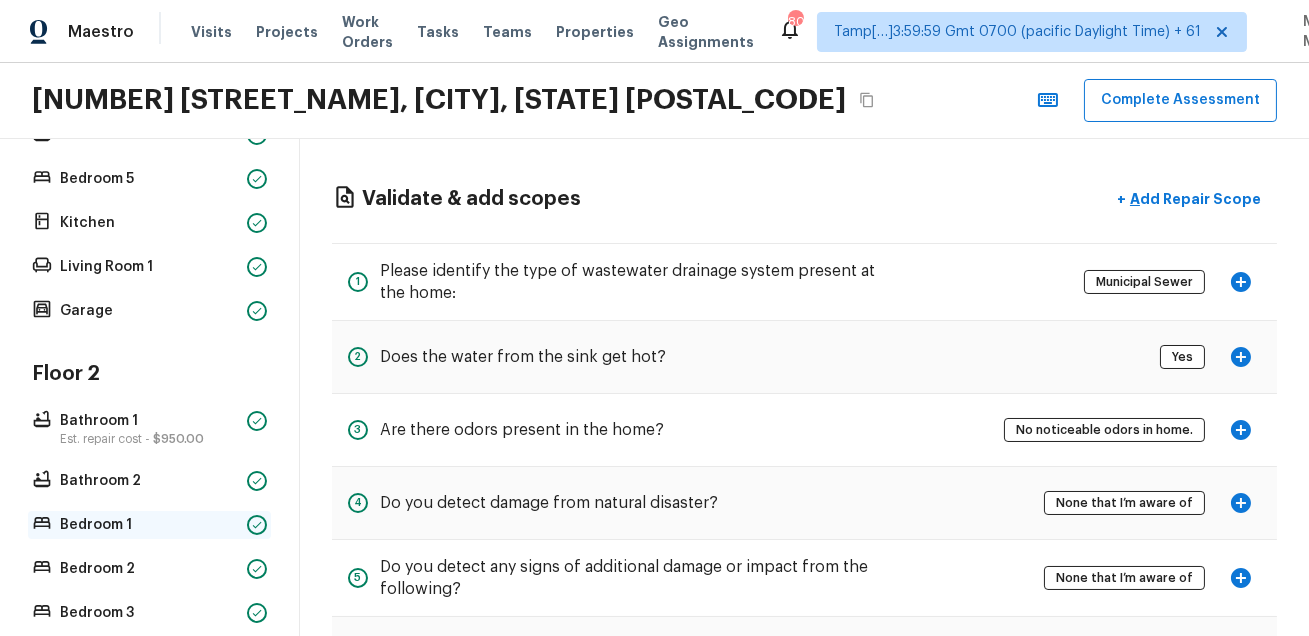 click on "Bedroom 1" at bounding box center [149, 525] 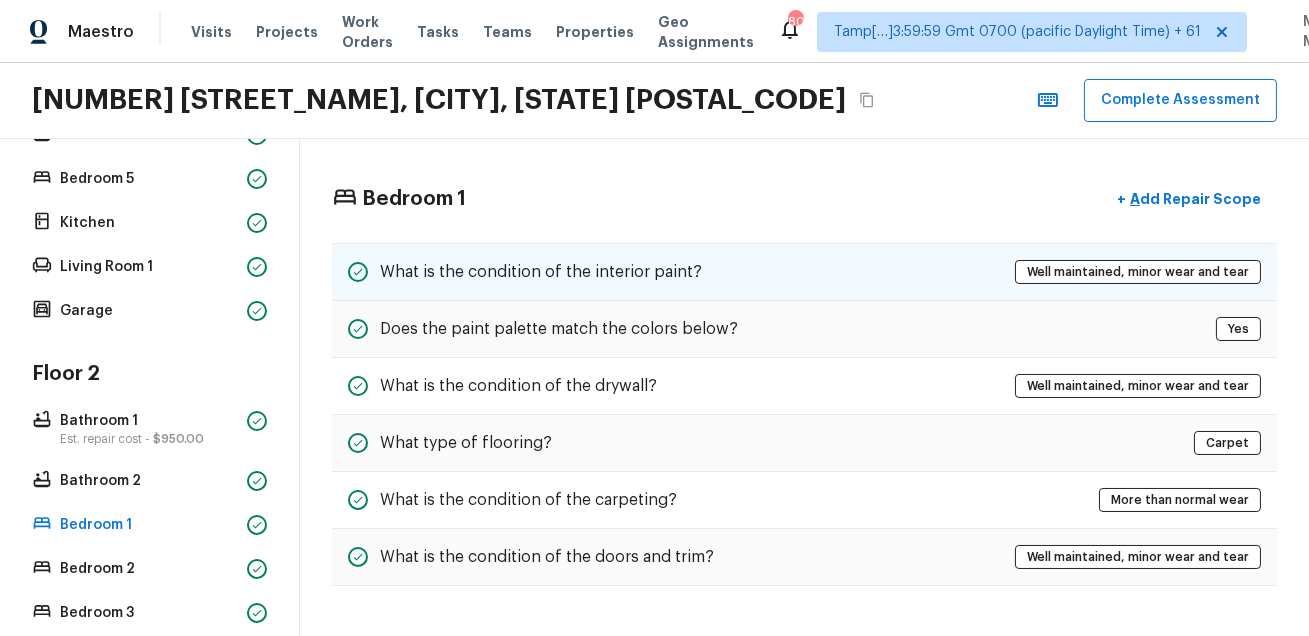 click on "What is the condition of the interior paint? Well maintained, minor wear and tear" at bounding box center (804, 272) 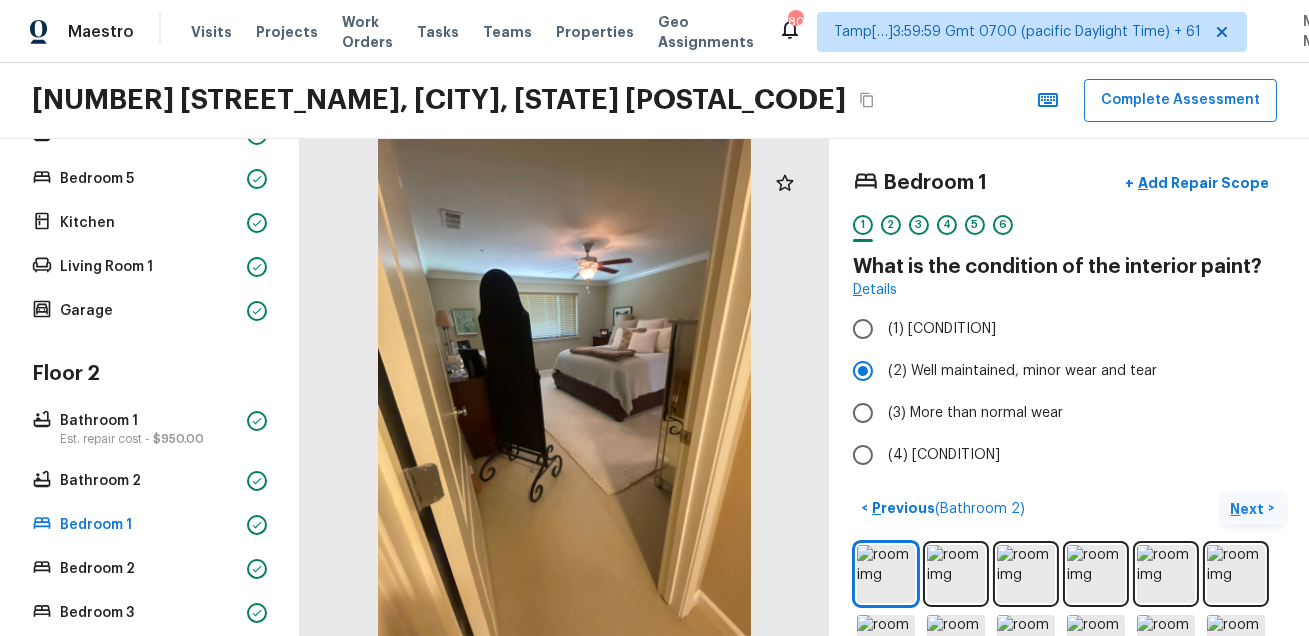 click on "Next" at bounding box center [1250, 509] 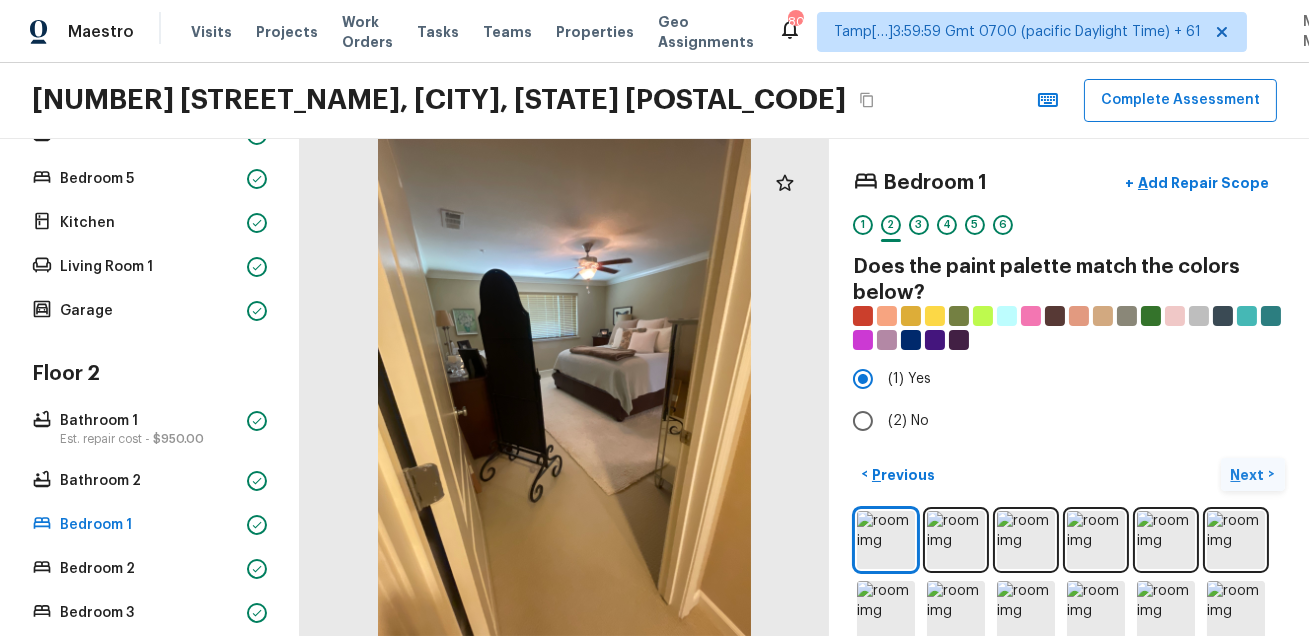 click on "Next" at bounding box center [1250, 475] 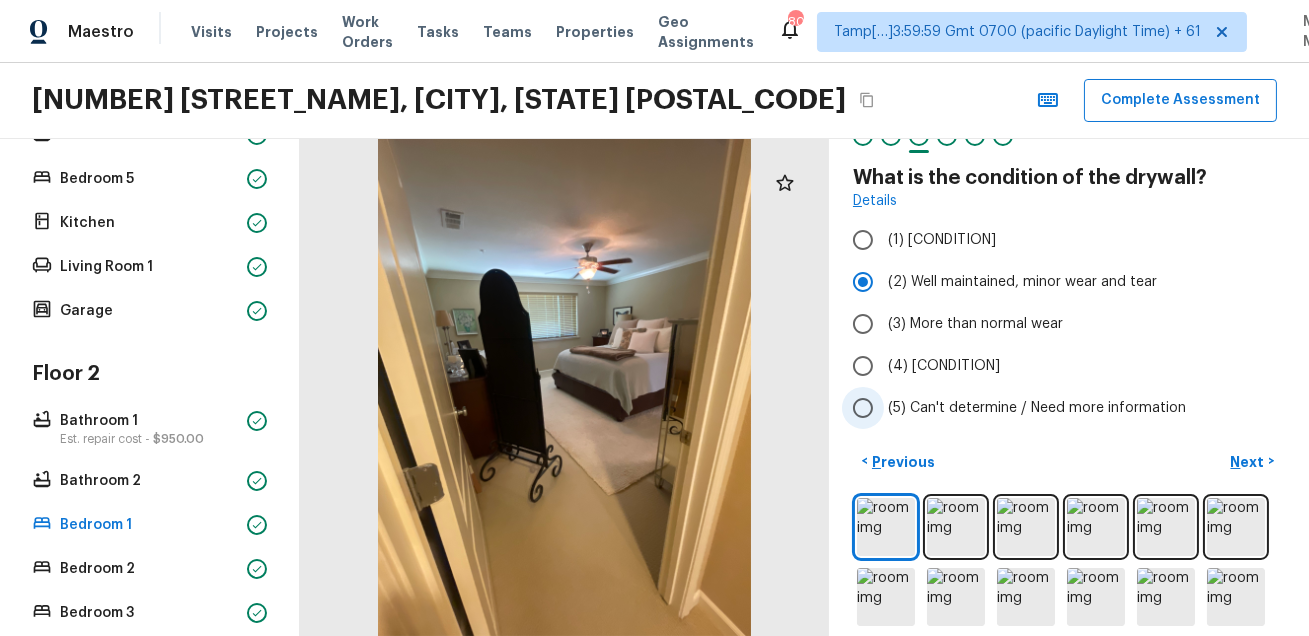 scroll, scrollTop: 107, scrollLeft: 0, axis: vertical 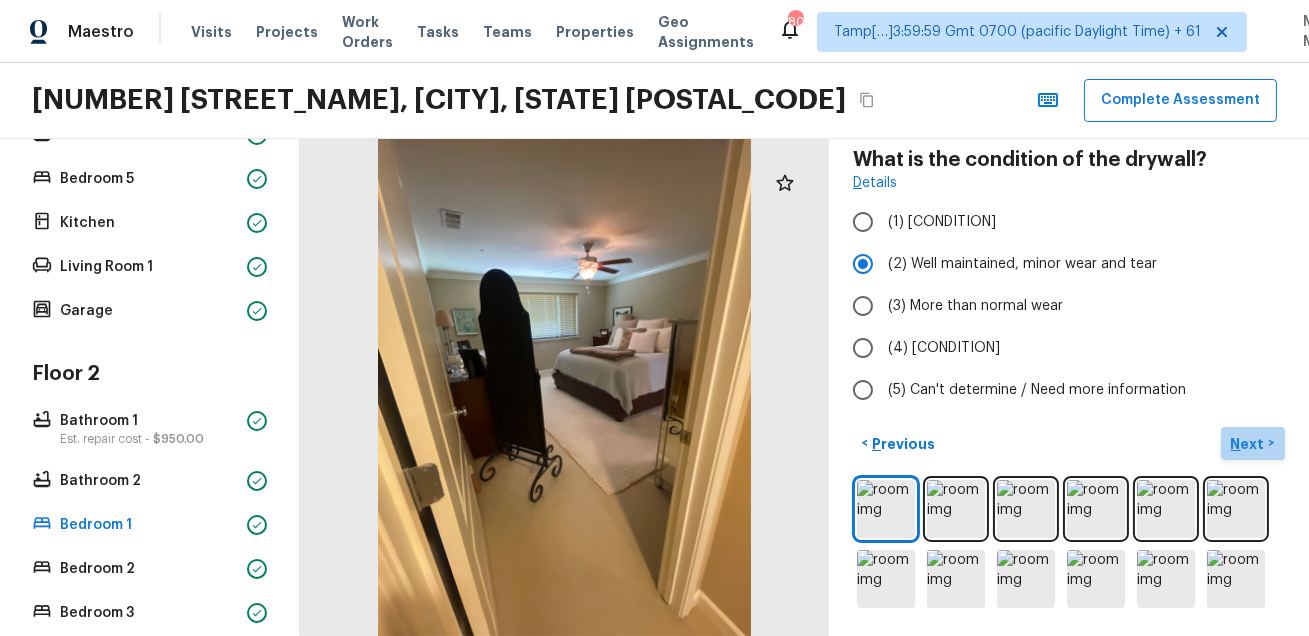click on "Next" at bounding box center (1250, 444) 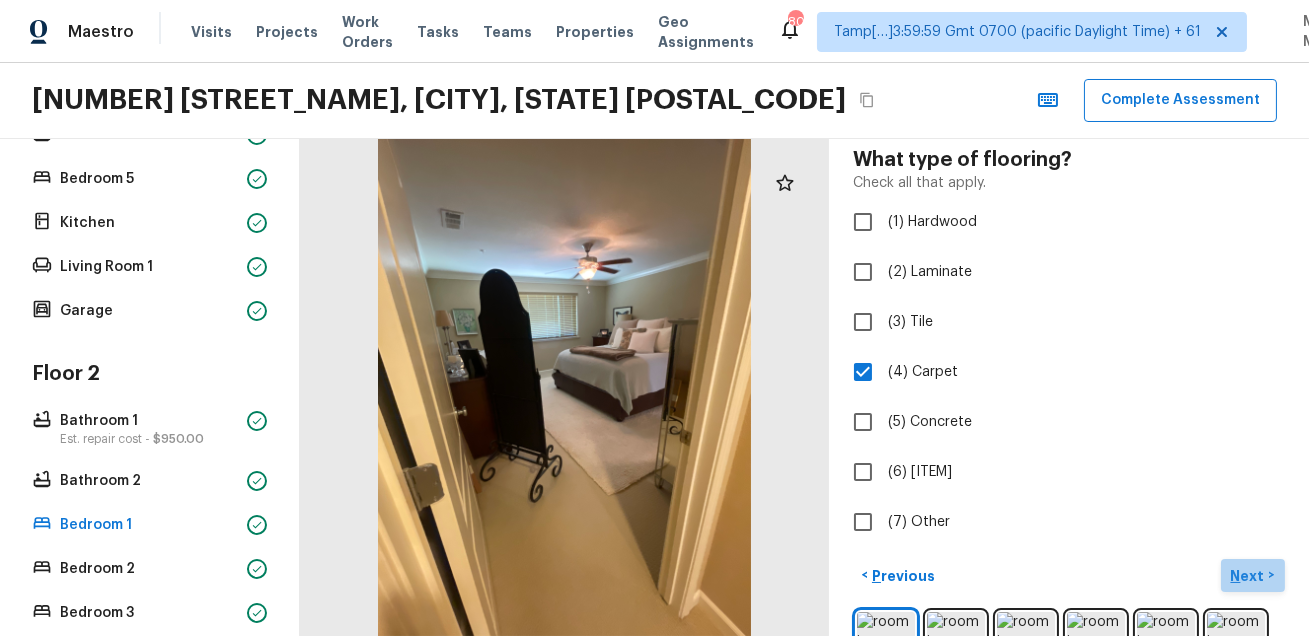 click on "Next" at bounding box center (1250, 576) 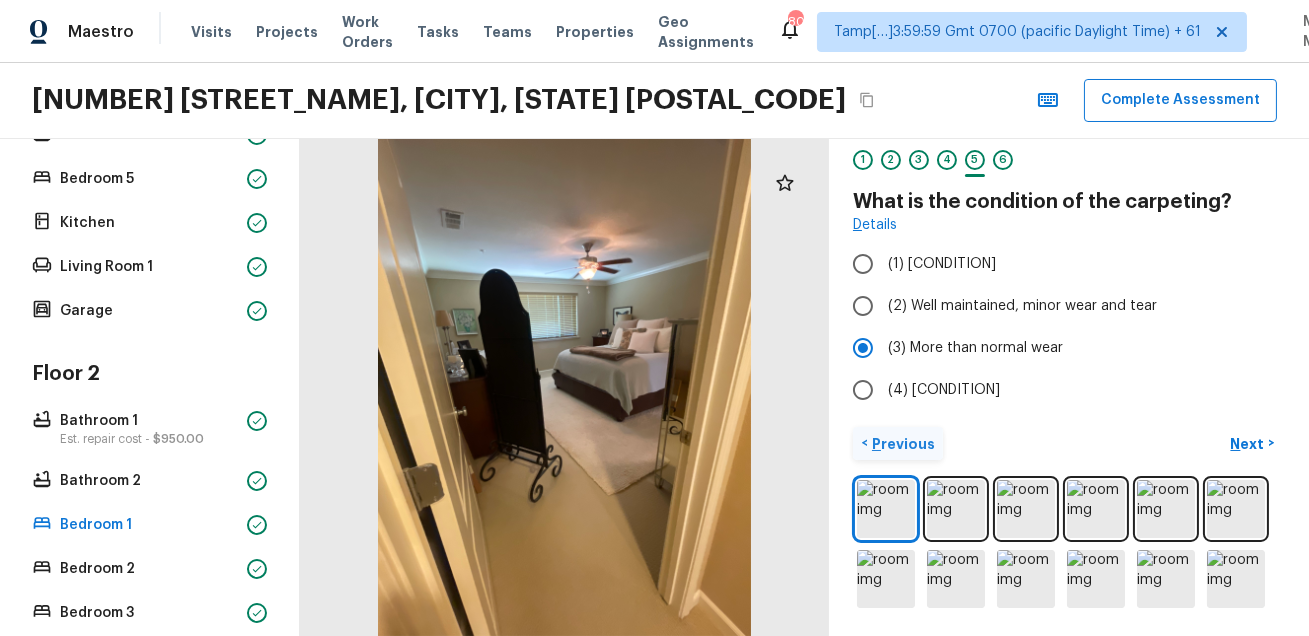 click on "Previous" at bounding box center (901, 444) 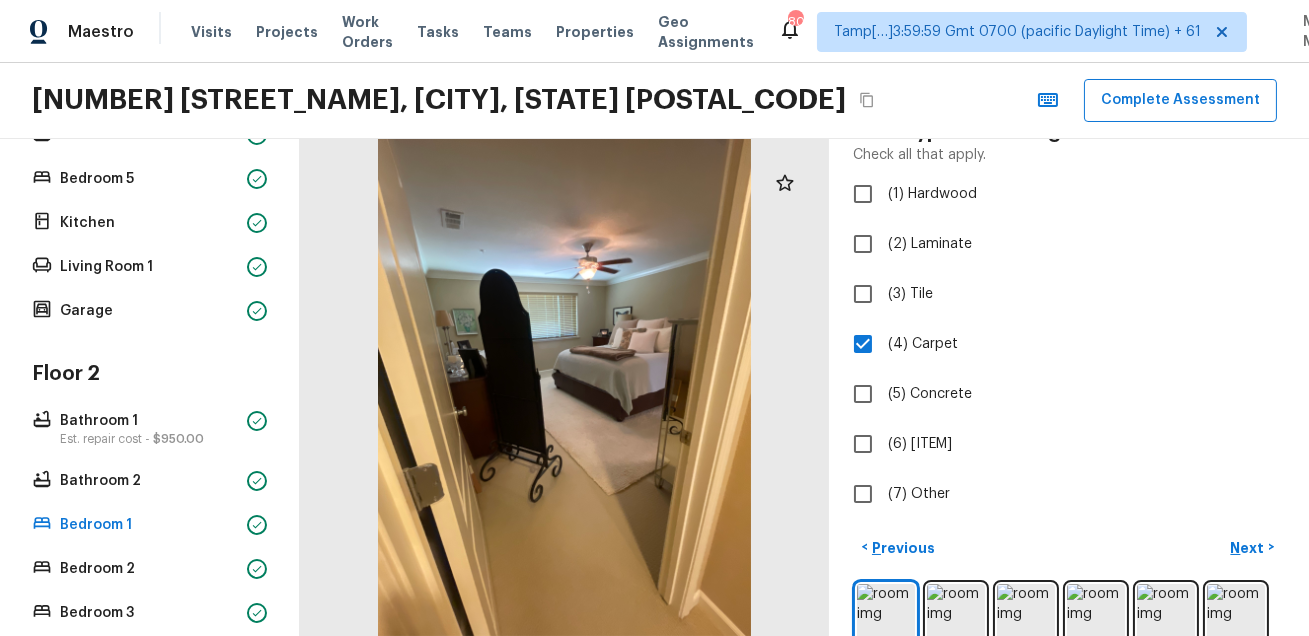 scroll, scrollTop: 148, scrollLeft: 0, axis: vertical 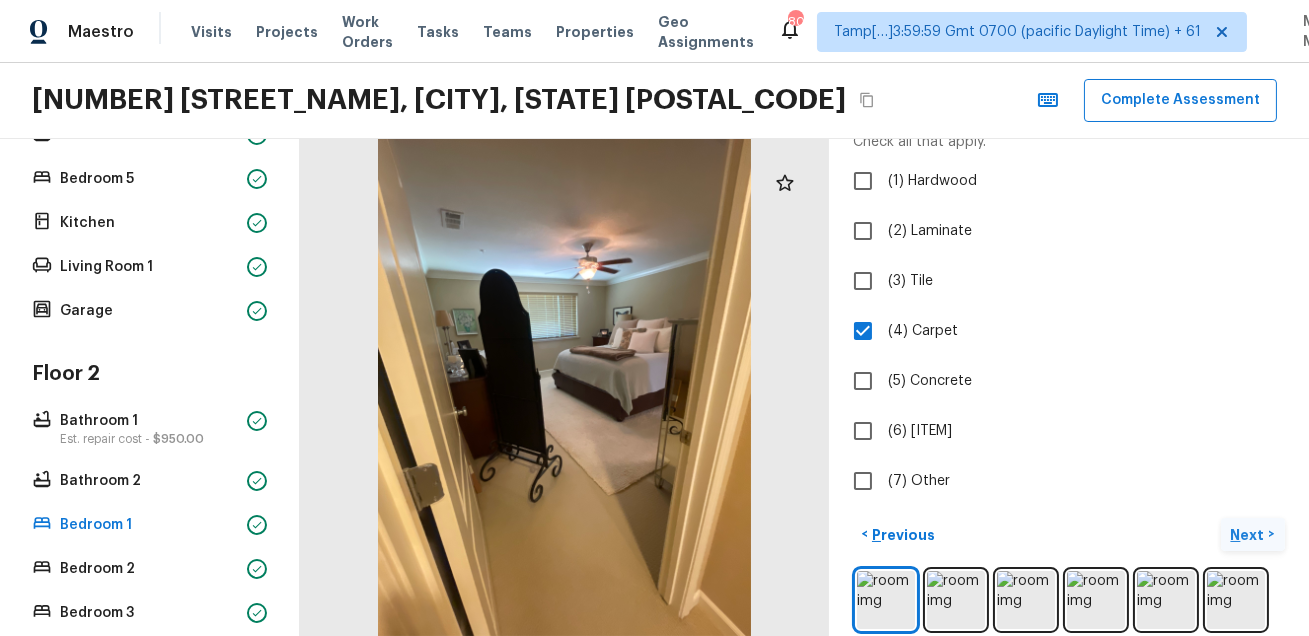 click on "Next" at bounding box center (1250, 535) 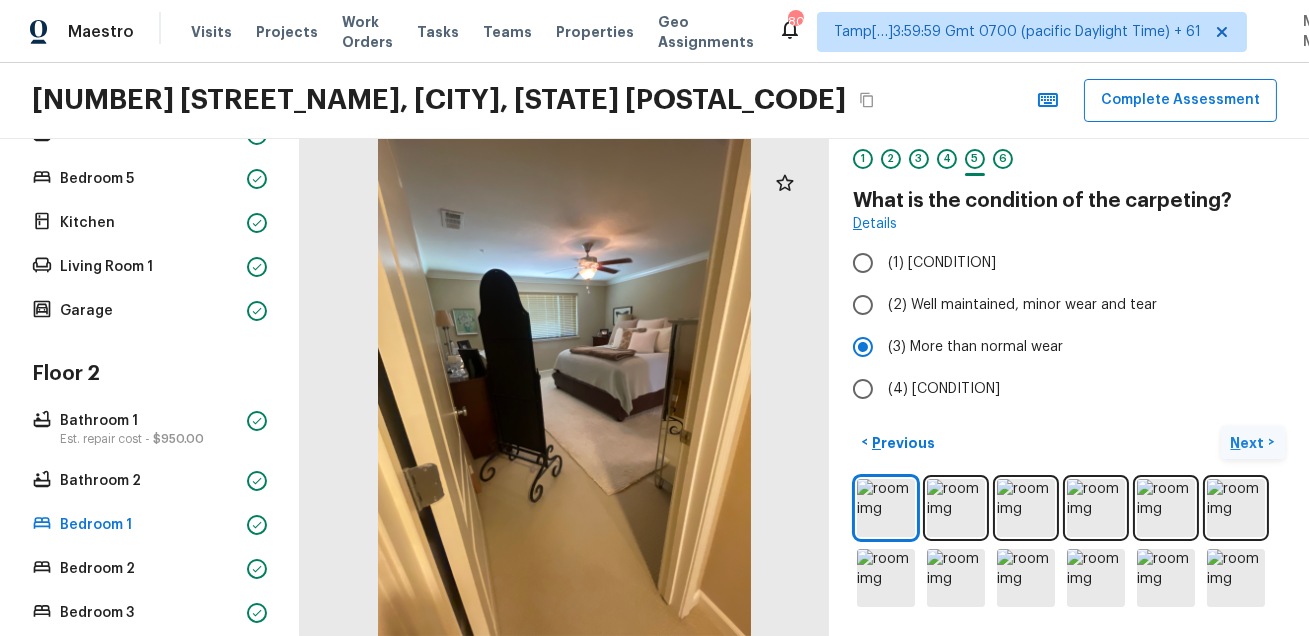 scroll, scrollTop: 65, scrollLeft: 0, axis: vertical 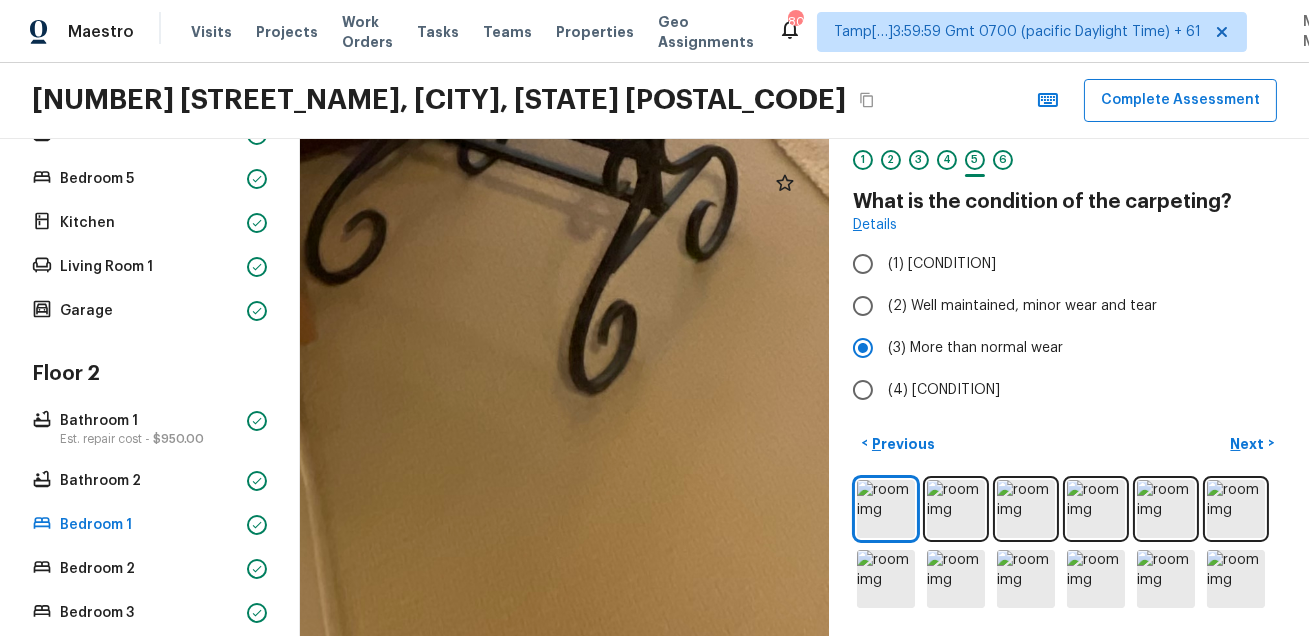 drag, startPoint x: 537, startPoint y: 450, endPoint x: 526, endPoint y: 668, distance: 218.27734 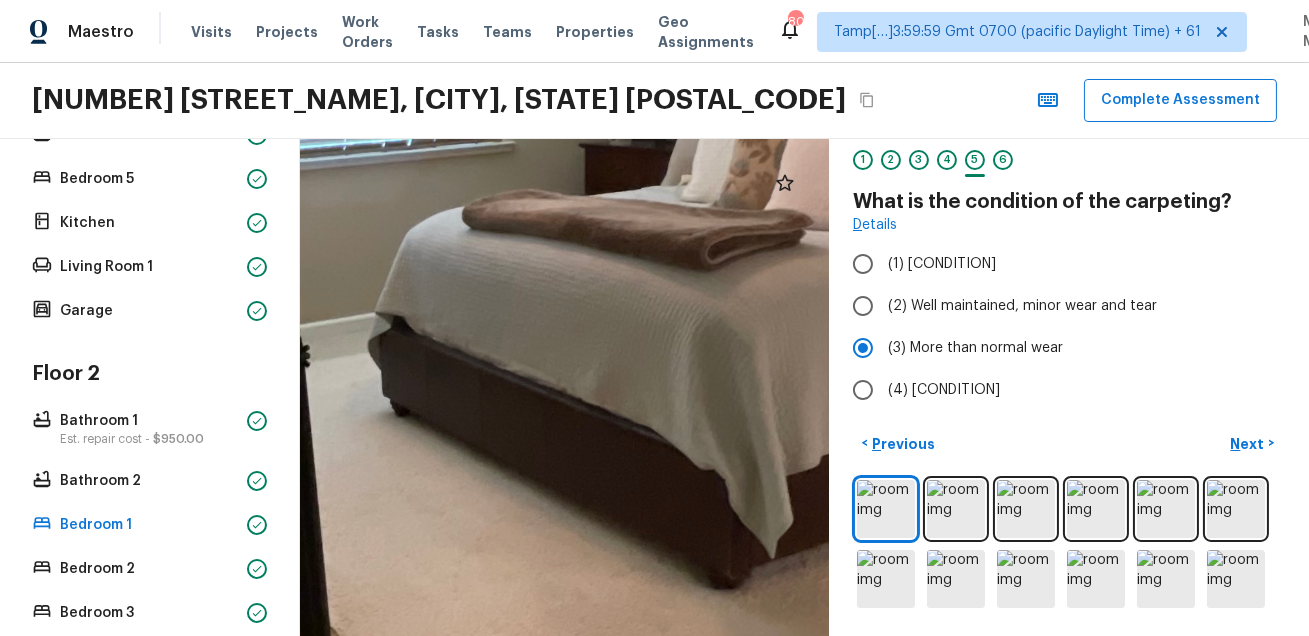 drag, startPoint x: 466, startPoint y: 562, endPoint x: 448, endPoint y: 500, distance: 64.56005 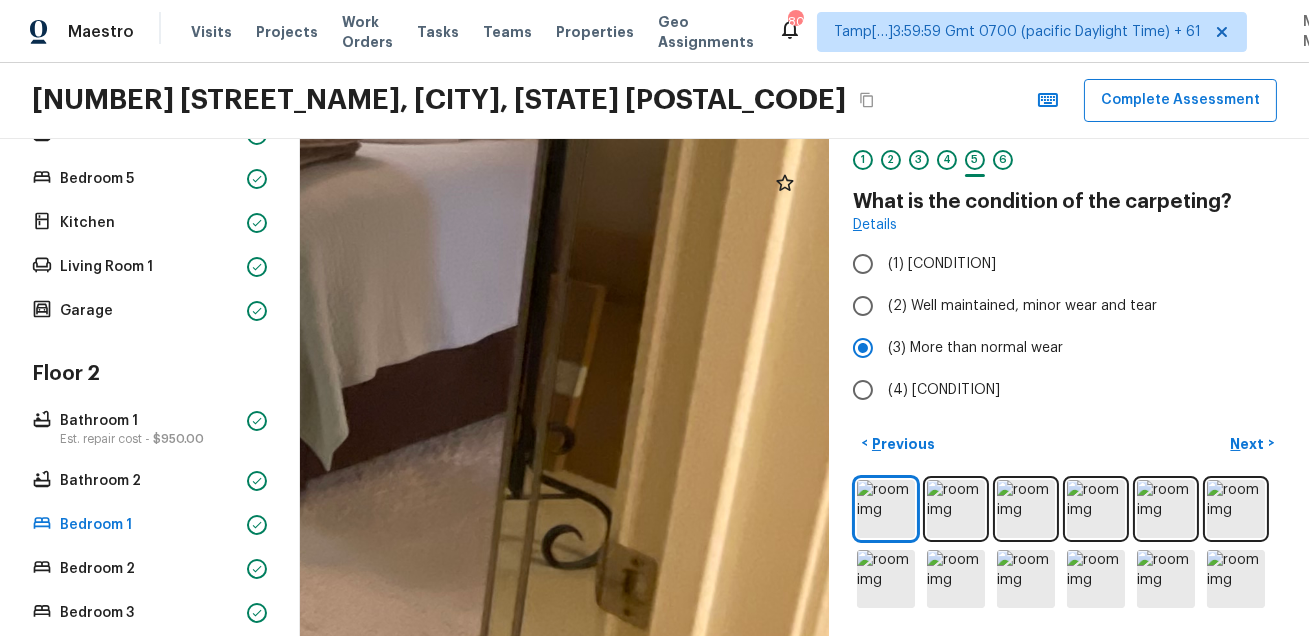 drag, startPoint x: 566, startPoint y: 517, endPoint x: 503, endPoint y: 464, distance: 82.32861 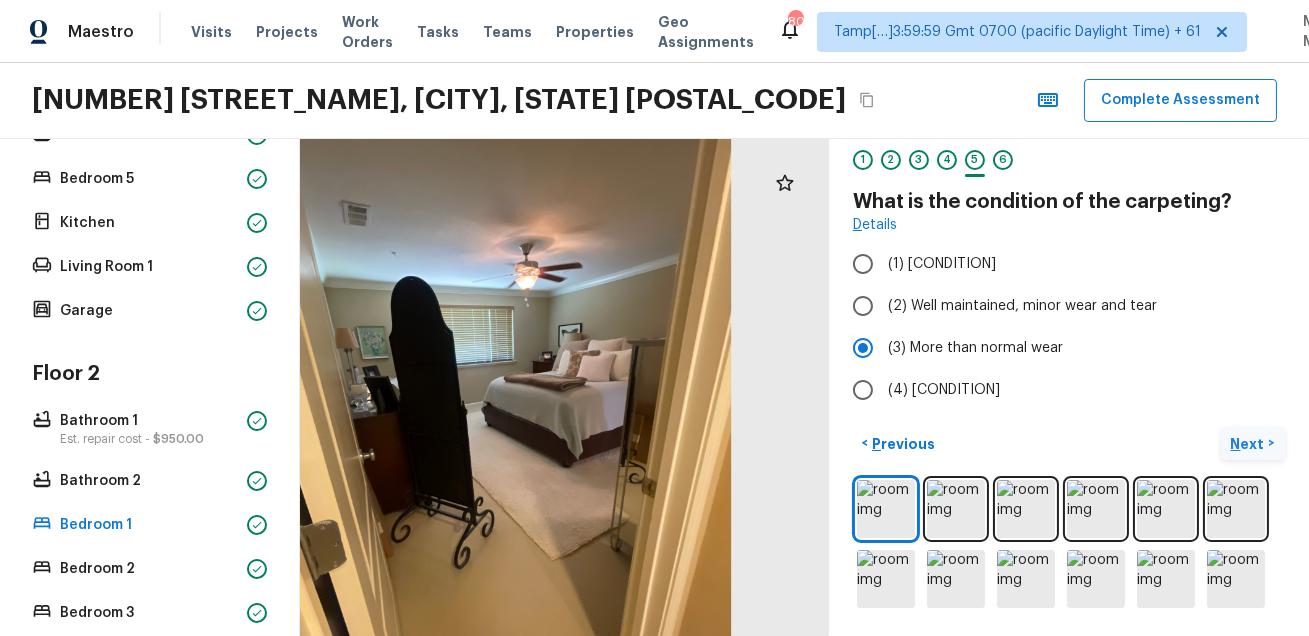 click on "Next" at bounding box center (1250, 444) 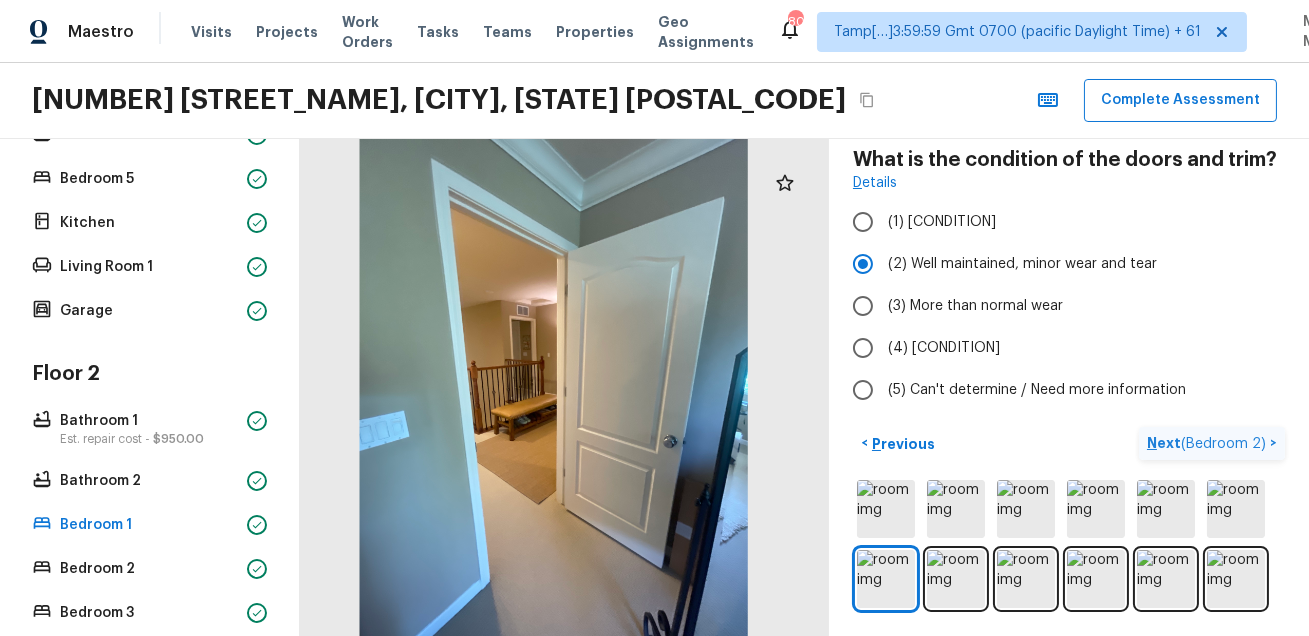click on "Next  ( Bedroom 2 )" at bounding box center [1208, 443] 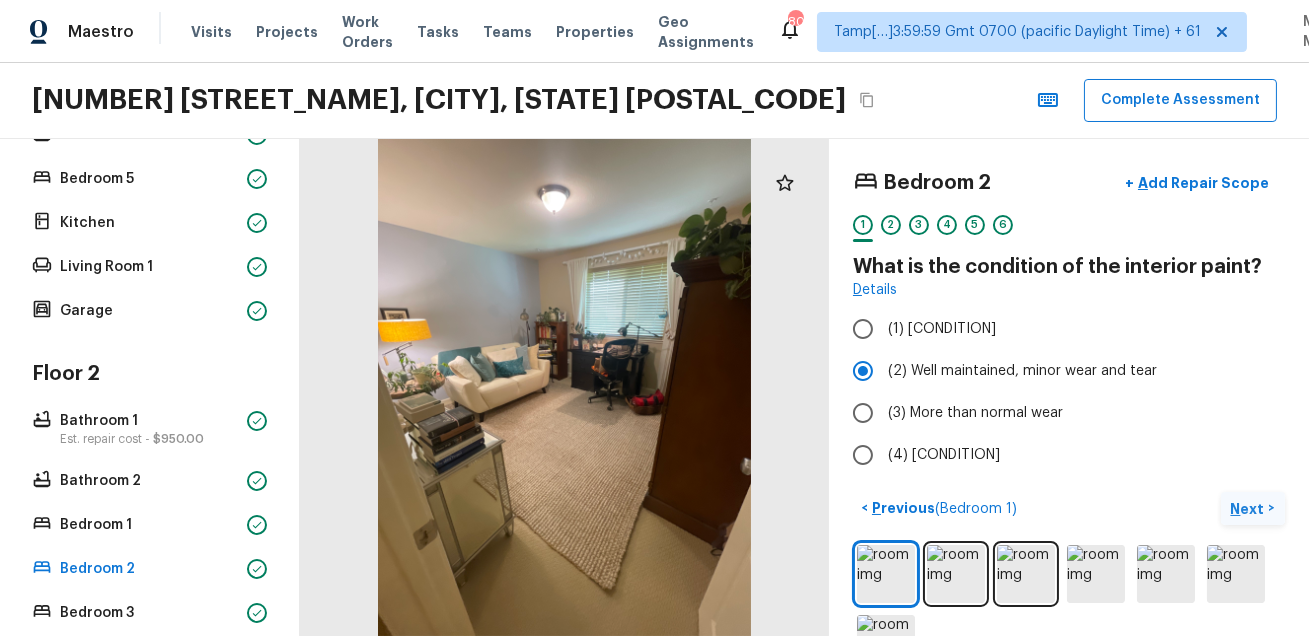 click on "Next" at bounding box center [1250, 509] 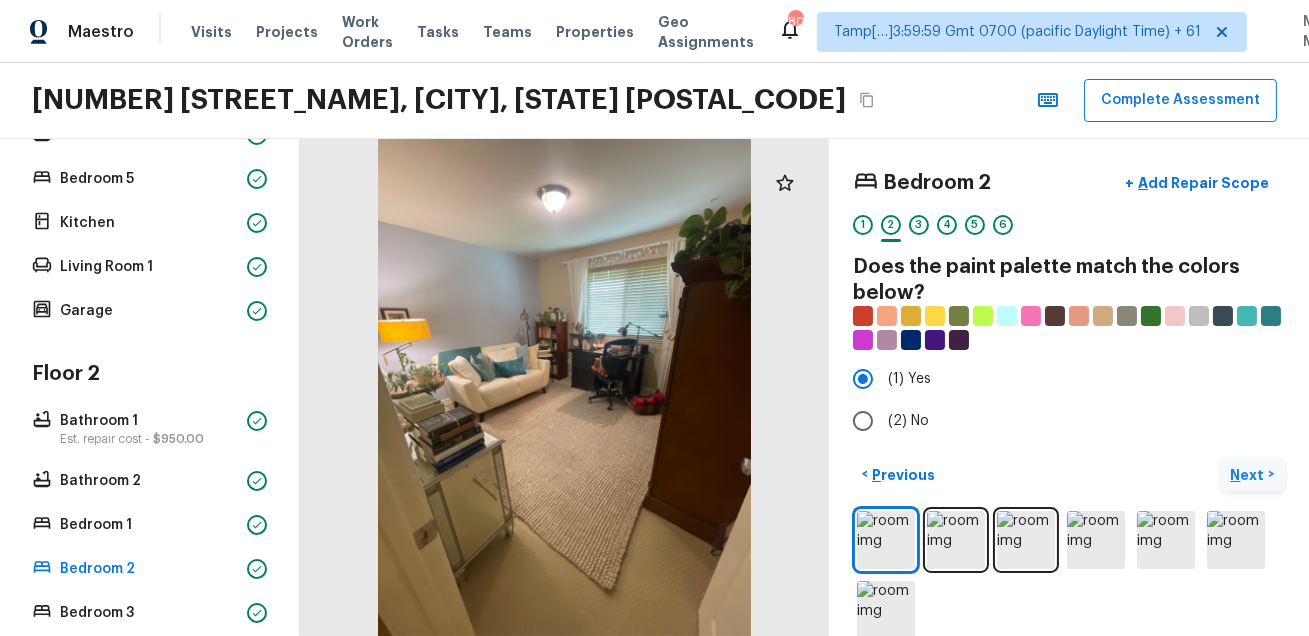 click at bounding box center [1236, 540] 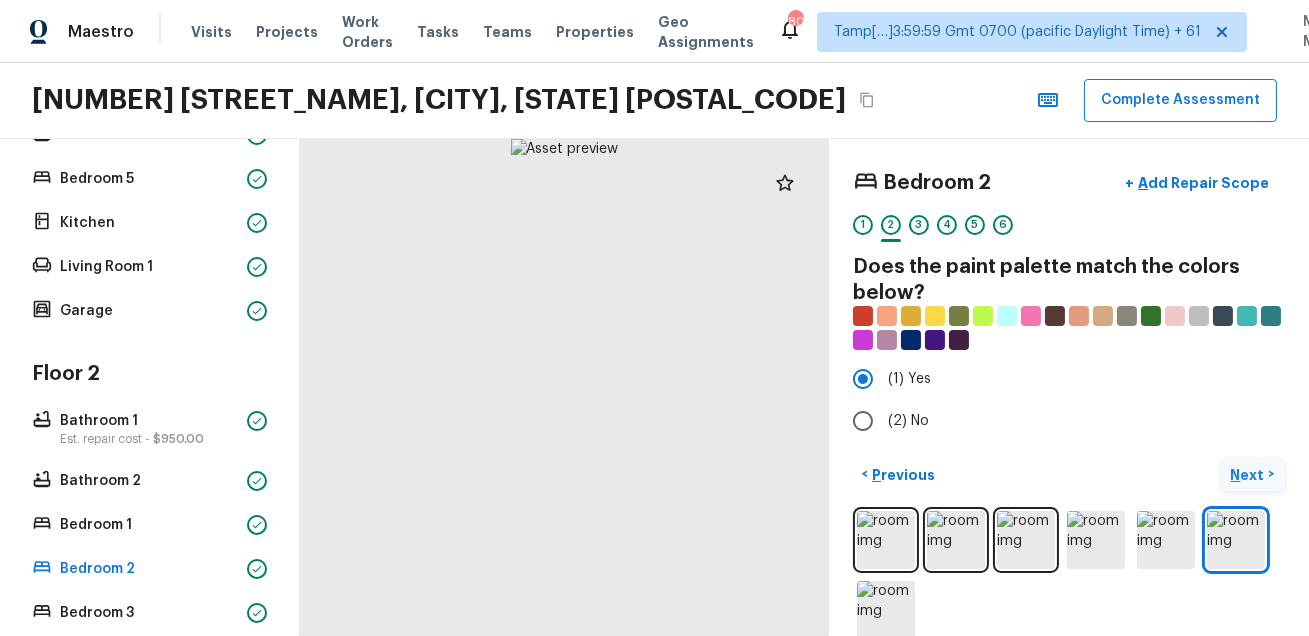 click on "Next" at bounding box center (1250, 475) 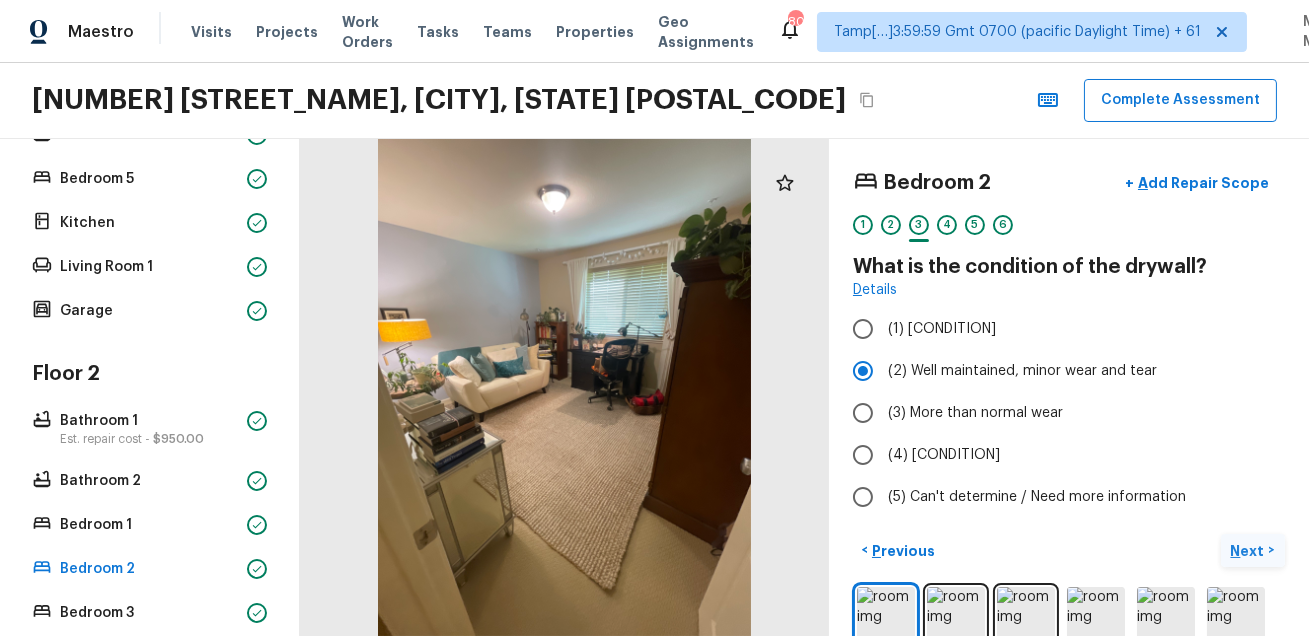 click on "Next" at bounding box center (1250, 551) 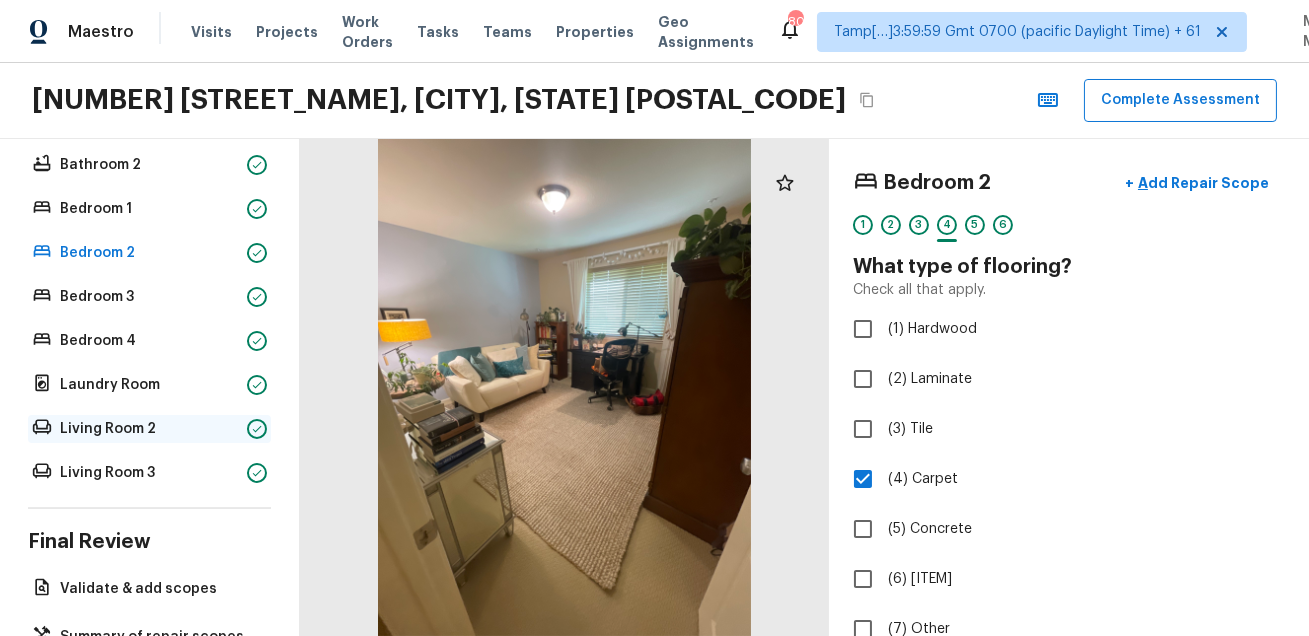 scroll, scrollTop: 950, scrollLeft: 0, axis: vertical 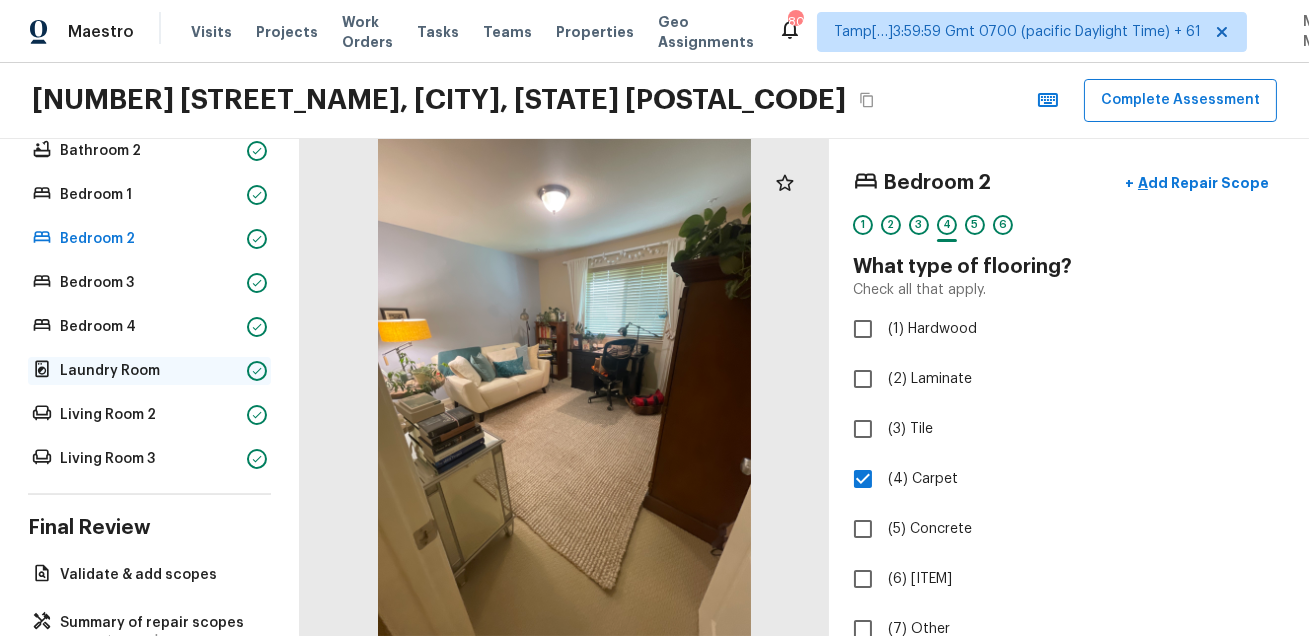 click on "Laundry Room" at bounding box center [149, 371] 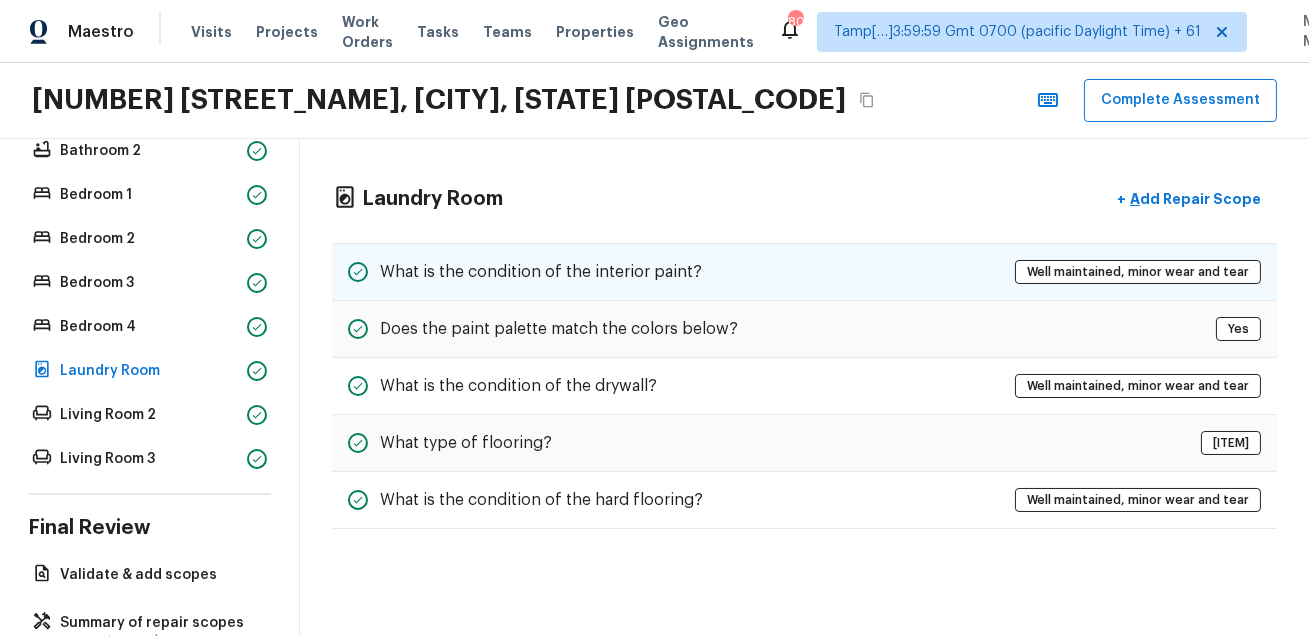 click on "What is the condition of the interior paint? Well maintained, minor wear and tear" at bounding box center (804, 272) 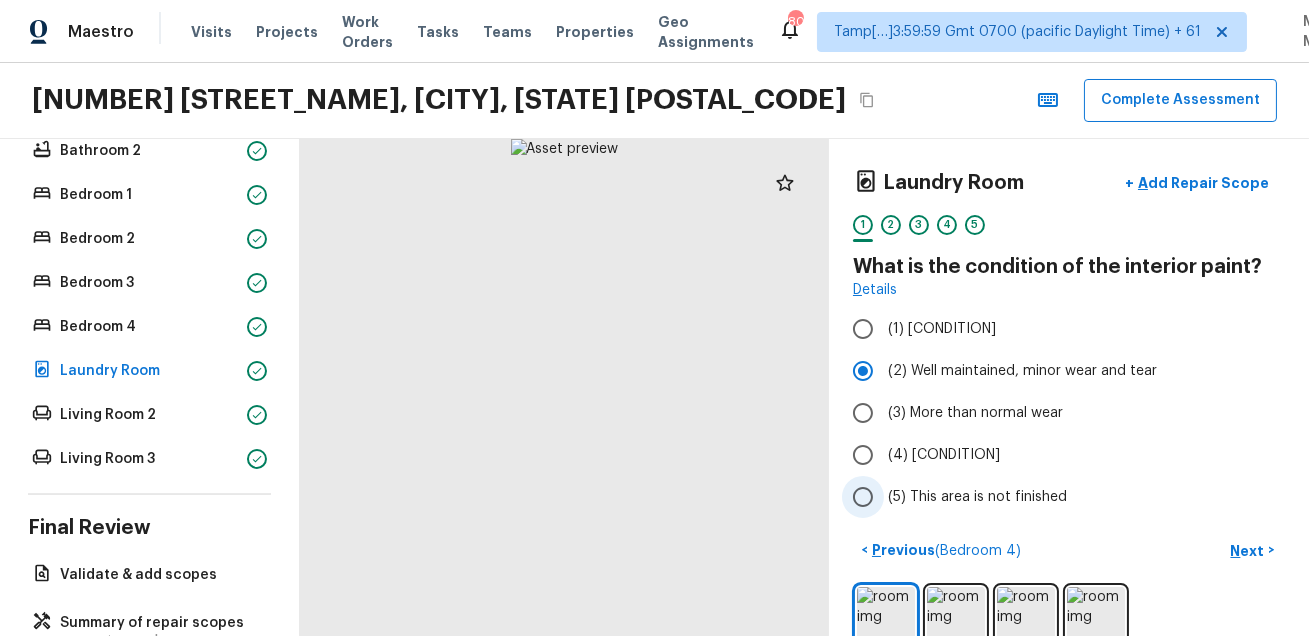 scroll, scrollTop: 37, scrollLeft: 0, axis: vertical 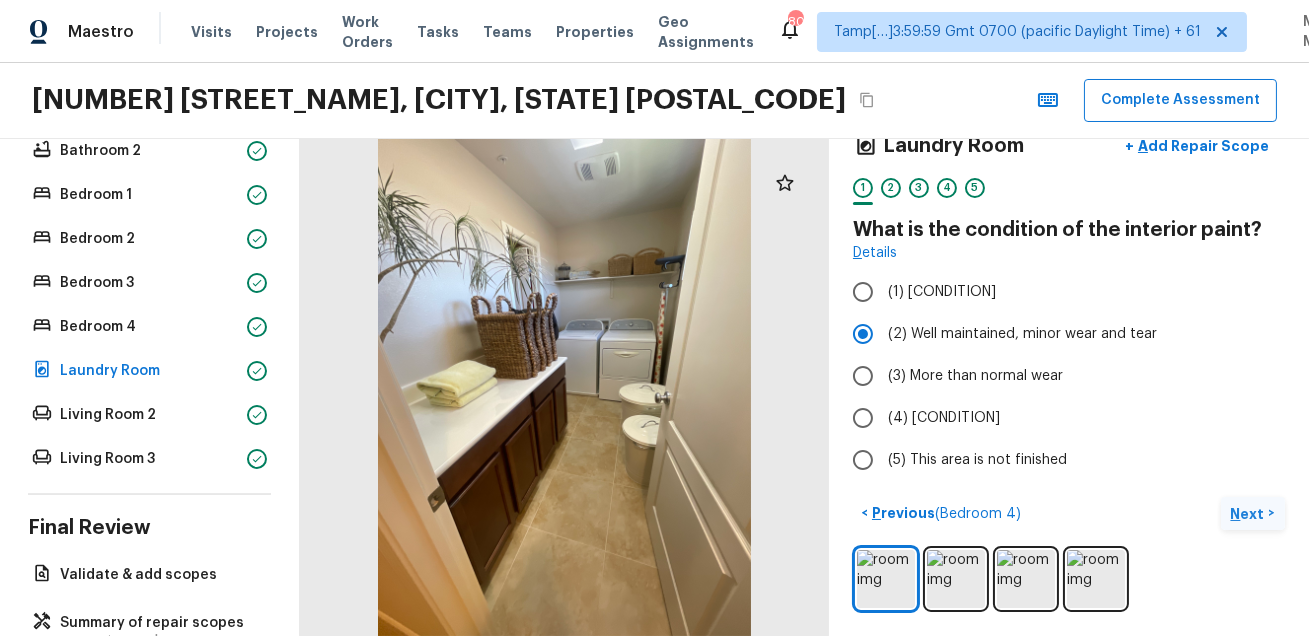 click on "Next" at bounding box center [1250, 514] 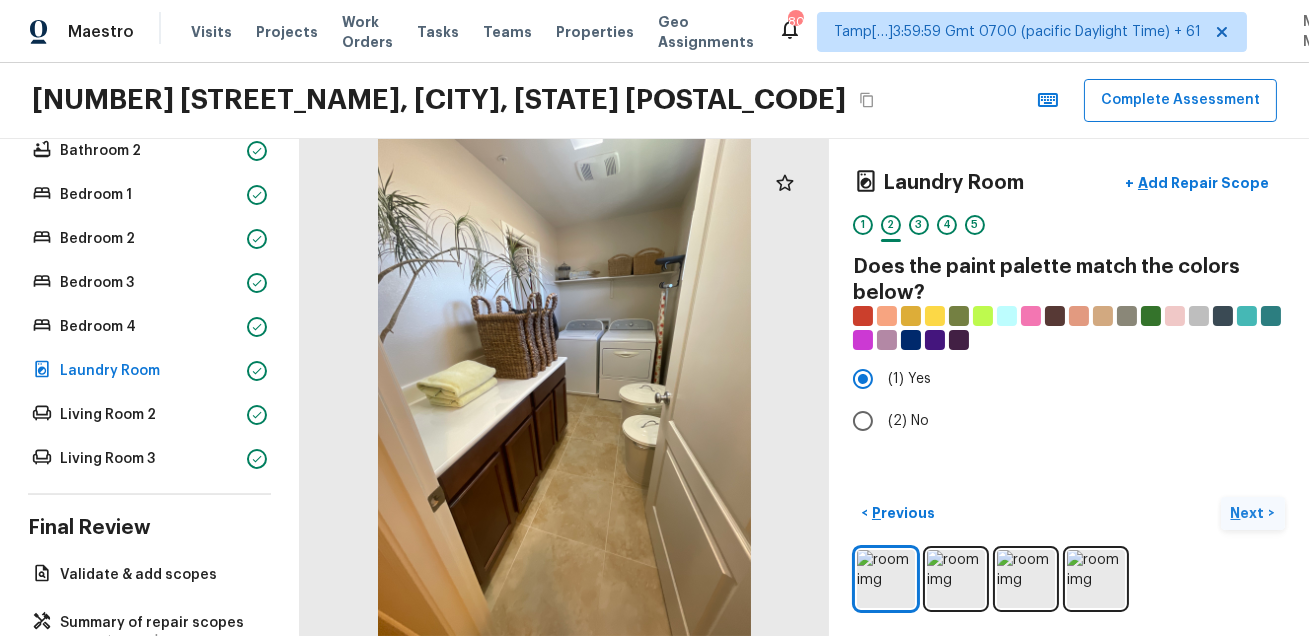 scroll, scrollTop: 0, scrollLeft: 0, axis: both 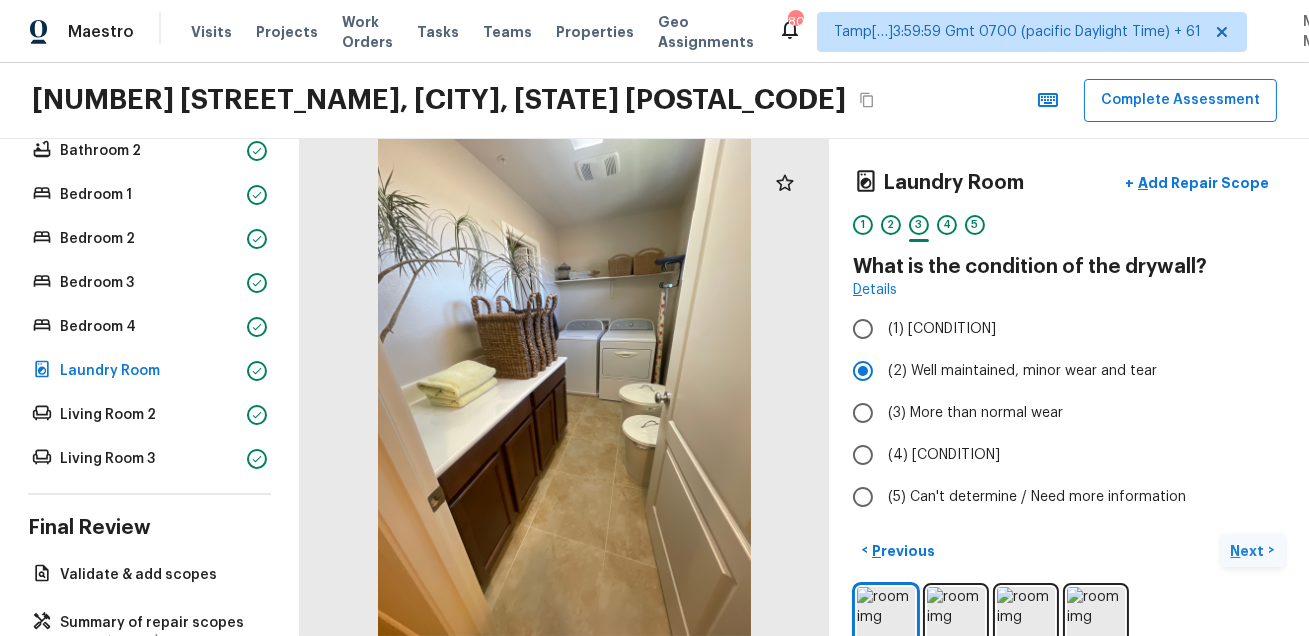 click on "Next" at bounding box center [1250, 551] 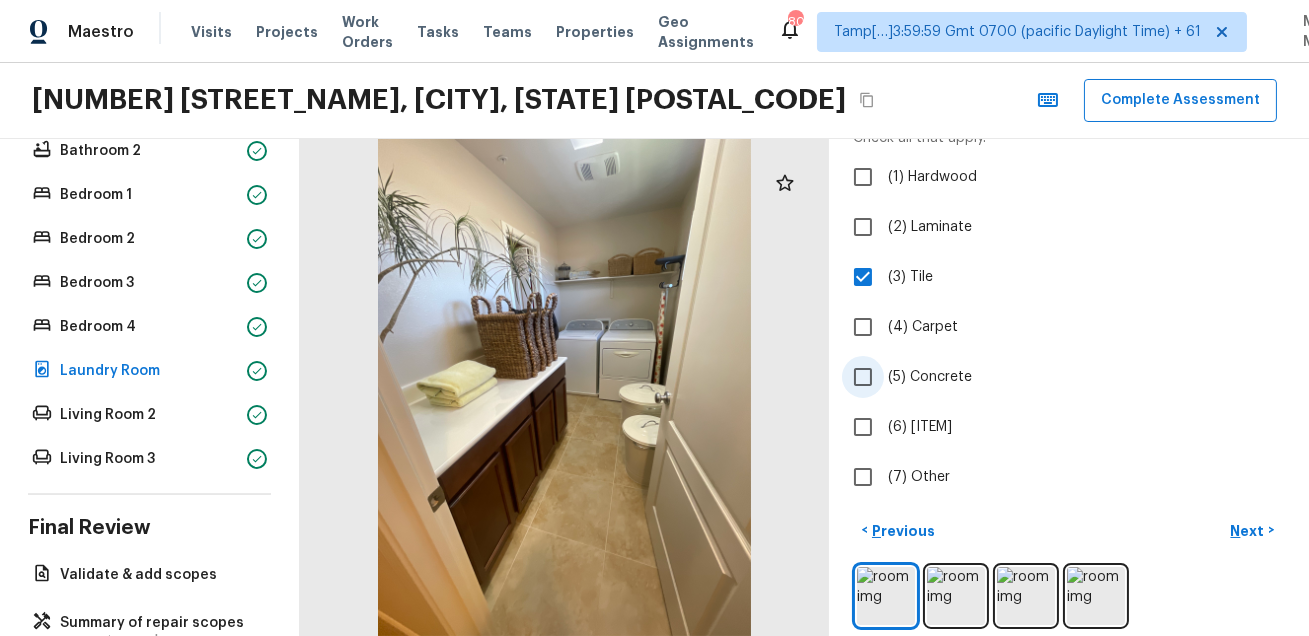 scroll, scrollTop: 145, scrollLeft: 0, axis: vertical 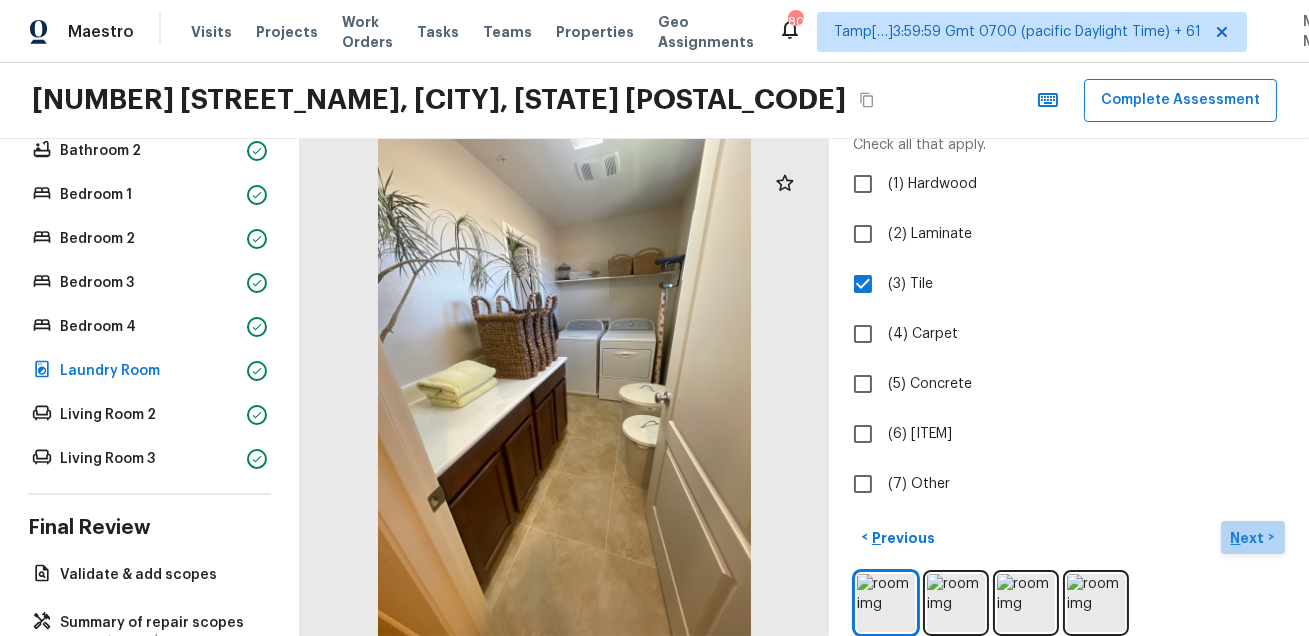 click on "Next >" at bounding box center [1253, 537] 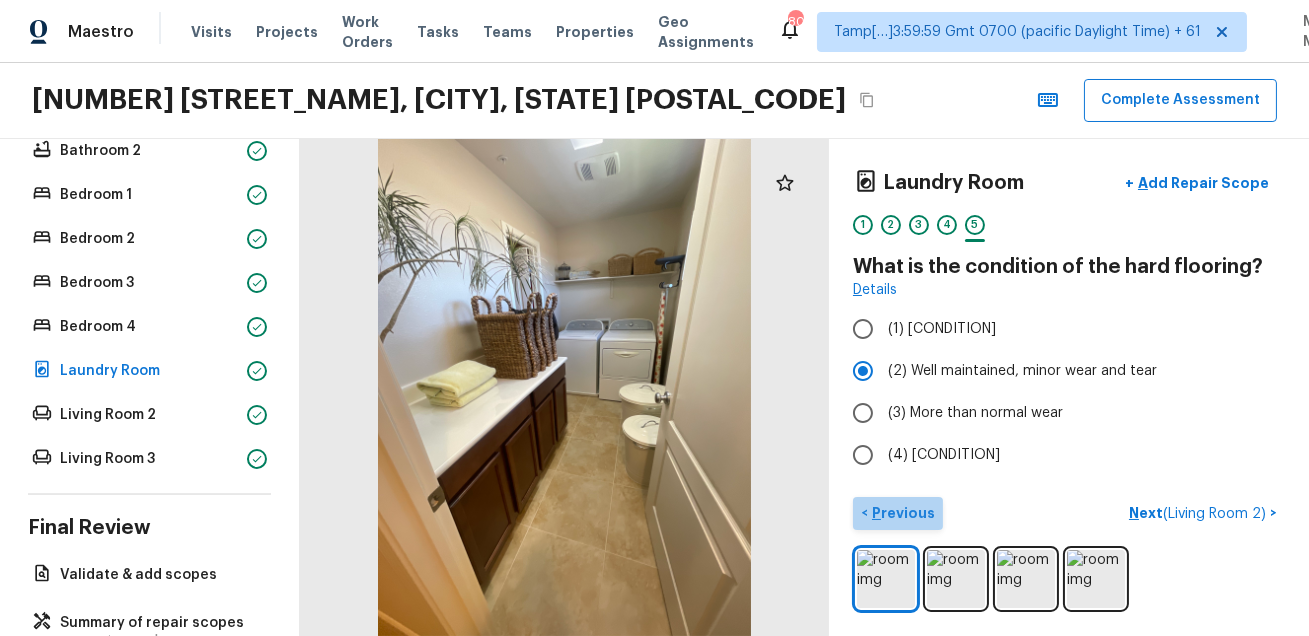 click on "Previous" at bounding box center (901, 513) 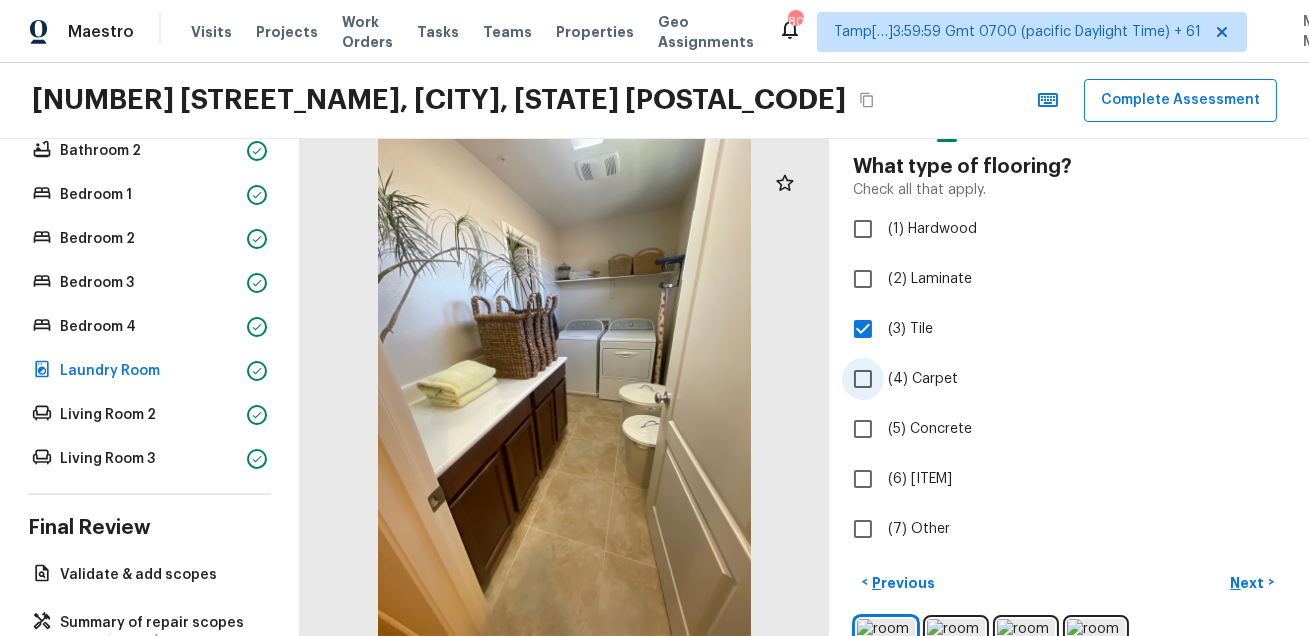 scroll, scrollTop: 169, scrollLeft: 0, axis: vertical 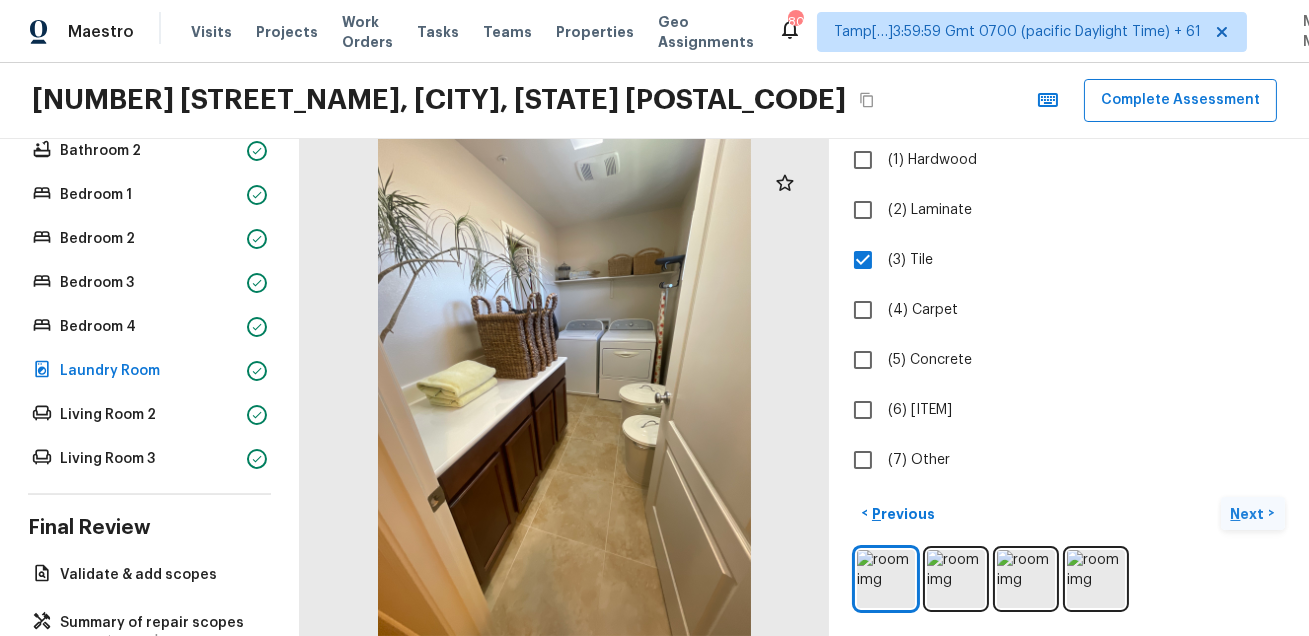 click on "Next" at bounding box center [1250, 514] 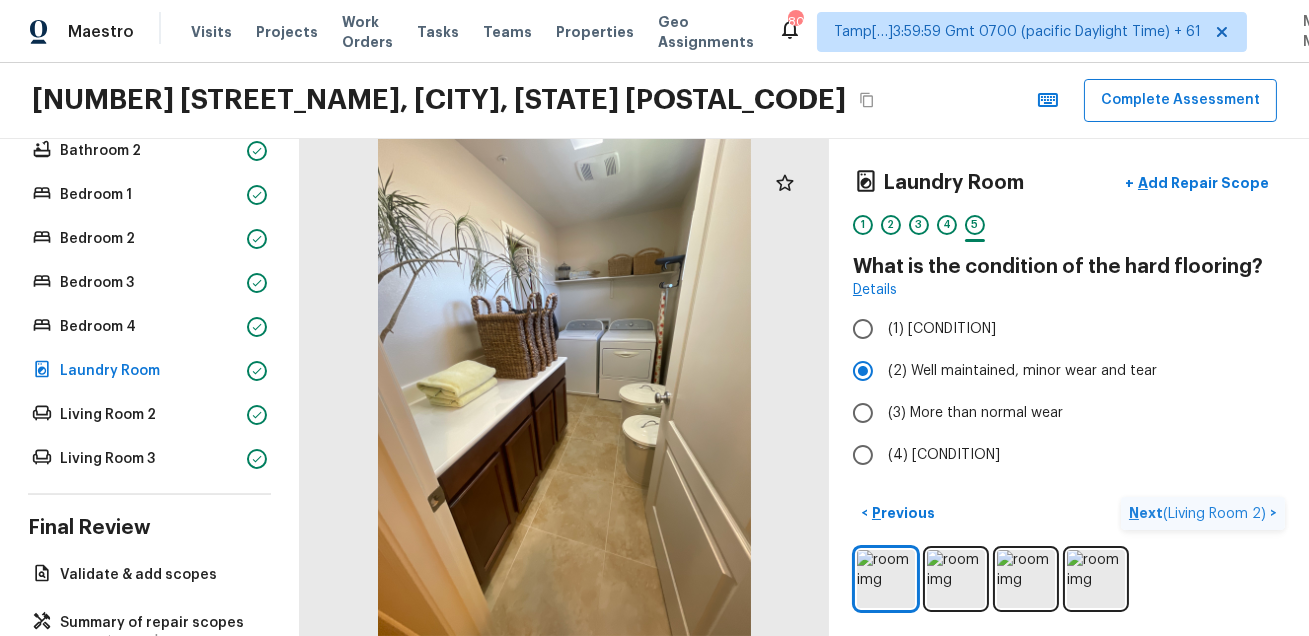 scroll, scrollTop: 0, scrollLeft: 0, axis: both 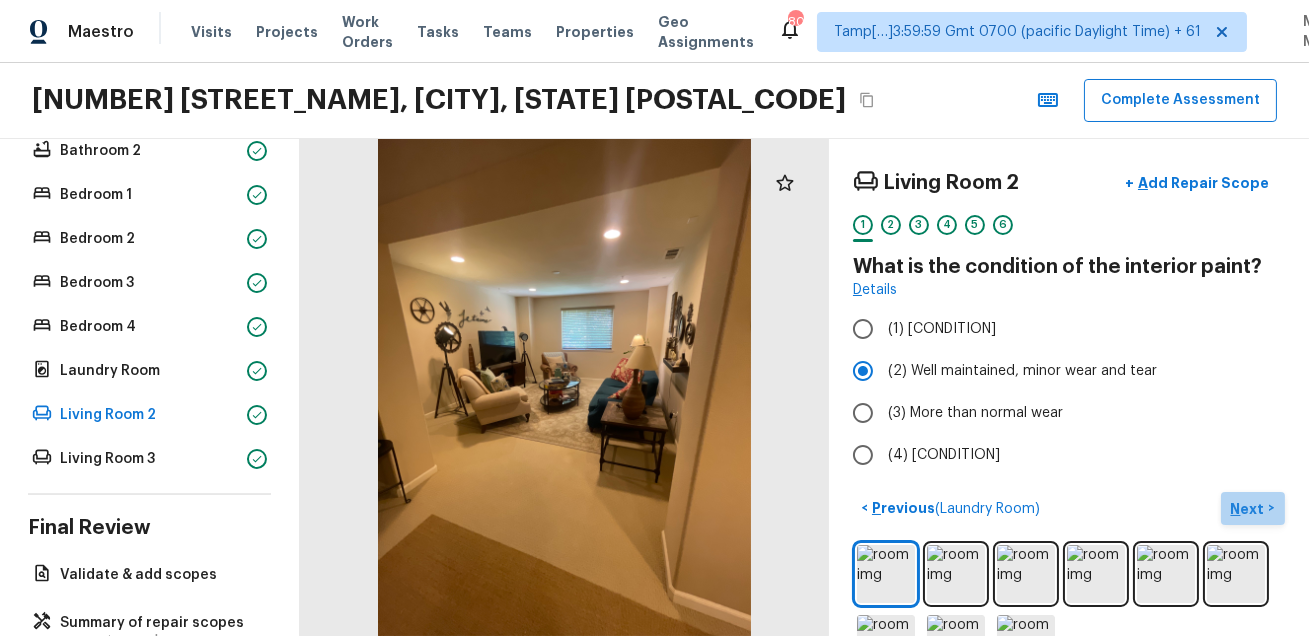click on "Next" at bounding box center [1250, 509] 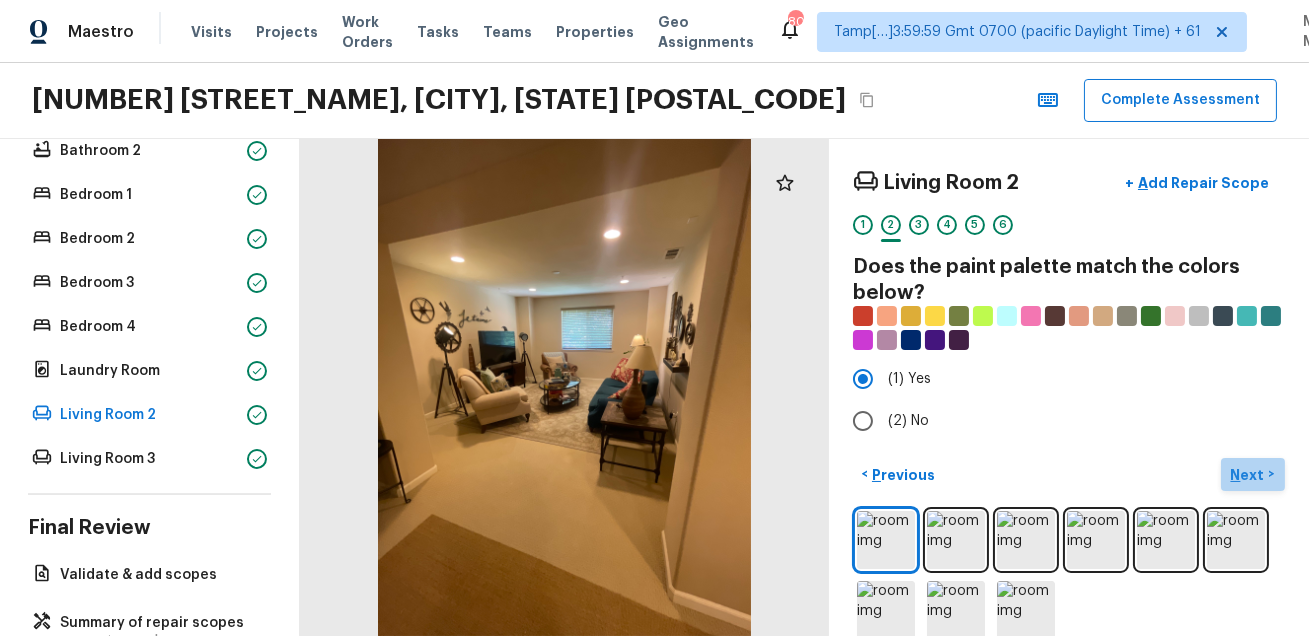click on "Next" at bounding box center [1250, 475] 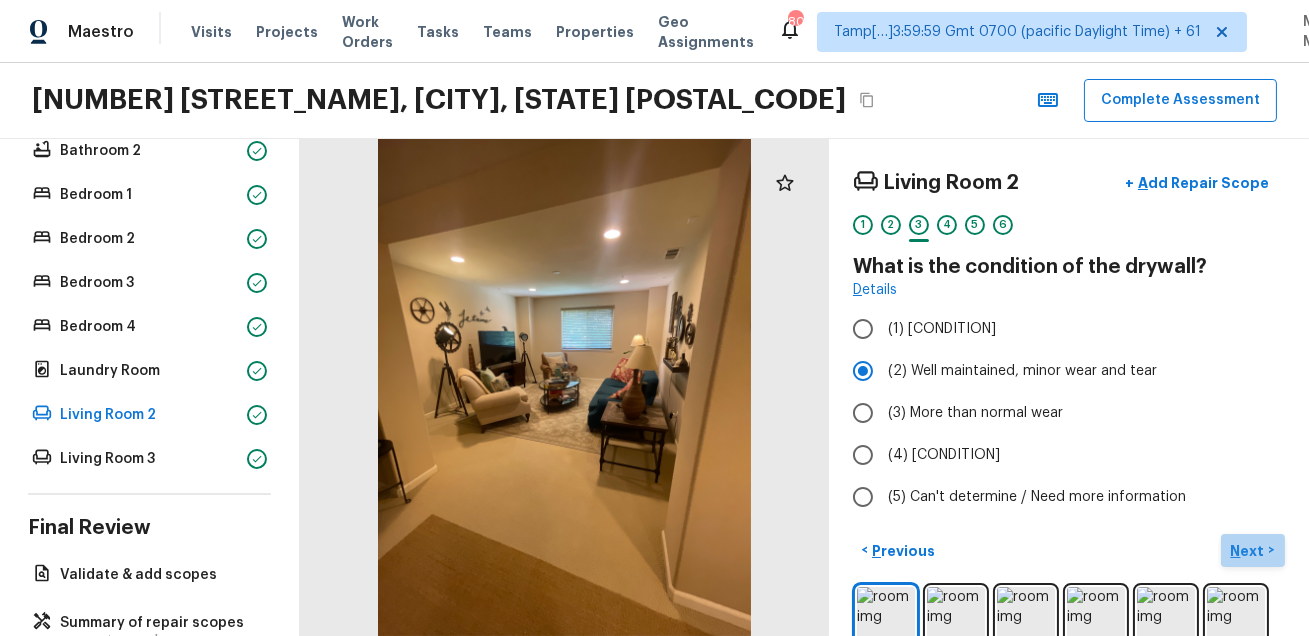 click on "Next" at bounding box center [1250, 551] 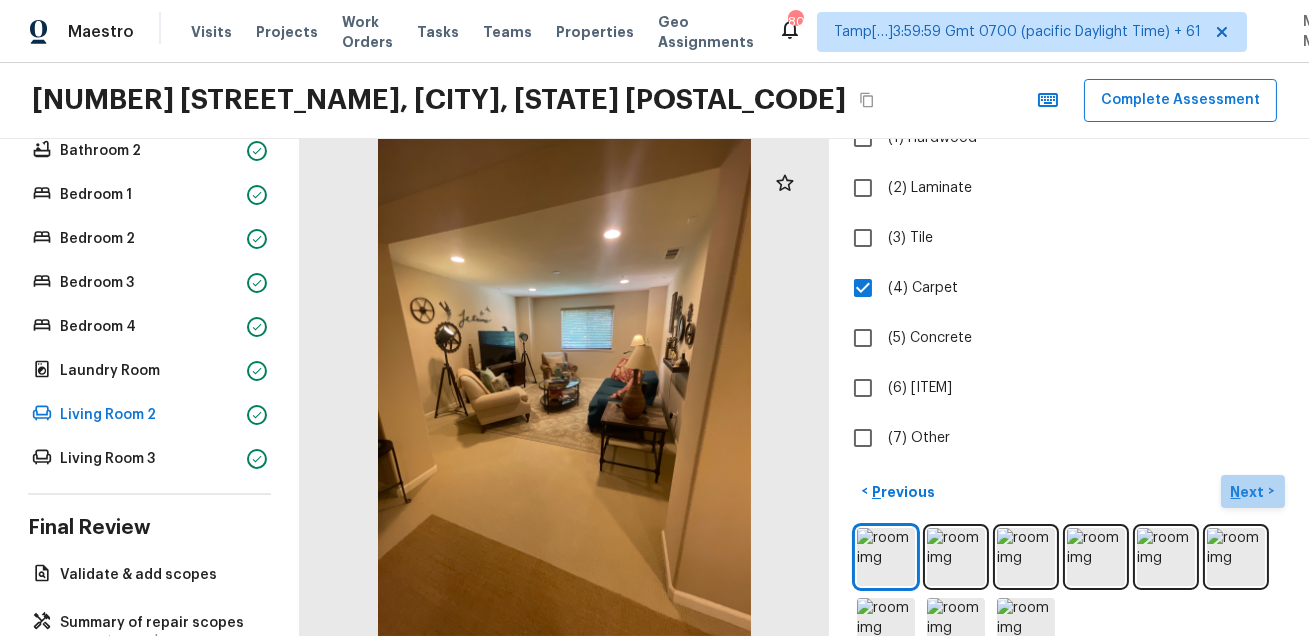 click on "Next" at bounding box center (1250, 492) 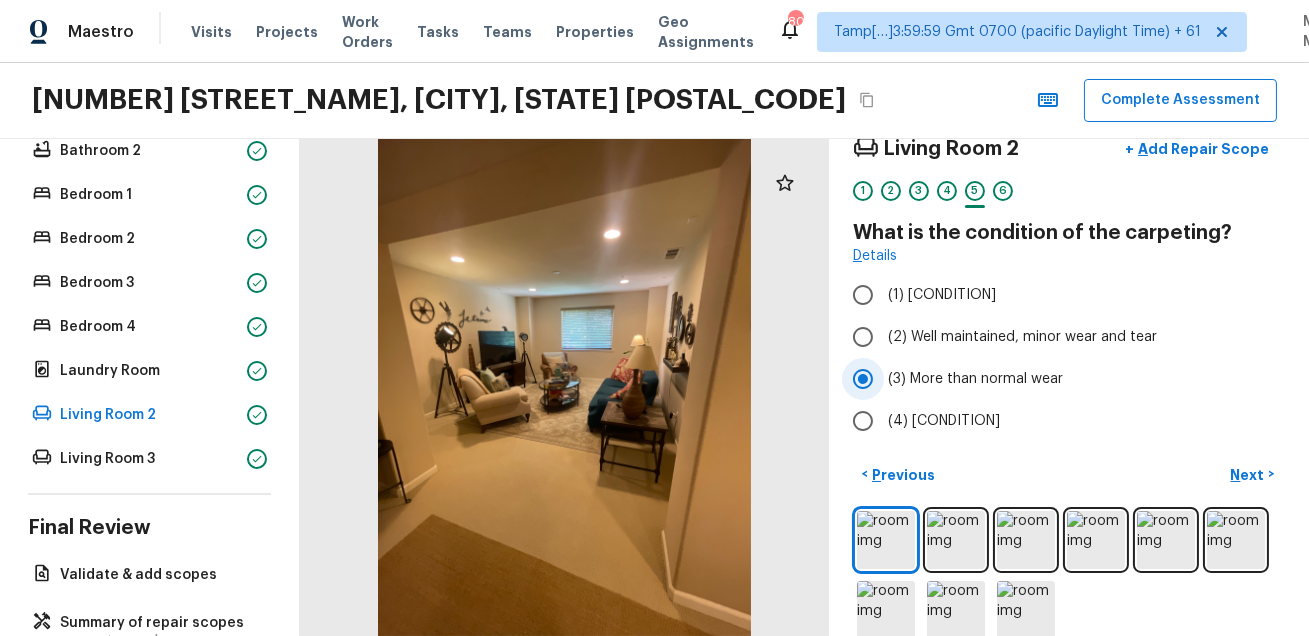 scroll, scrollTop: 15, scrollLeft: 0, axis: vertical 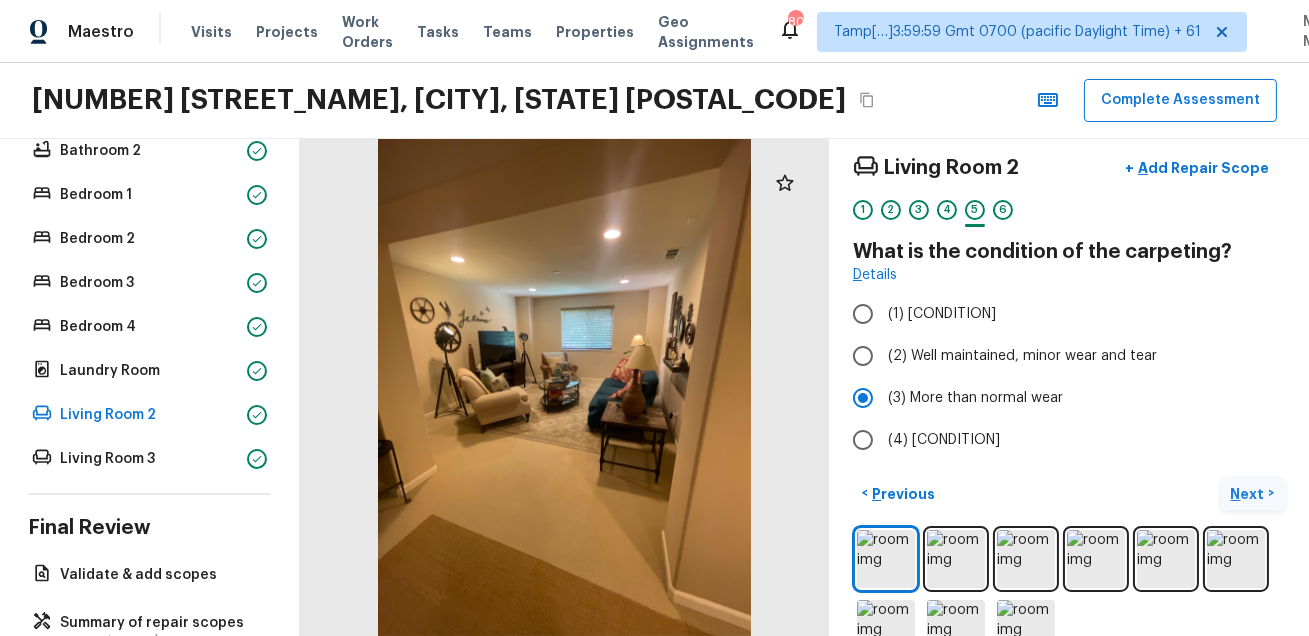 click on "Next" at bounding box center (1250, 494) 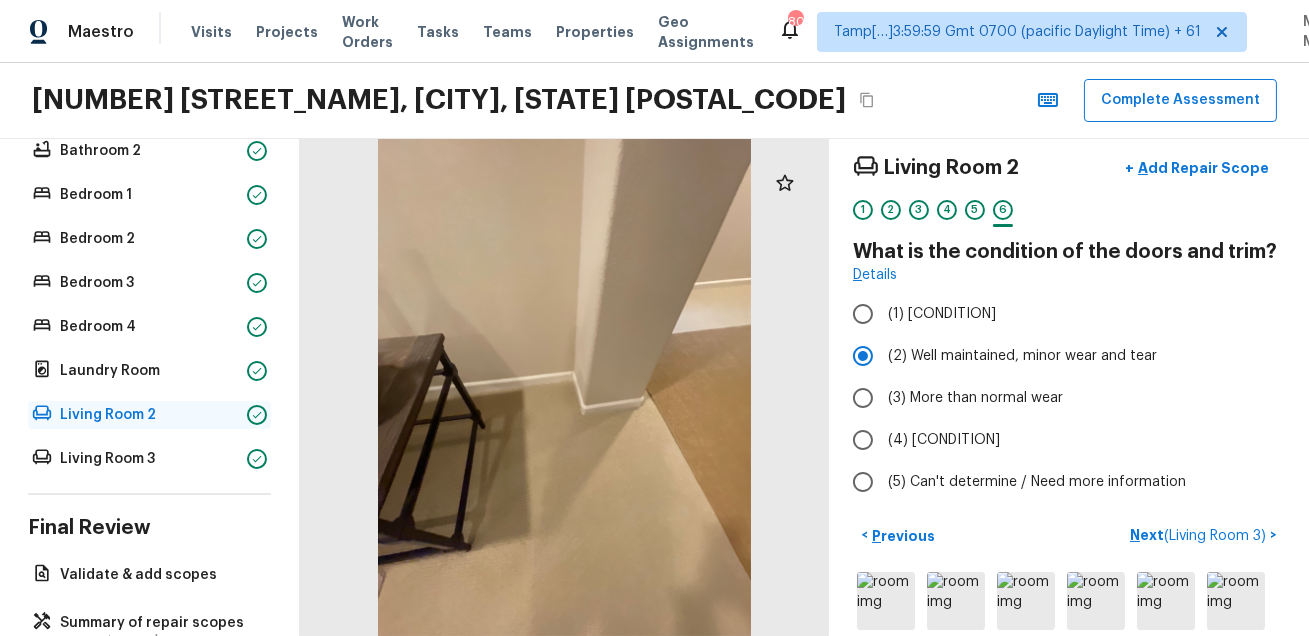 scroll, scrollTop: 1006, scrollLeft: 0, axis: vertical 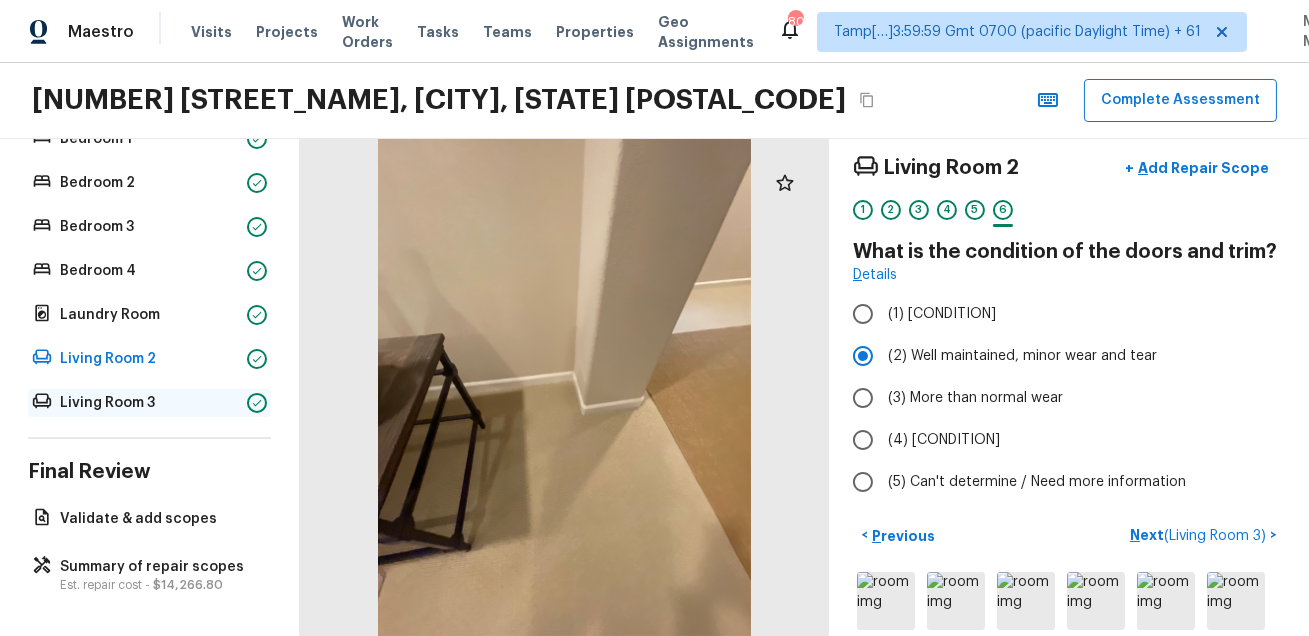 click on "Living Room 3" at bounding box center (149, 403) 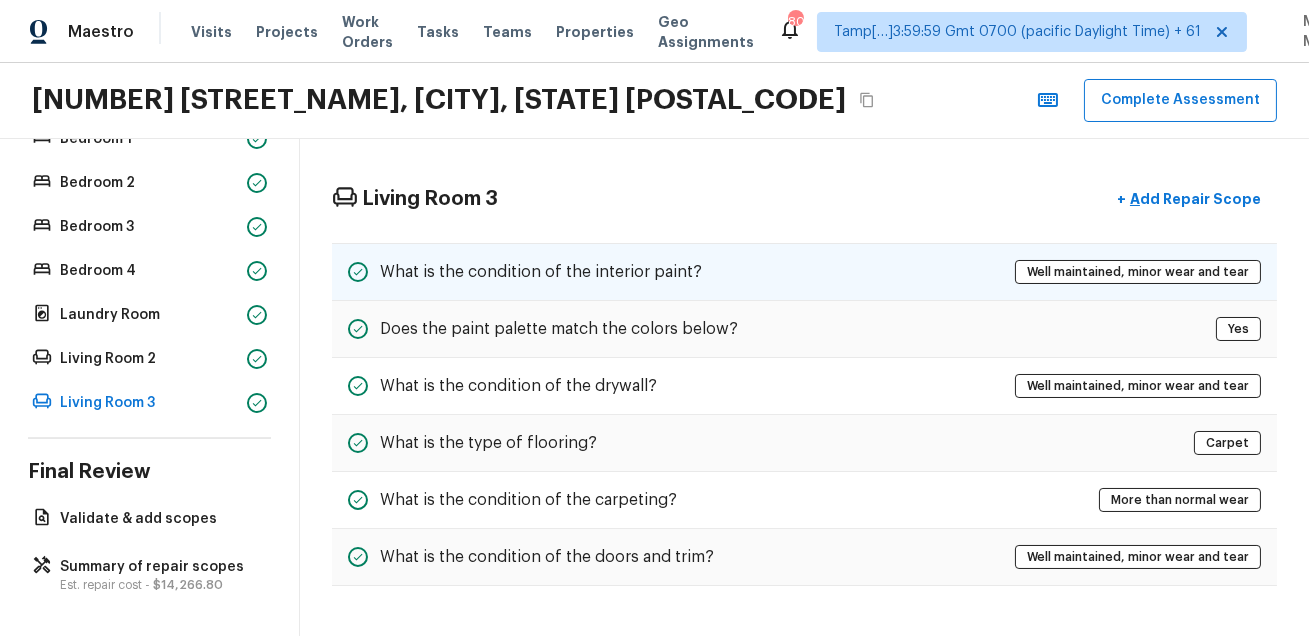 click on "What is the condition of the interior paint? Well maintained, minor wear and tear" at bounding box center [804, 272] 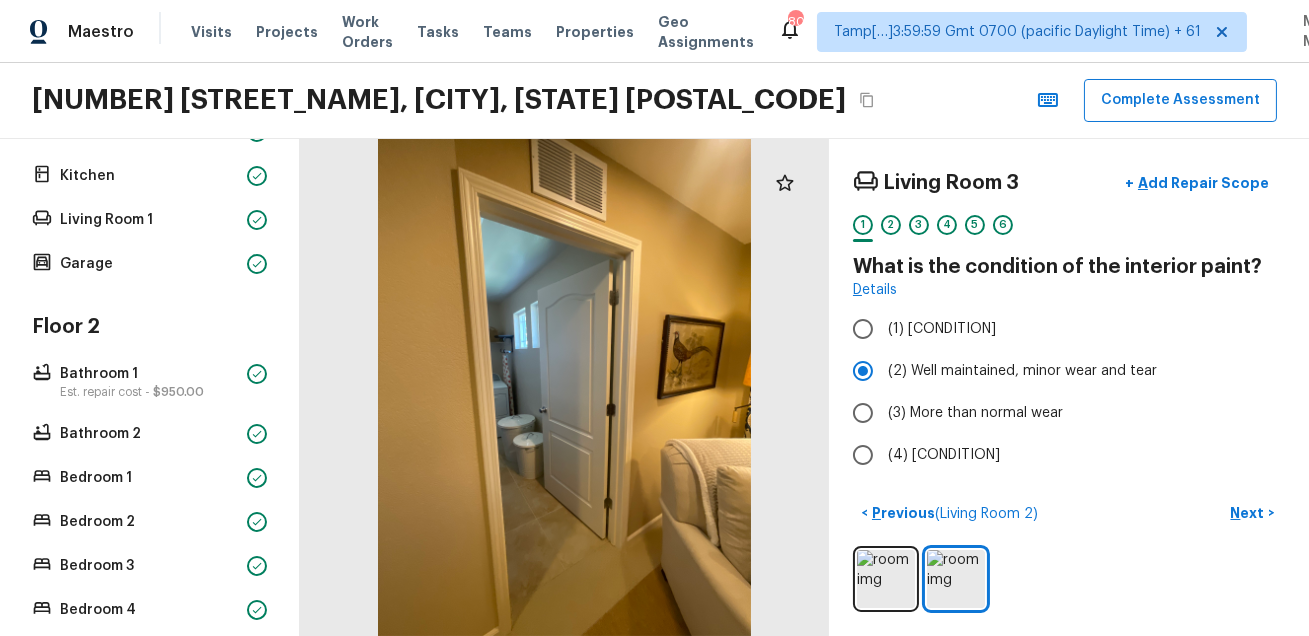 scroll, scrollTop: 1006, scrollLeft: 0, axis: vertical 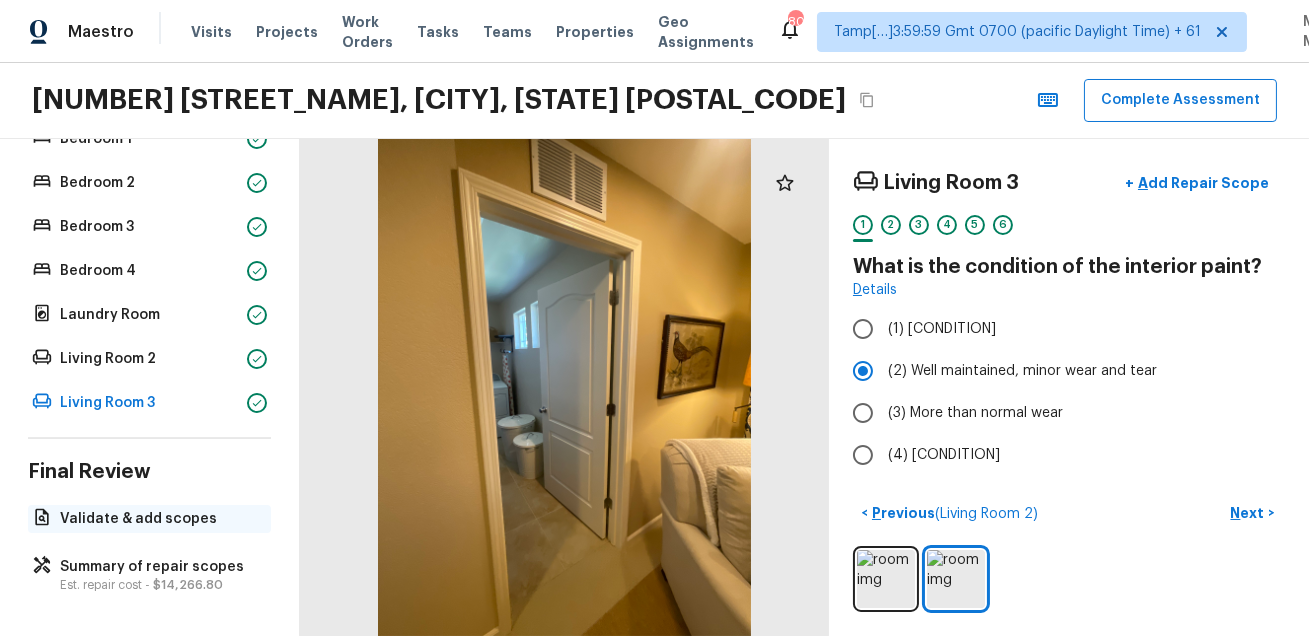 click on "Validate & add scopes" at bounding box center [159, 519] 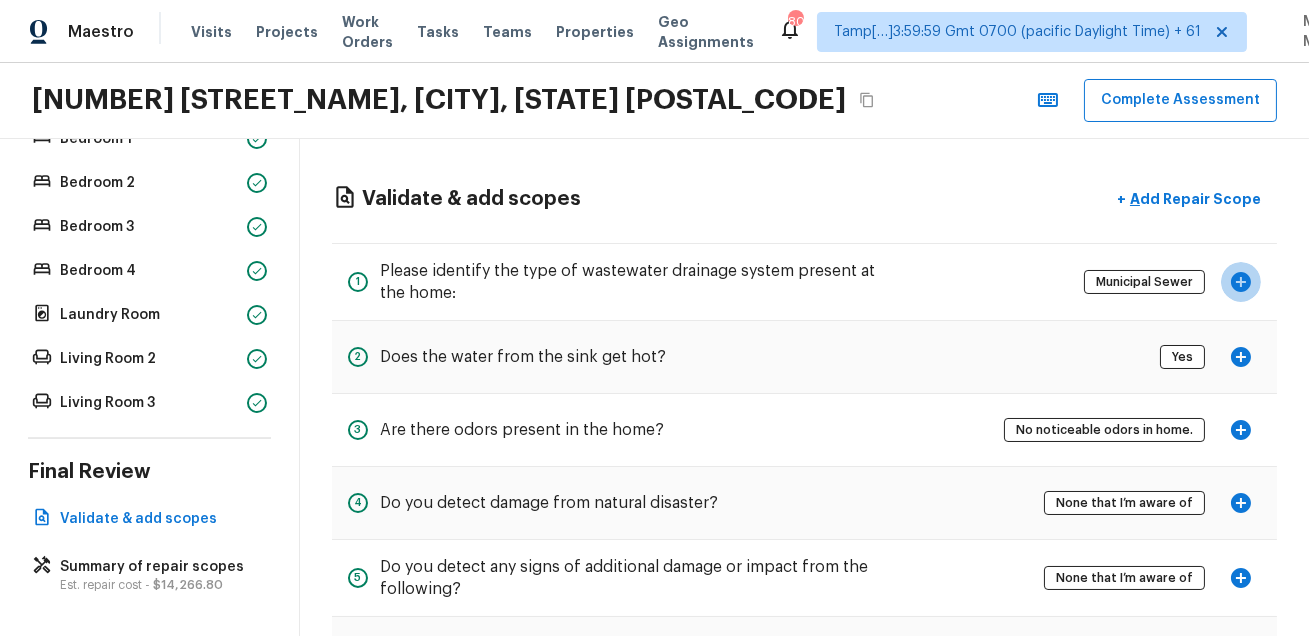 click 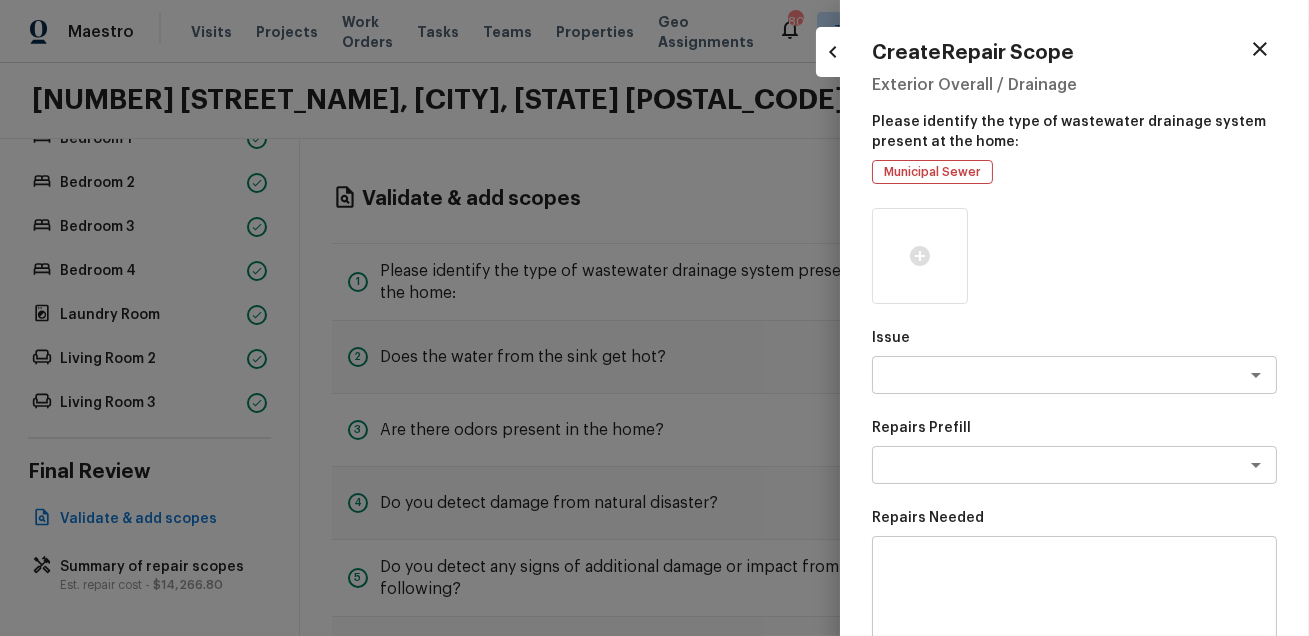 click at bounding box center (654, 318) 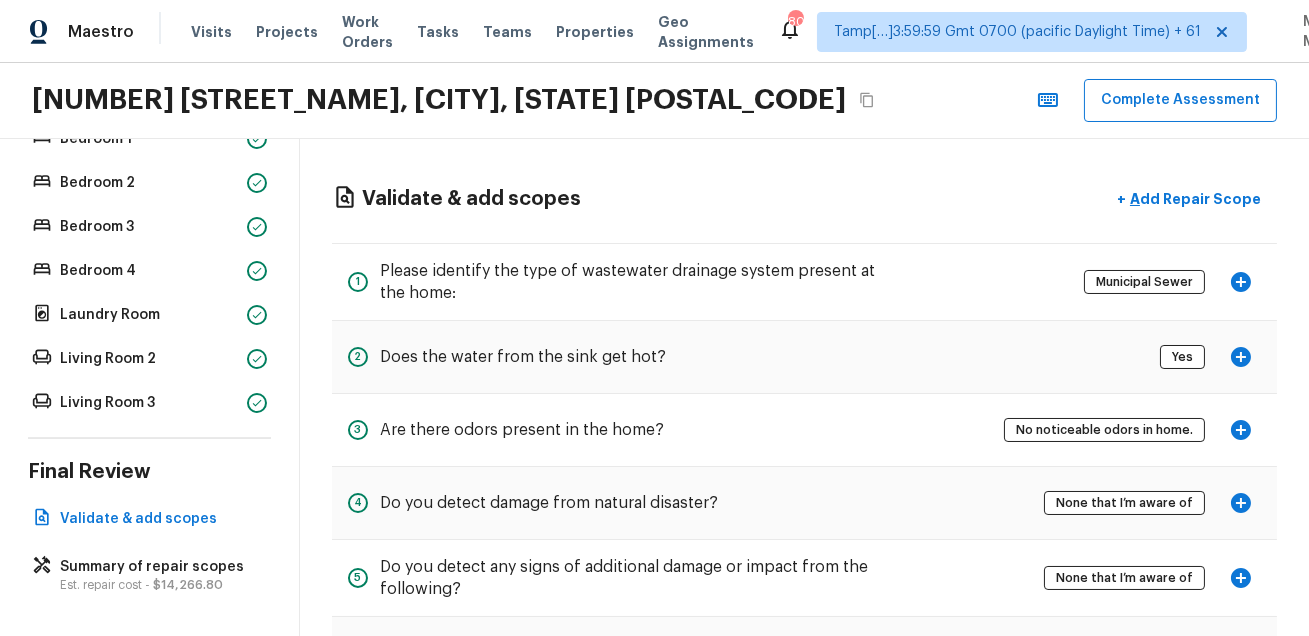 click on "Municipal Sewer" at bounding box center [1144, 282] 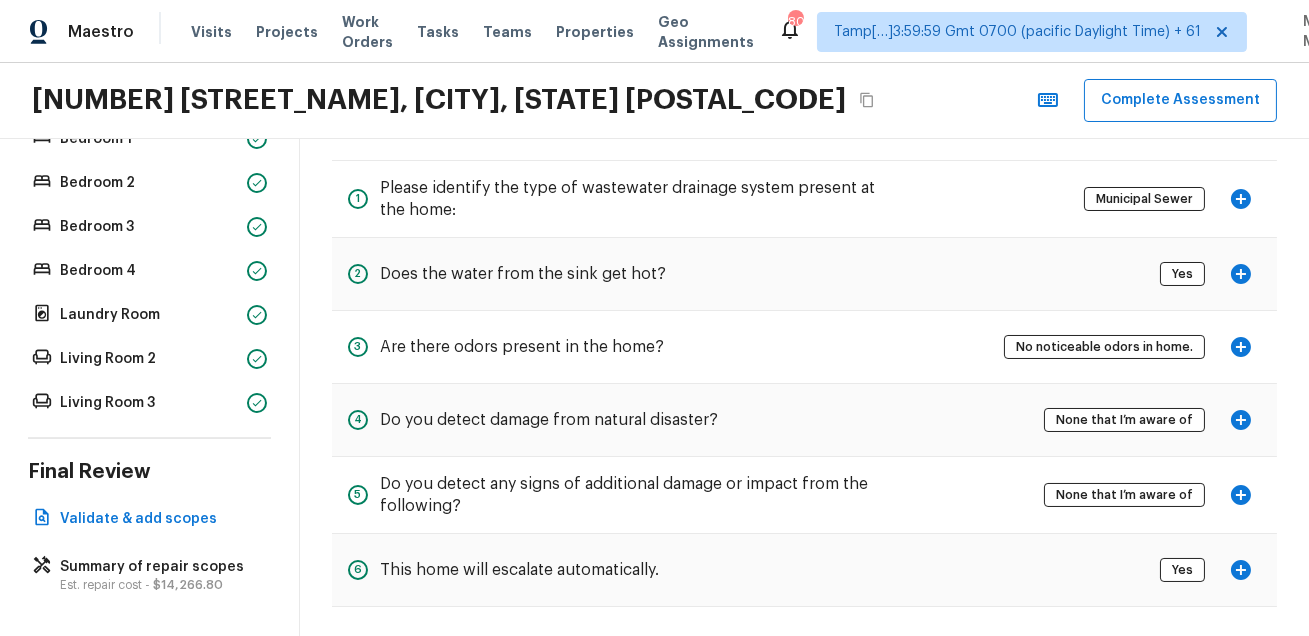 scroll, scrollTop: 93, scrollLeft: 0, axis: vertical 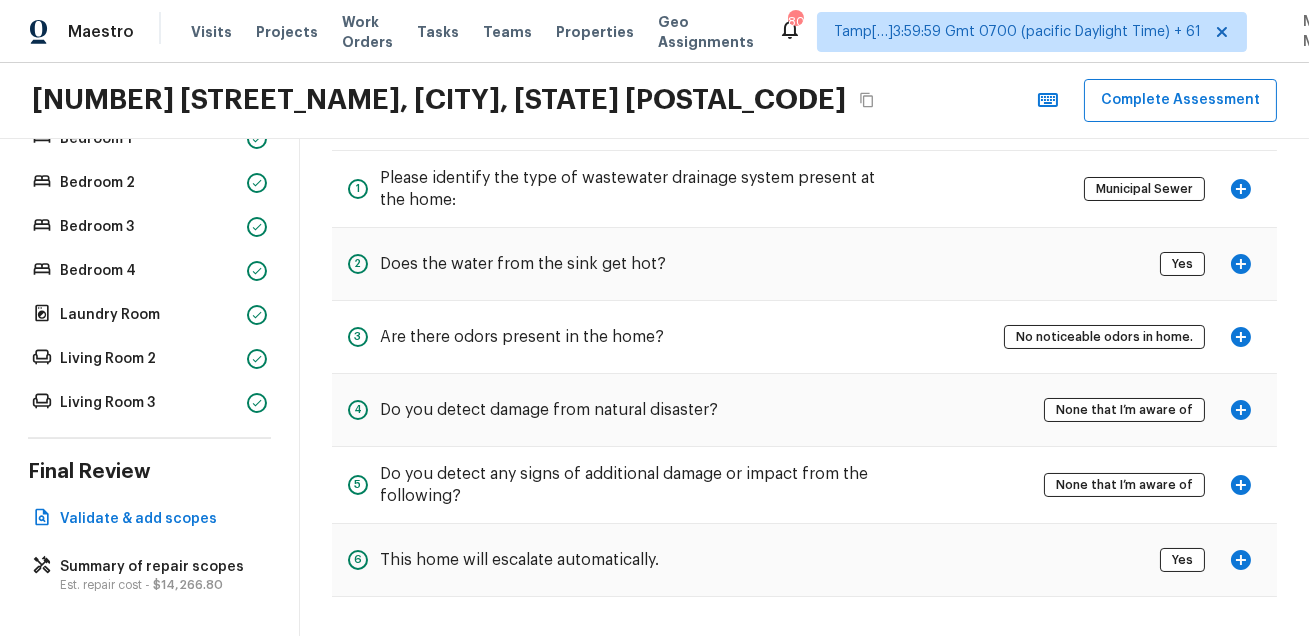 click 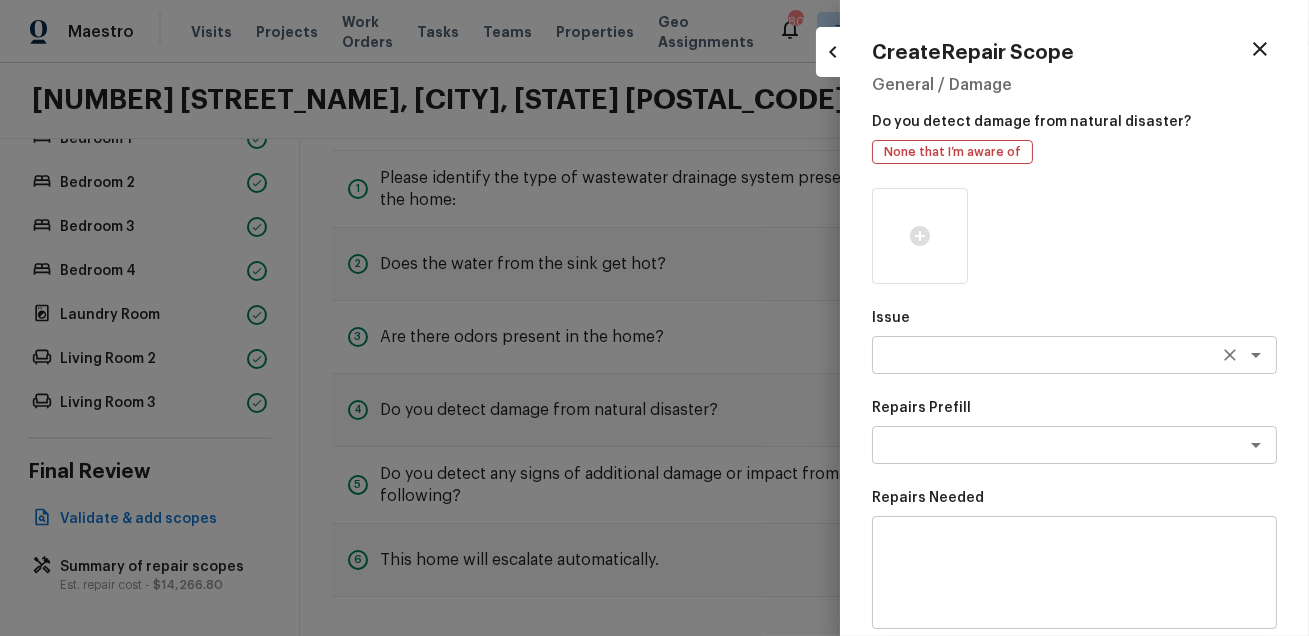 click at bounding box center (1046, 355) 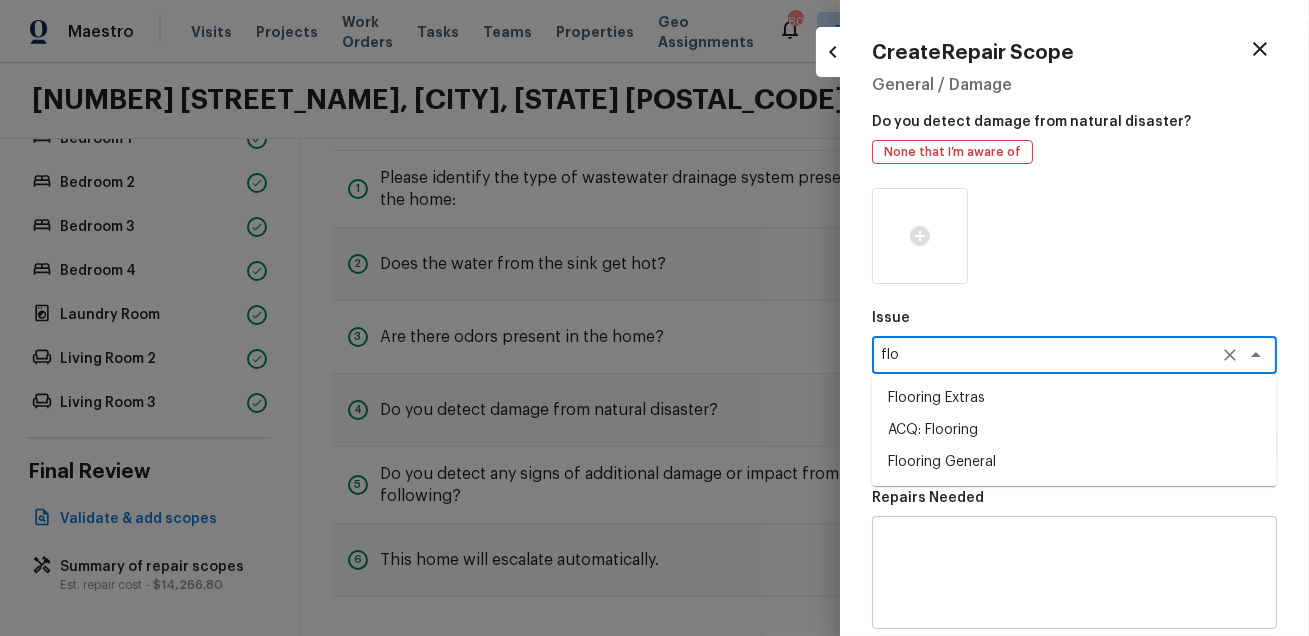 type on "floo" 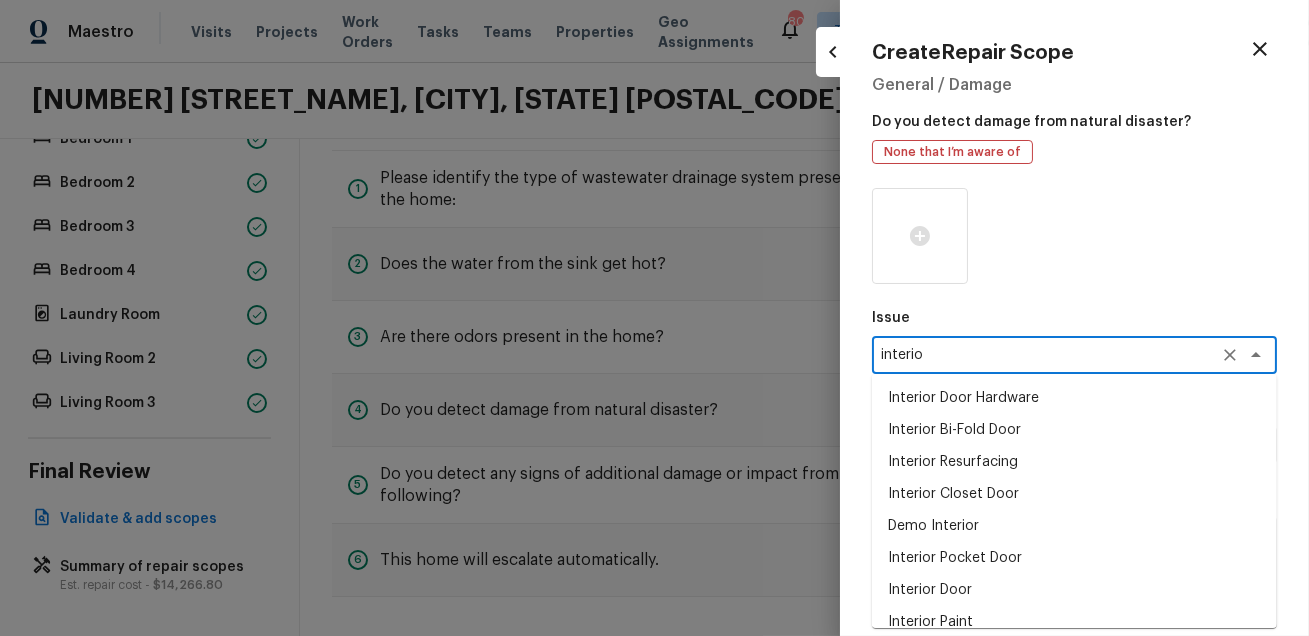 type on "interior" 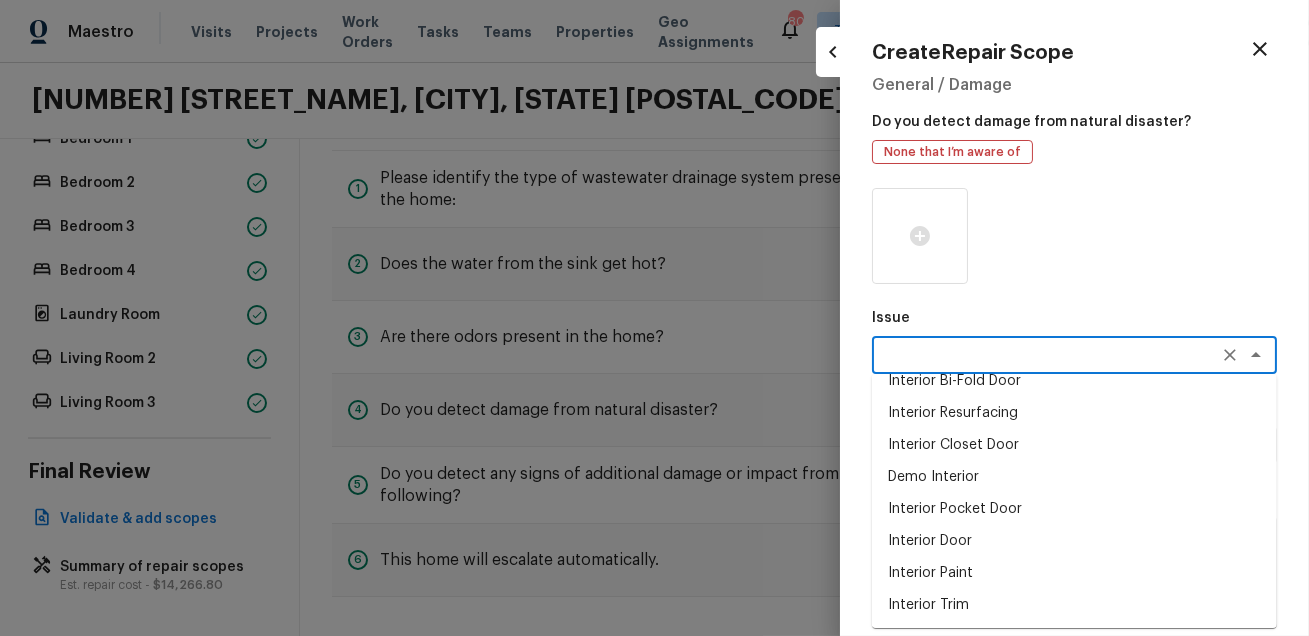 scroll, scrollTop: 0, scrollLeft: 0, axis: both 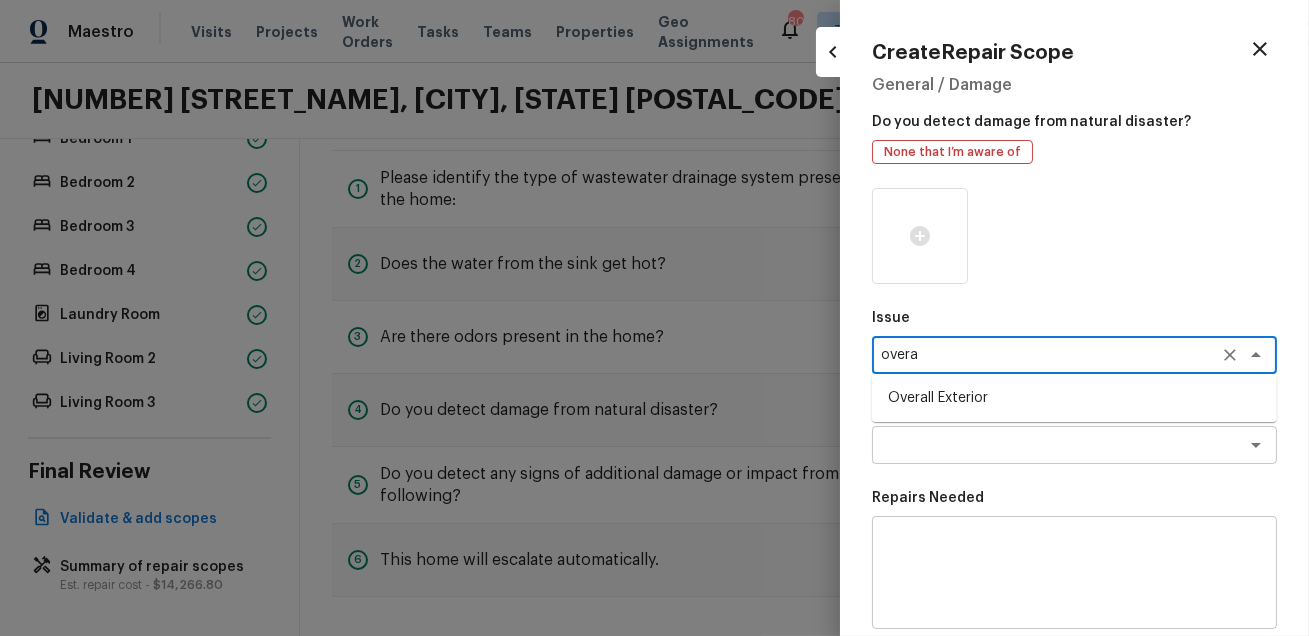 click on "Overall Exterior" at bounding box center (1074, 398) 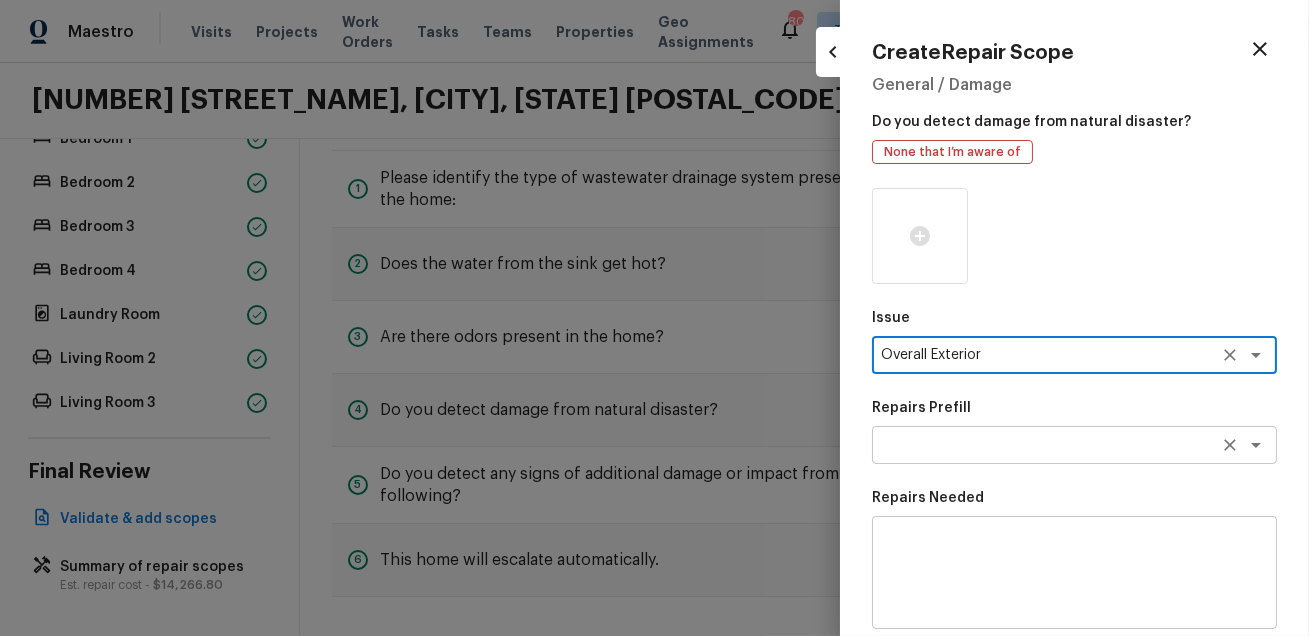 type on "Overall Exterior" 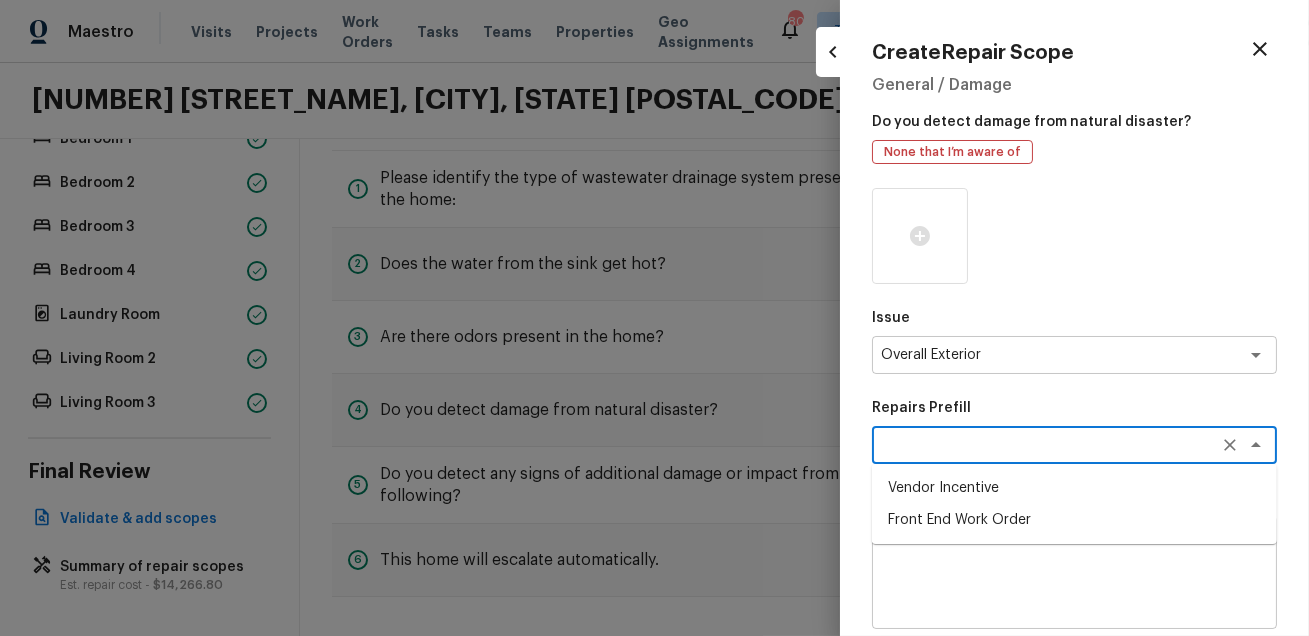 click at bounding box center [1046, 445] 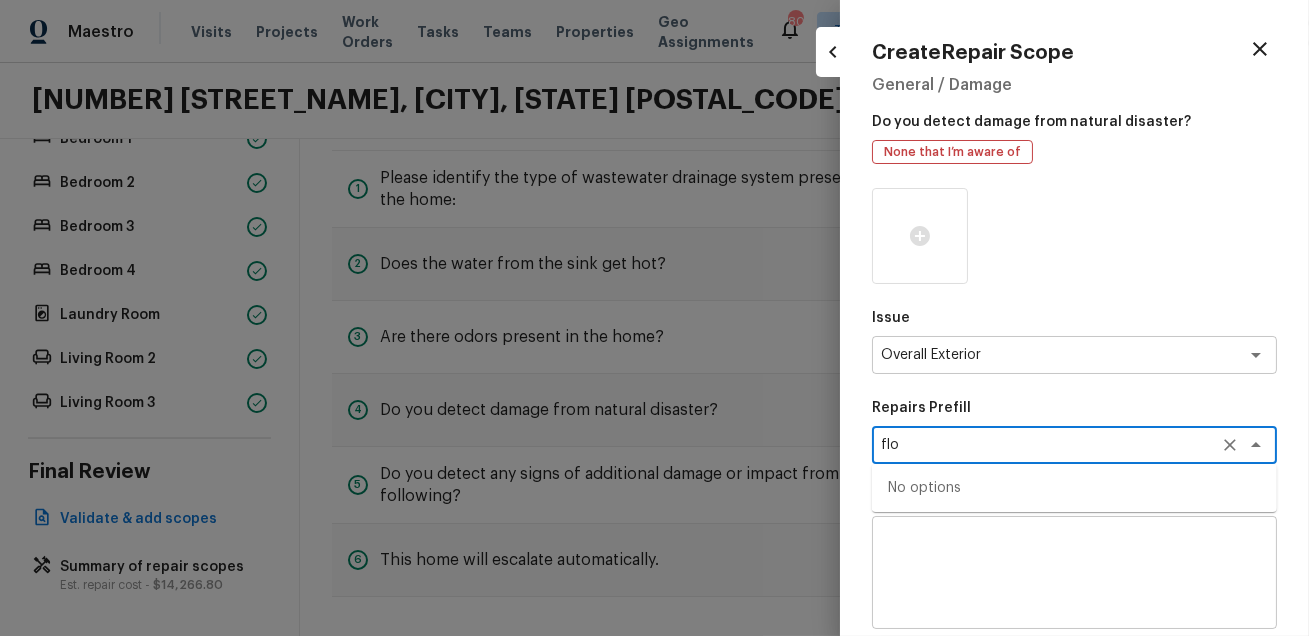 type on "floo" 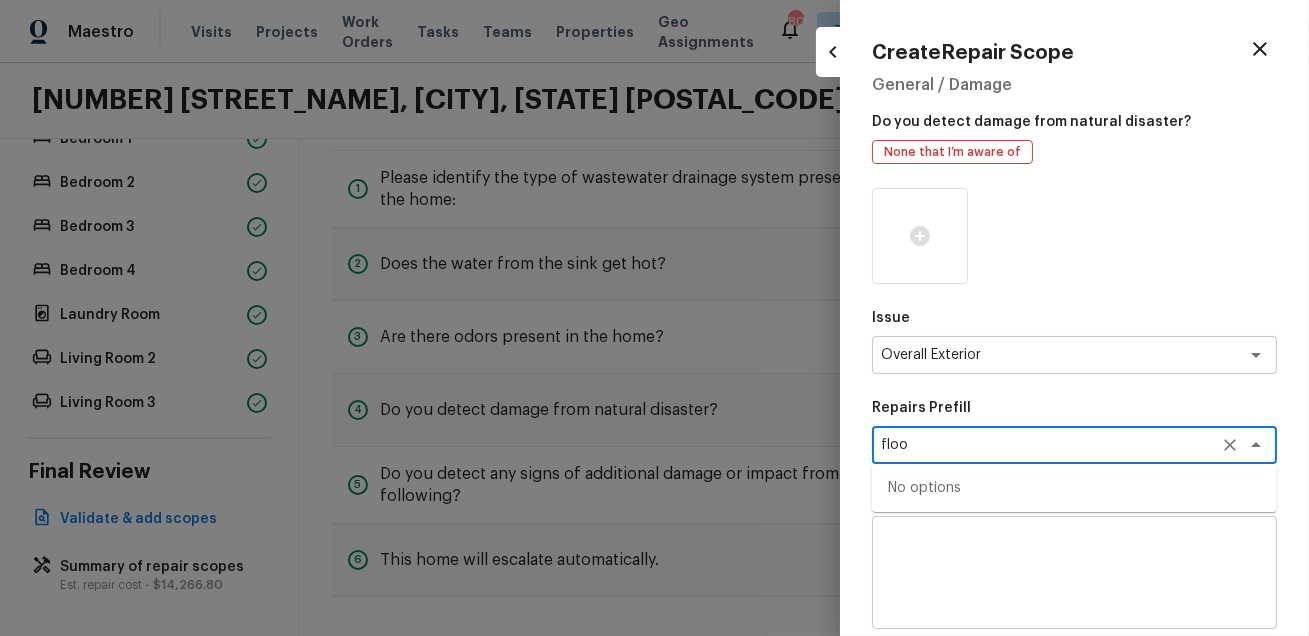 type 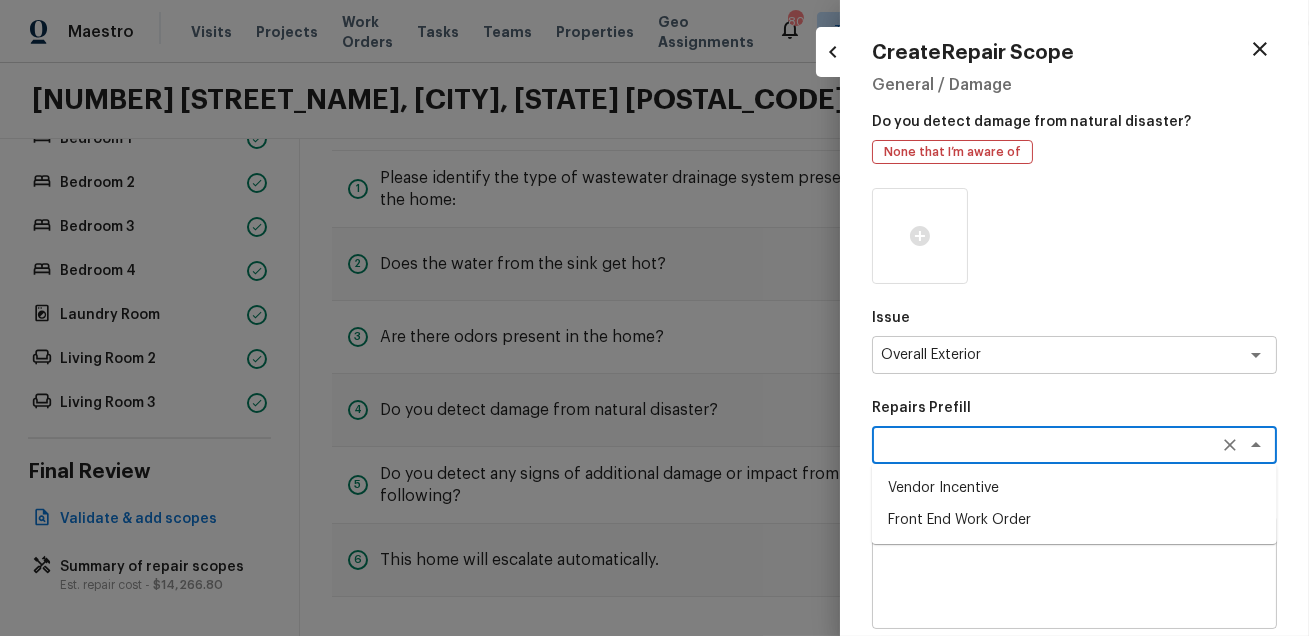 click on "Repairs Prefill" at bounding box center [1074, 408] 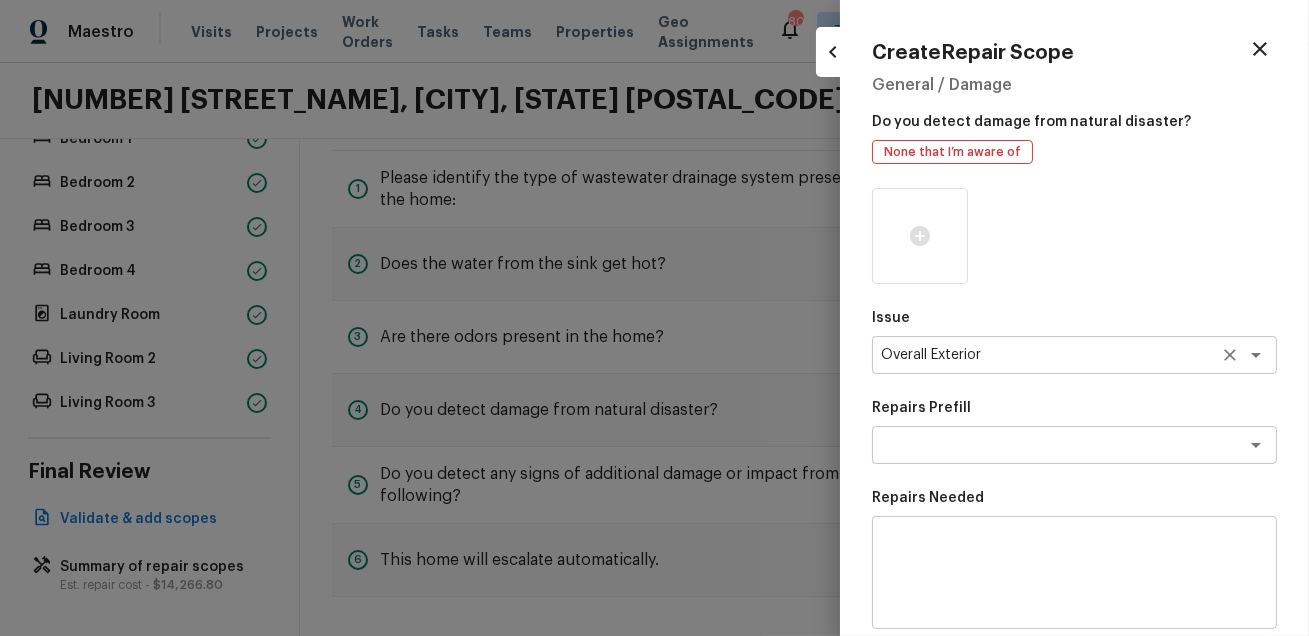 click on "Overall Exterior" at bounding box center [1046, 355] 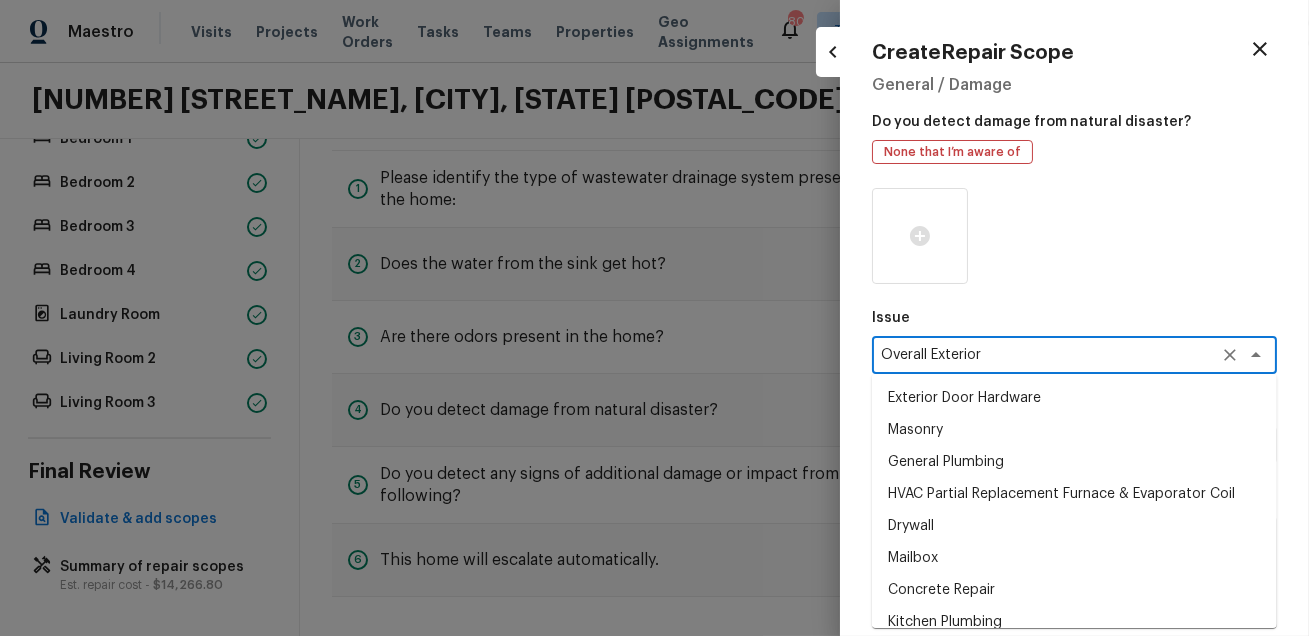 scroll, scrollTop: 0, scrollLeft: 0, axis: both 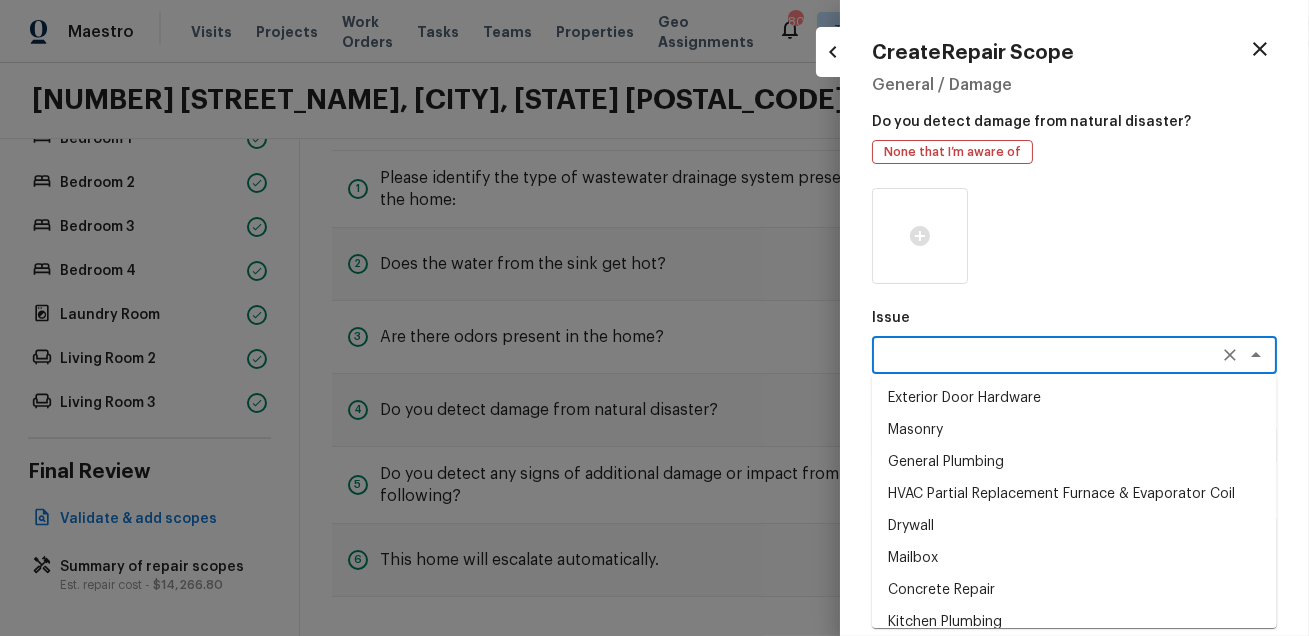 type 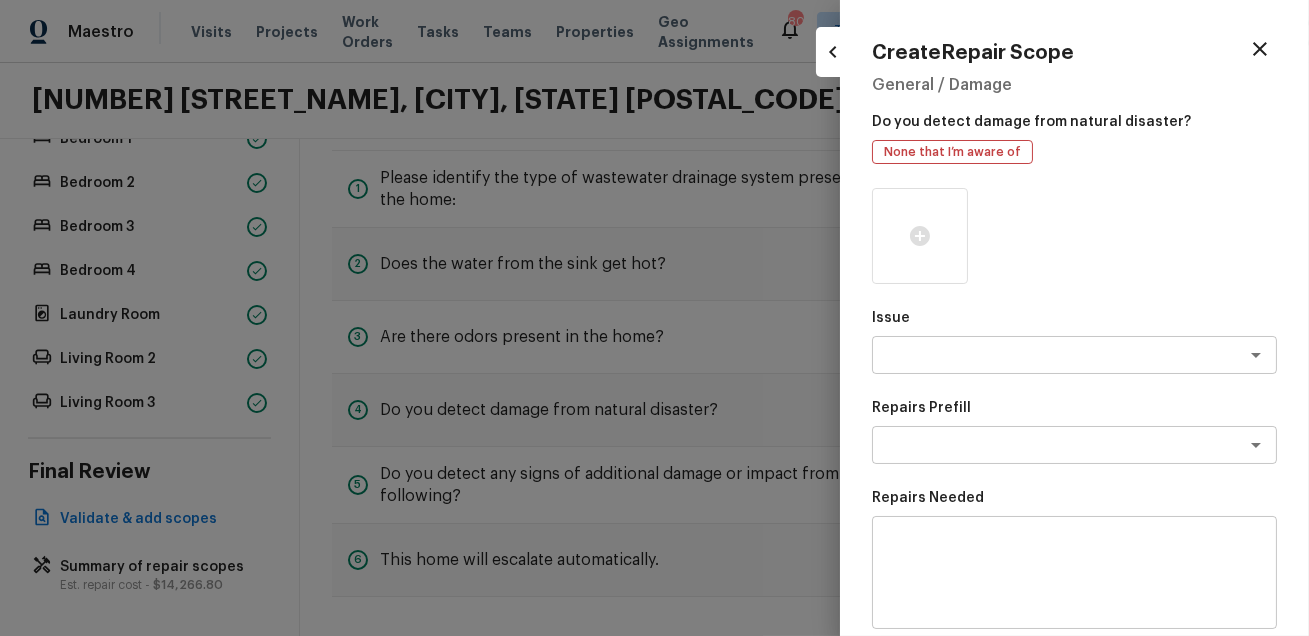 click at bounding box center [1074, 236] 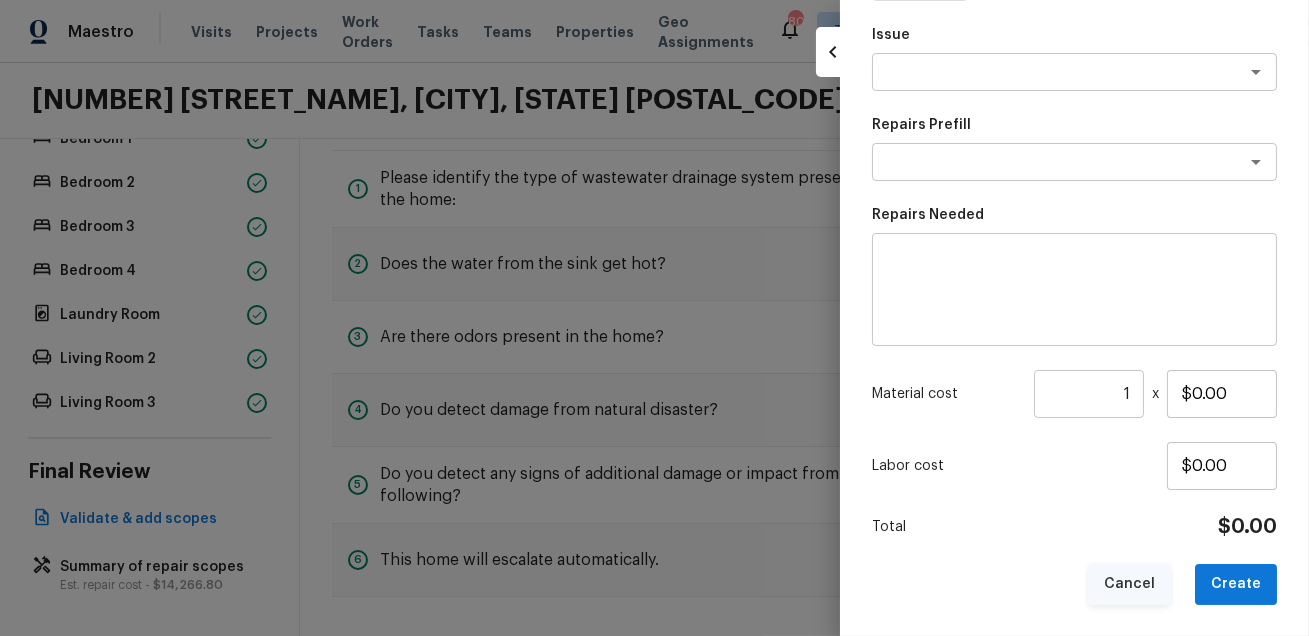 click on "Cancel" at bounding box center (1129, 584) 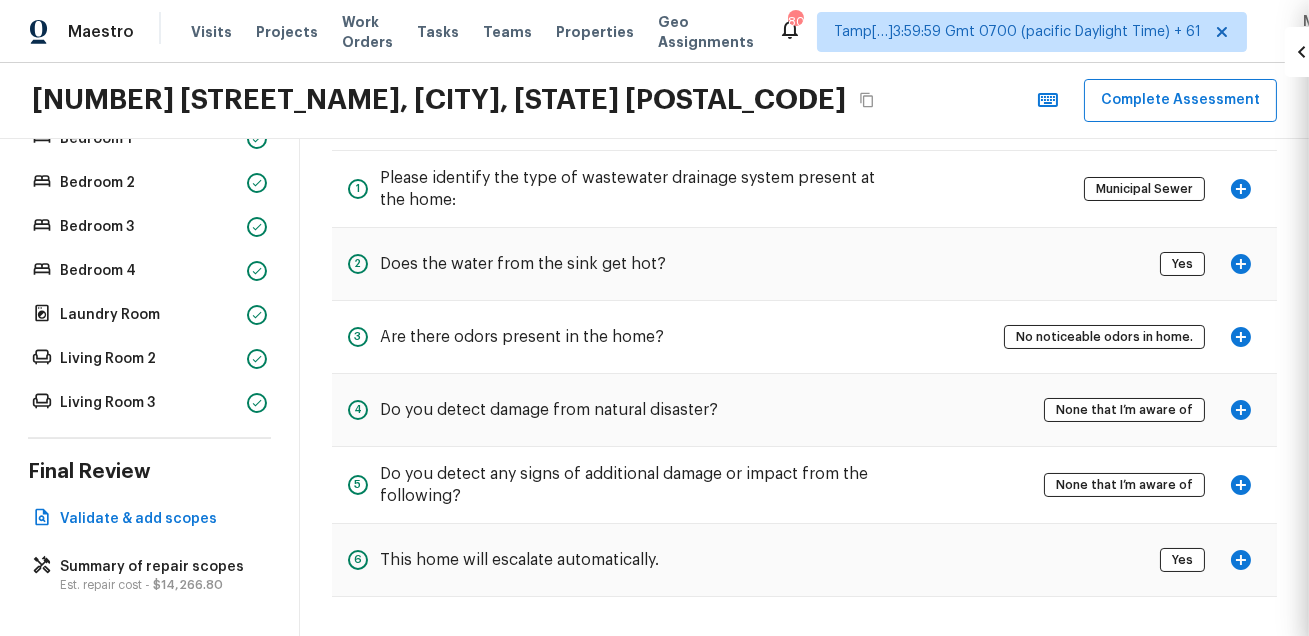scroll, scrollTop: 373, scrollLeft: 0, axis: vertical 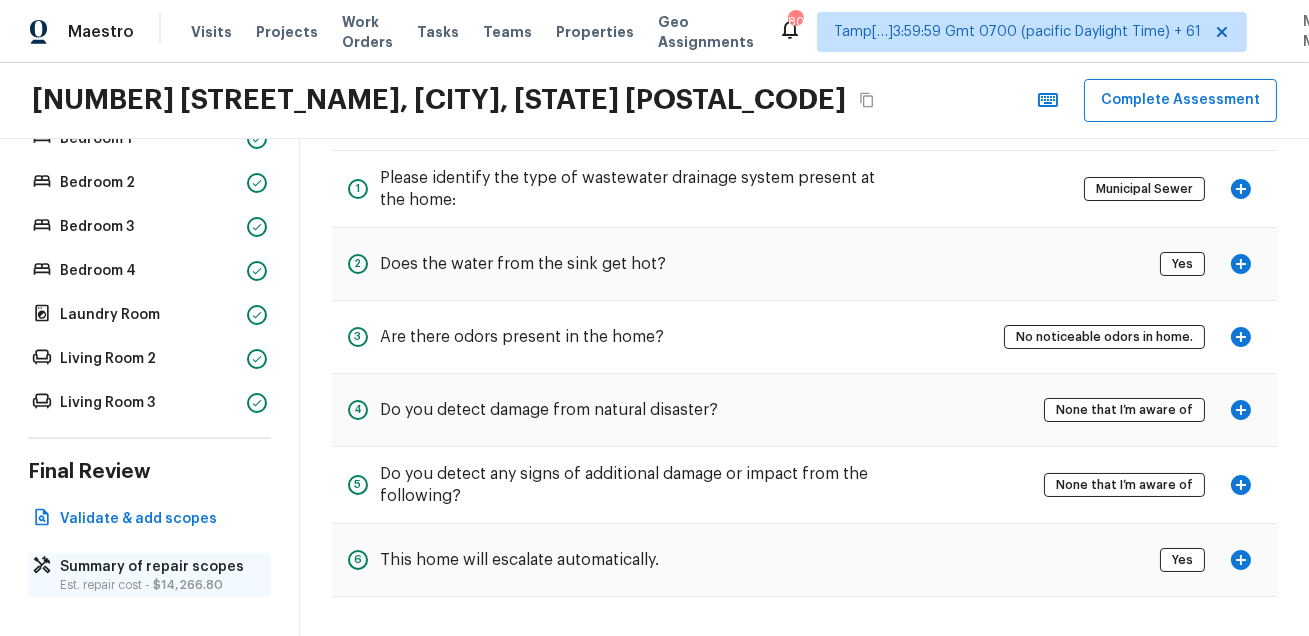 click on "Summary of repair scopes" at bounding box center (159, 567) 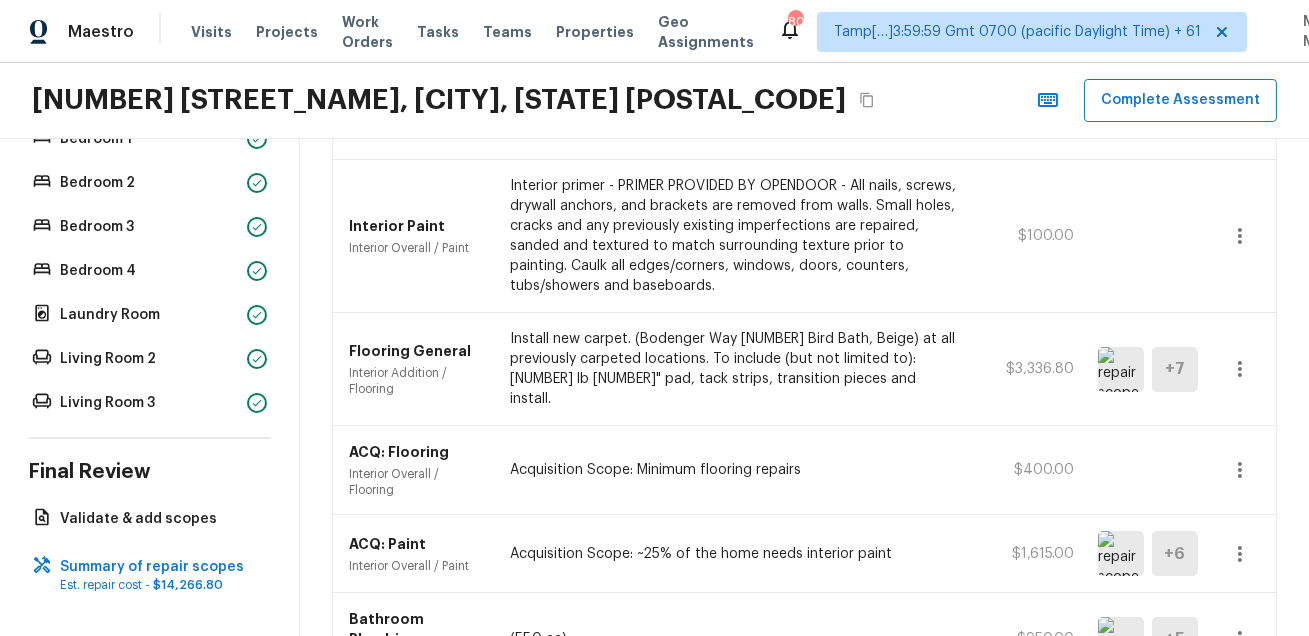 scroll, scrollTop: 450, scrollLeft: 0, axis: vertical 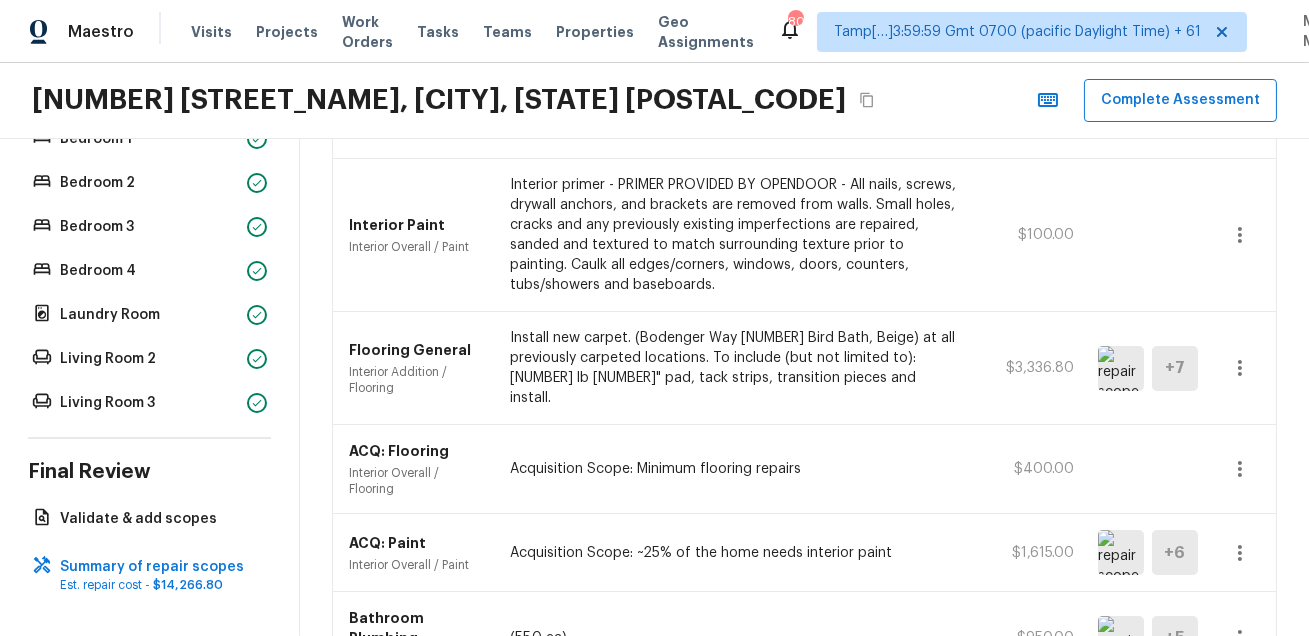 click at bounding box center [1121, 368] 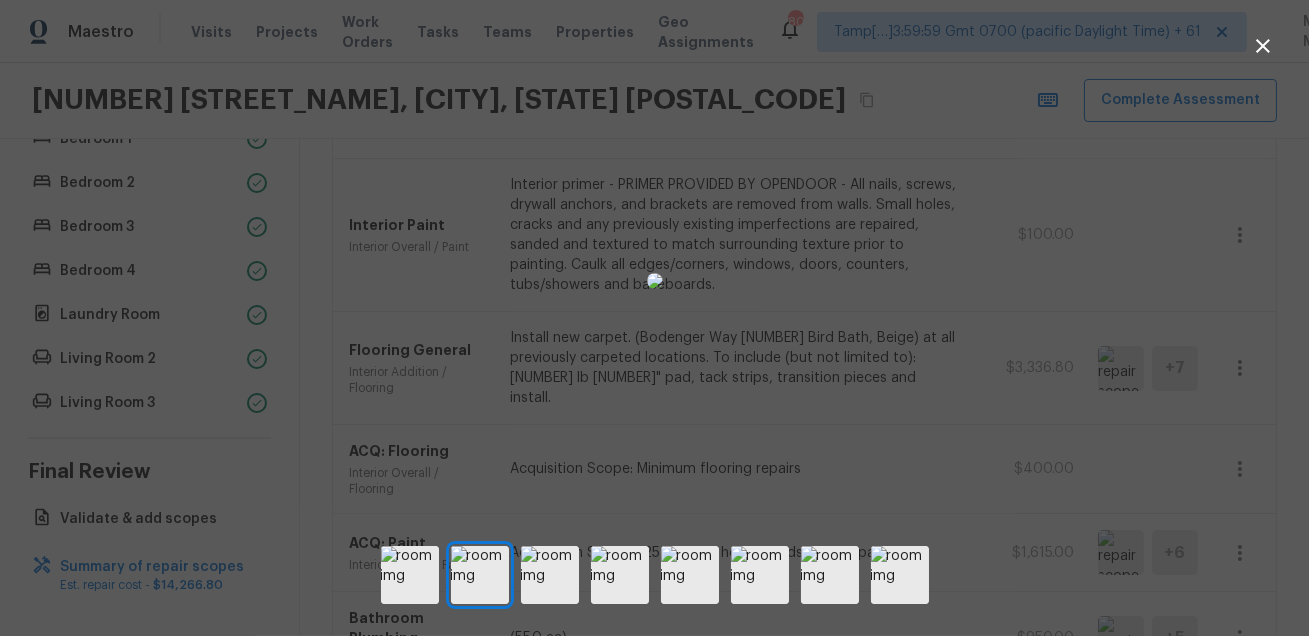 click at bounding box center (654, 281) 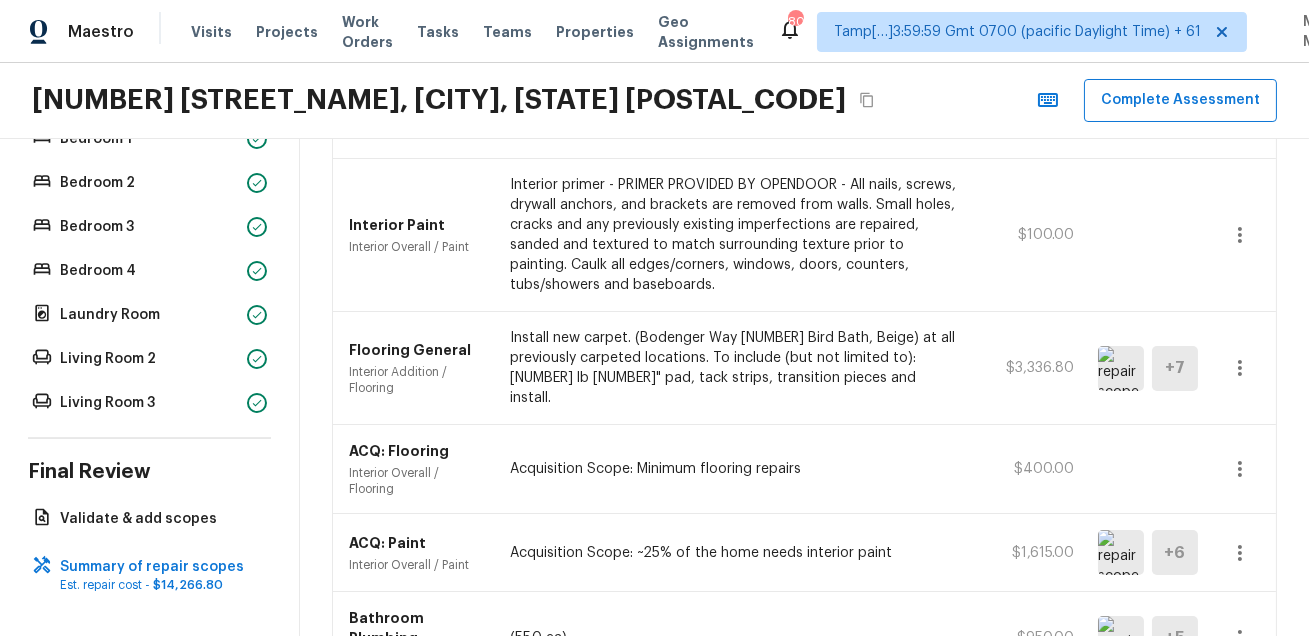 click at bounding box center [1121, 368] 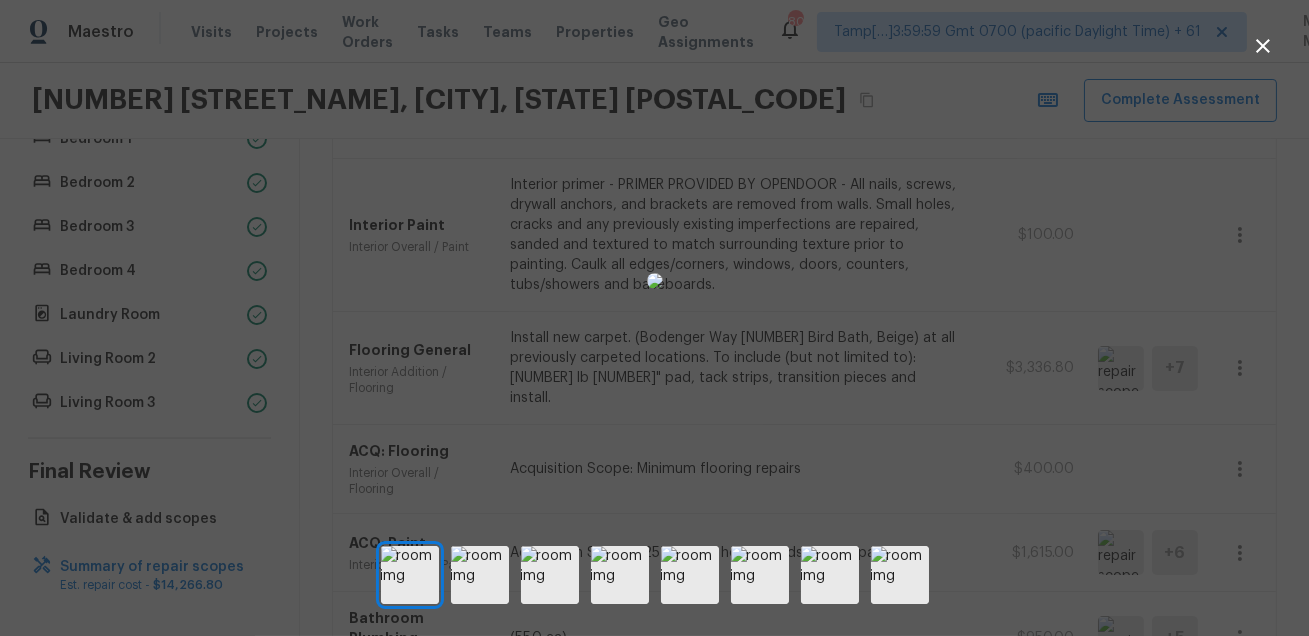 click at bounding box center (654, 281) 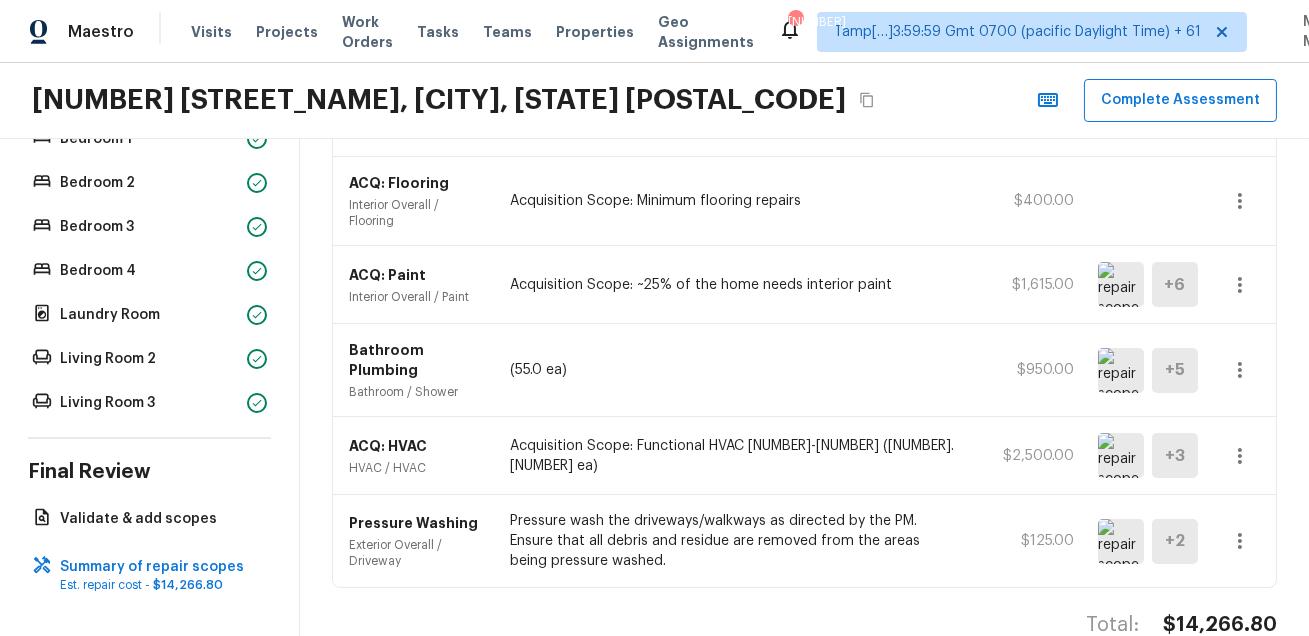 scroll, scrollTop: 759, scrollLeft: 0, axis: vertical 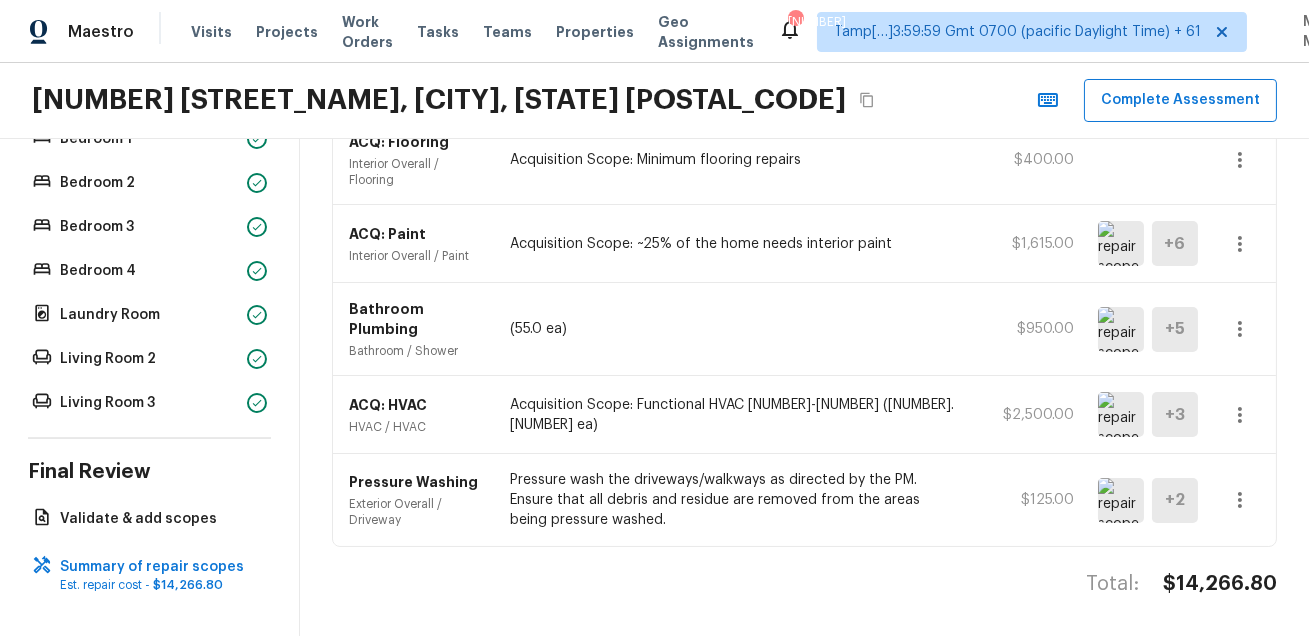 click at bounding box center (1121, 329) 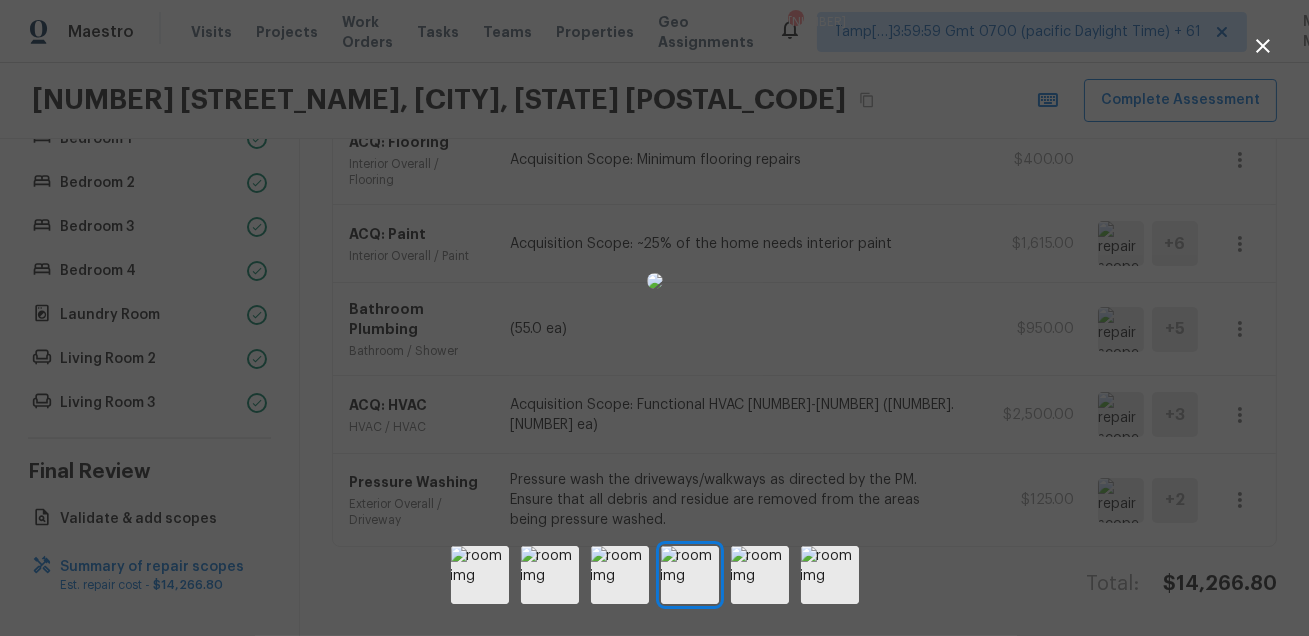 click at bounding box center [654, 281] 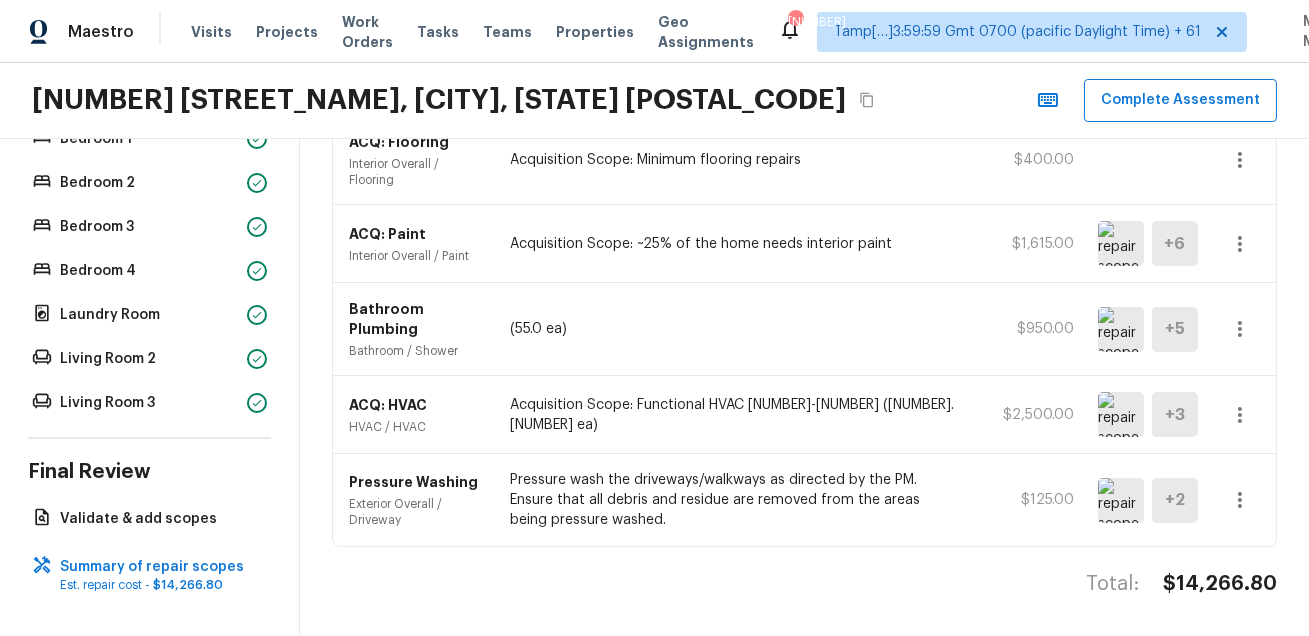 click at bounding box center (1121, 414) 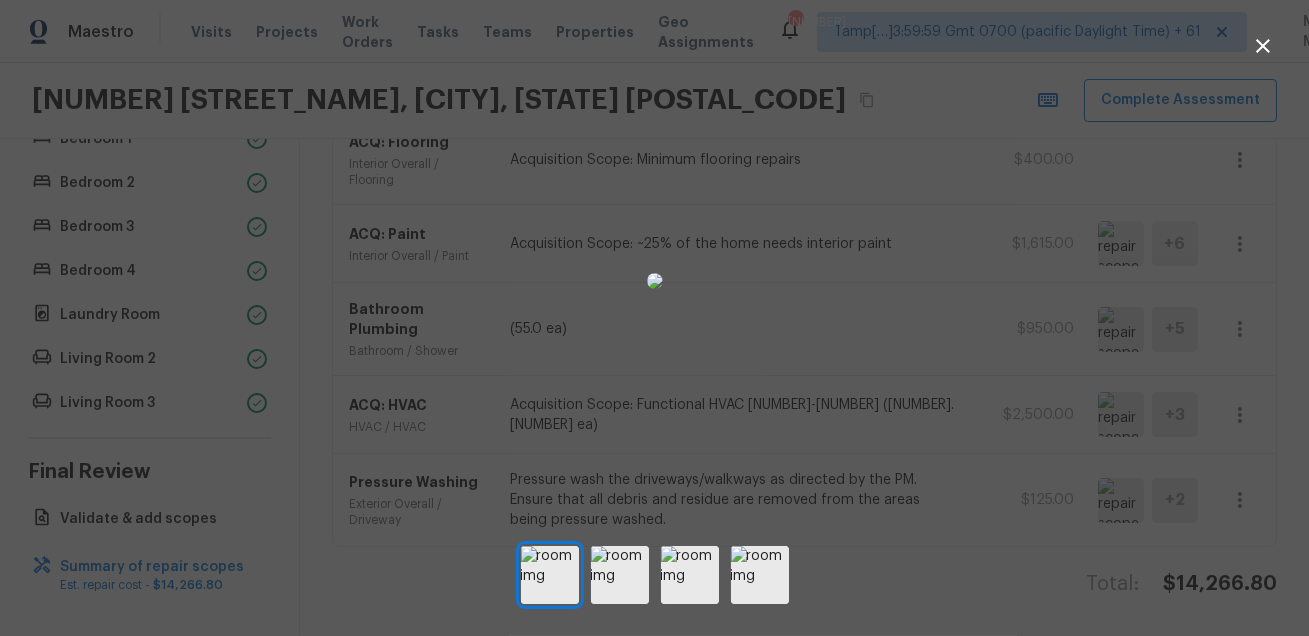 click at bounding box center [654, 281] 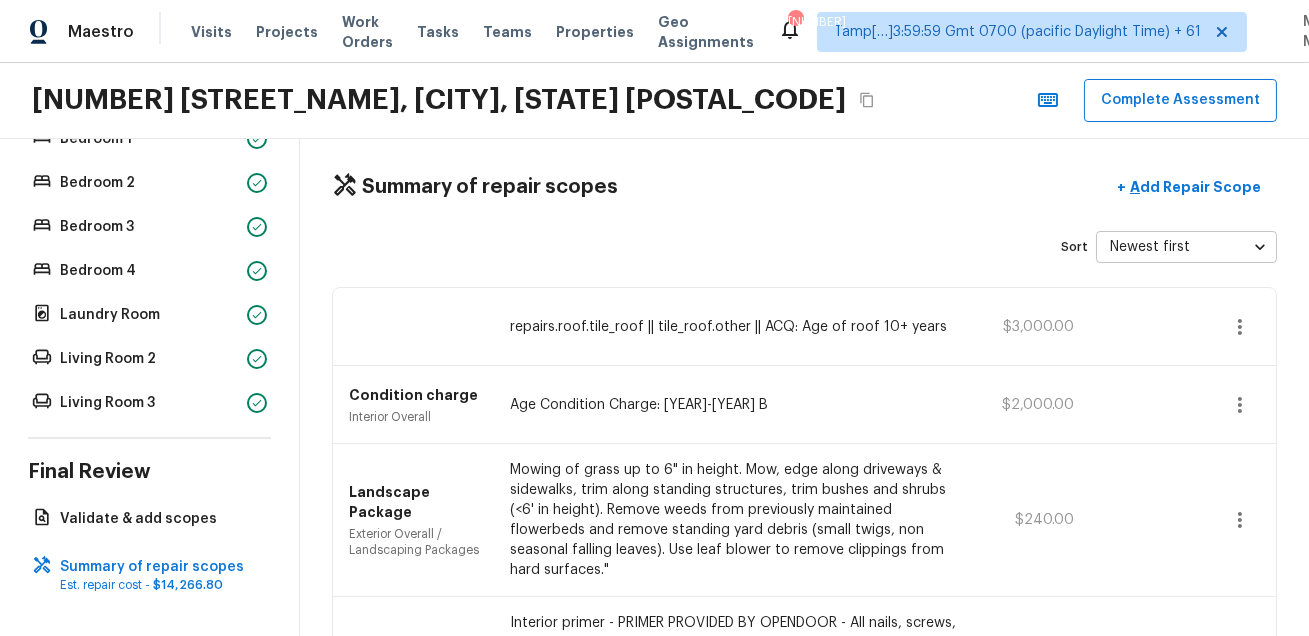 scroll, scrollTop: 0, scrollLeft: 0, axis: both 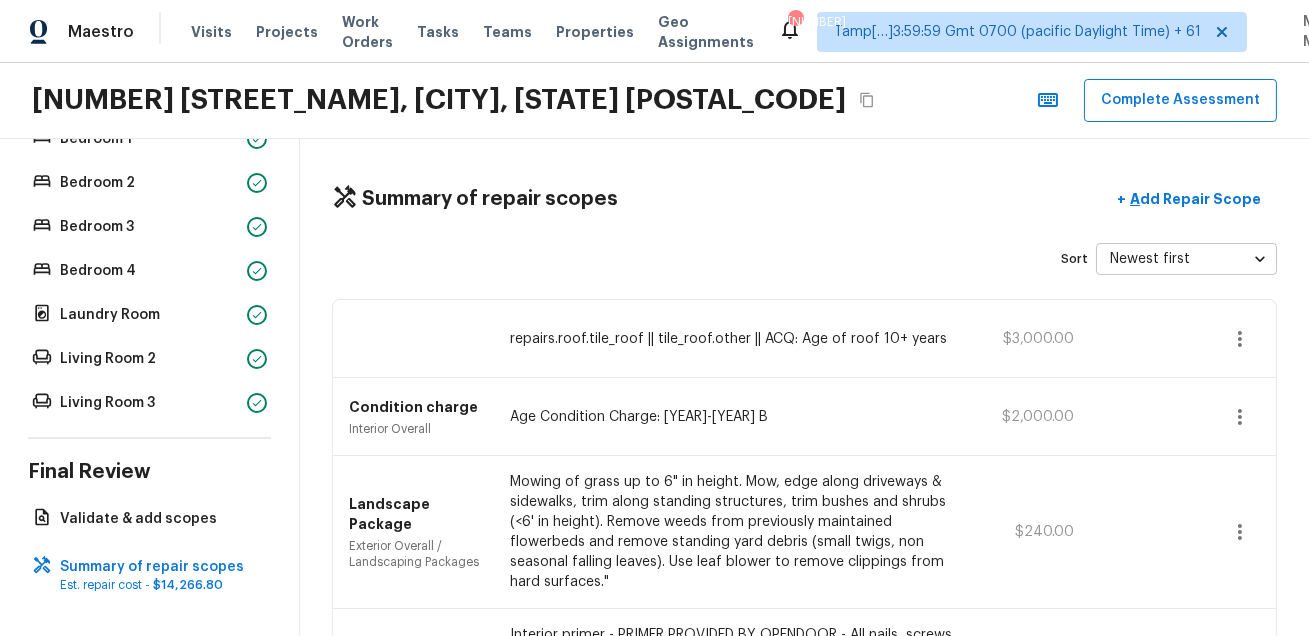 click on "[NUMBER] [STREET], [CITY], [STATE] [POSTAL_CODE] Complete Assessment" at bounding box center (654, 101) 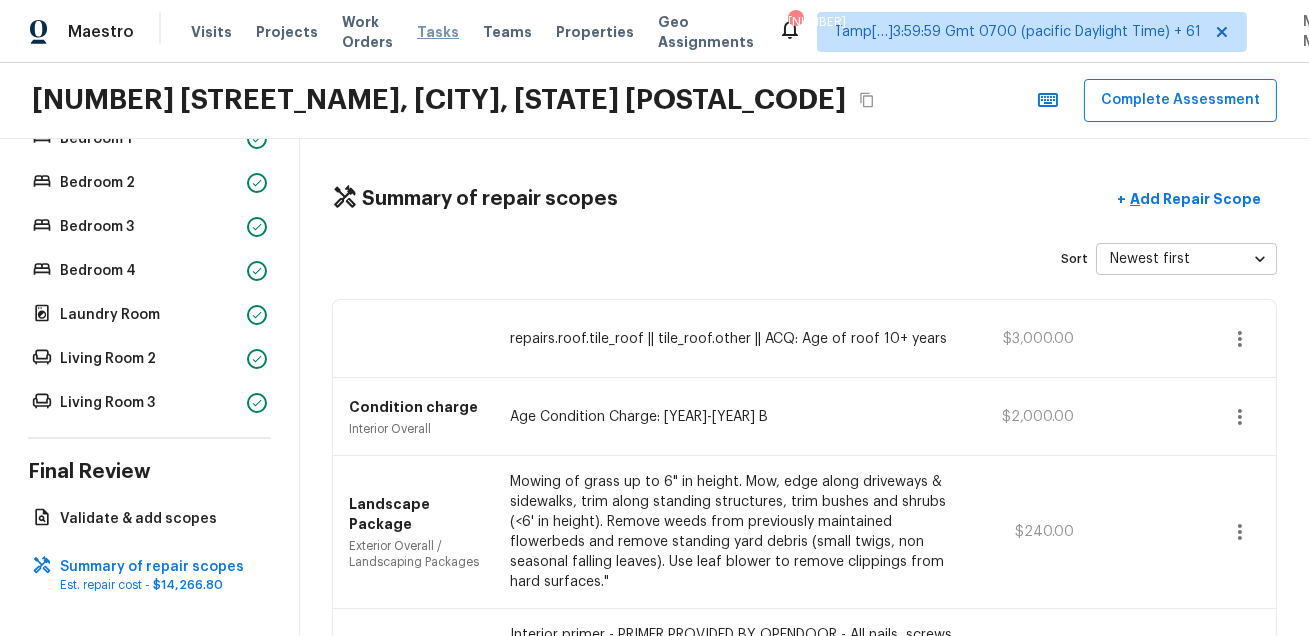 click on "Tasks" at bounding box center [438, 32] 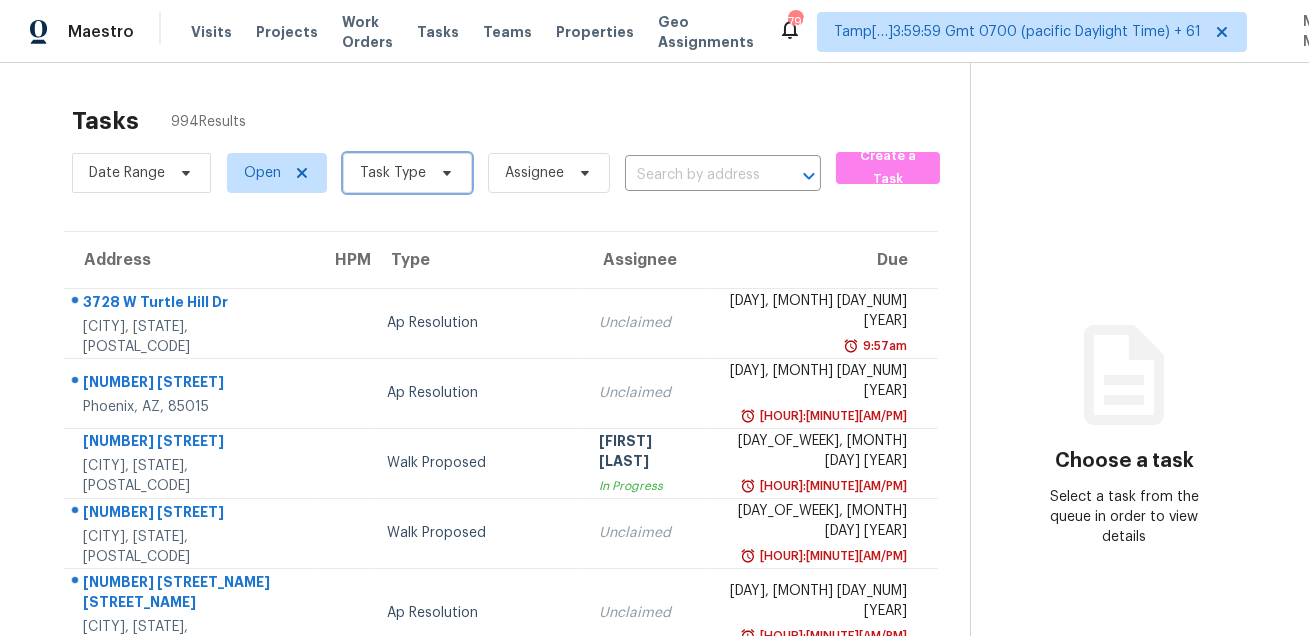 click on "Task Type" at bounding box center [393, 173] 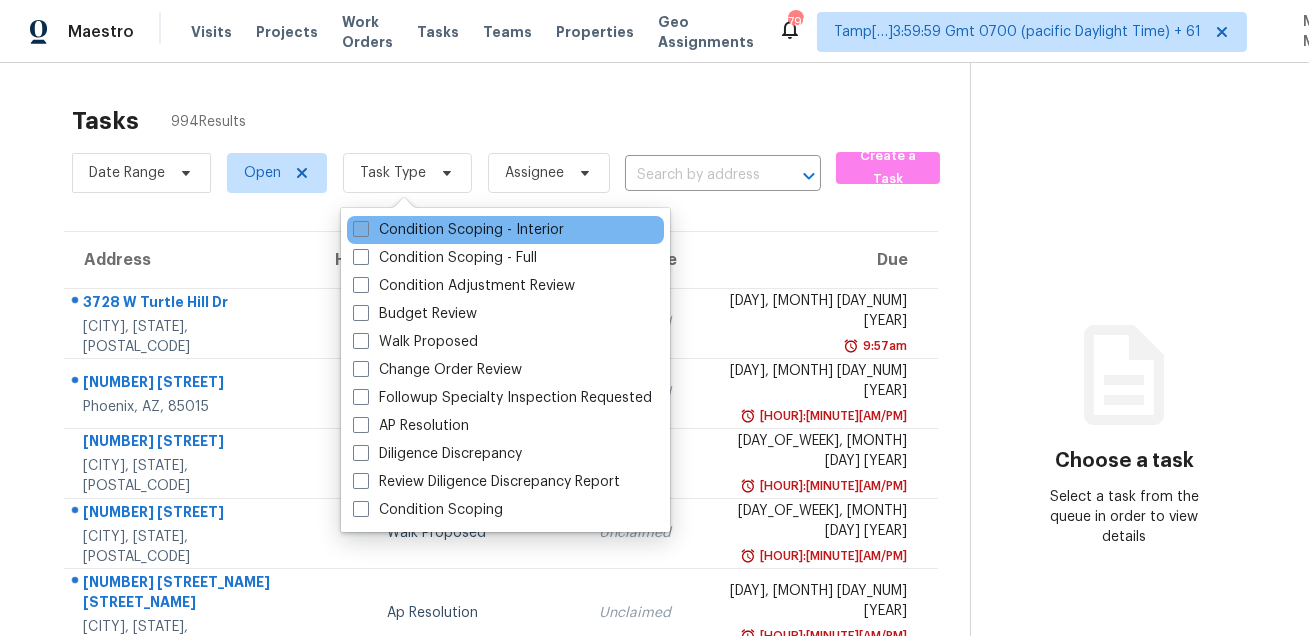 click on "Condition Scoping - Interior" at bounding box center (458, 230) 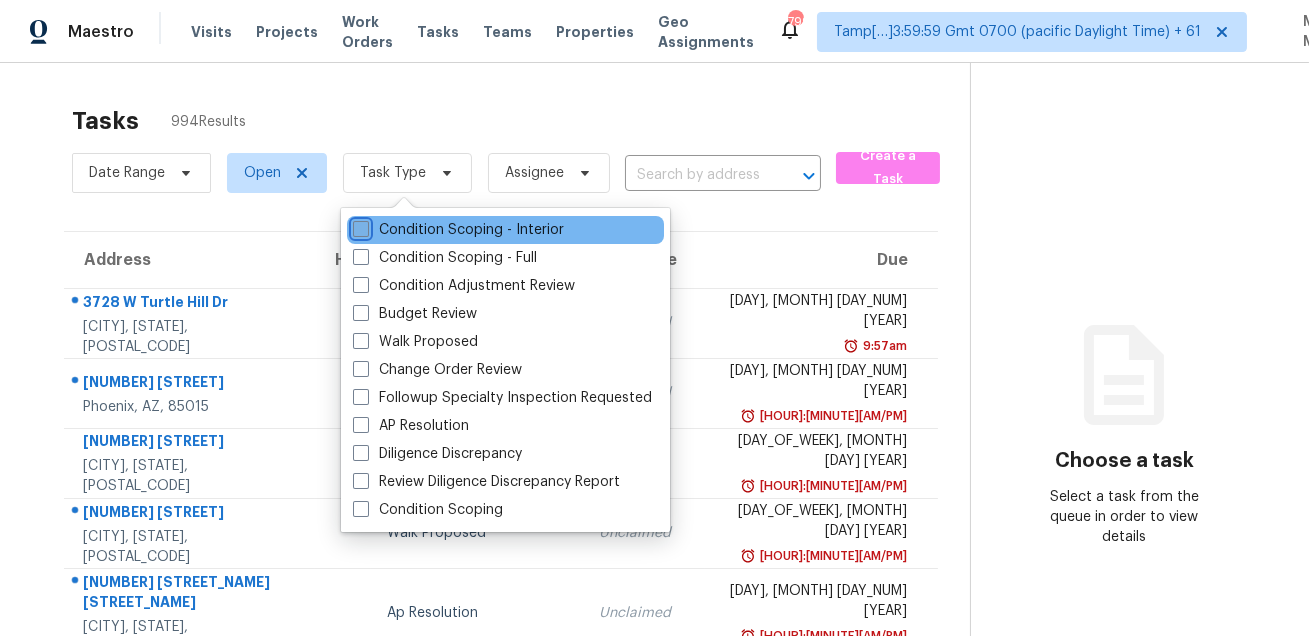 click on "Condition Scoping - Interior" at bounding box center (359, 226) 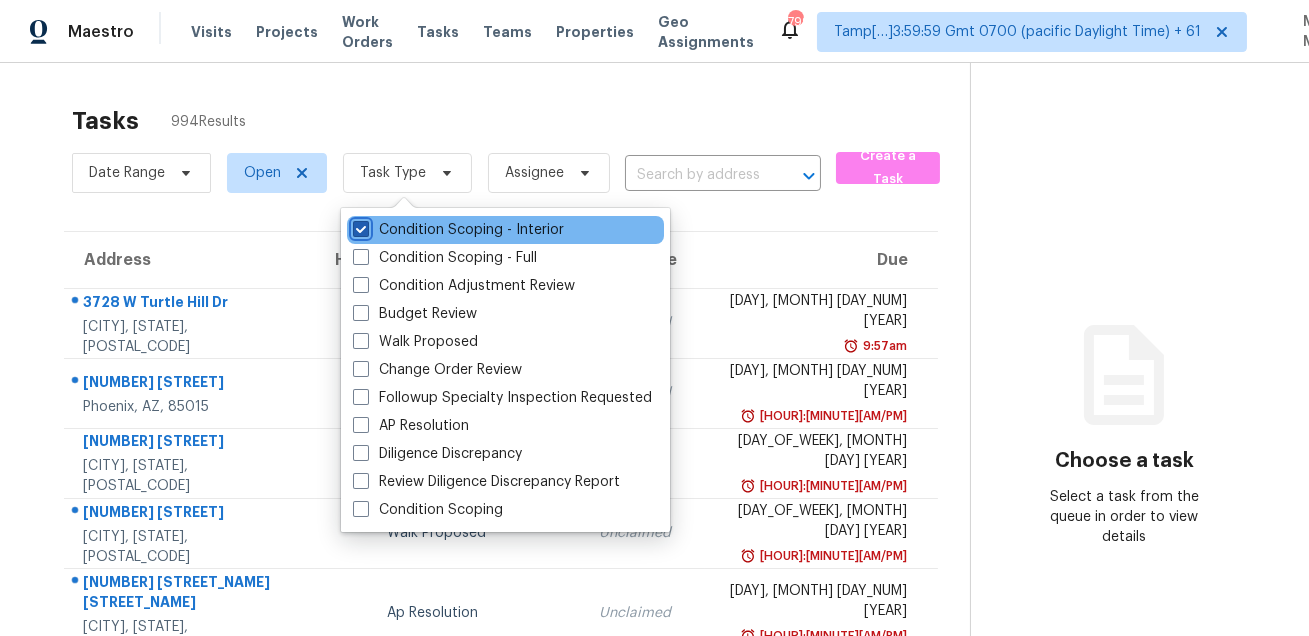 checkbox on "true" 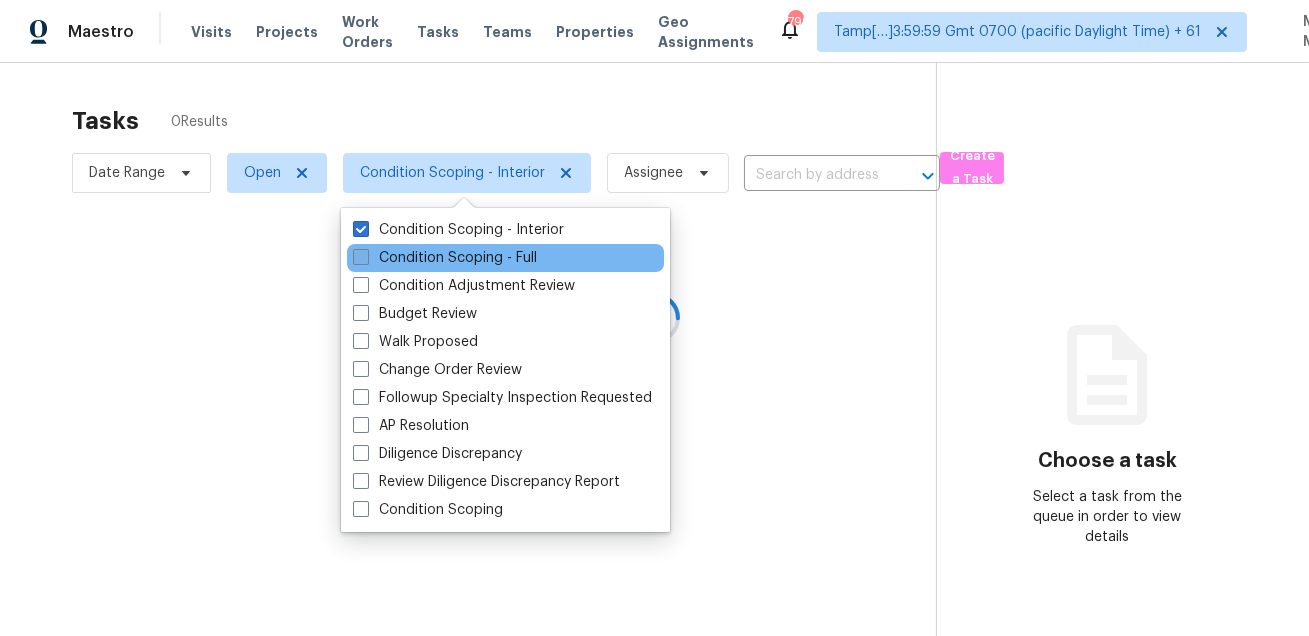 click on "Condition Scoping - Full" at bounding box center (445, 258) 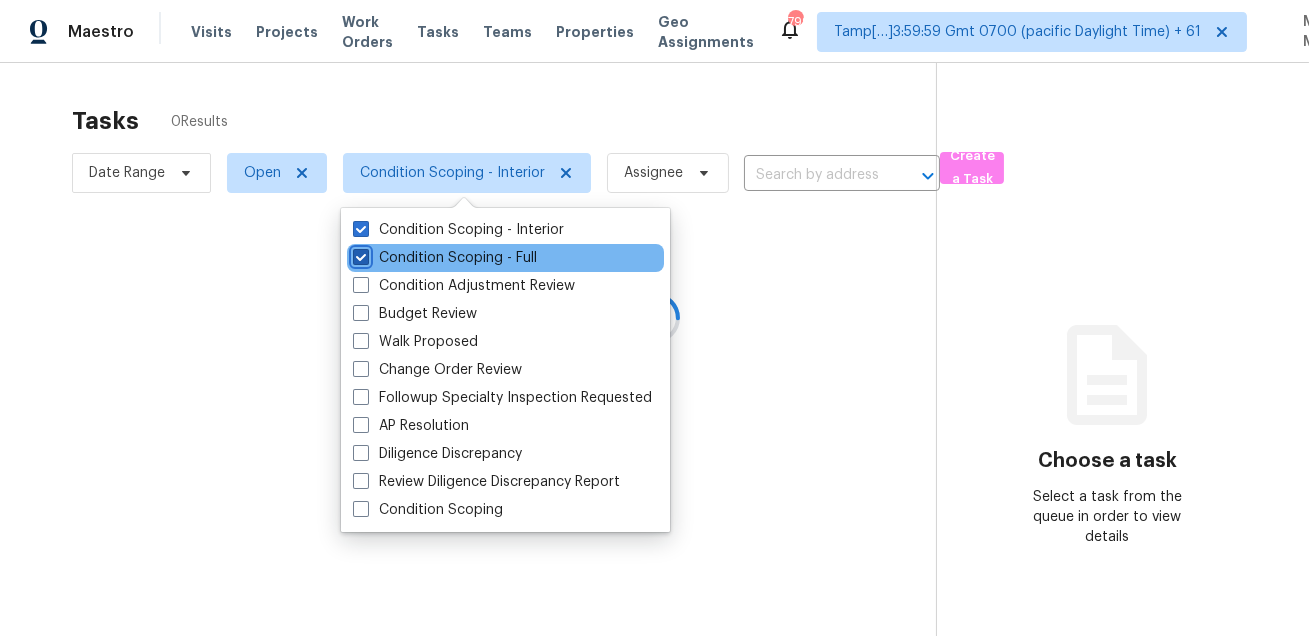 checkbox on "true" 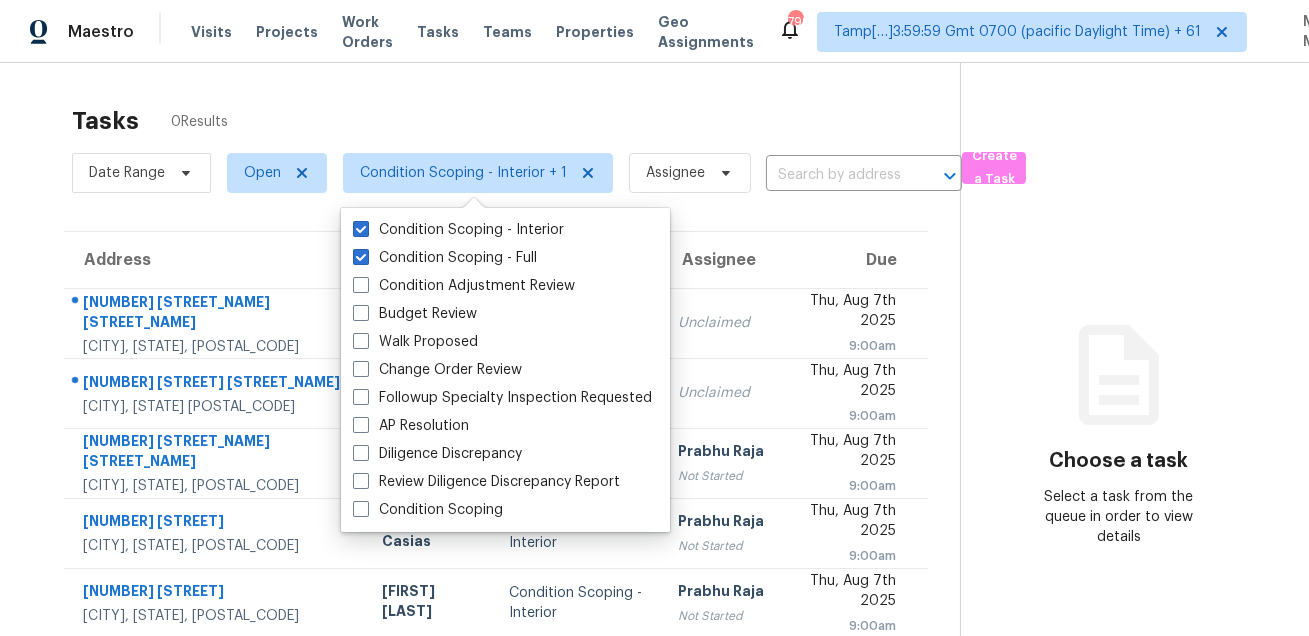click on "Tasks 0  Results" at bounding box center [516, 121] 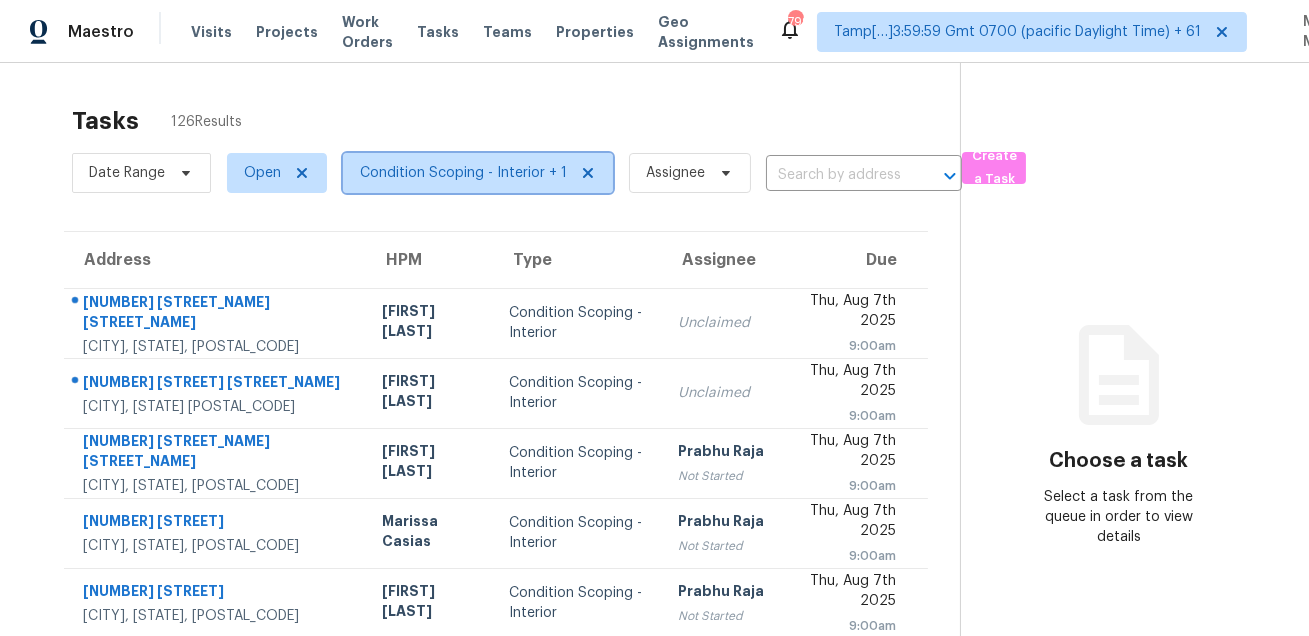 click on "Condition Scoping - Interior + 1" at bounding box center [463, 173] 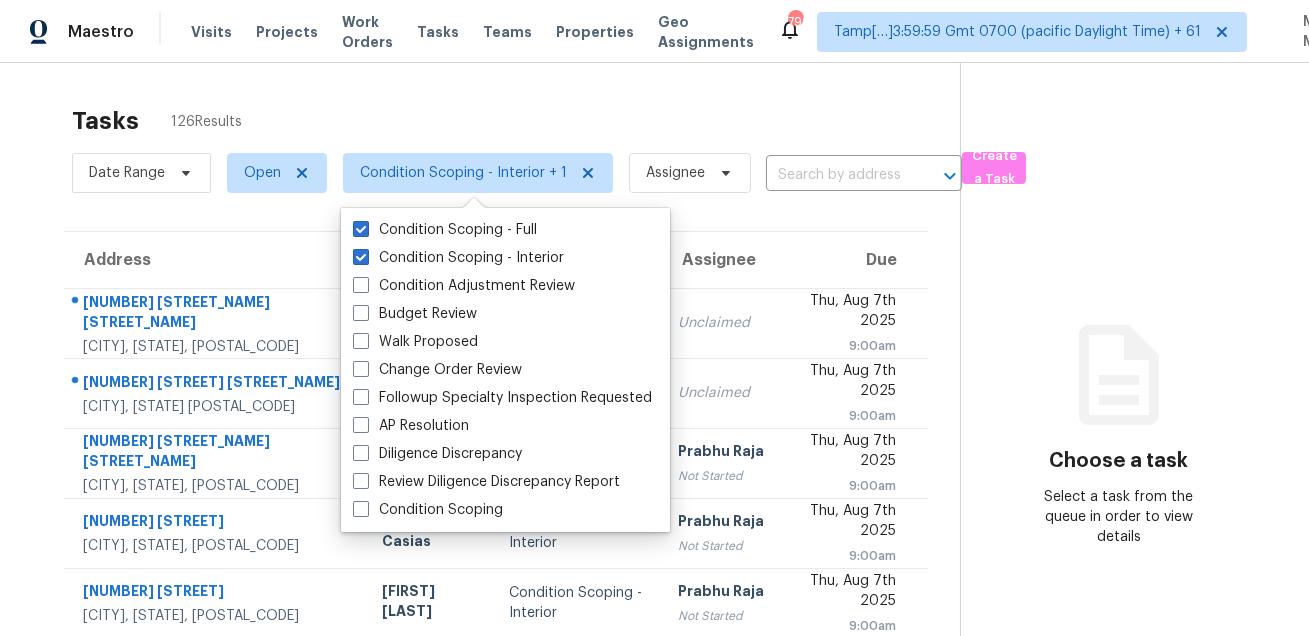click on "Tasks [NUMBER] Results" at bounding box center (516, 121) 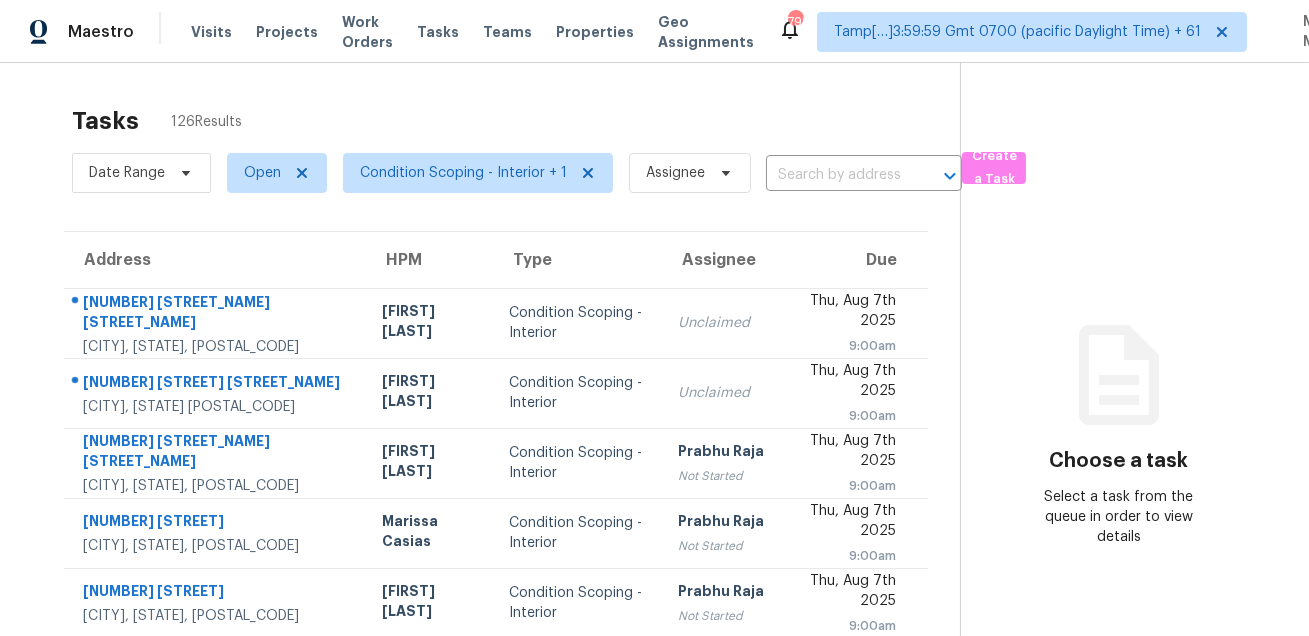 click on "Tasks [NUMBER] Results" at bounding box center [516, 121] 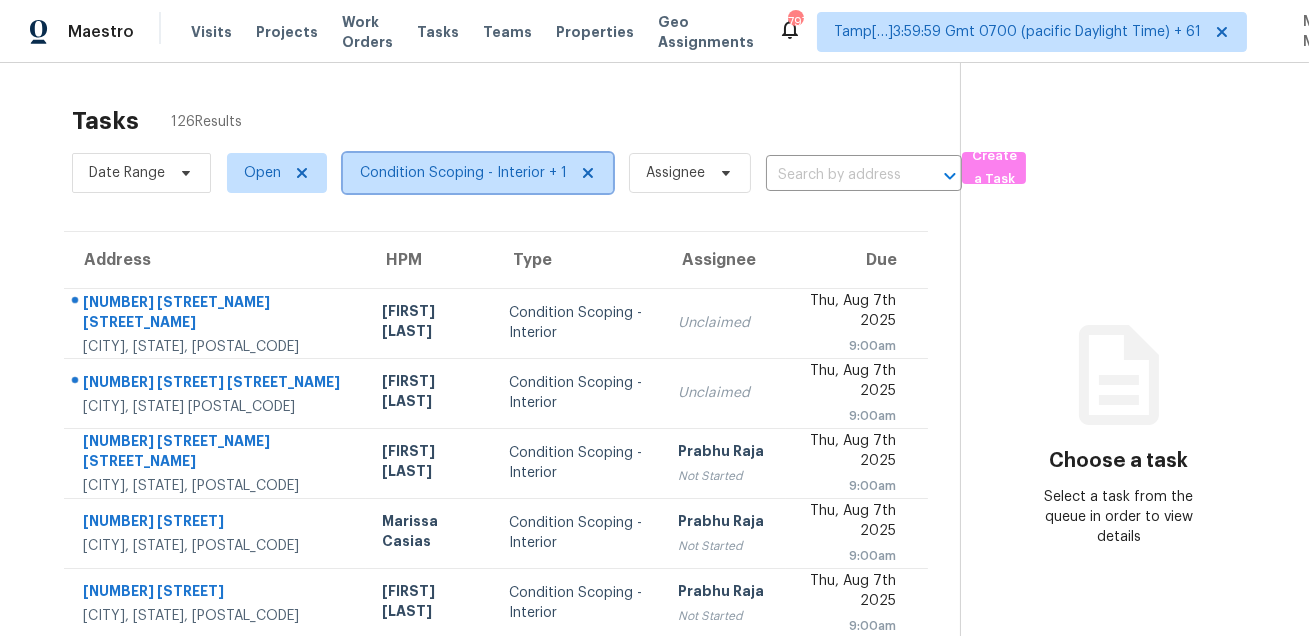 click on "Condition Scoping - Interior + 1" at bounding box center (463, 173) 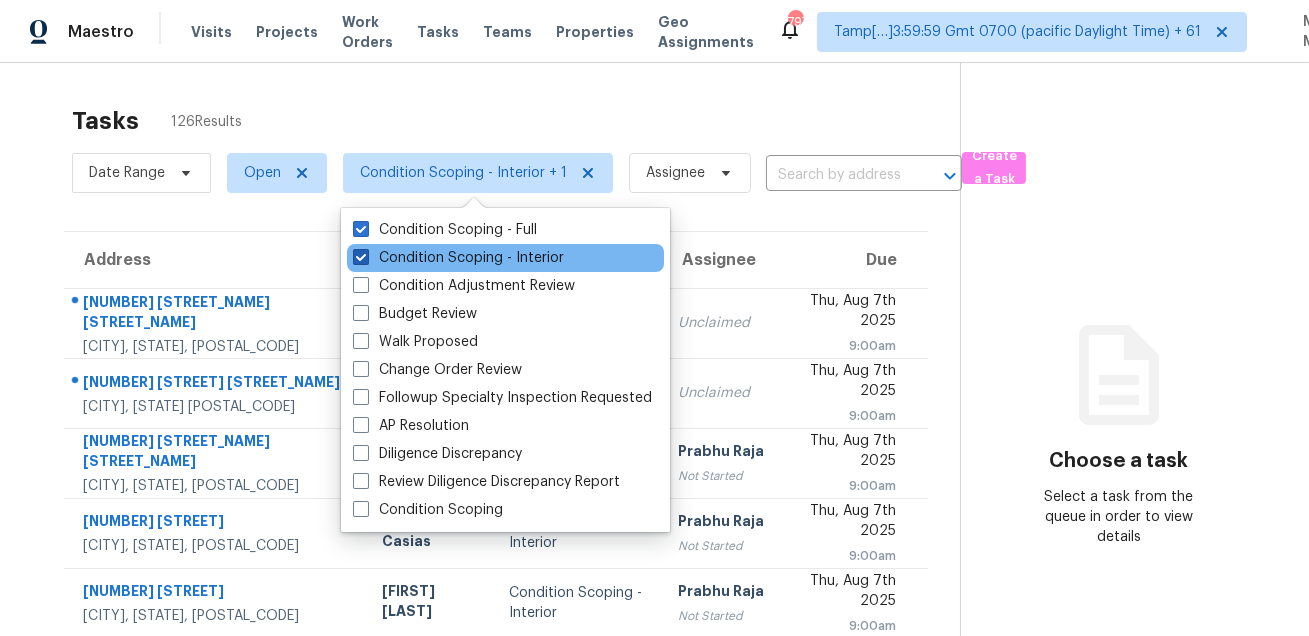 click on "Condition Scoping - Interior" at bounding box center [458, 258] 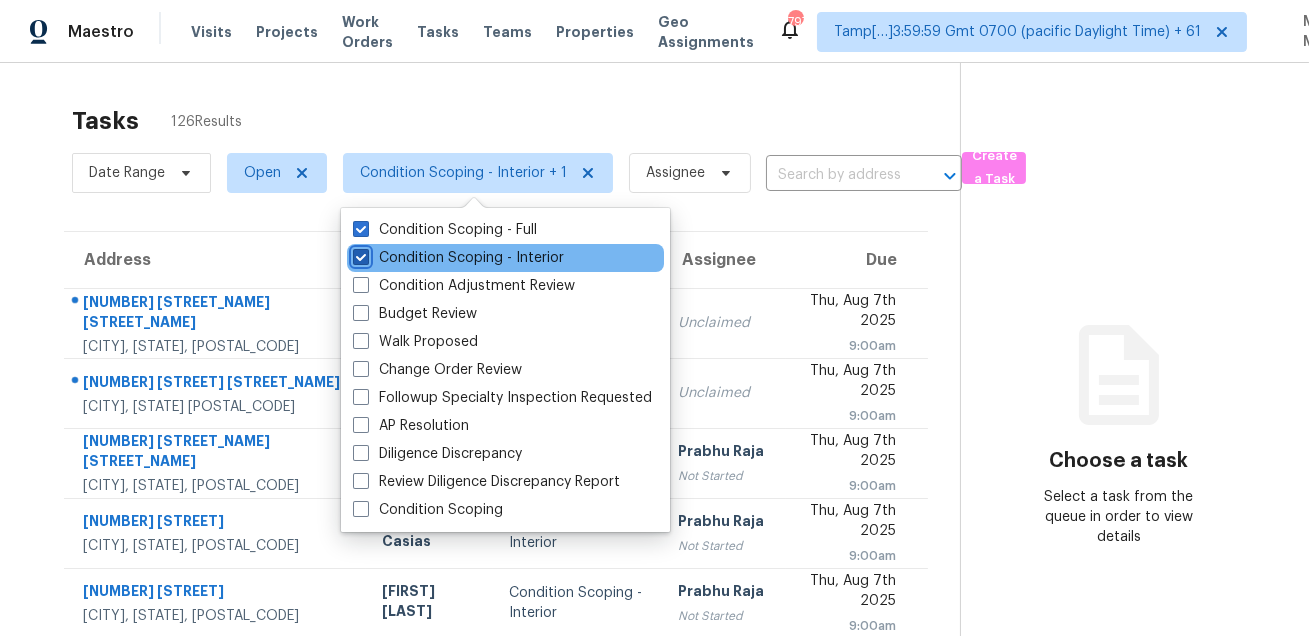 click on "Condition Scoping - Interior" at bounding box center [359, 254] 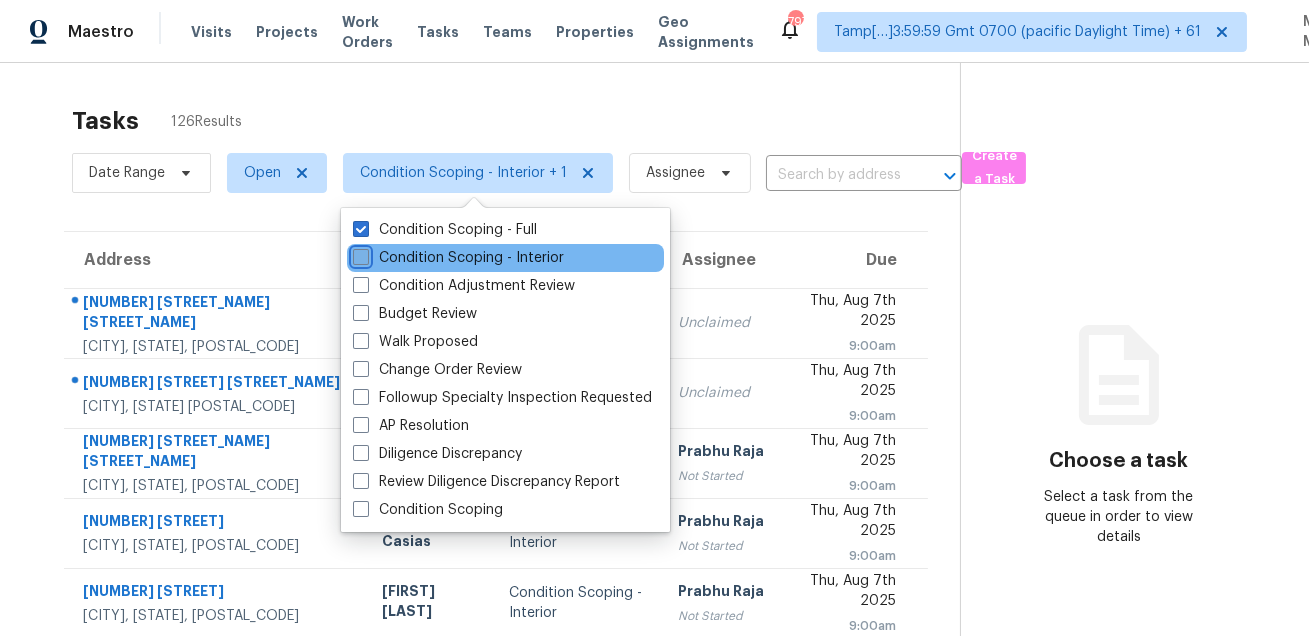 checkbox on "false" 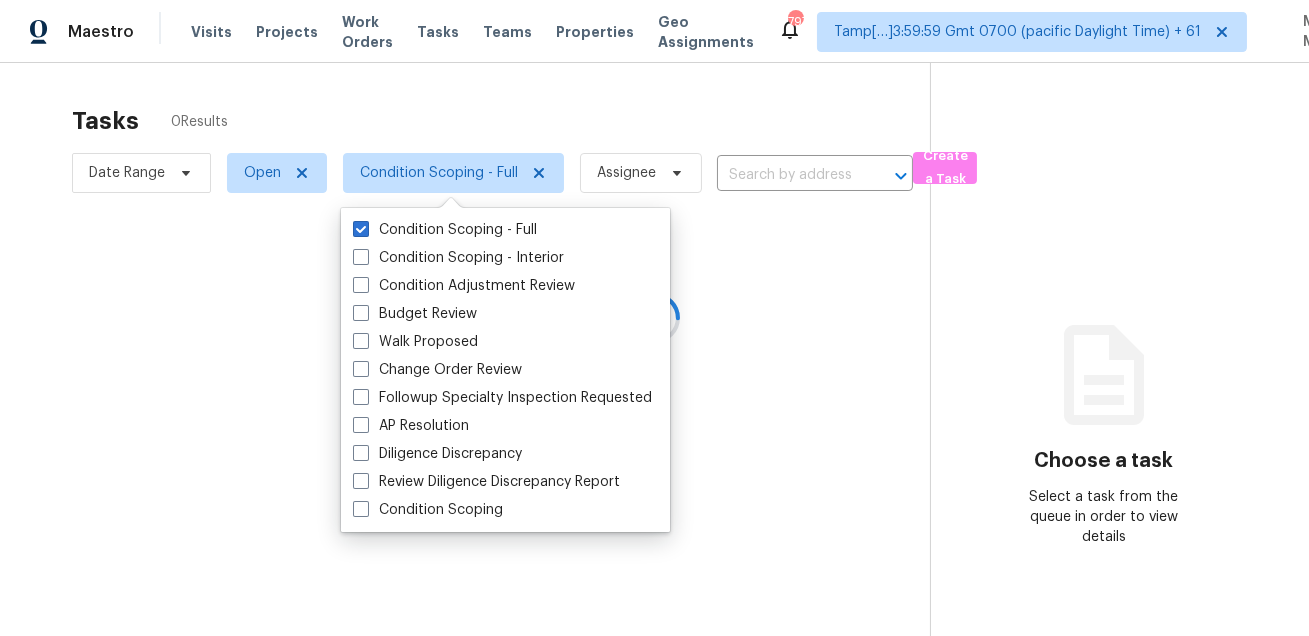 click at bounding box center (654, 318) 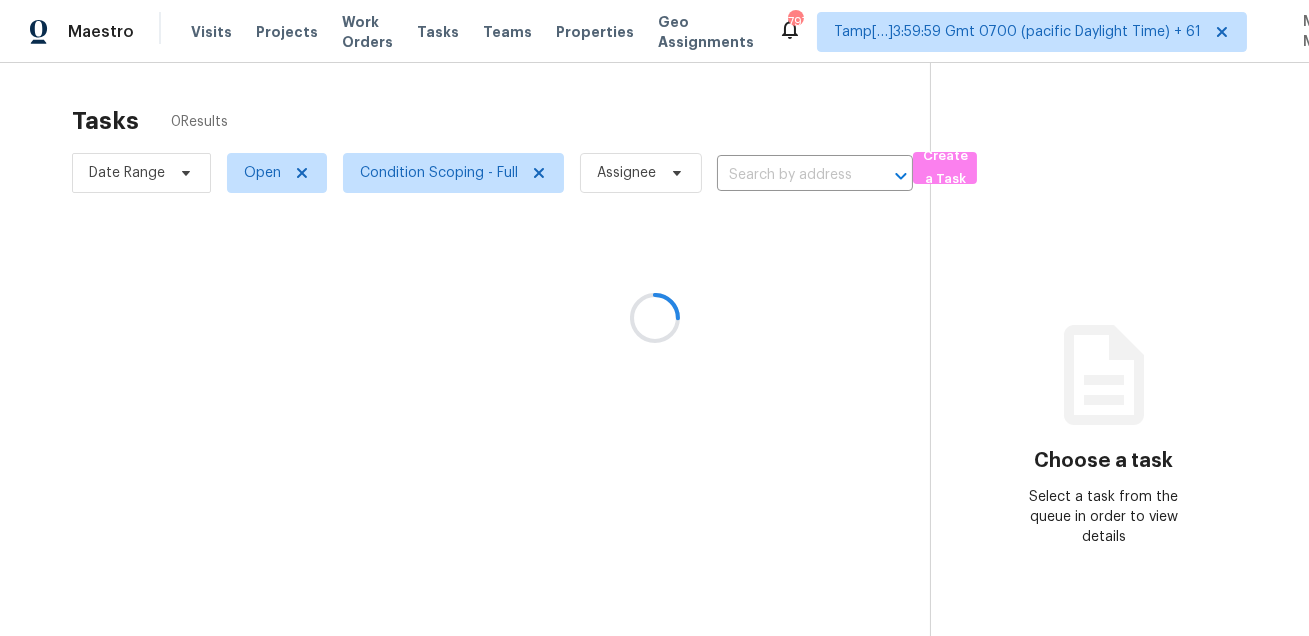 click at bounding box center [654, 318] 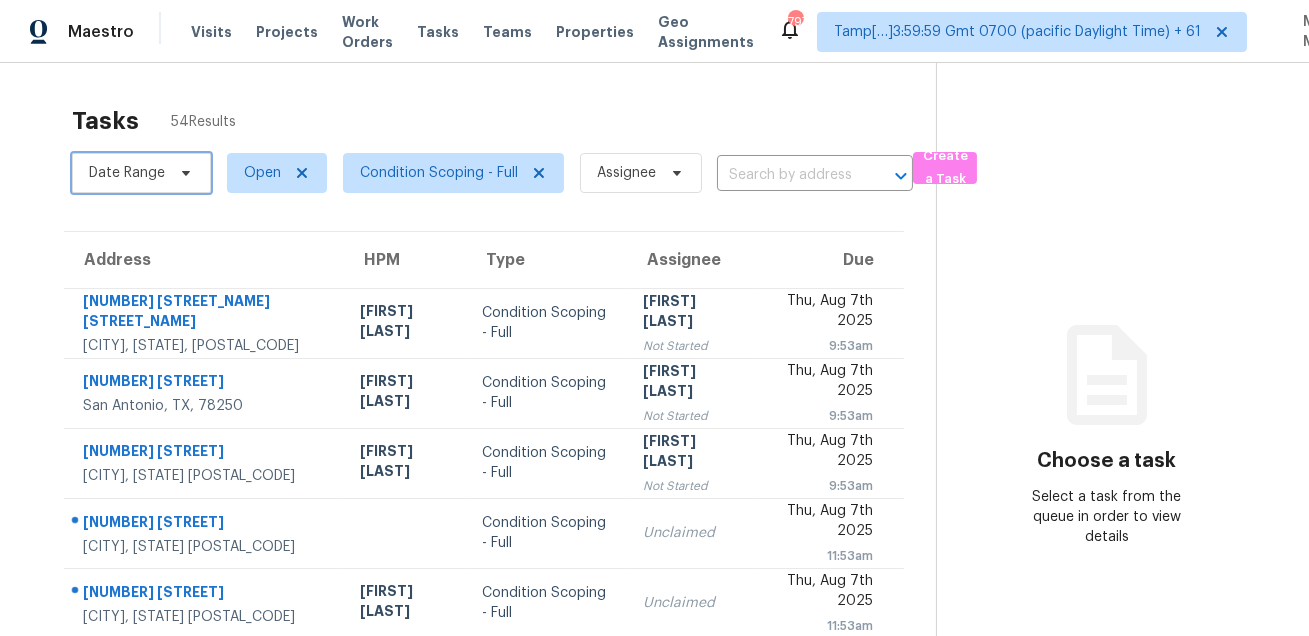 click 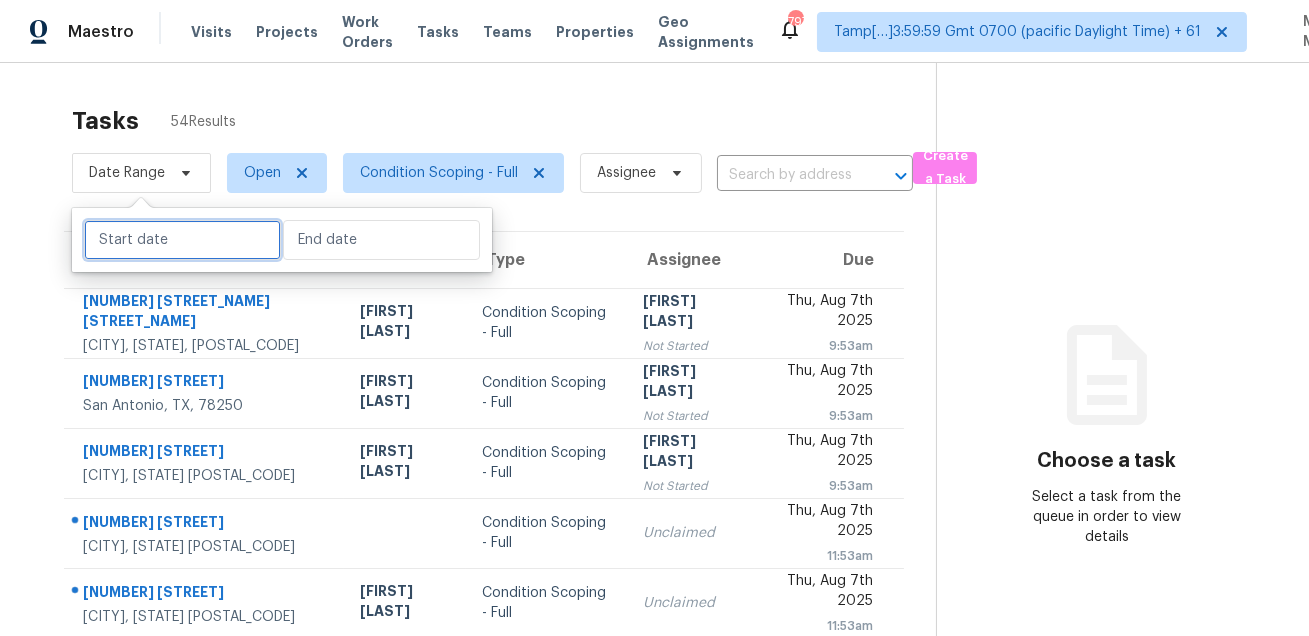 click at bounding box center [182, 240] 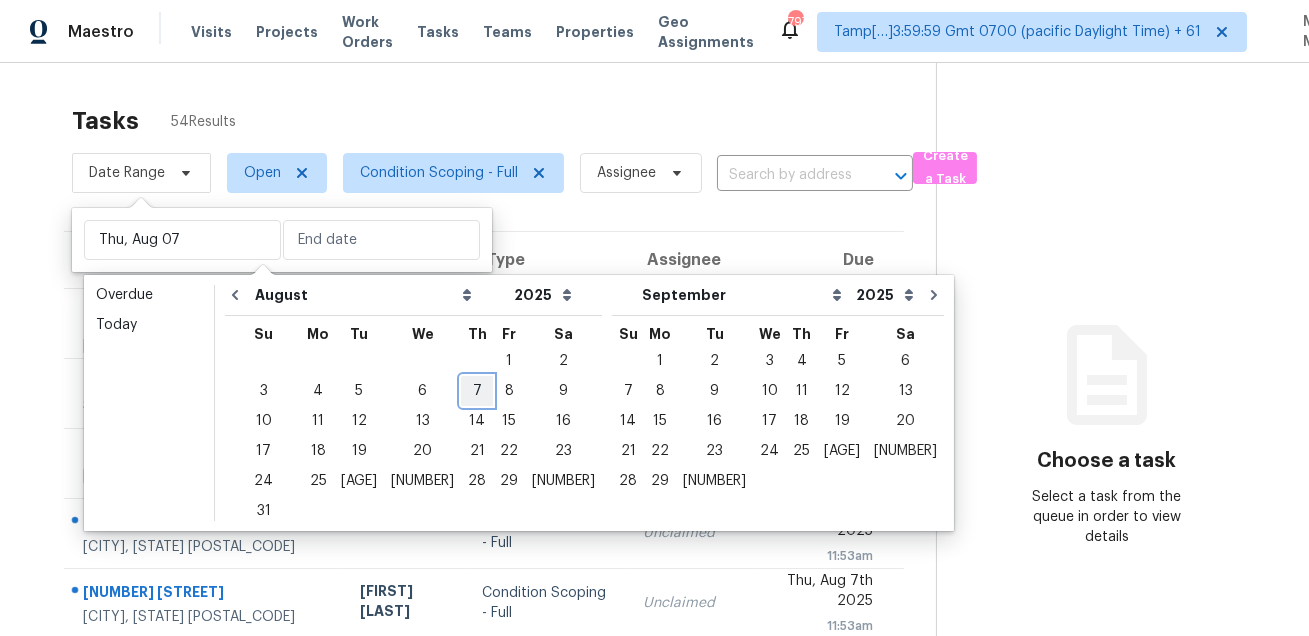click on "7" at bounding box center (477, 391) 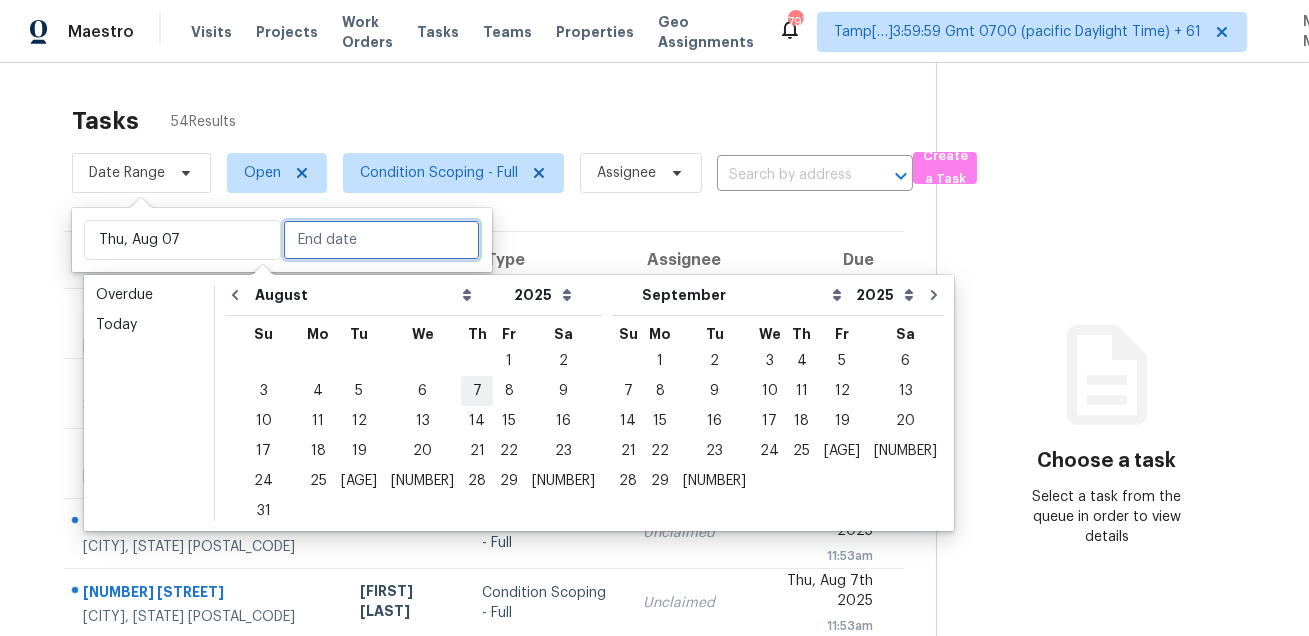 type on "Thu, Aug 07" 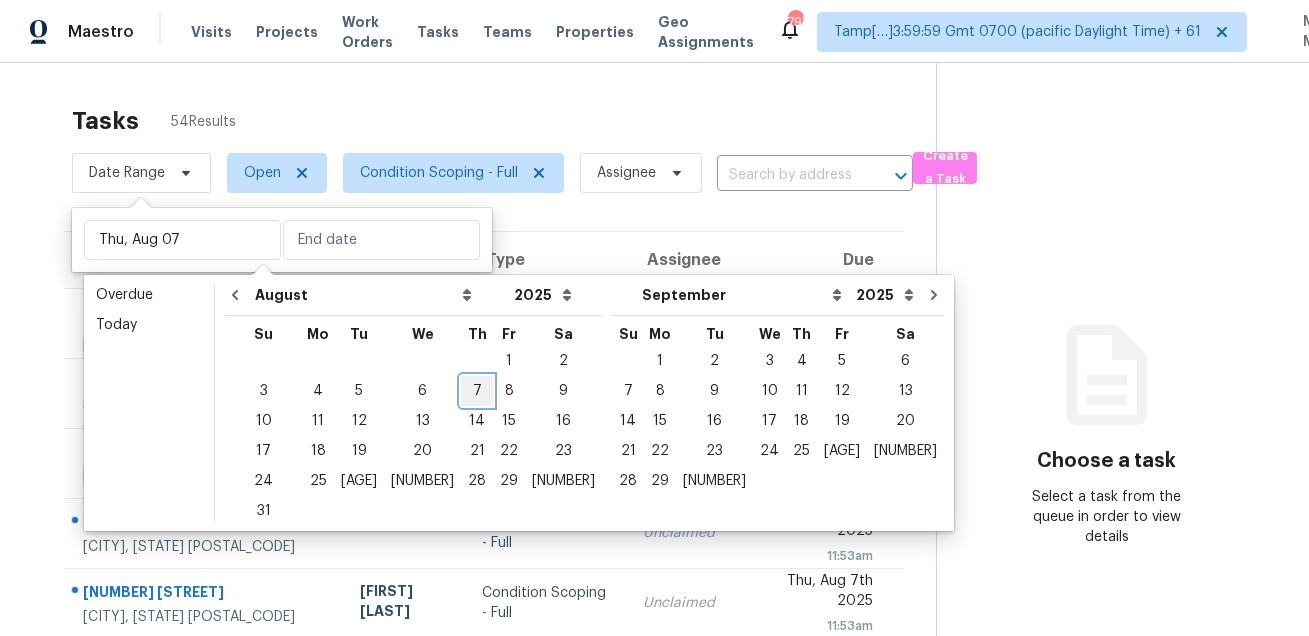click on "7" at bounding box center [477, 391] 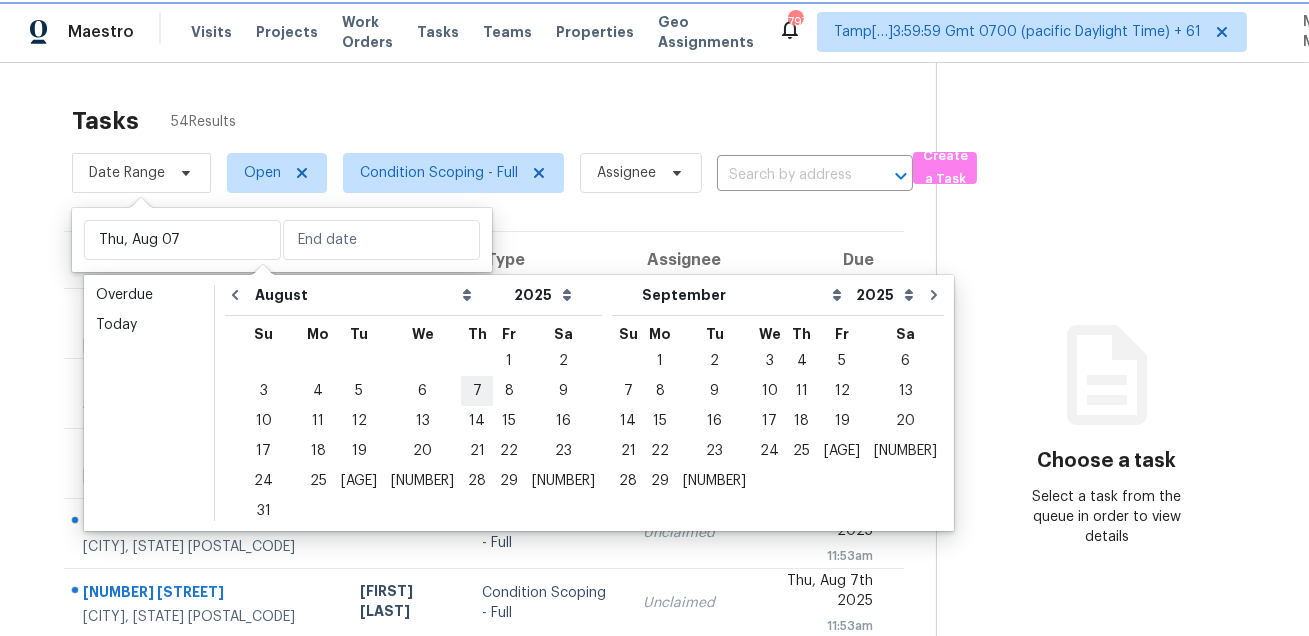 type on "Thu, Aug 07" 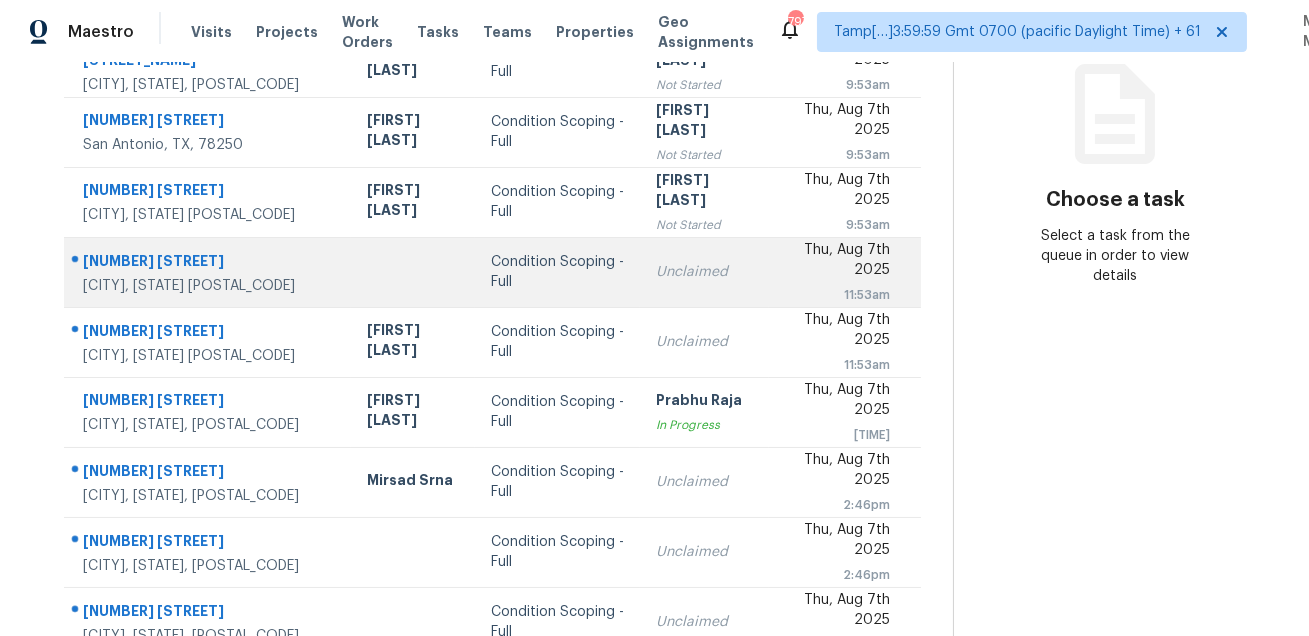scroll, scrollTop: 215, scrollLeft: 0, axis: vertical 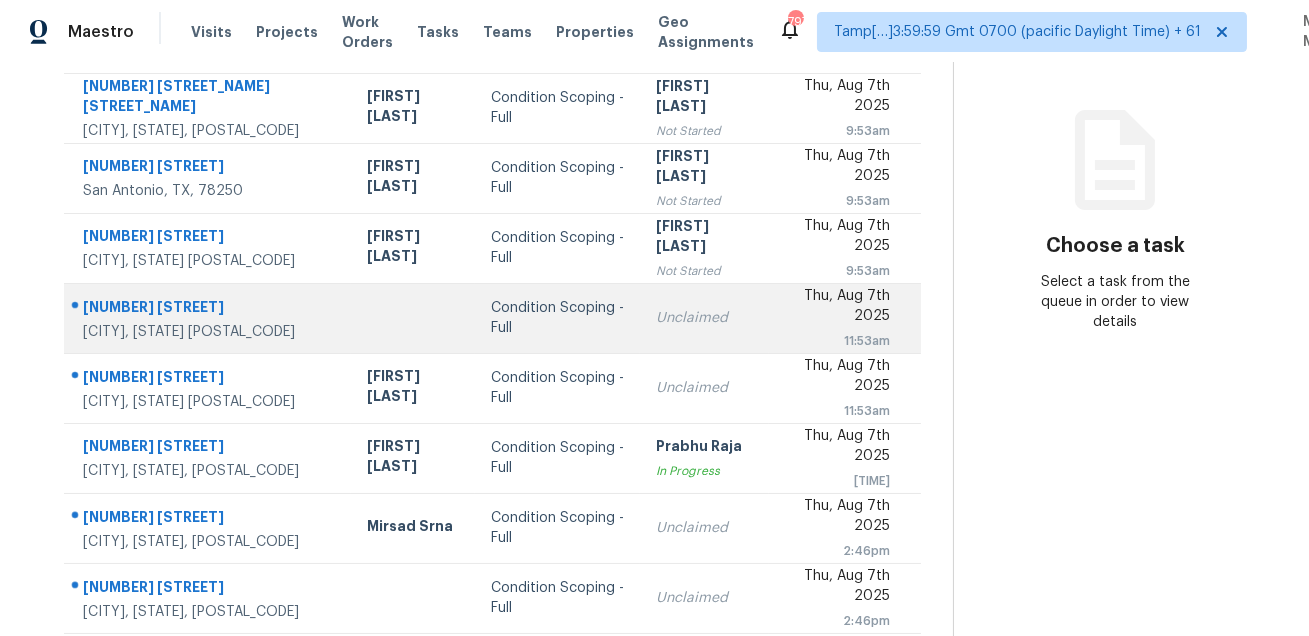 click on "[NUMBER] [STREET] [CITY], [STATE], [POSTAL_CODE]" at bounding box center (207, 318) 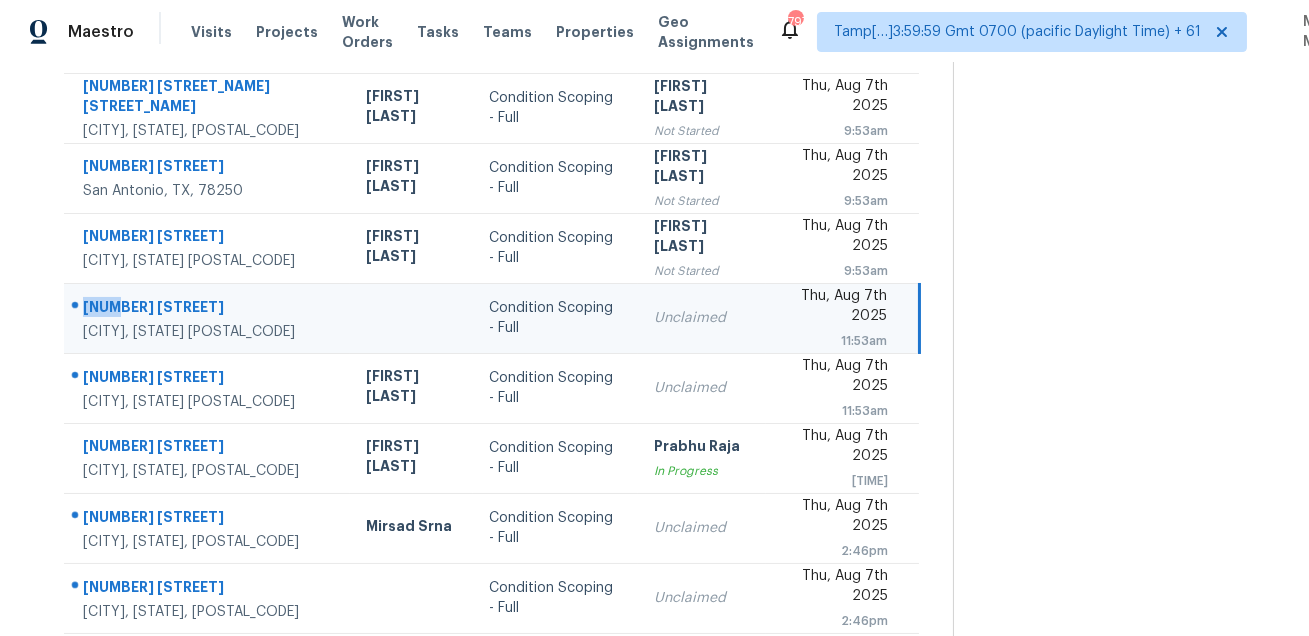click on "[NUMBER] [STREET] [CITY], [STATE], [POSTAL_CODE]" at bounding box center [207, 318] 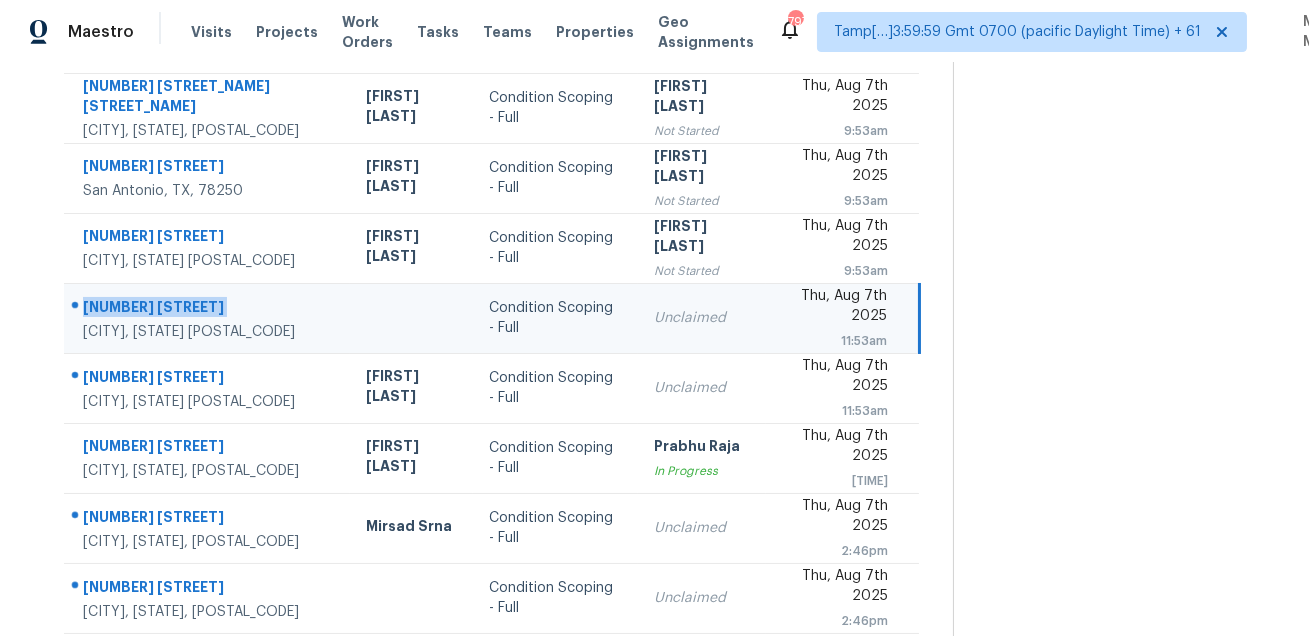 copy on "[NUMBER] [STREET]" 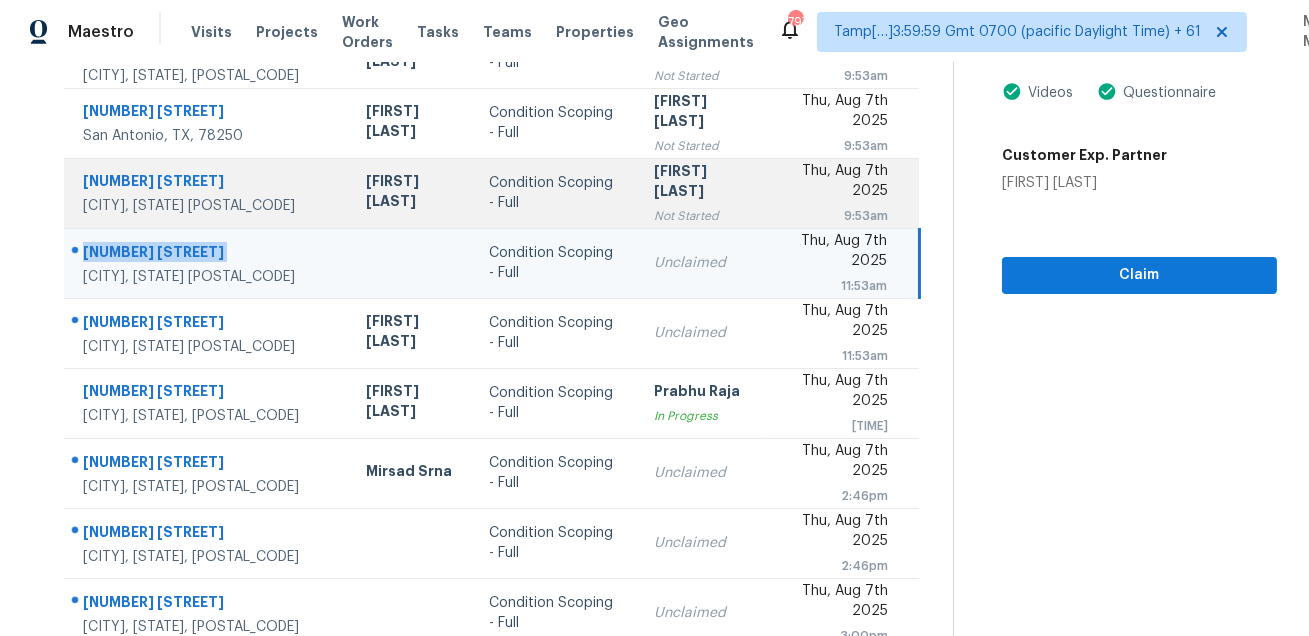 scroll, scrollTop: 351, scrollLeft: 0, axis: vertical 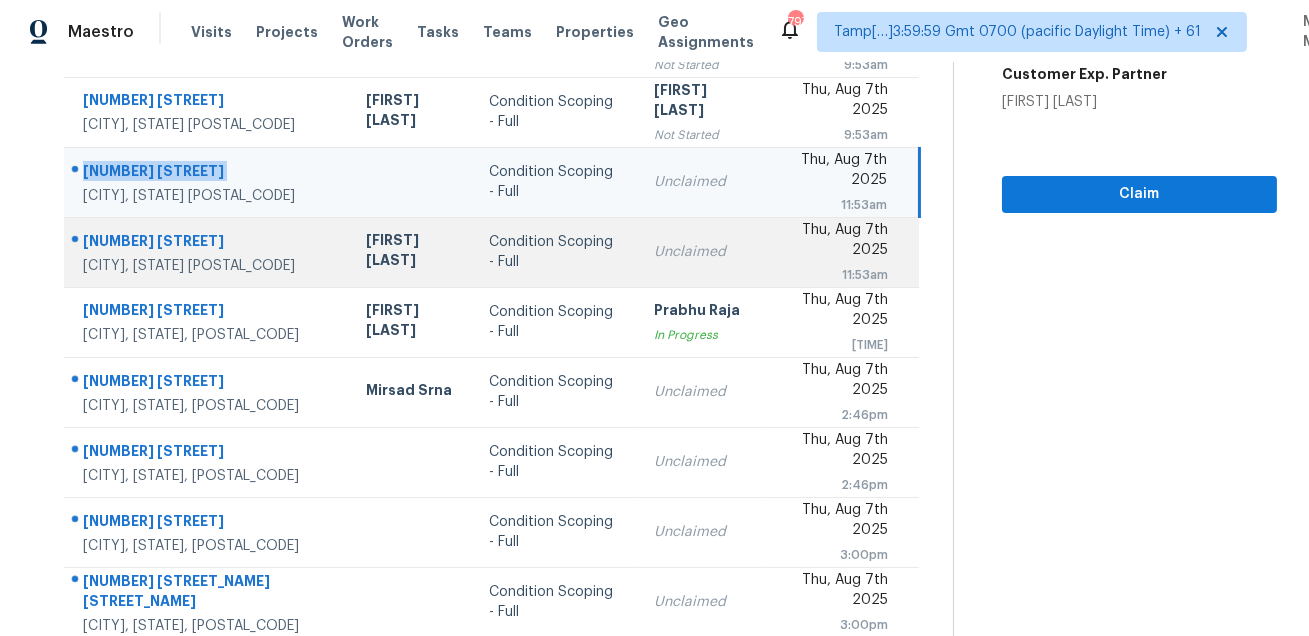 click on "[NUMBER] [STREET]" at bounding box center (208, 243) 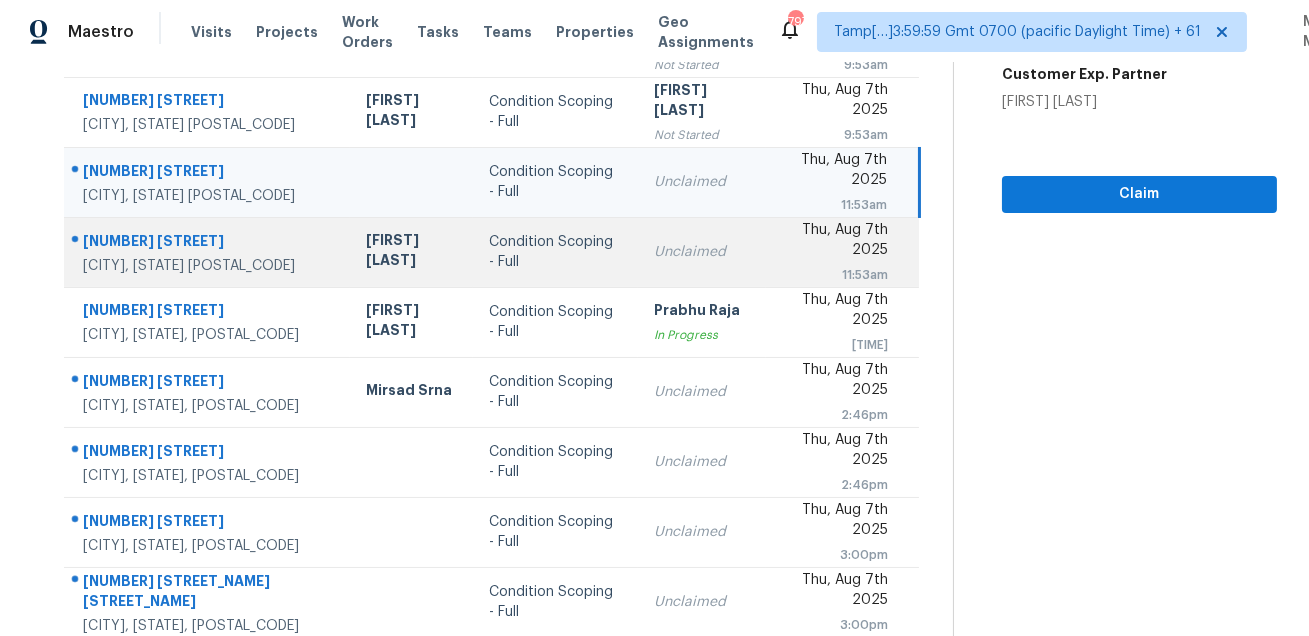 click on "[NUMBER] [STREET]" at bounding box center (208, 243) 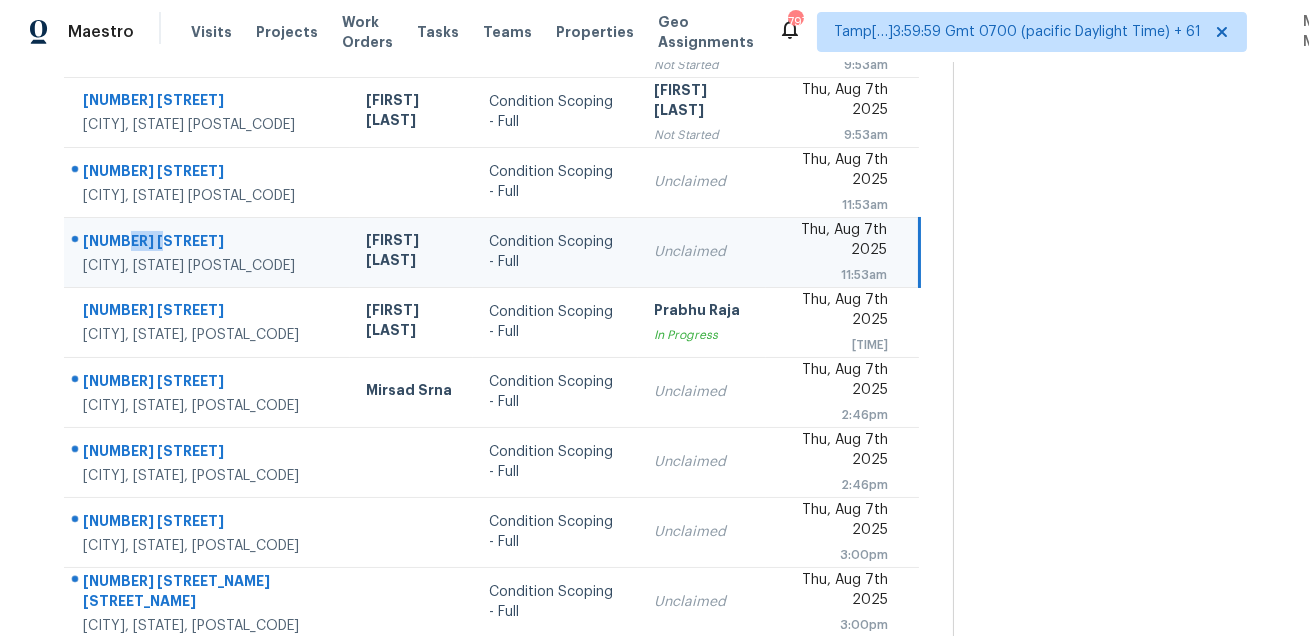 click on "[NUMBER] [STREET]" at bounding box center (208, 243) 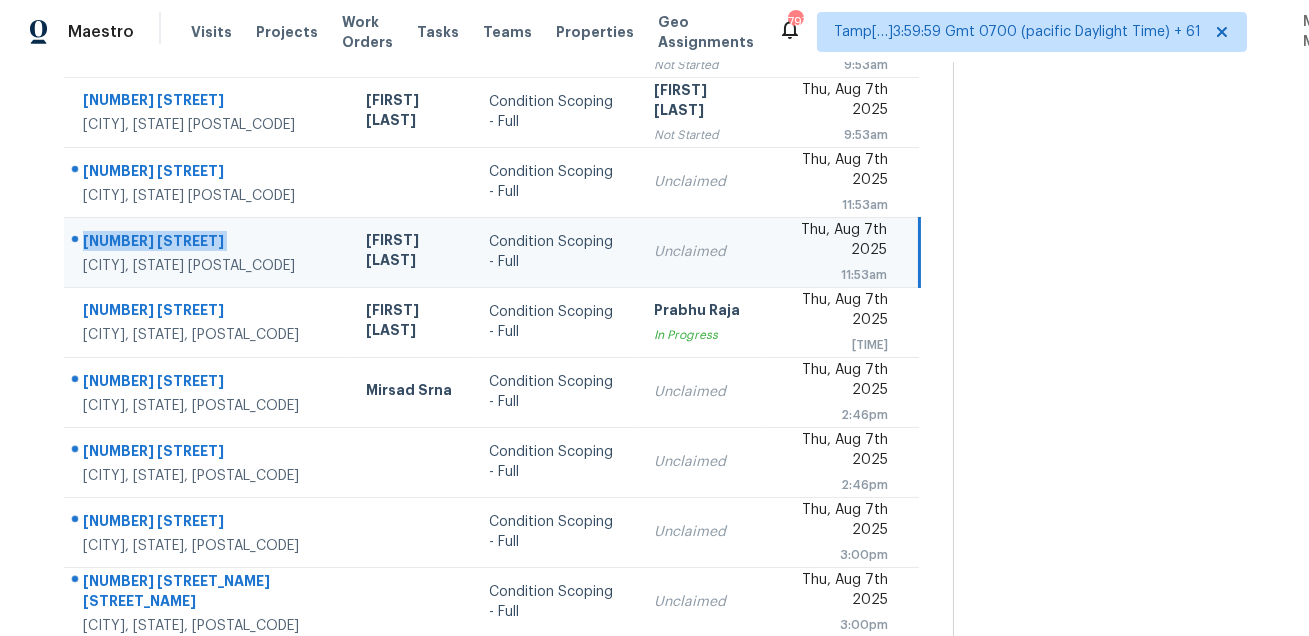 copy on "[NUMBER] [STREET]" 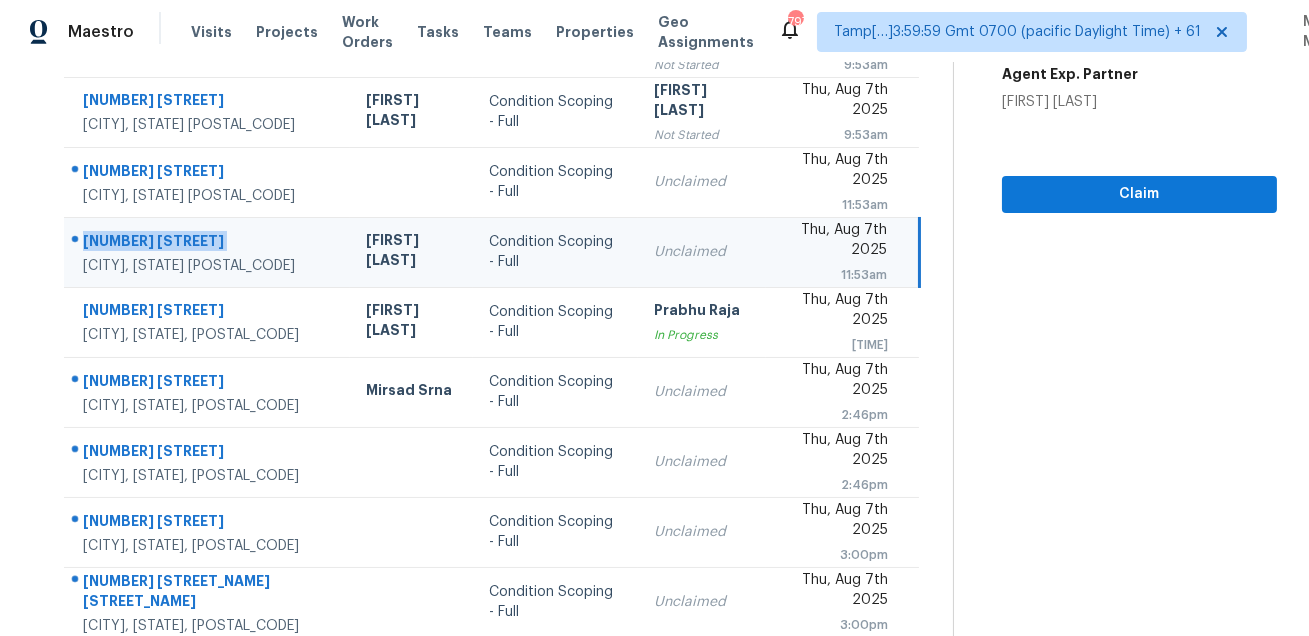 scroll, scrollTop: 405, scrollLeft: 0, axis: vertical 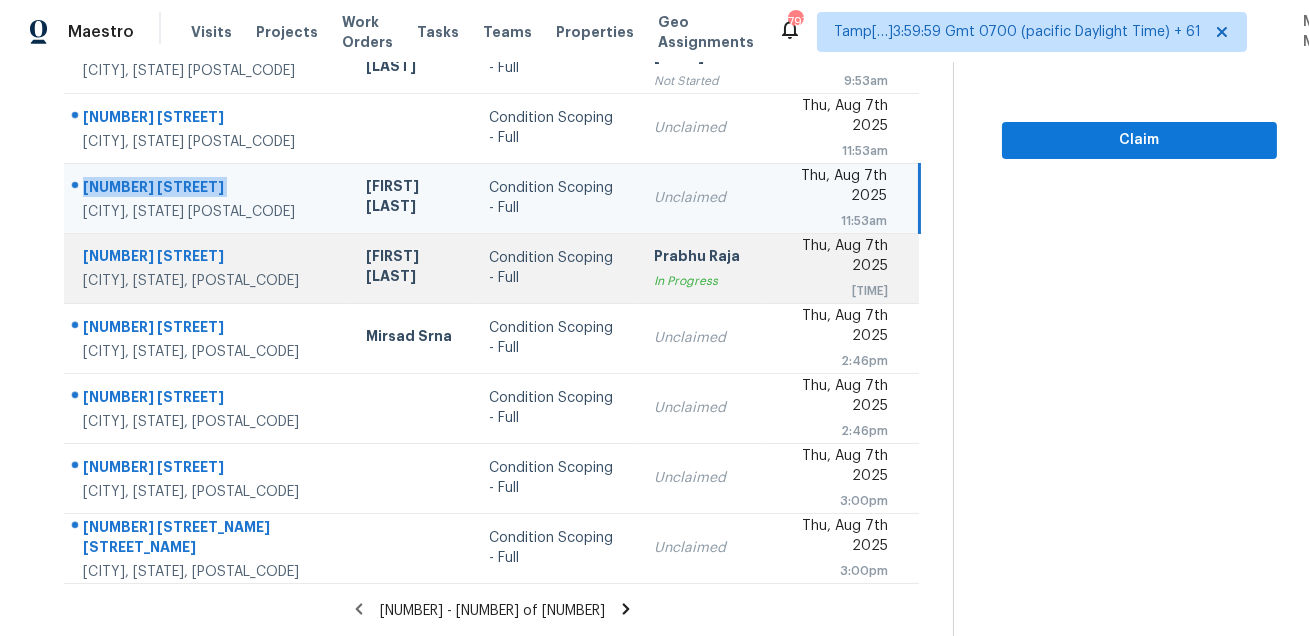 click on "[NUMBER] [STREET] [CITY], [STATE], [POSTAL_CODE]" at bounding box center (207, 268) 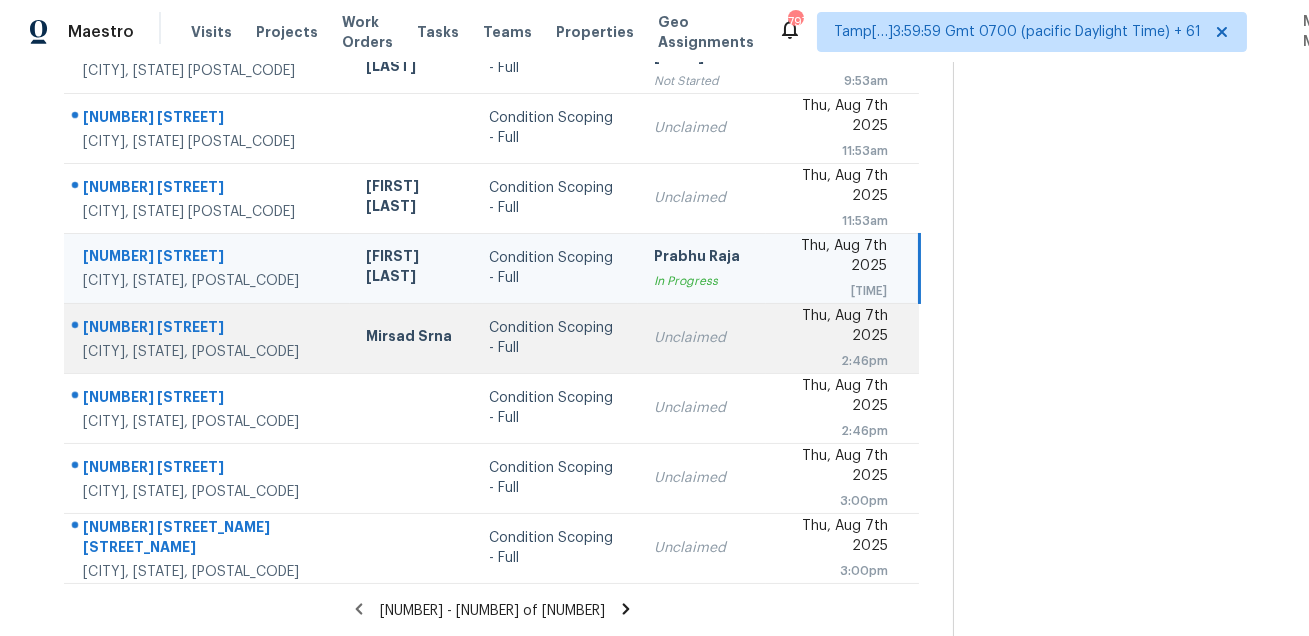 click on "[NUMBER] [STREET]" at bounding box center [208, 329] 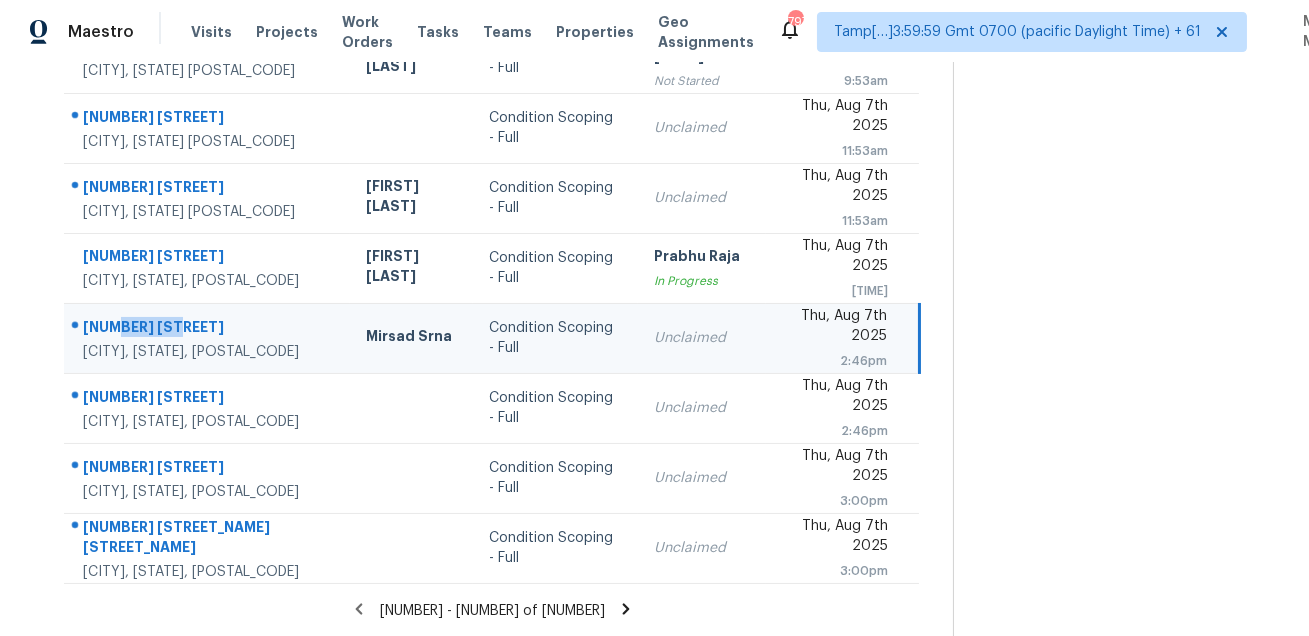 click on "[NUMBER] [STREET]" at bounding box center (208, 329) 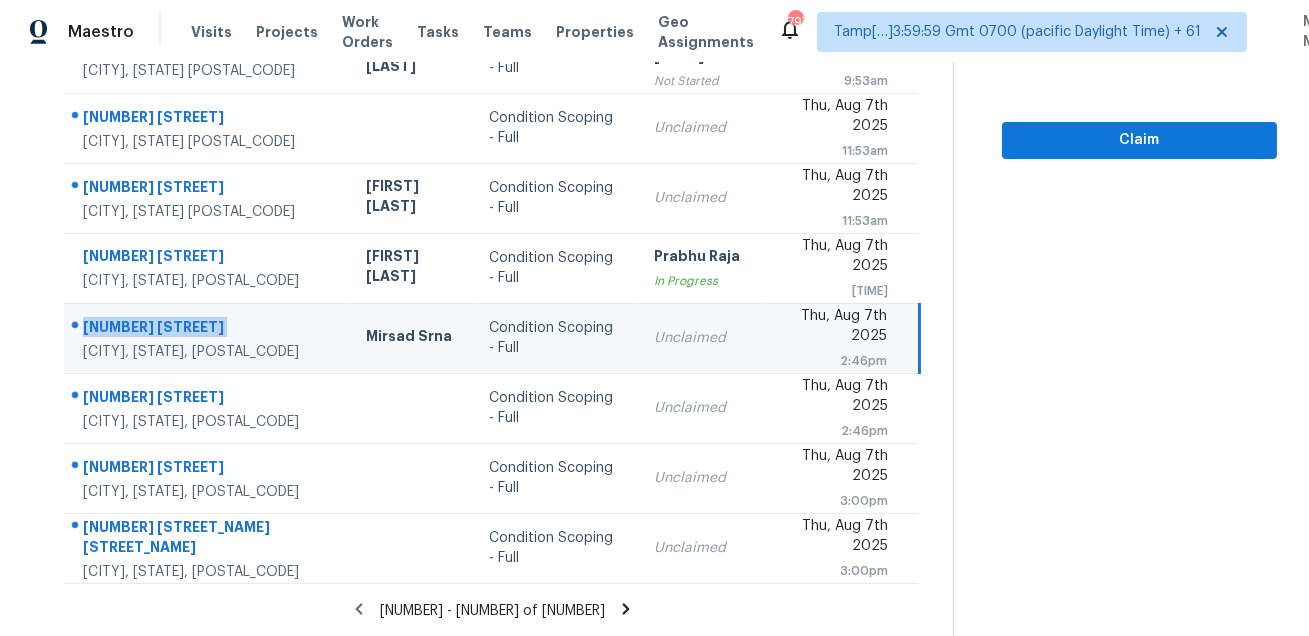 copy on "[NUMBER] [STREET]" 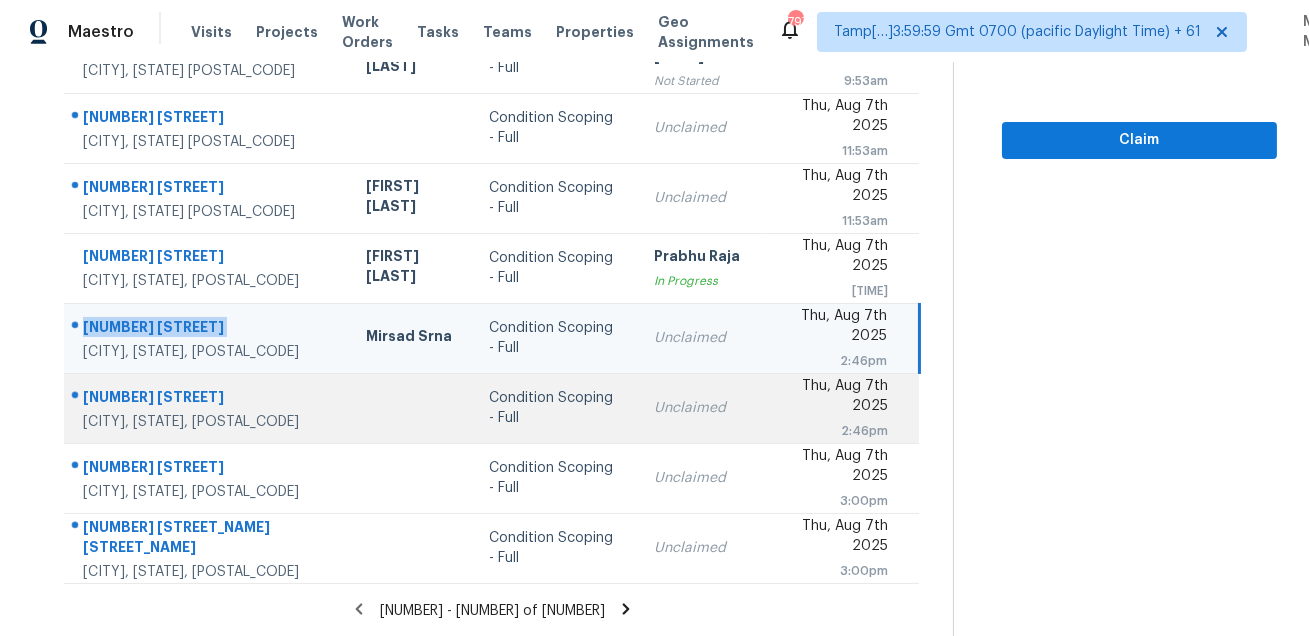 click on "[NUMBER] [STREET] [CITY], [STATE], [POSTAL_CODE]" at bounding box center [207, 408] 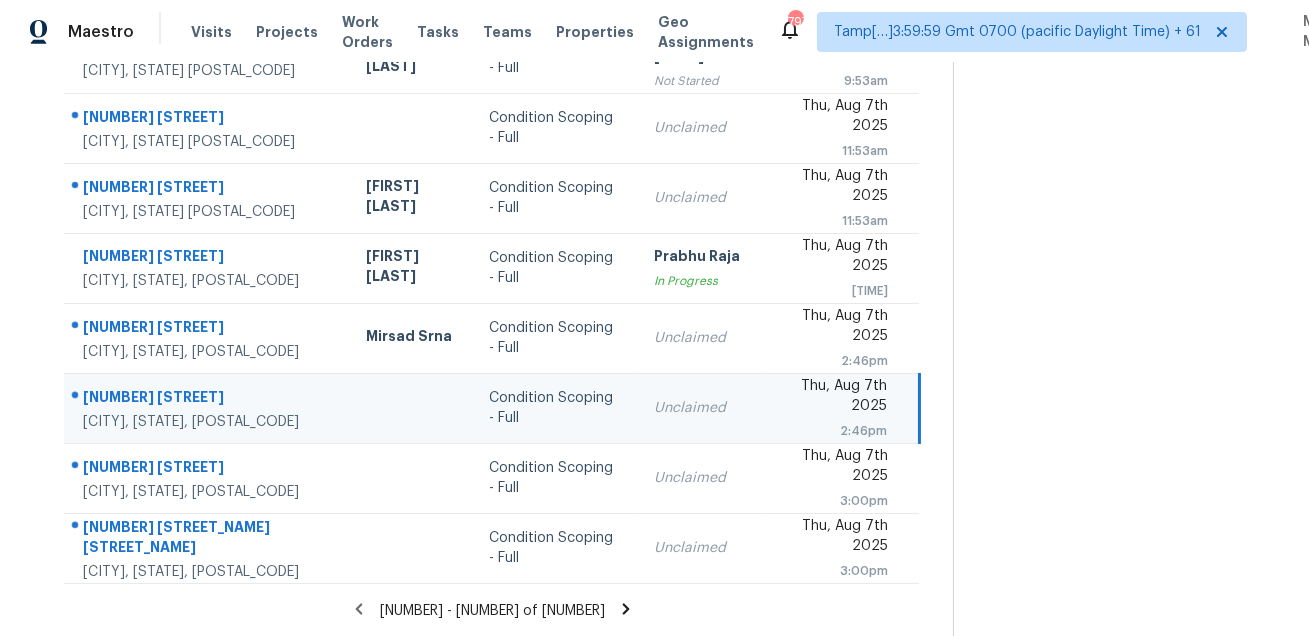 click on "[NUMBER] [STREET] [CITY], [STATE], [POSTAL_CODE]" at bounding box center [207, 408] 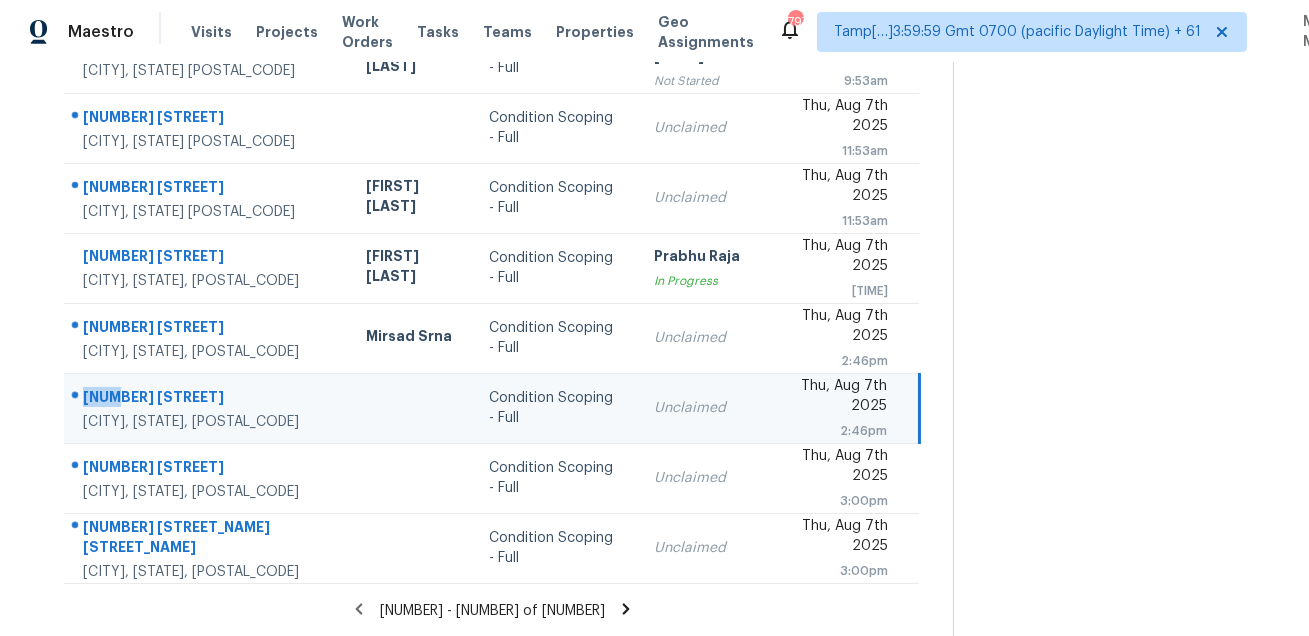 click on "[NUMBER] [STREET] [CITY], [STATE], [POSTAL_CODE]" at bounding box center (207, 408) 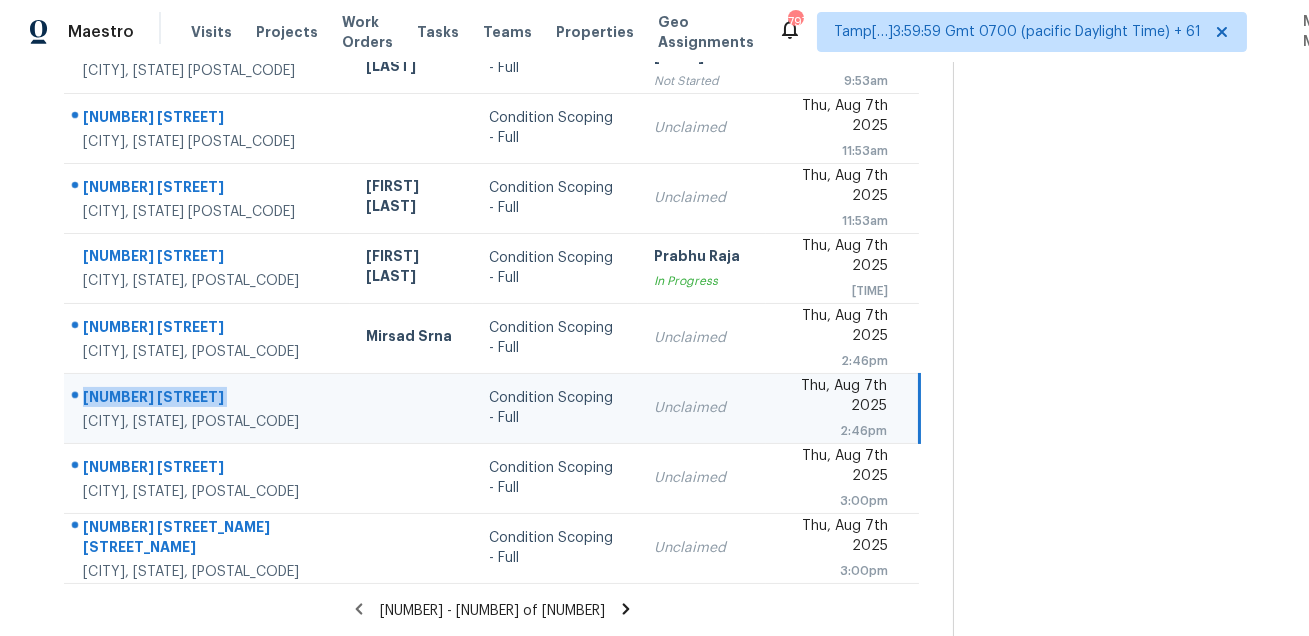 copy on "[NUMBER] [STREET]" 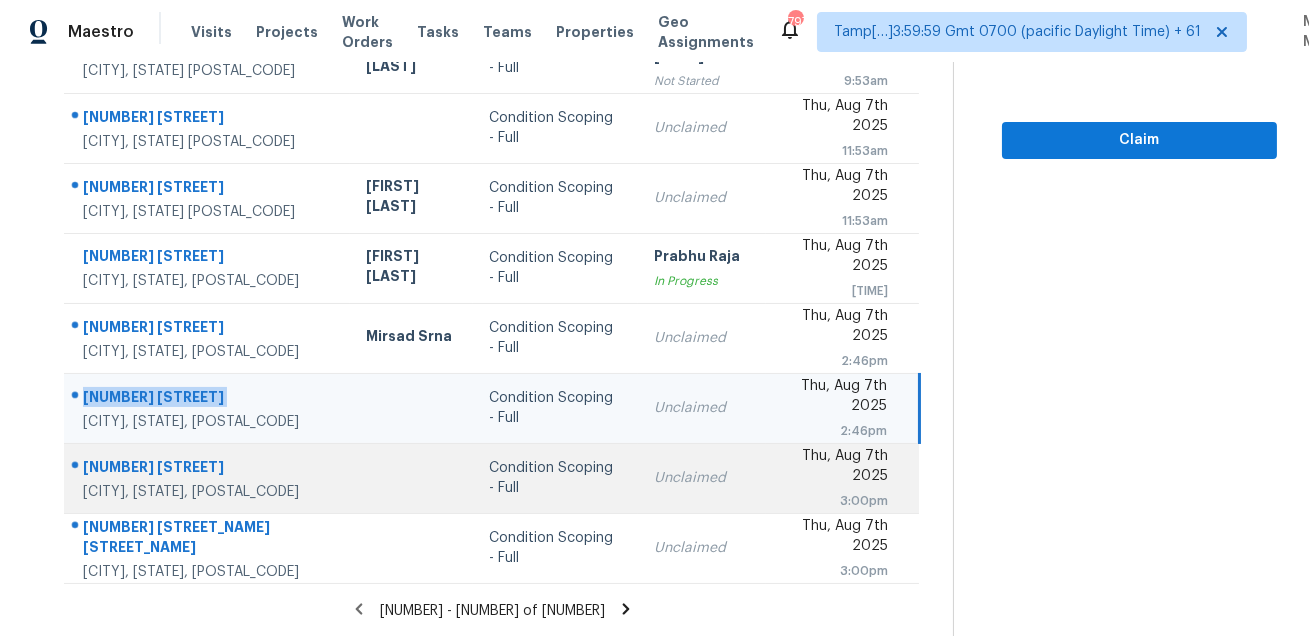 click on "[NUMBER] [STREET]" at bounding box center [208, 469] 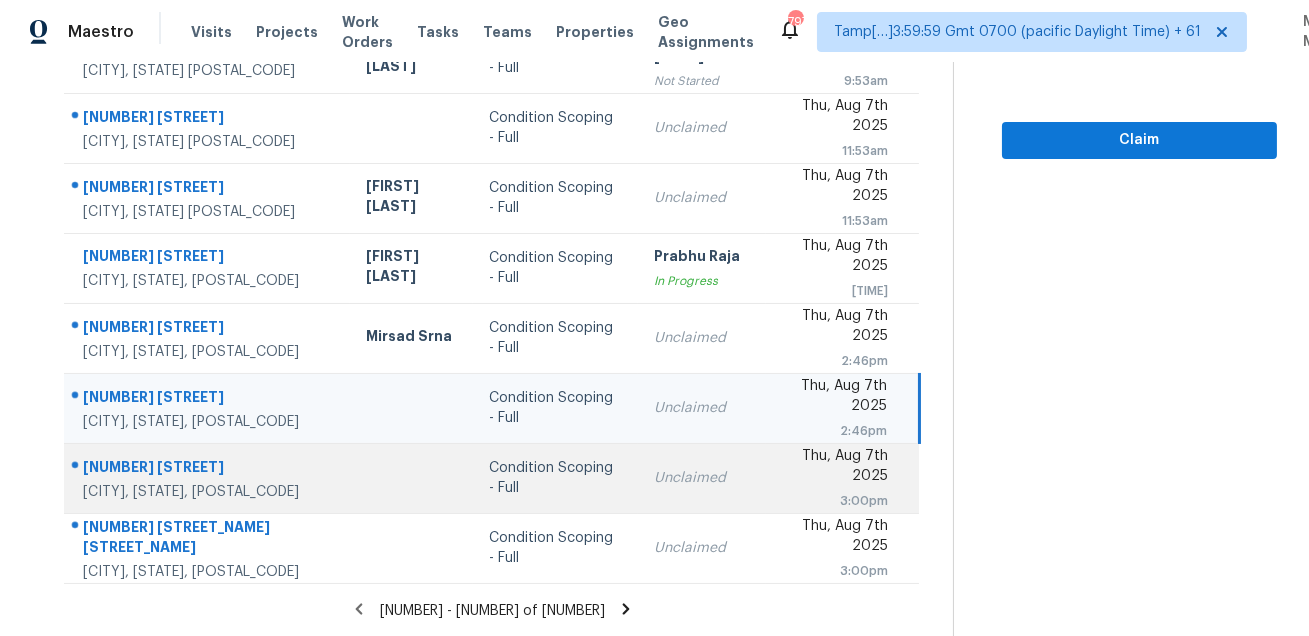 click on "[NUMBER] [STREET]" at bounding box center (208, 469) 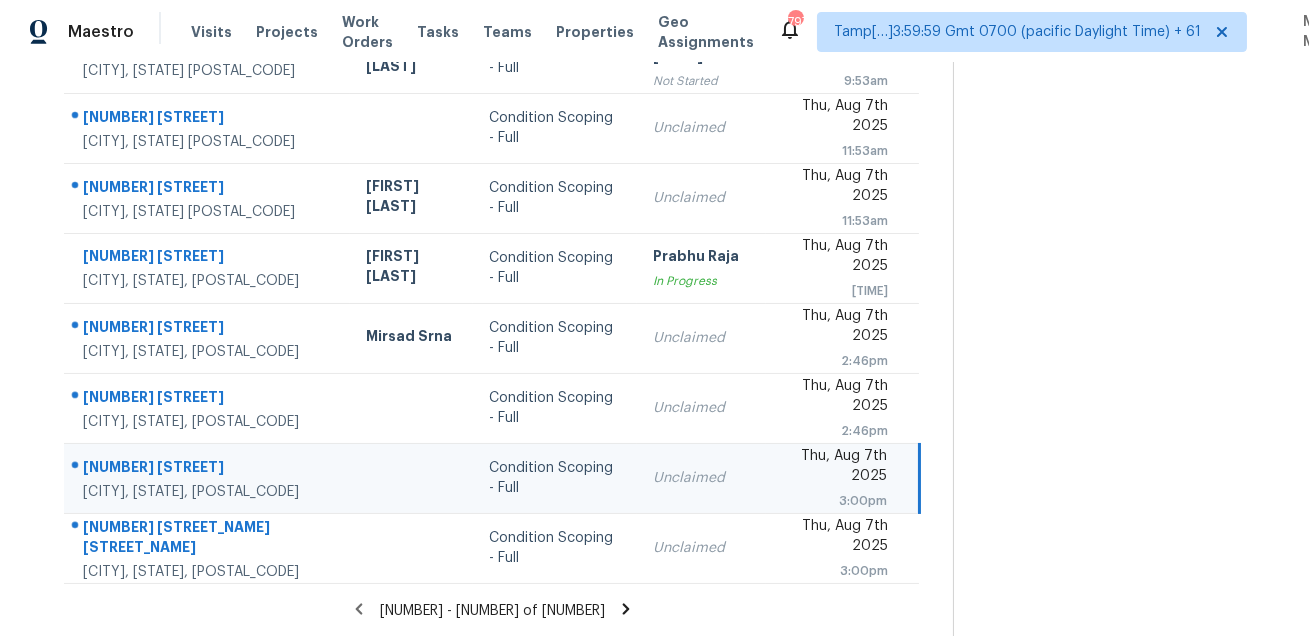 click on "[NUMBER] [STREET]" at bounding box center (208, 469) 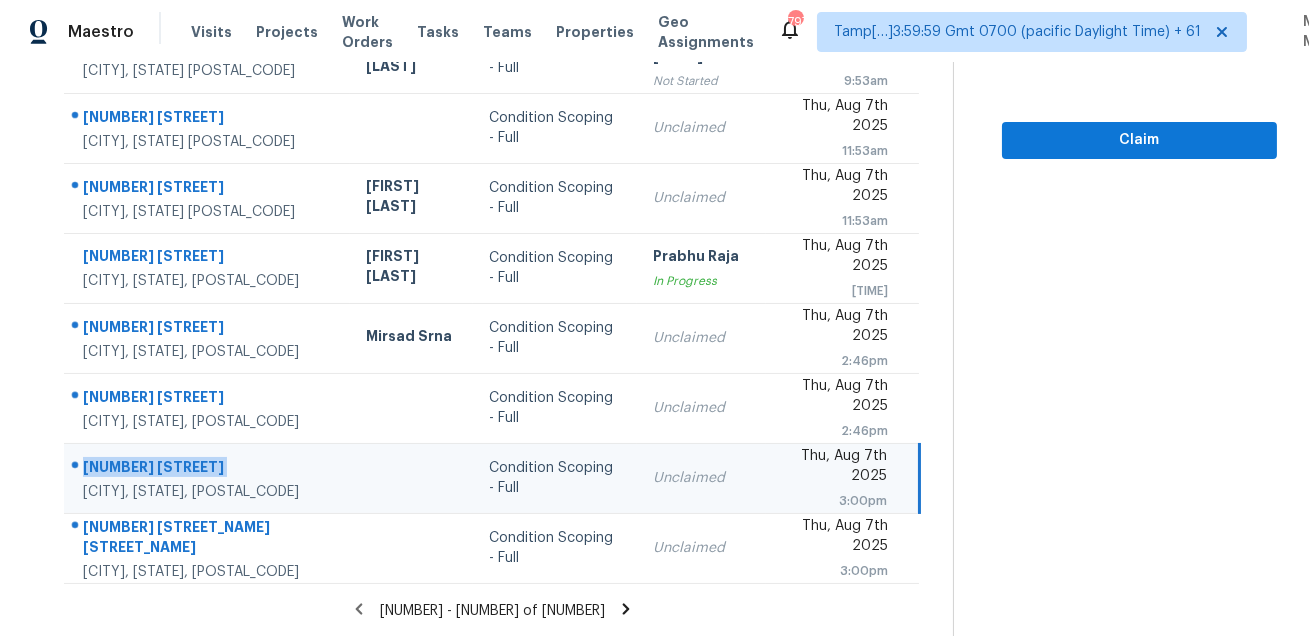 copy on "[NUMBER] [STREET]" 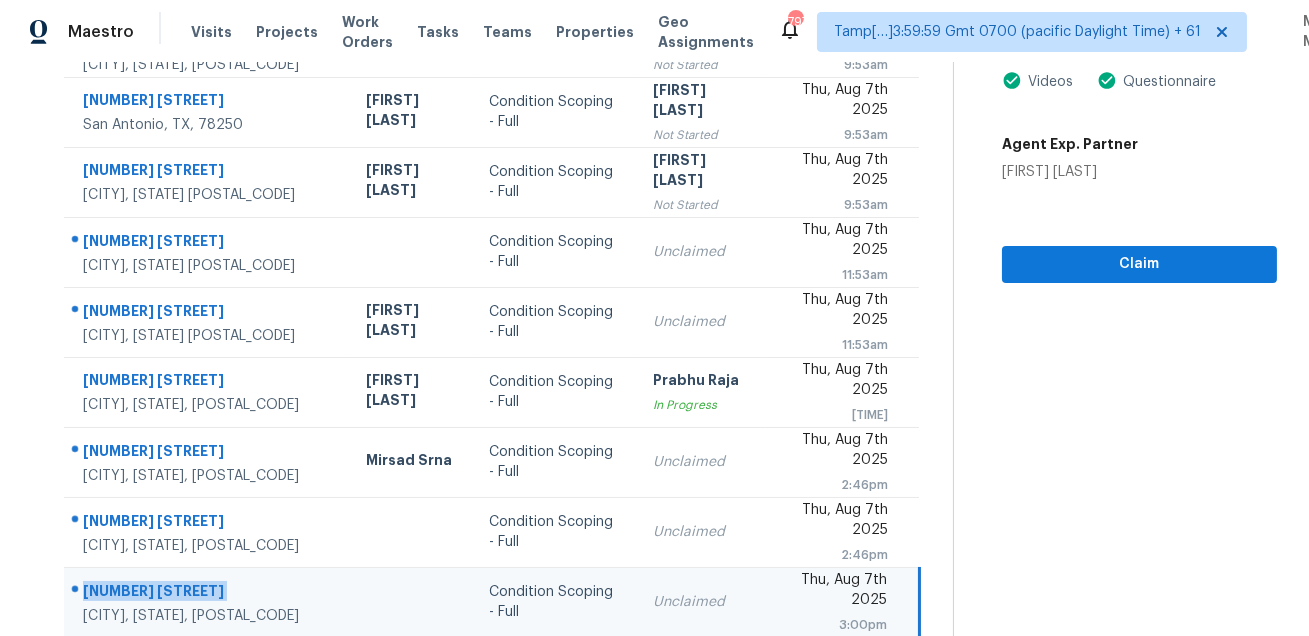scroll, scrollTop: 104, scrollLeft: 0, axis: vertical 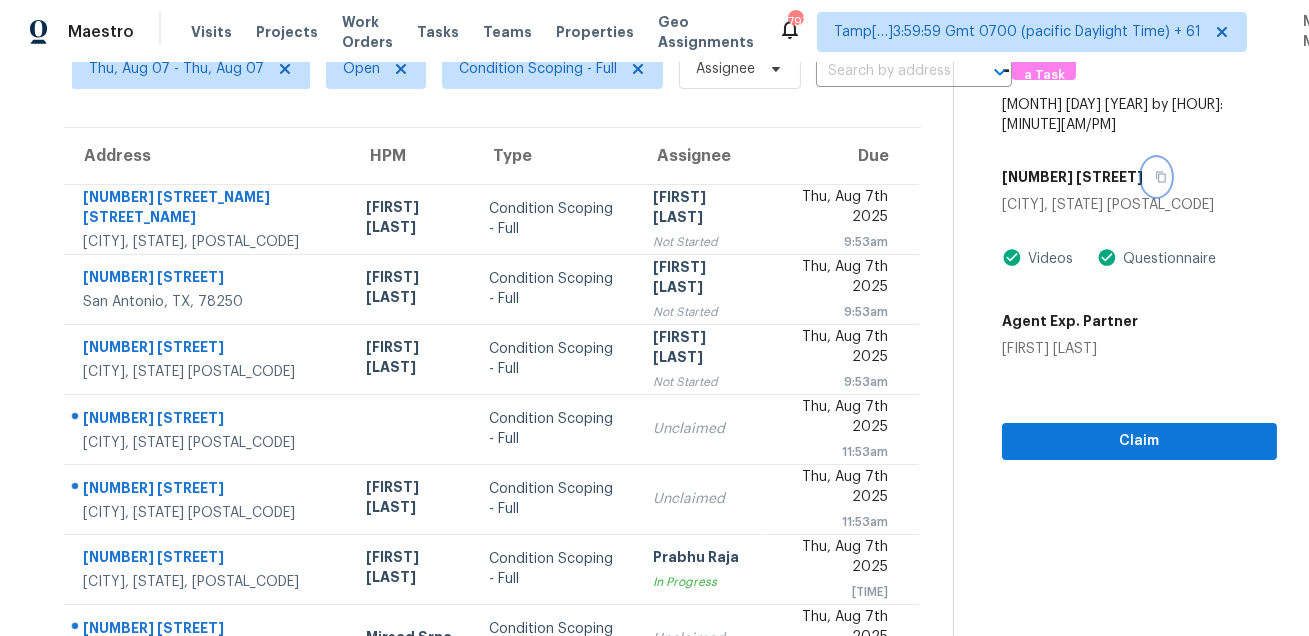 click 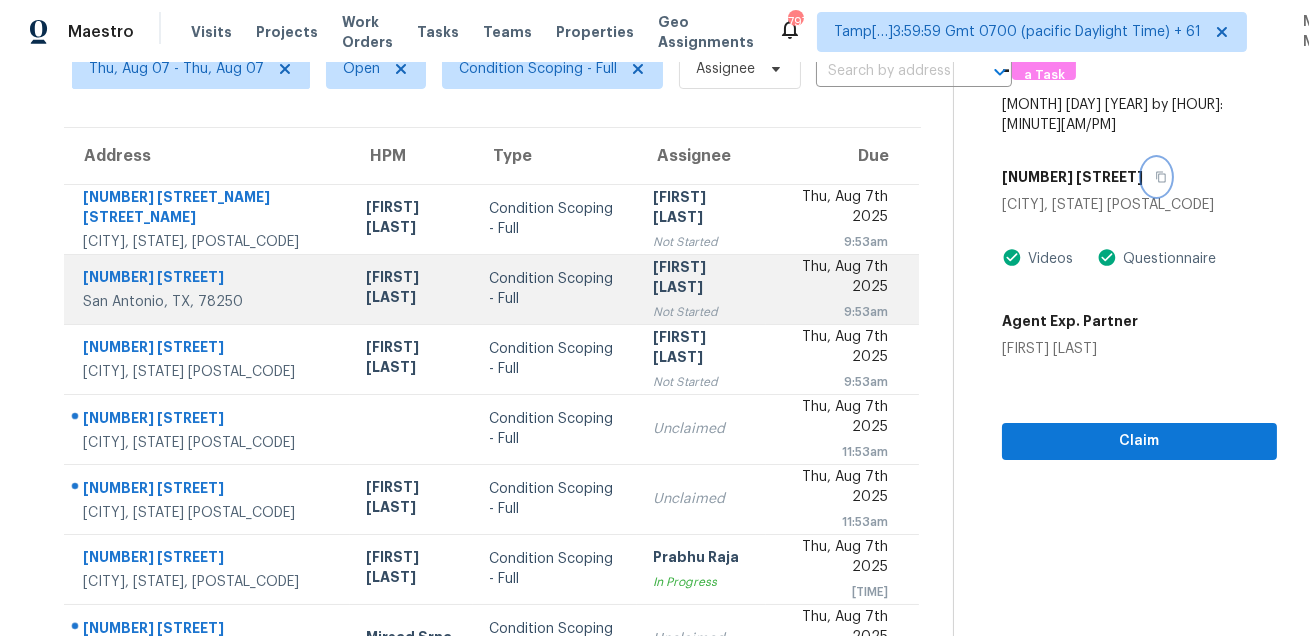 scroll, scrollTop: 405, scrollLeft: 0, axis: vertical 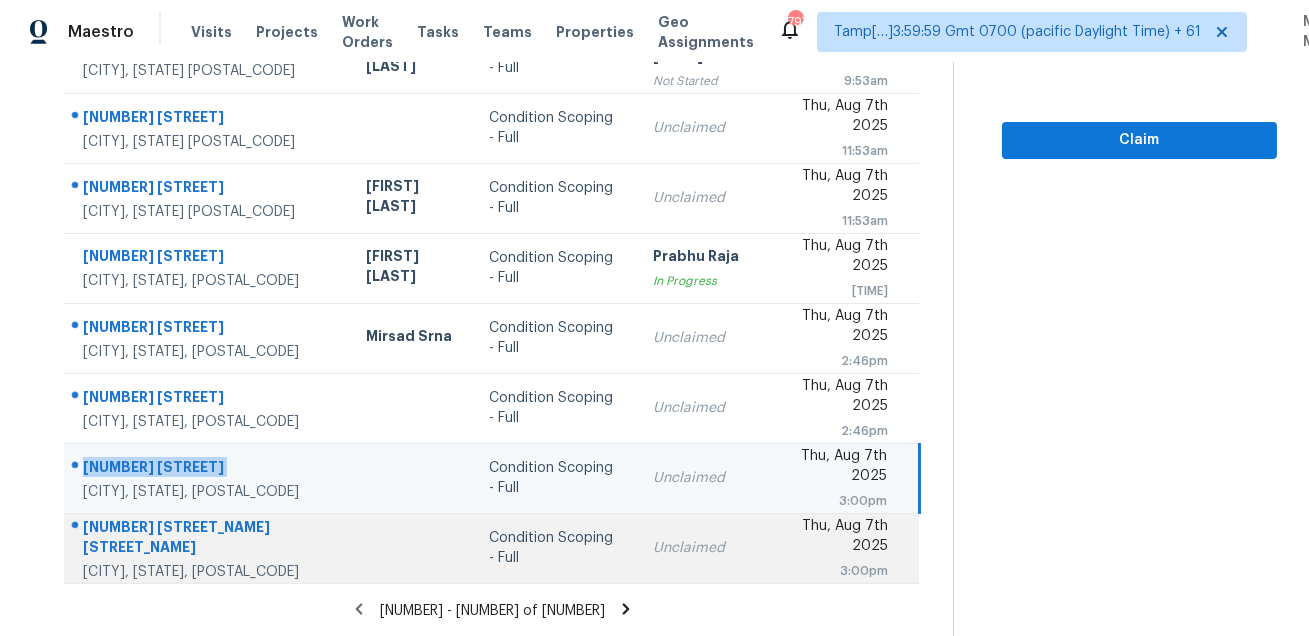 click on "[NUMBER] [STREET_NAME] [STREET_NAME]" at bounding box center (208, 539) 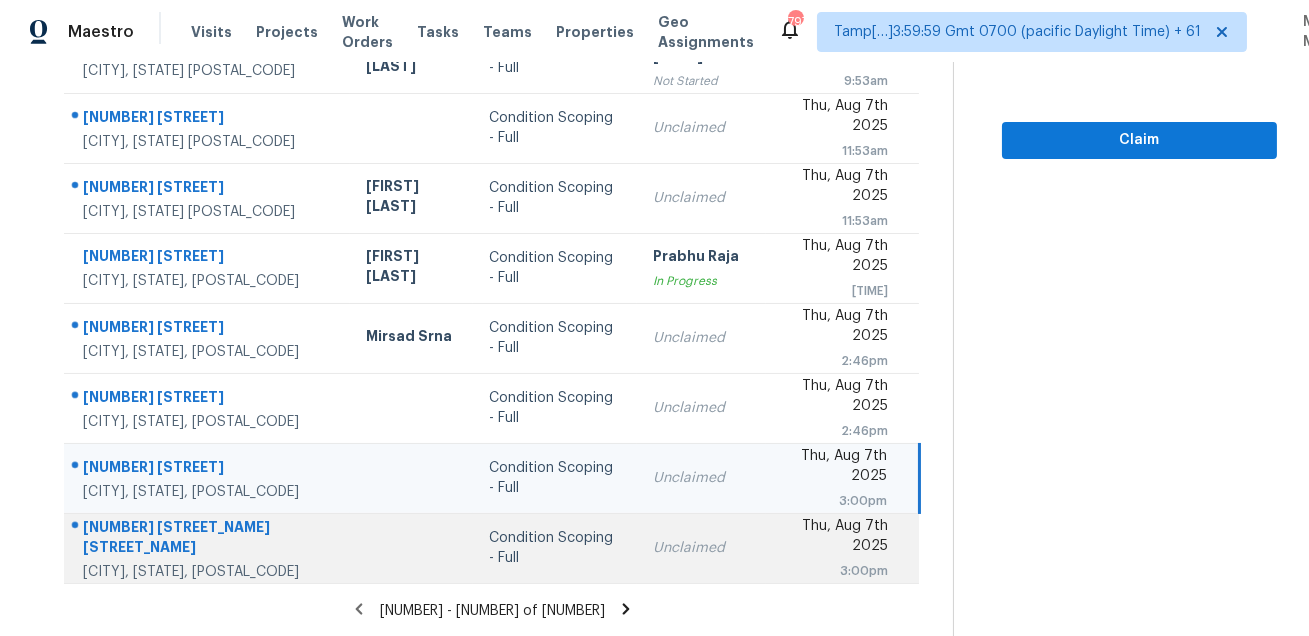 click on "[NUMBER] [STREET_NAME] [STREET_NAME]" at bounding box center [208, 539] 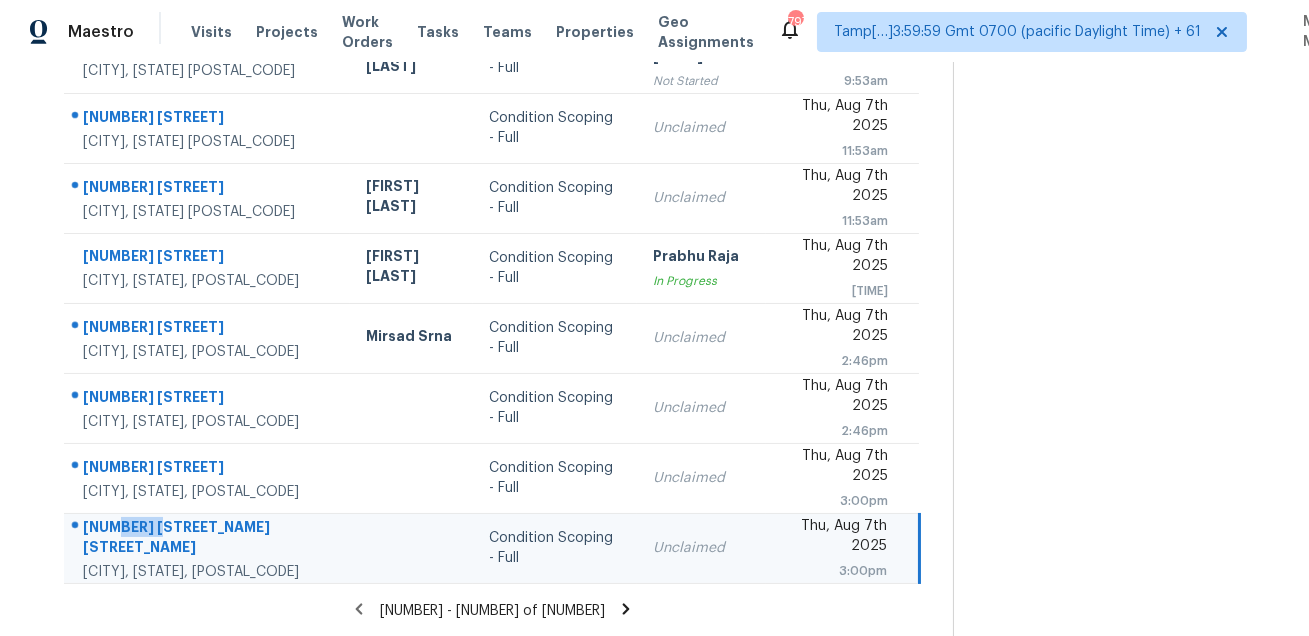 click on "[NUMBER] [STREET_NAME] [STREET_NAME]" at bounding box center (208, 539) 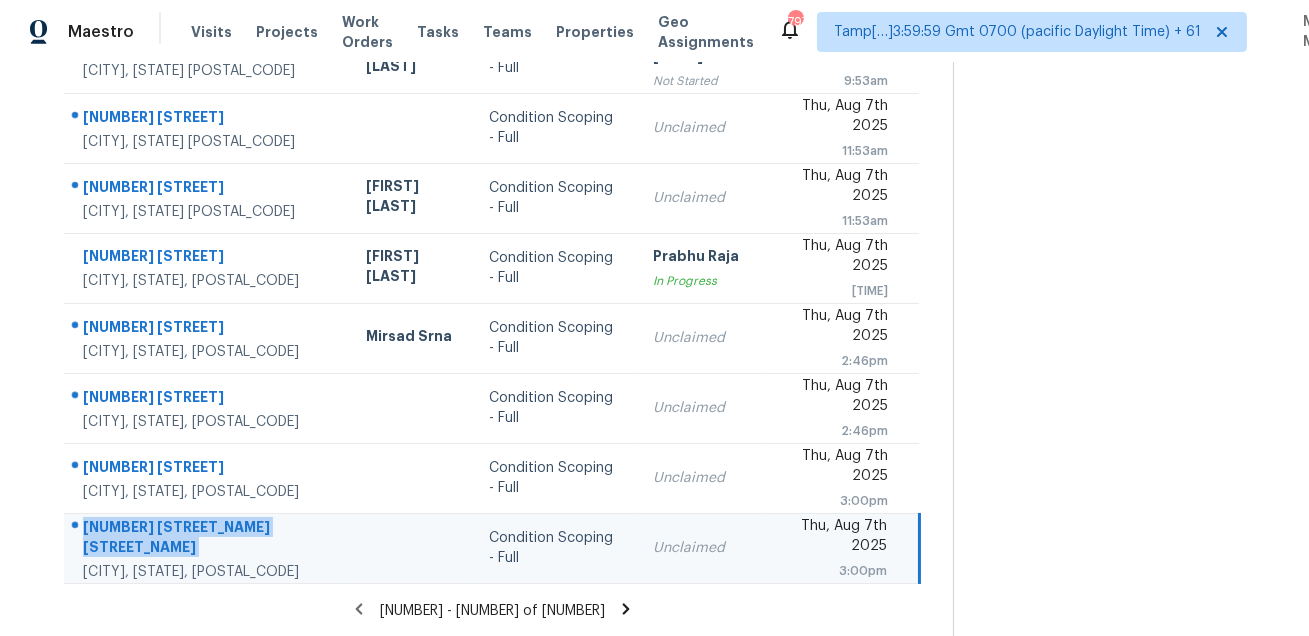 copy on "[NUMBER] [STREET_NAME] [STREET_NAME]" 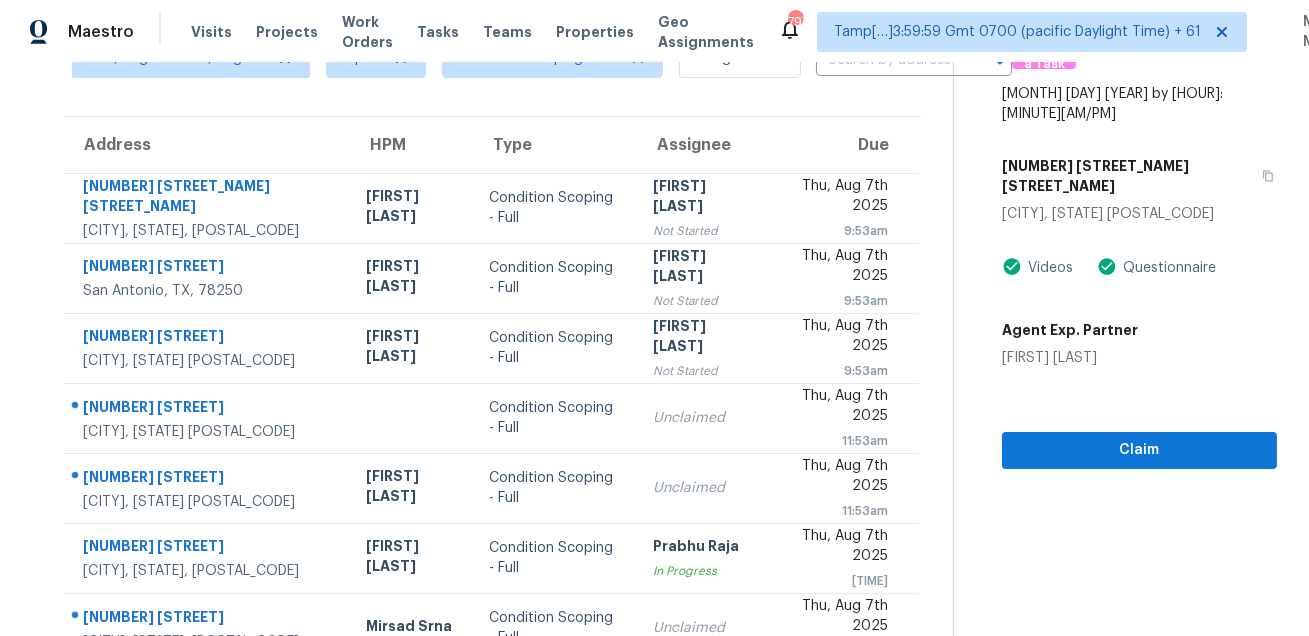 scroll, scrollTop: 111, scrollLeft: 0, axis: vertical 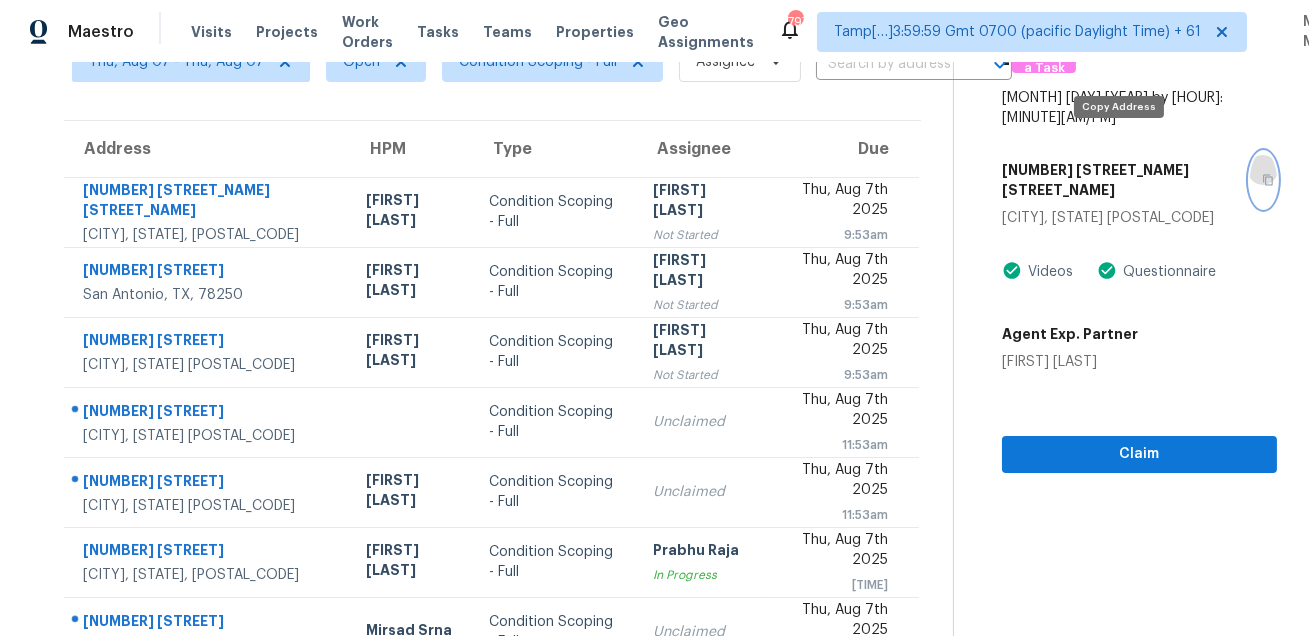 click 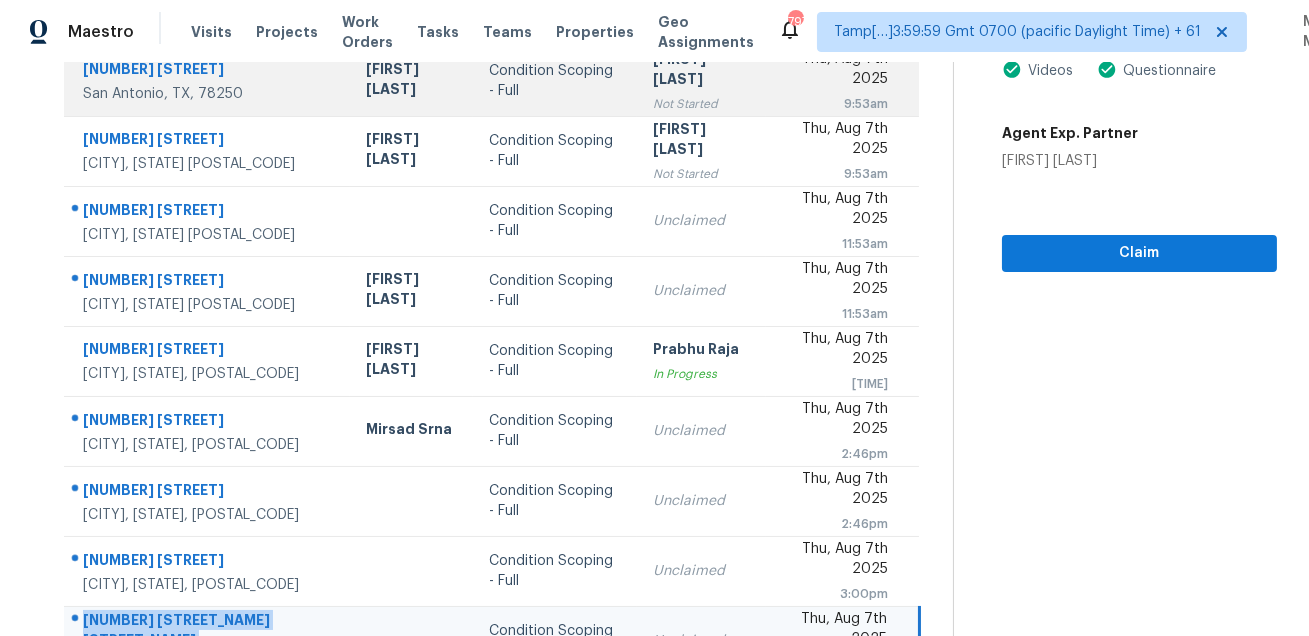 scroll, scrollTop: 405, scrollLeft: 0, axis: vertical 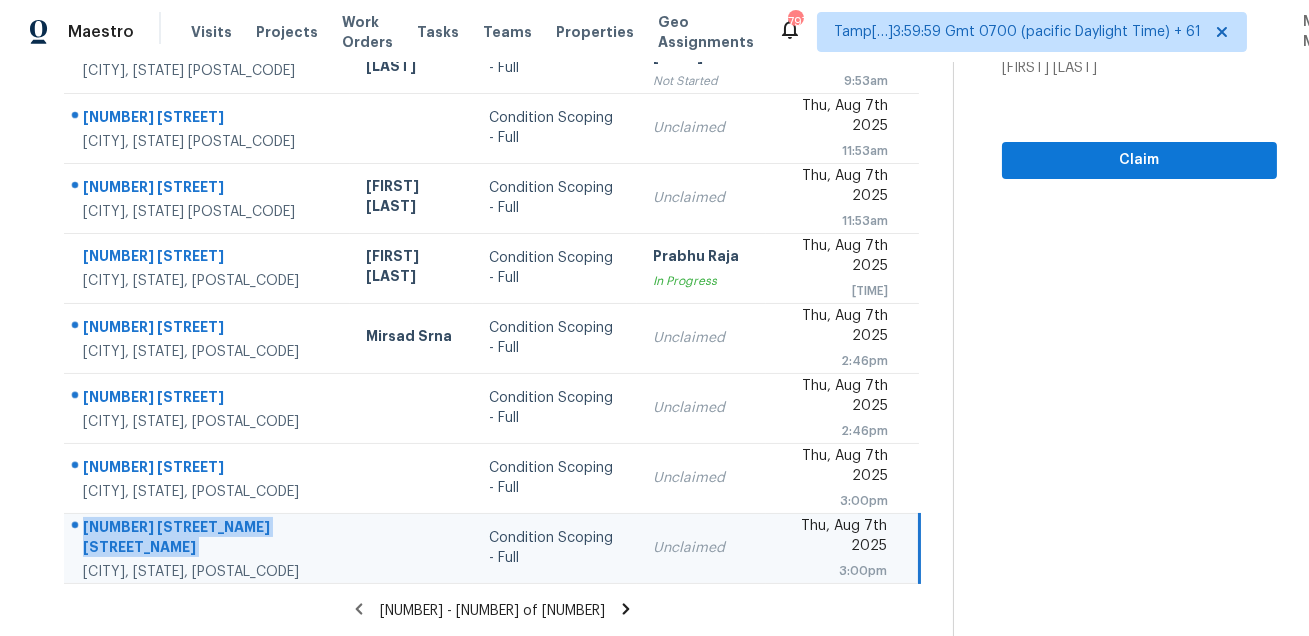 click 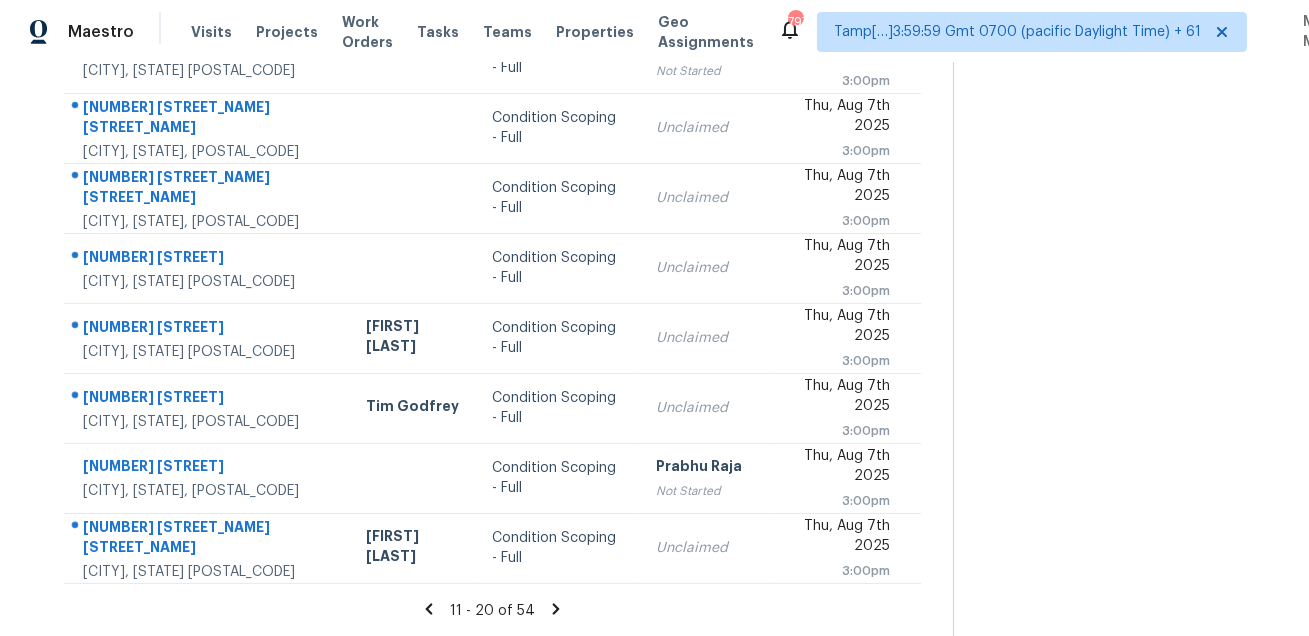 scroll, scrollTop: 0, scrollLeft: 0, axis: both 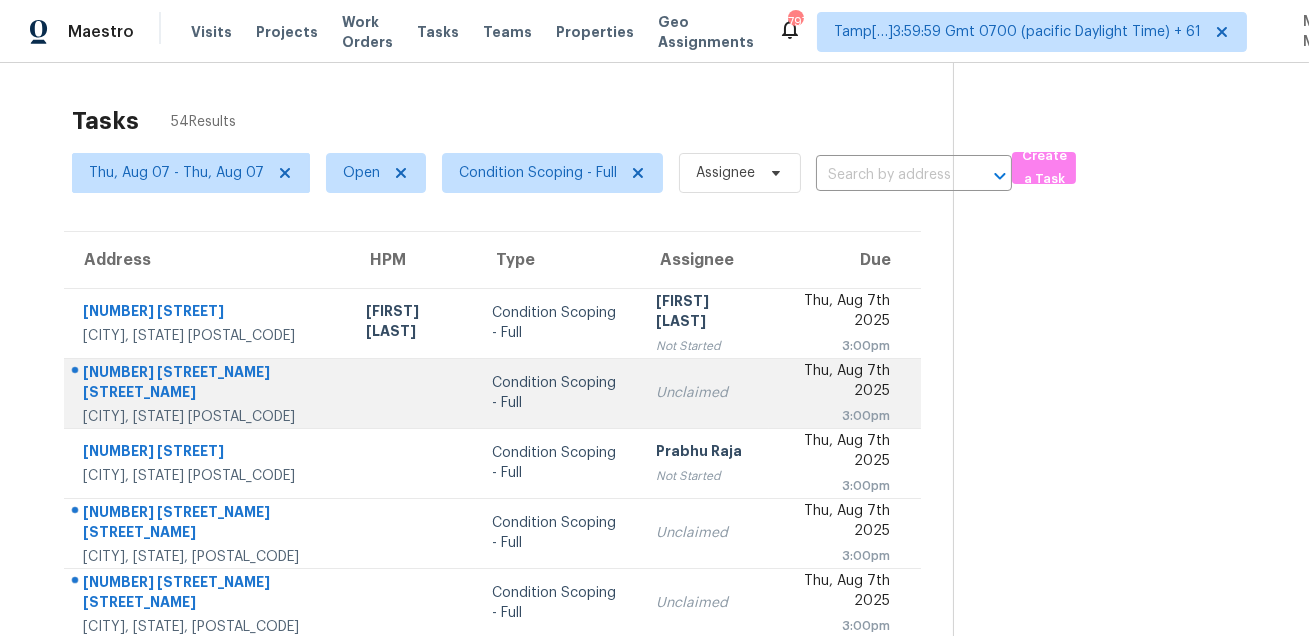 click on "[NUMBER] [STREET_NAME] [STREET_NAME]" at bounding box center [208, 384] 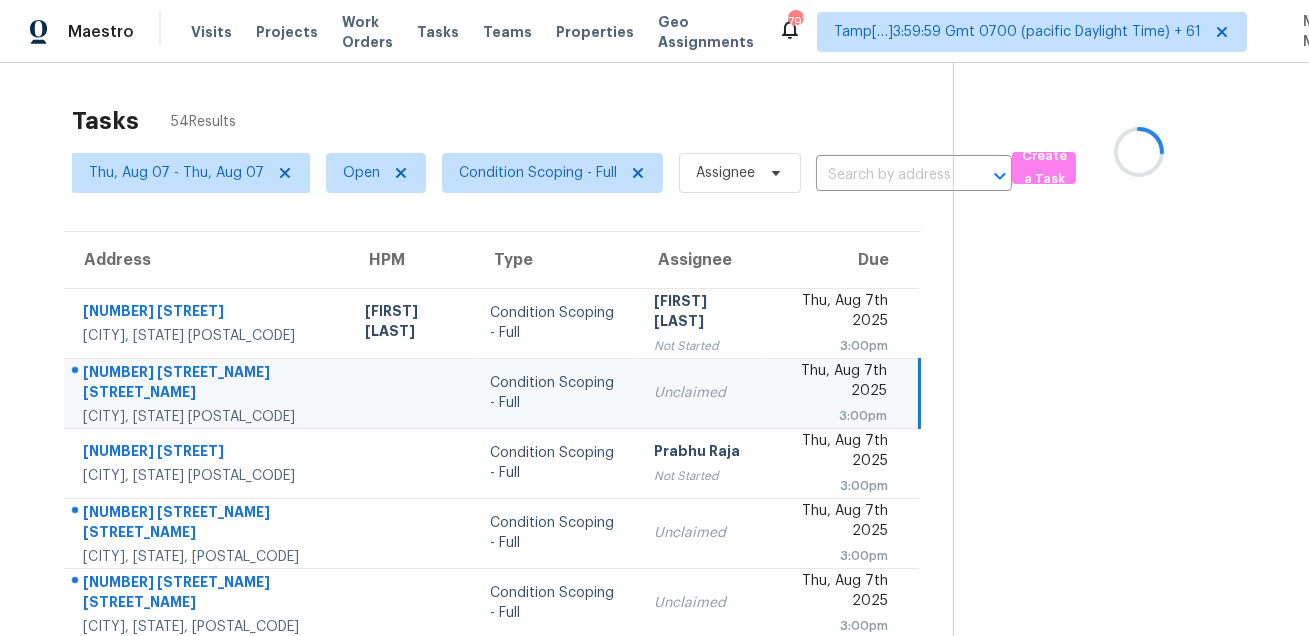 click on "[NUMBER] [STREET_NAME] [STREET_NAME]" at bounding box center [208, 384] 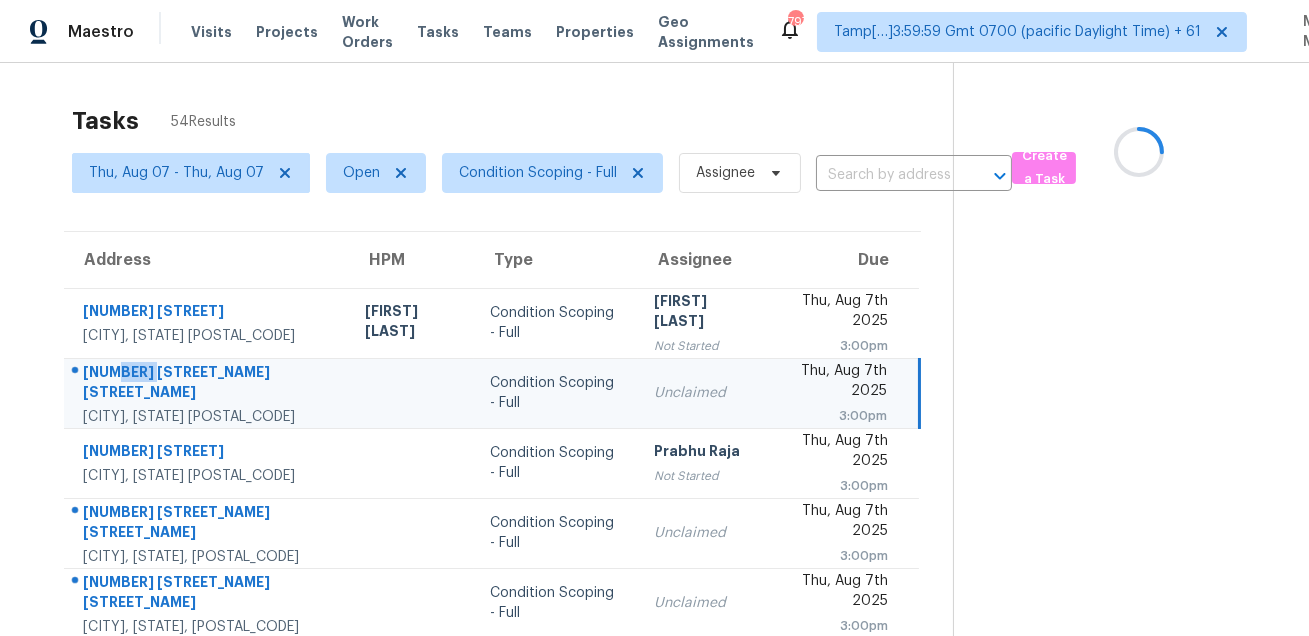 click on "[NUMBER] [STREET_NAME] [STREET_NAME]" at bounding box center (208, 384) 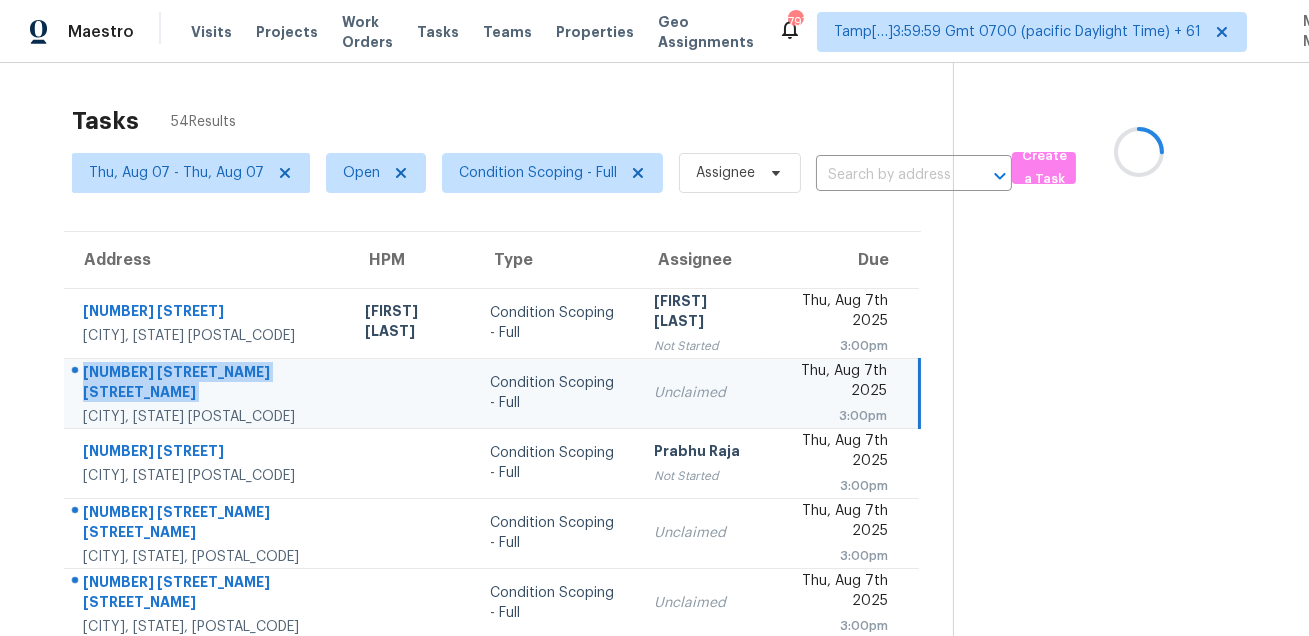copy on "[NUMBER] [STREET_NAME] [STREET_NAME]" 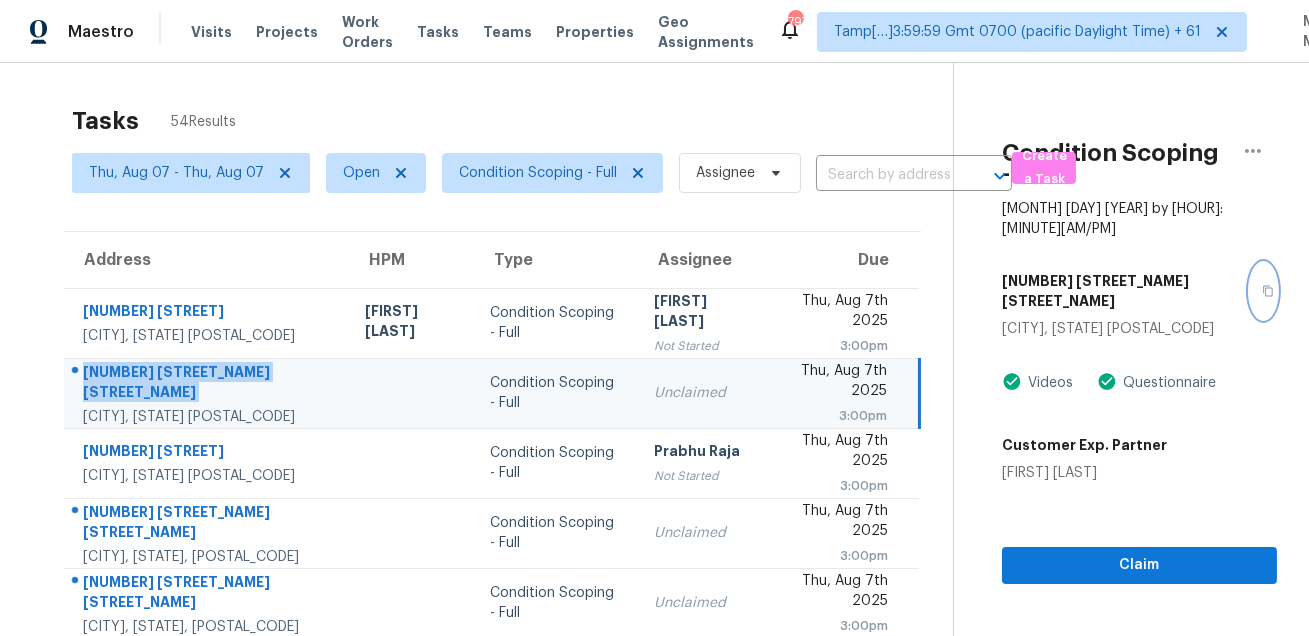 click at bounding box center [1263, 291] 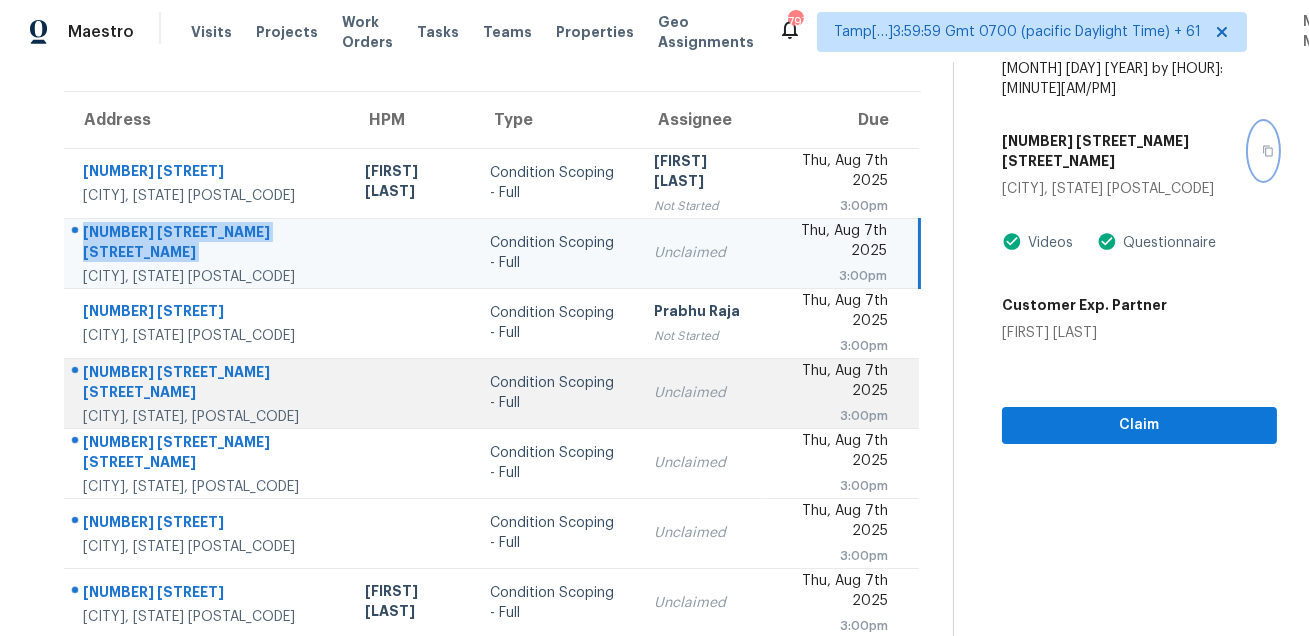 scroll, scrollTop: 168, scrollLeft: 0, axis: vertical 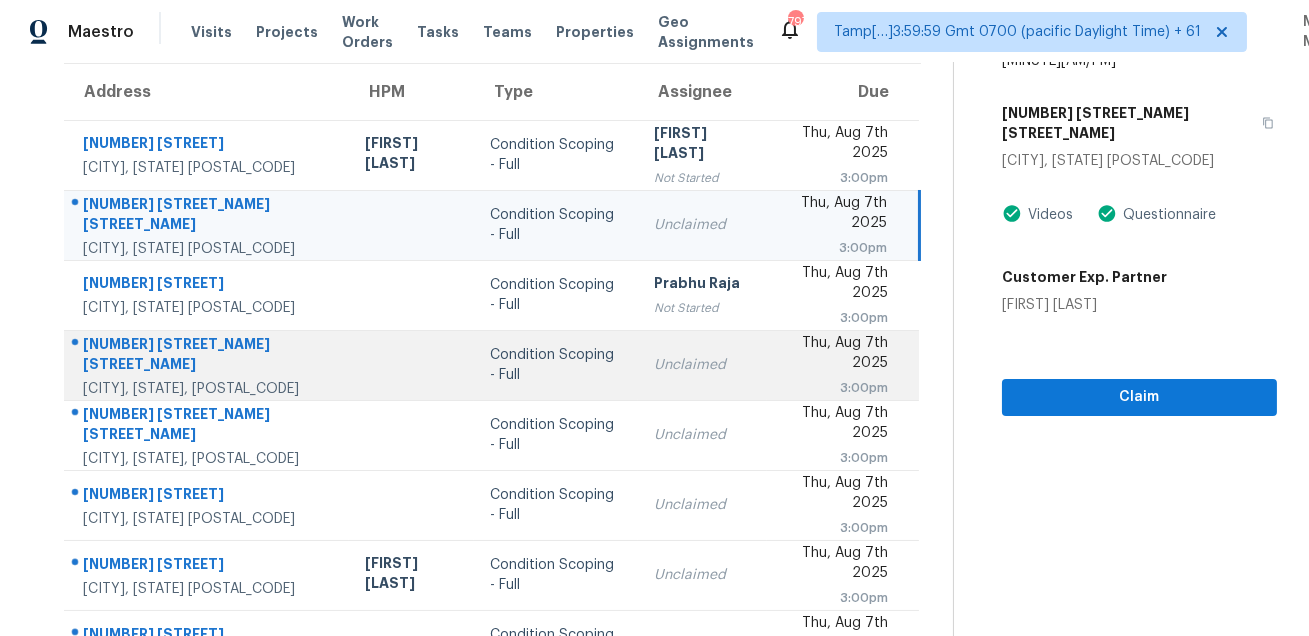 click on "[NUMBER] [STREET_NAME] [STREET_NAME]" at bounding box center (208, 356) 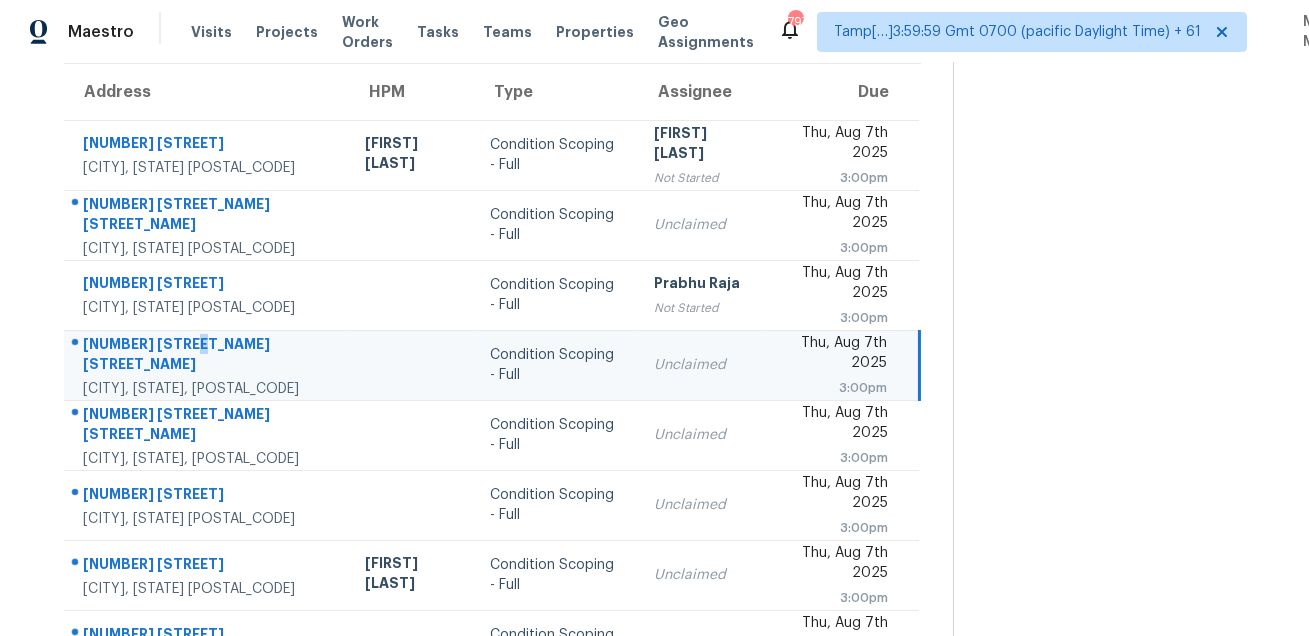 click on "[NUMBER] [STREET_NAME] [STREET_NAME]" at bounding box center [208, 356] 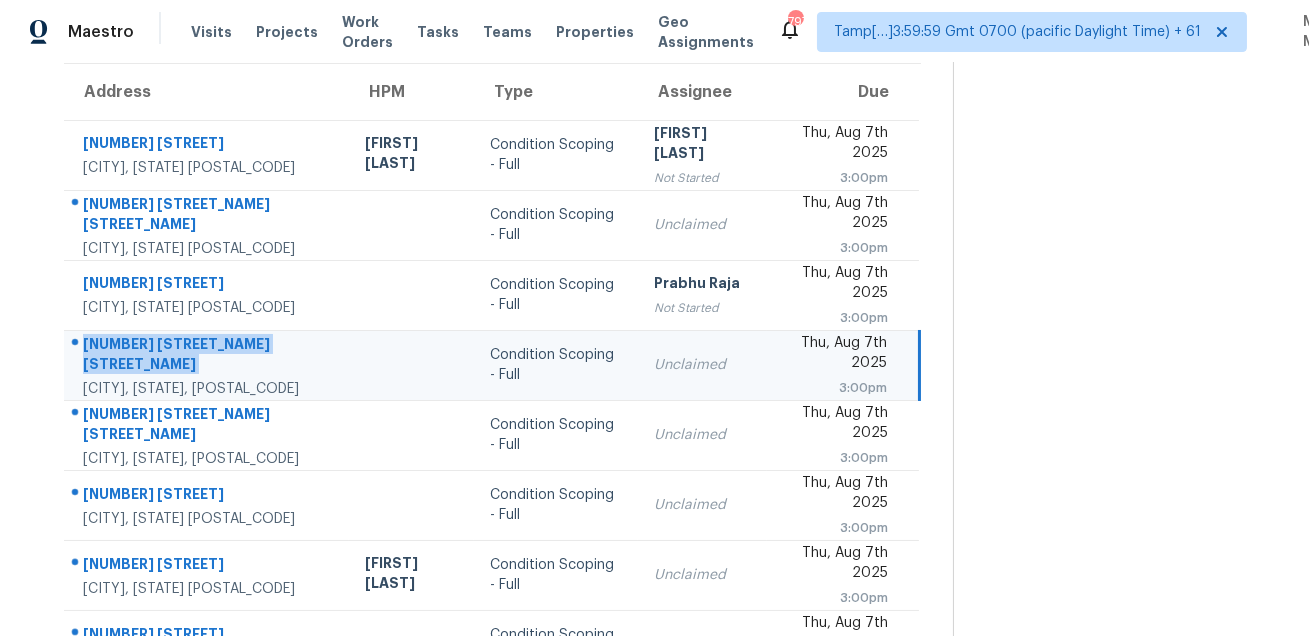 copy on "[NUMBER] [STREET_NAME] [STREET_NAME]" 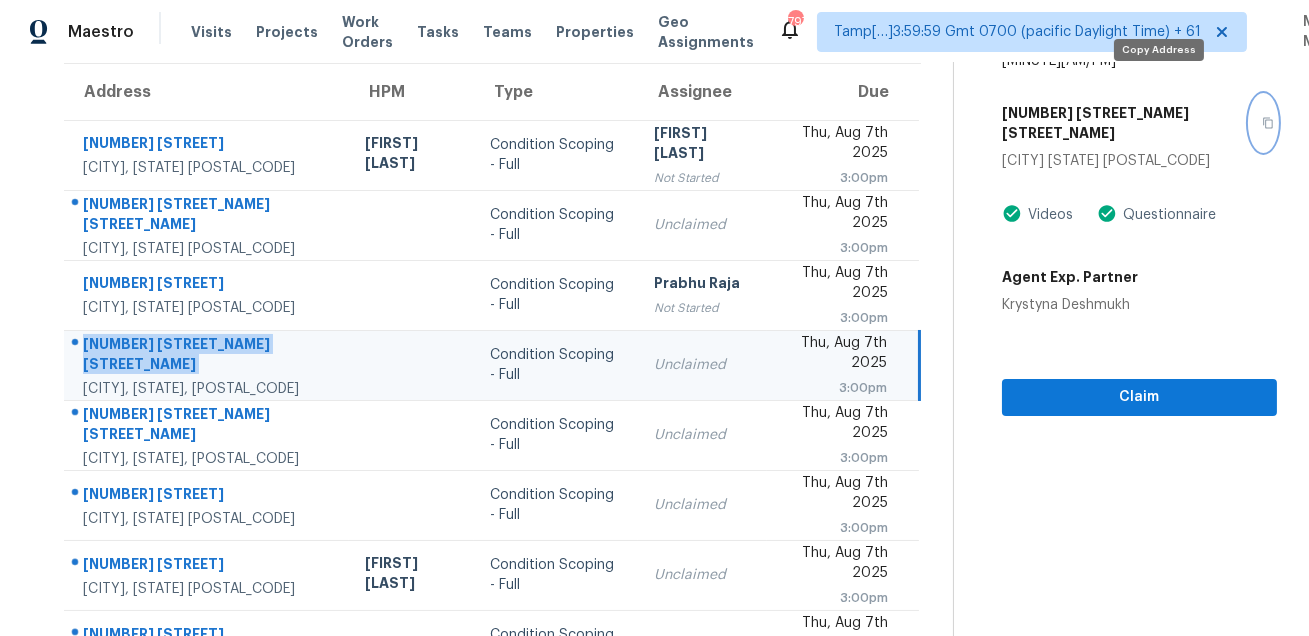 click 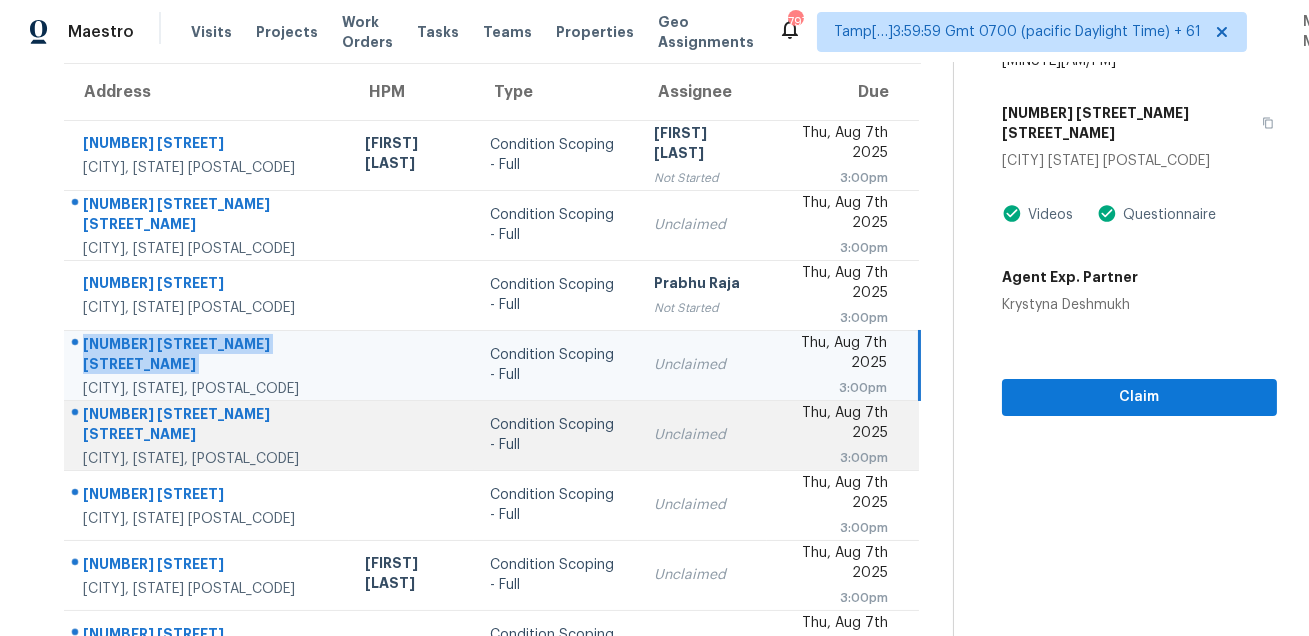 click on "[NUMBER] [STREET_NAME] [STREET_NAME]" at bounding box center [208, 426] 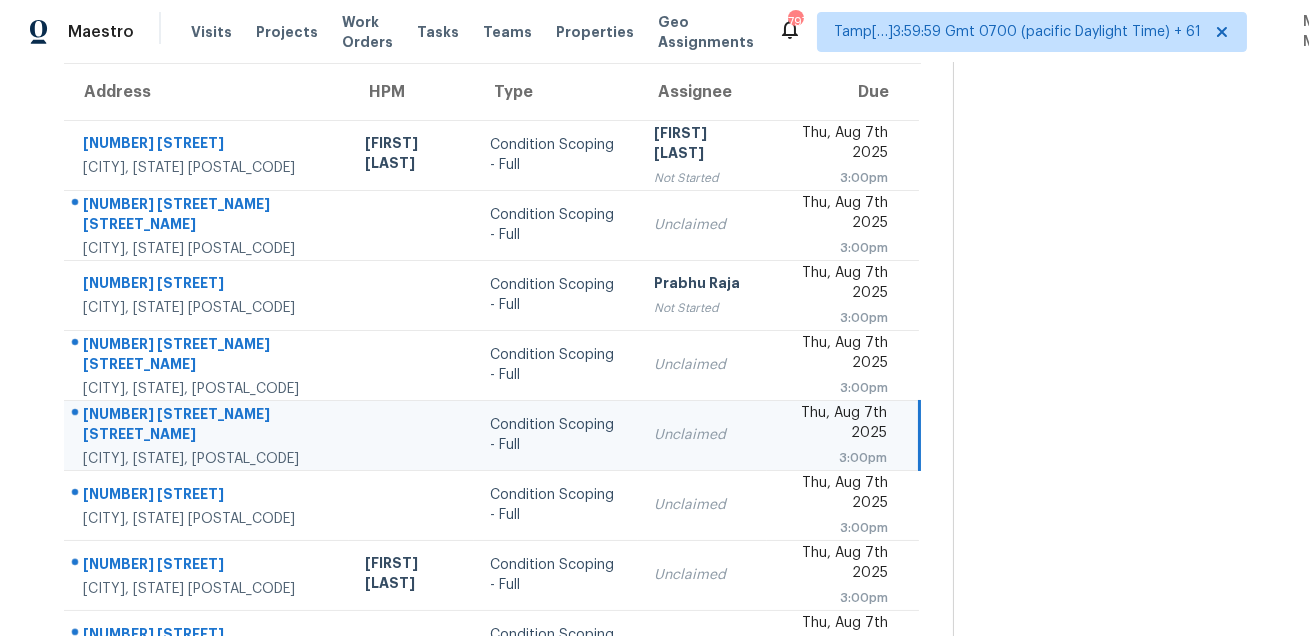 click on "[NUMBER] [STREET_NAME] [STREET_NAME]" at bounding box center [208, 426] 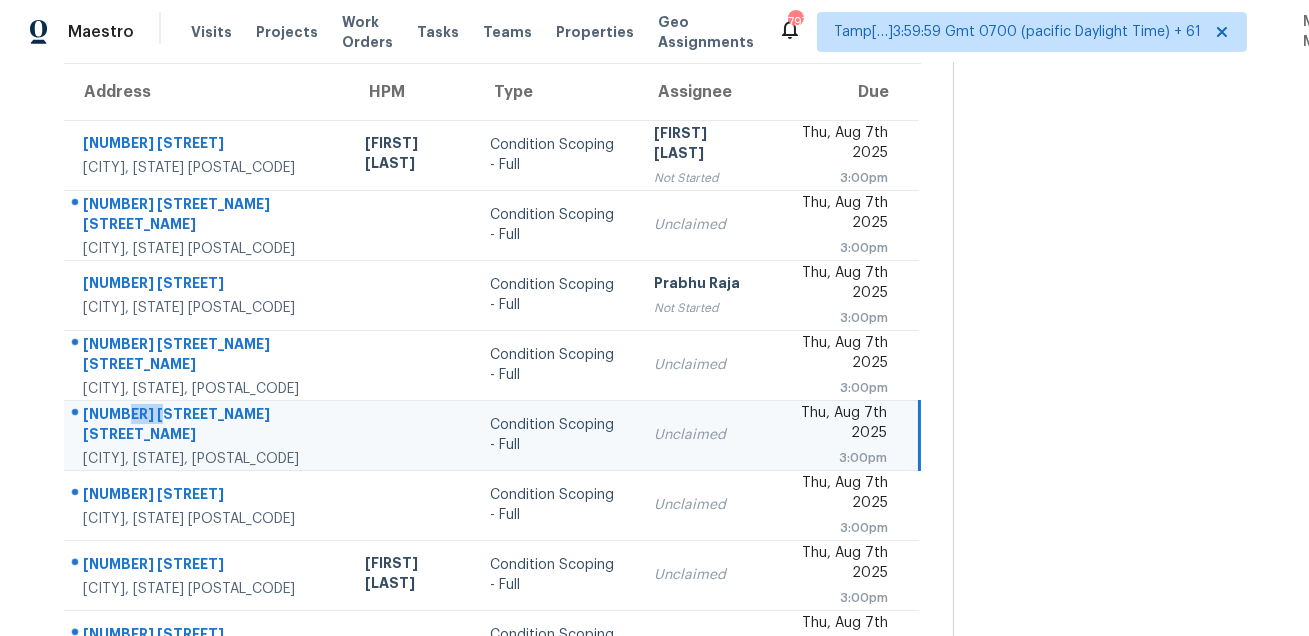 click on "[NUMBER] [STREET_NAME] [STREET_NAME]" at bounding box center (208, 426) 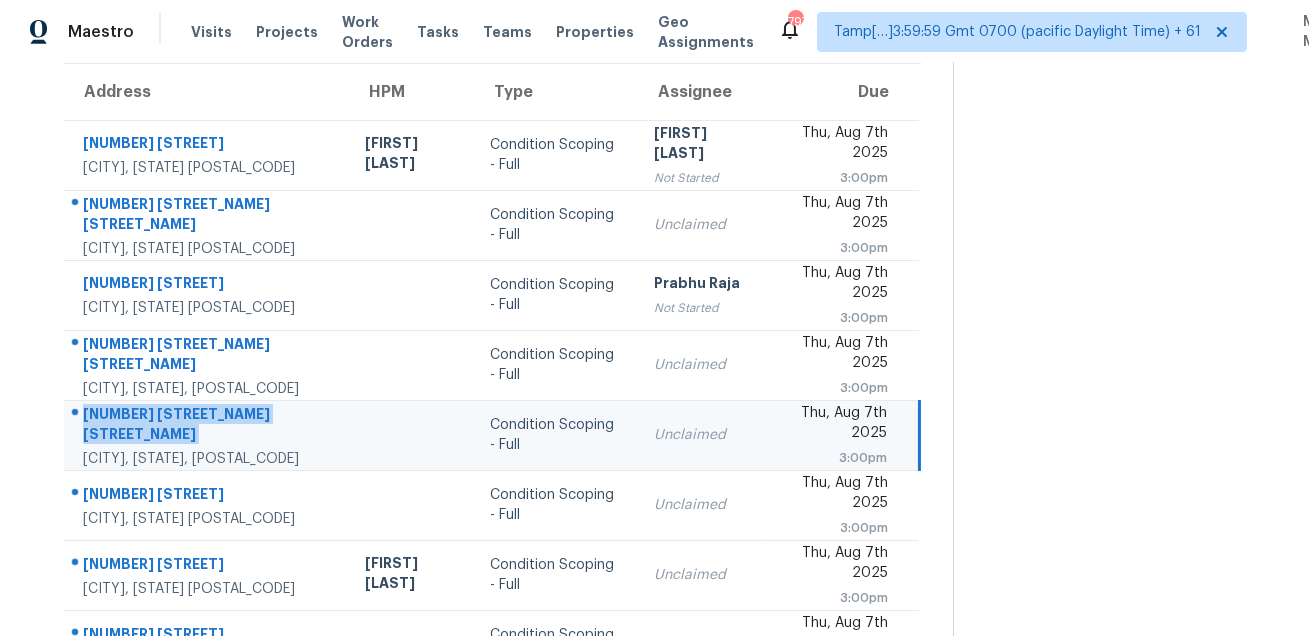 copy on "[NUMBER] [STREET_NAME] [STREET_NAME]" 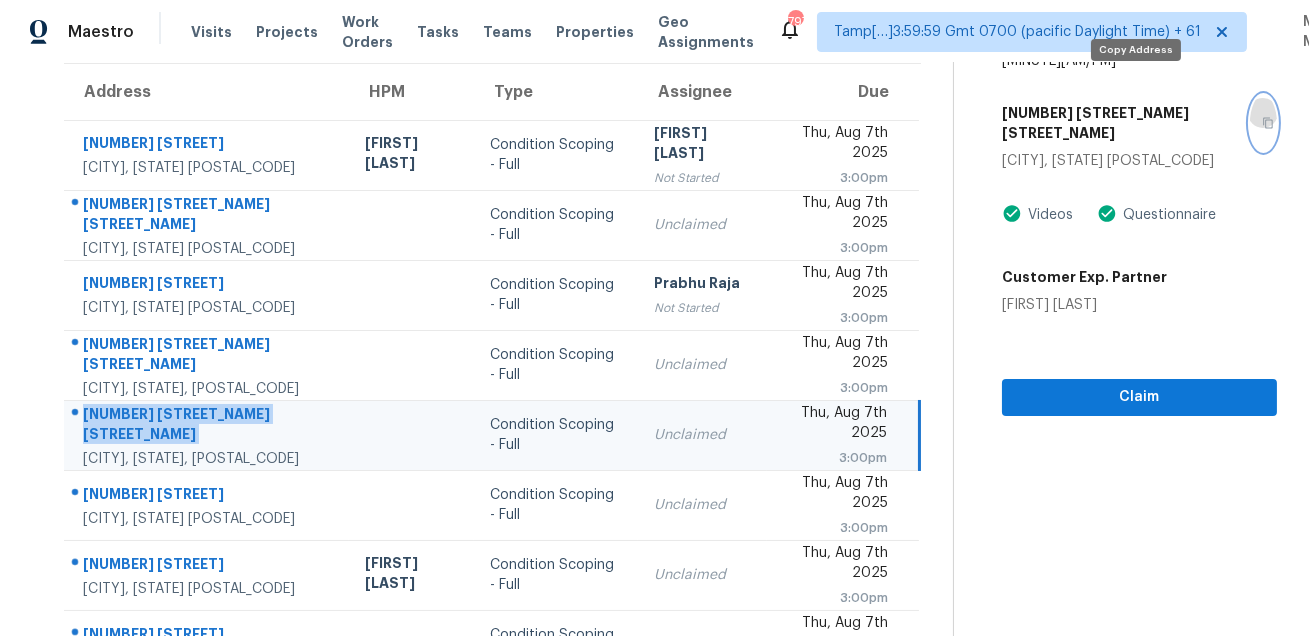 click 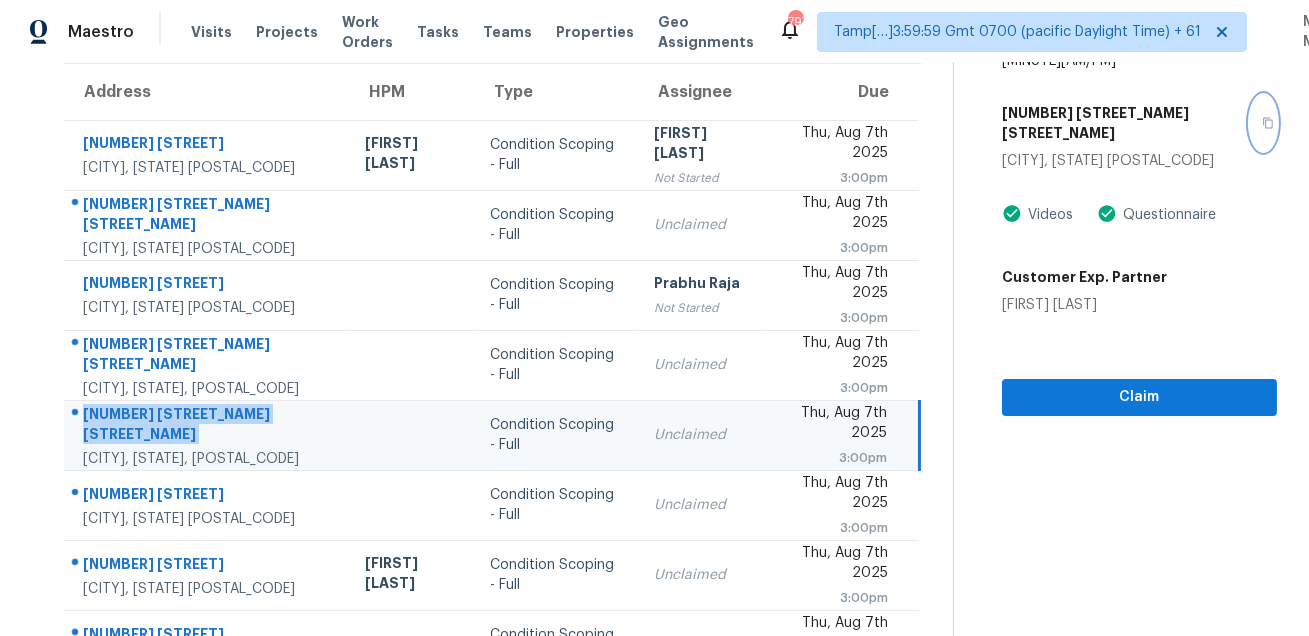 scroll, scrollTop: 405, scrollLeft: 0, axis: vertical 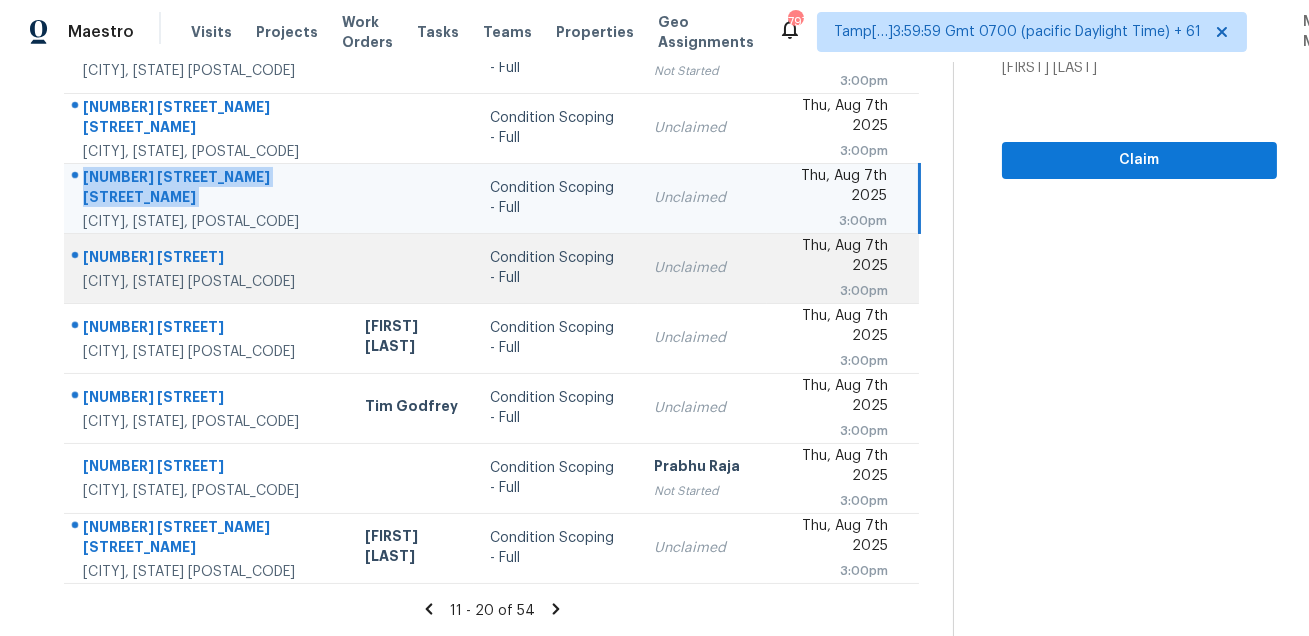 click on "[NUMBER] [STREET]" at bounding box center (208, 259) 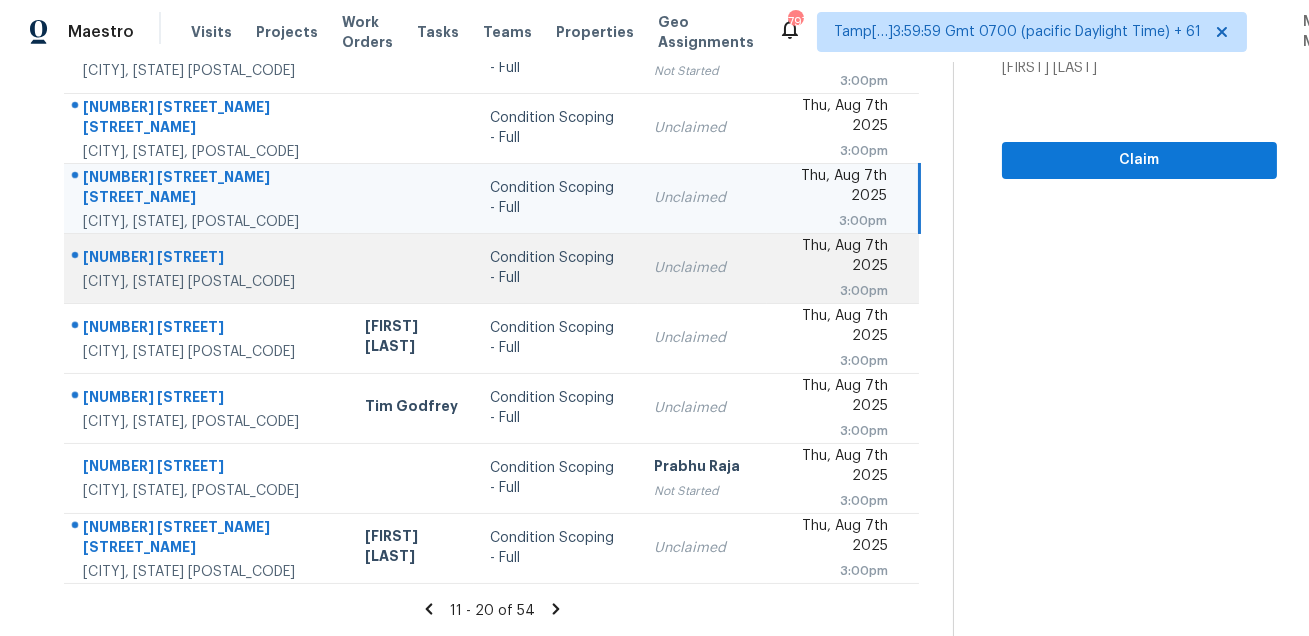 click on "[NUMBER] [STREET]" at bounding box center (208, 259) 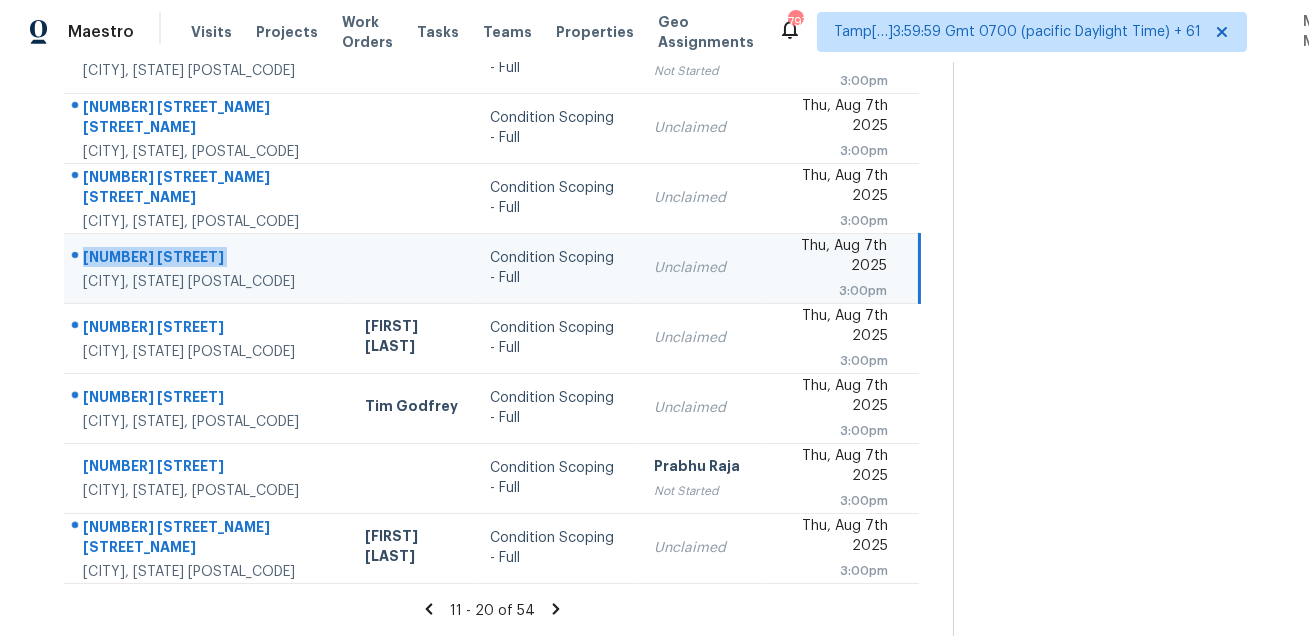click on "[NUMBER] [STREET]" at bounding box center [208, 259] 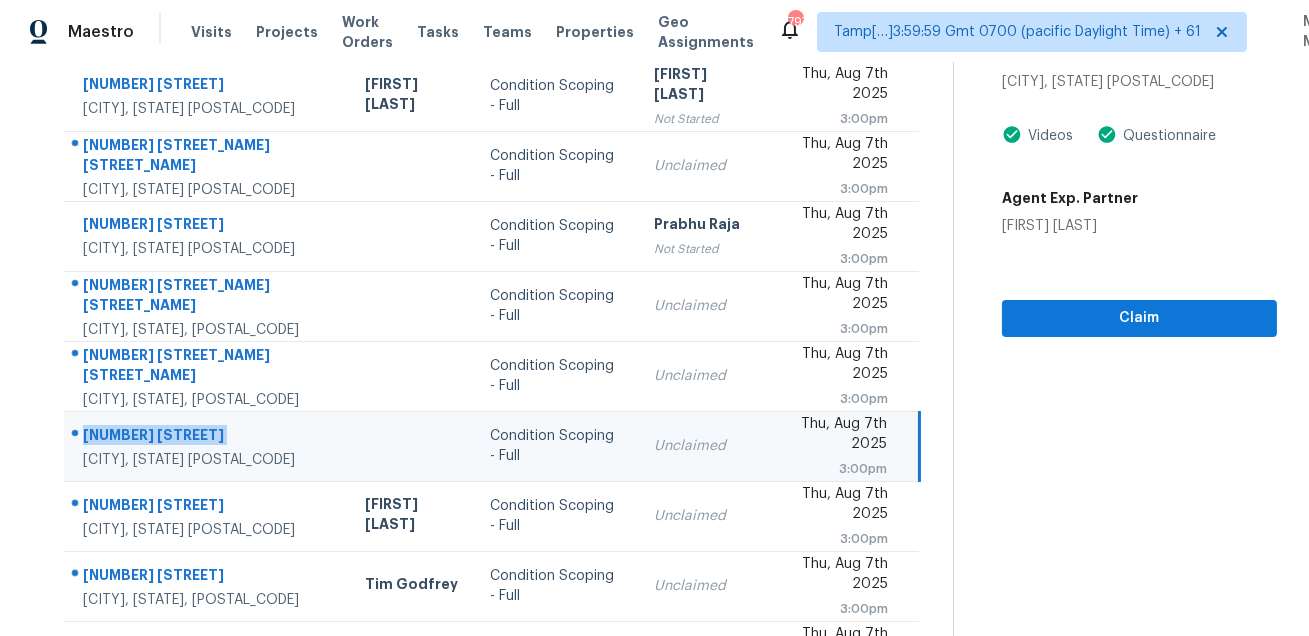 scroll, scrollTop: 158, scrollLeft: 0, axis: vertical 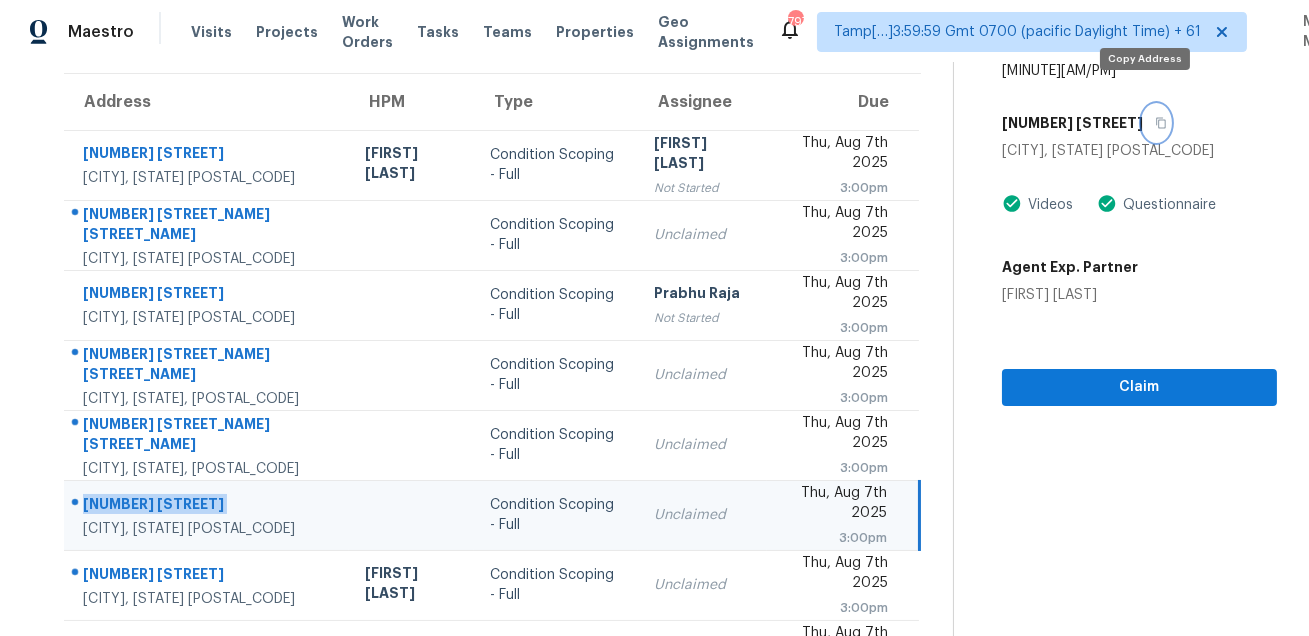 click 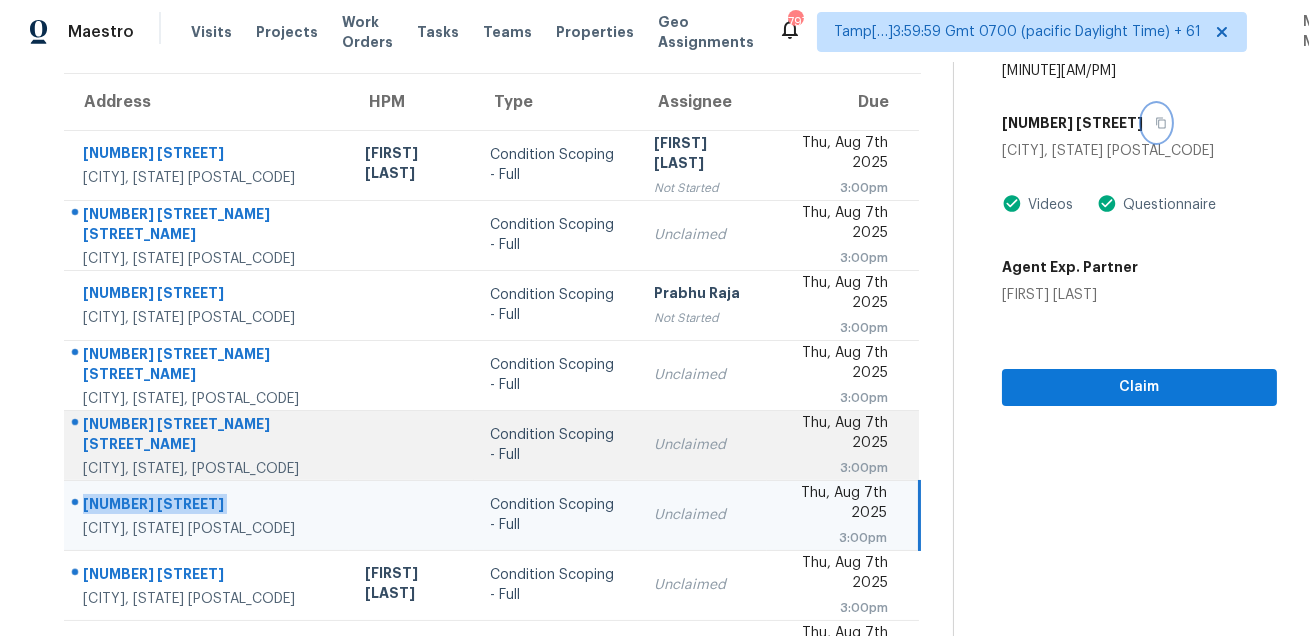 scroll, scrollTop: 405, scrollLeft: 0, axis: vertical 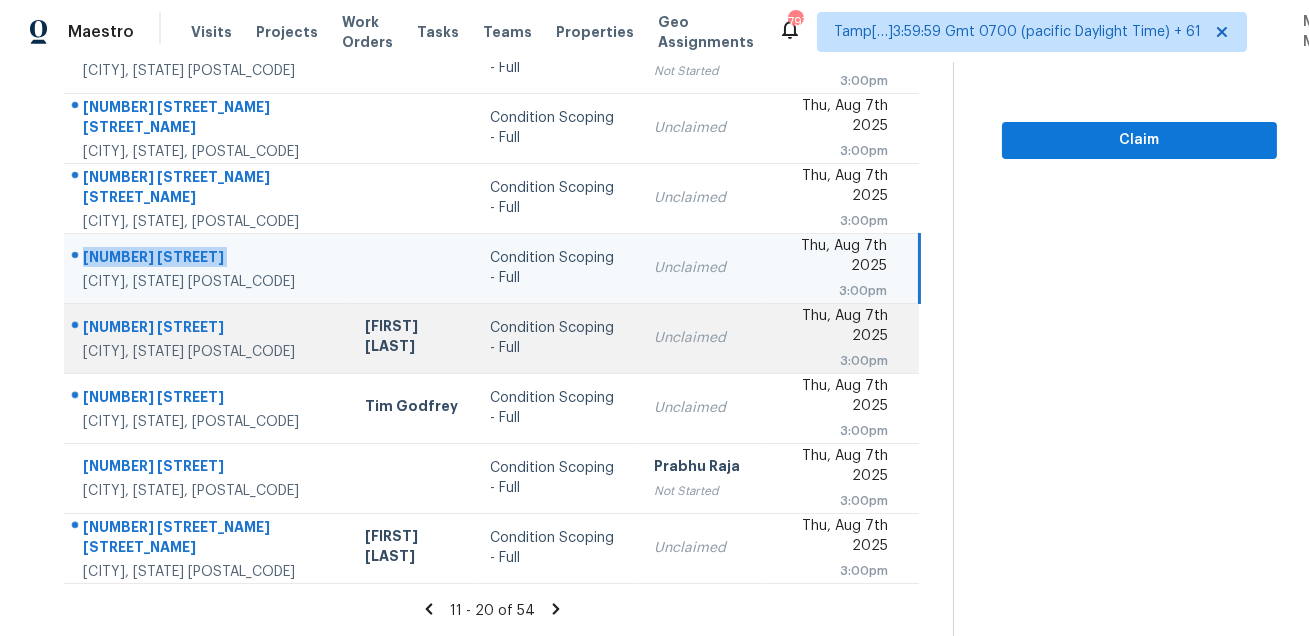 click on "[NUMBER] [STREET]" at bounding box center (208, 329) 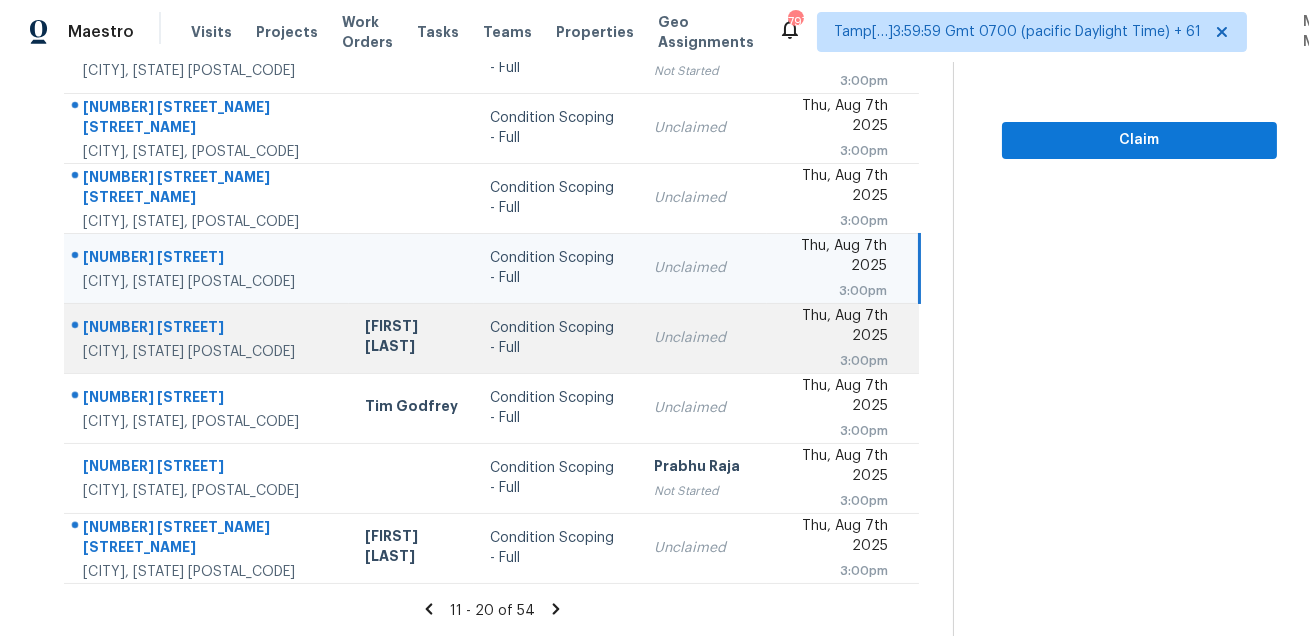 click on "[NUMBER] [STREET]" at bounding box center [208, 329] 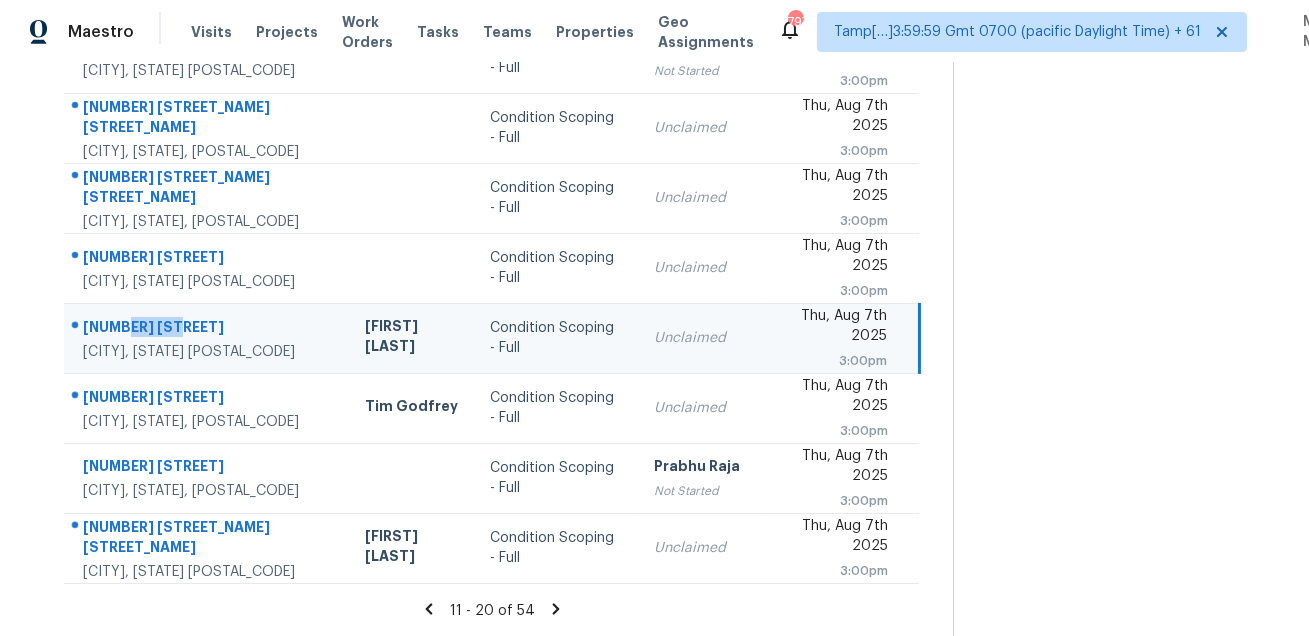 click on "[NUMBER] [STREET]" at bounding box center [208, 329] 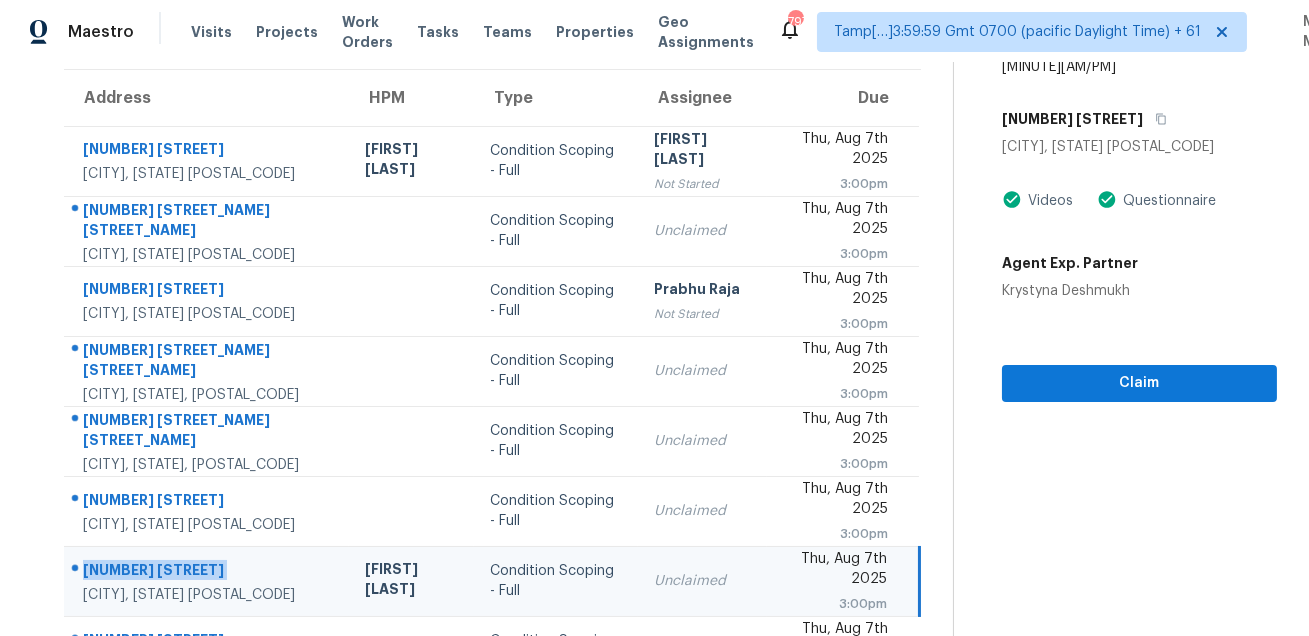 scroll, scrollTop: 39, scrollLeft: 0, axis: vertical 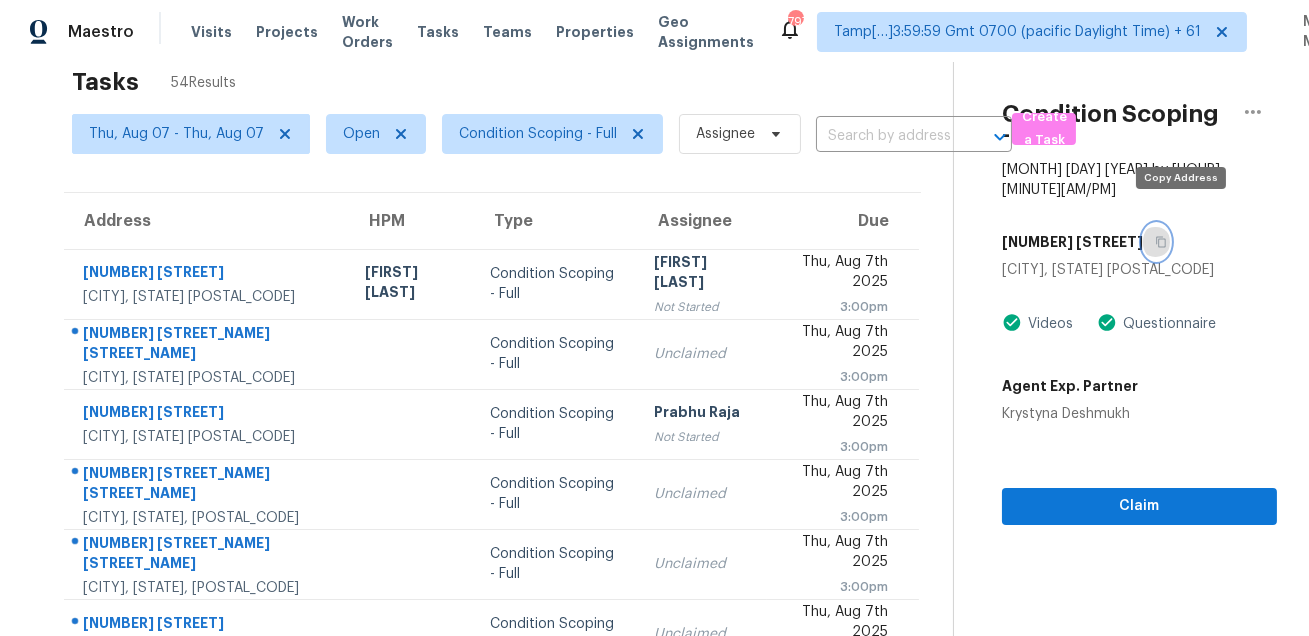 click 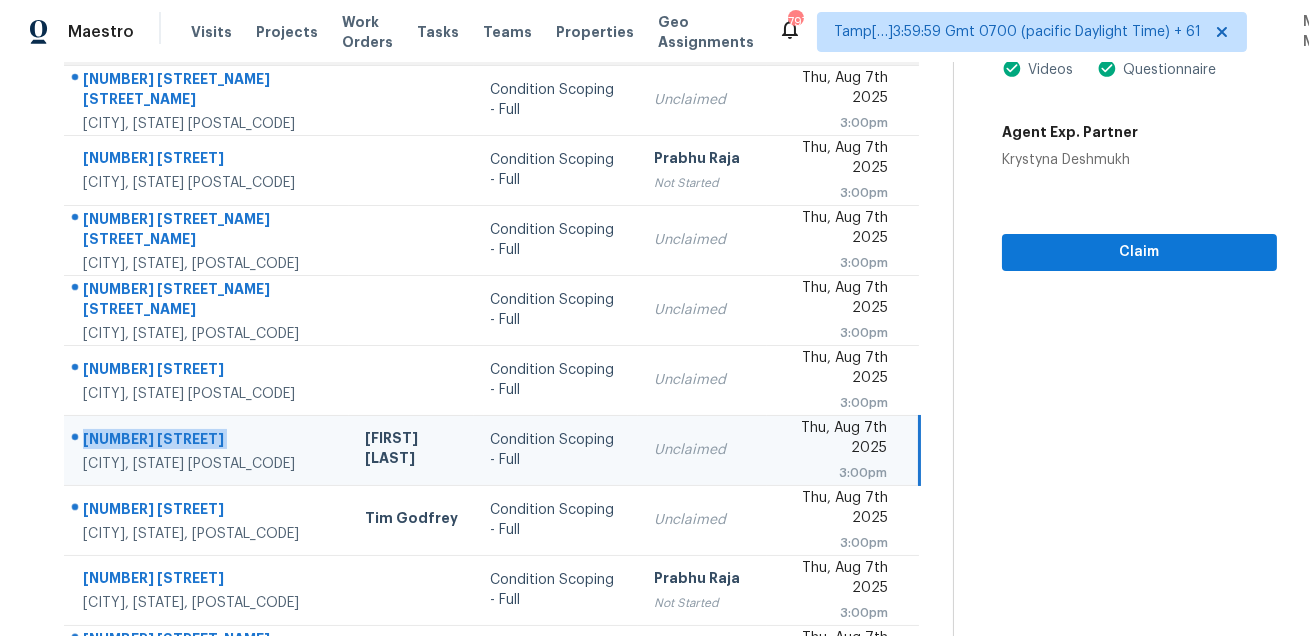 scroll, scrollTop: 359, scrollLeft: 0, axis: vertical 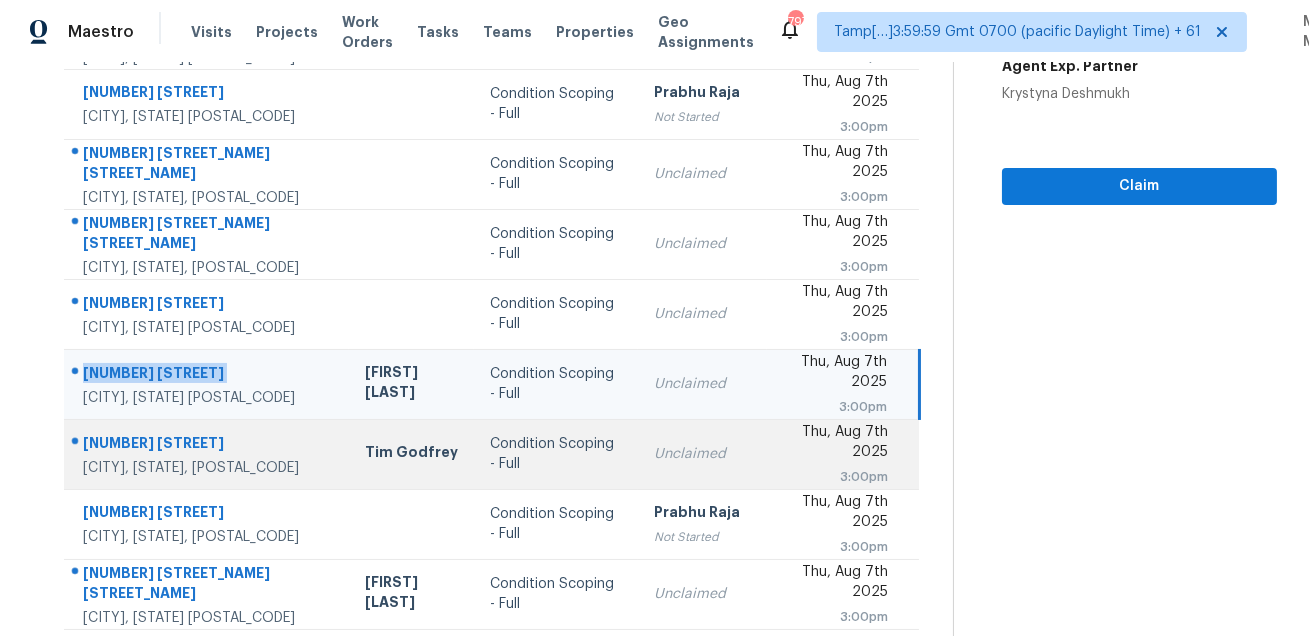 click on "[NUMBER] [STREET]" at bounding box center (208, 445) 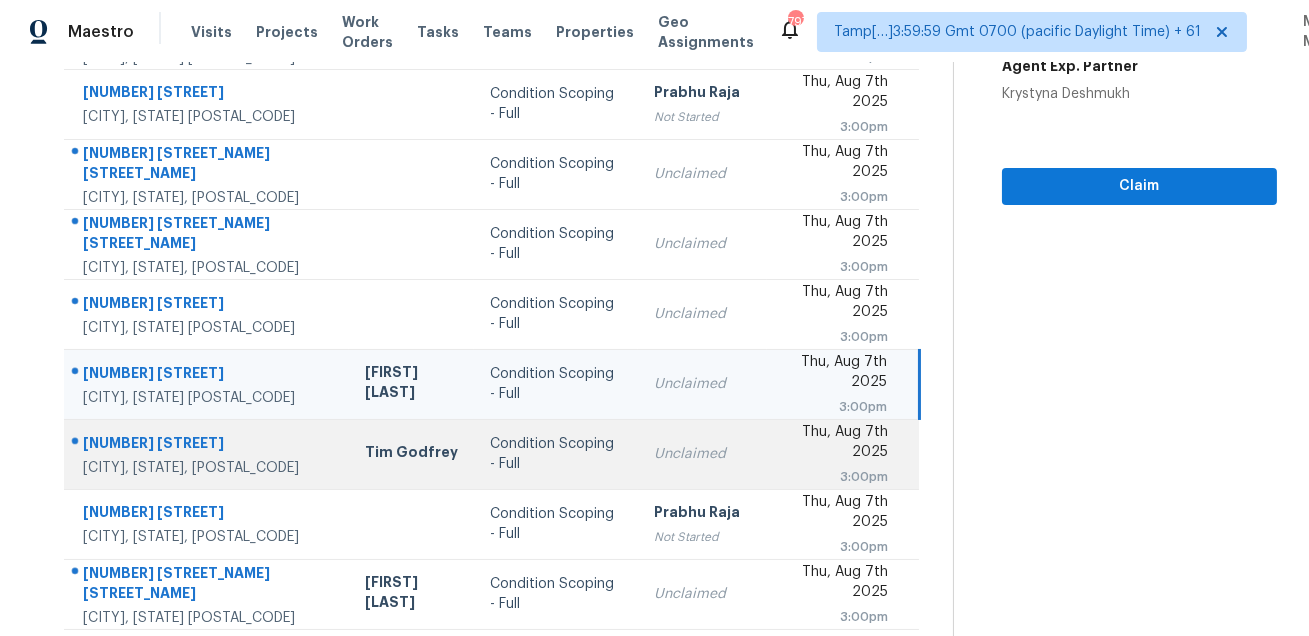 click on "[NUMBER] [STREET]" at bounding box center [208, 445] 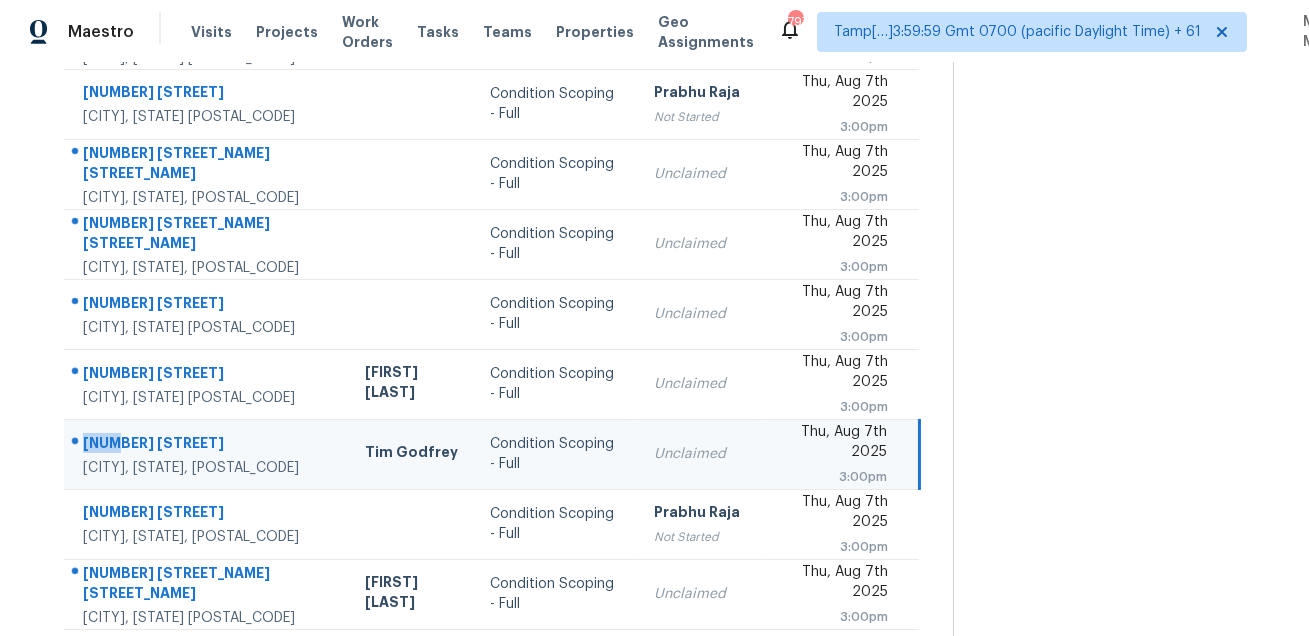 click on "[NUMBER] [STREET]" at bounding box center (208, 445) 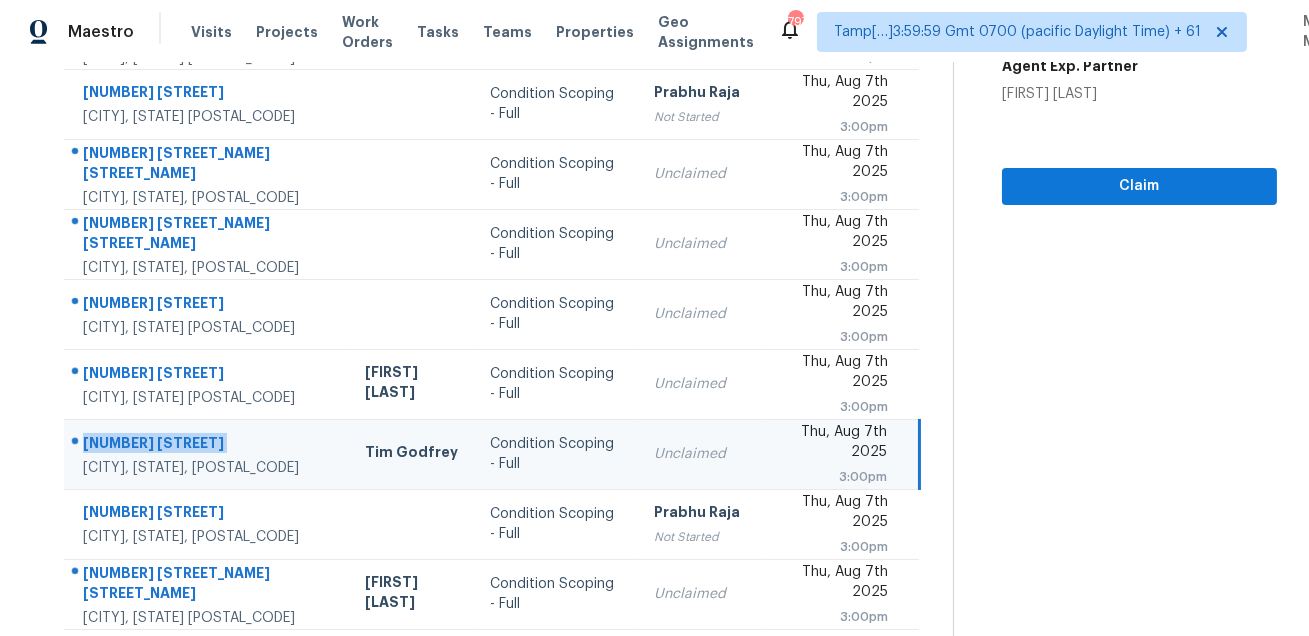 scroll, scrollTop: 61, scrollLeft: 0, axis: vertical 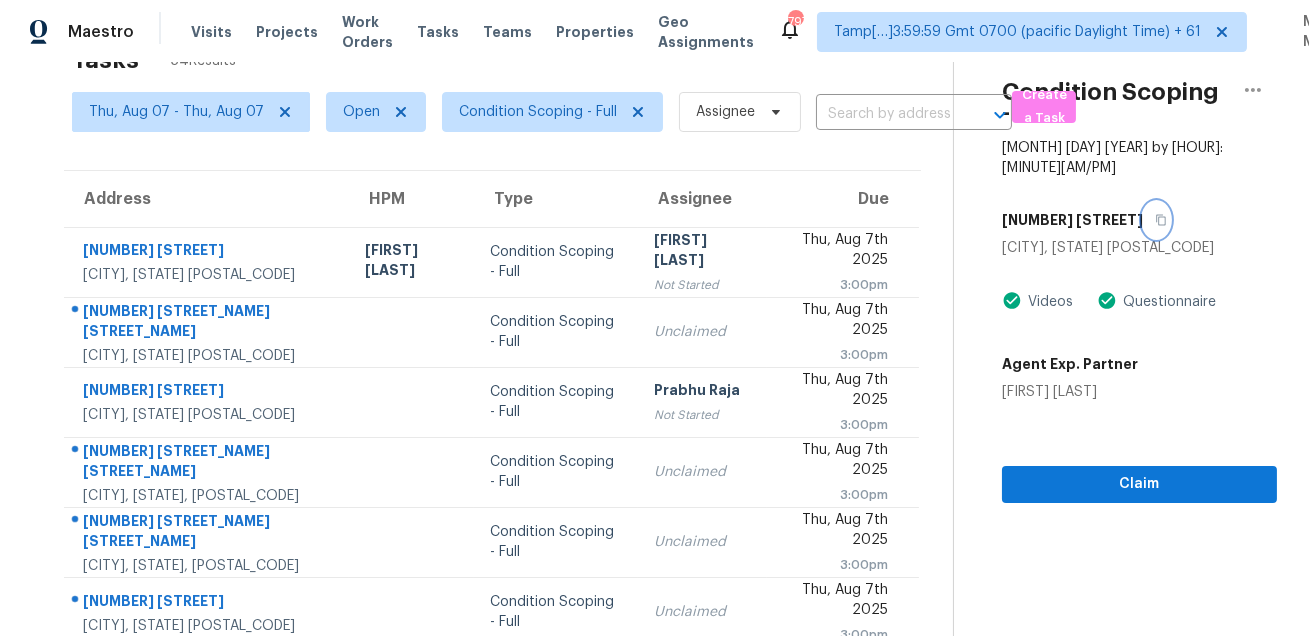 click 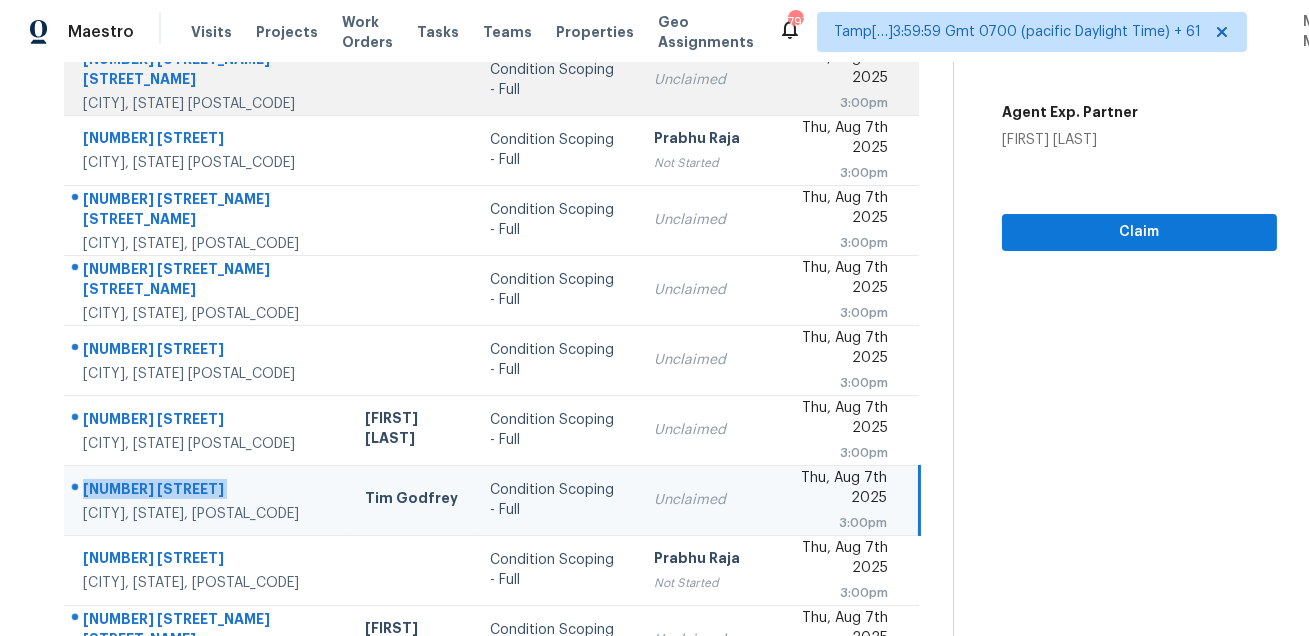 scroll, scrollTop: 405, scrollLeft: 0, axis: vertical 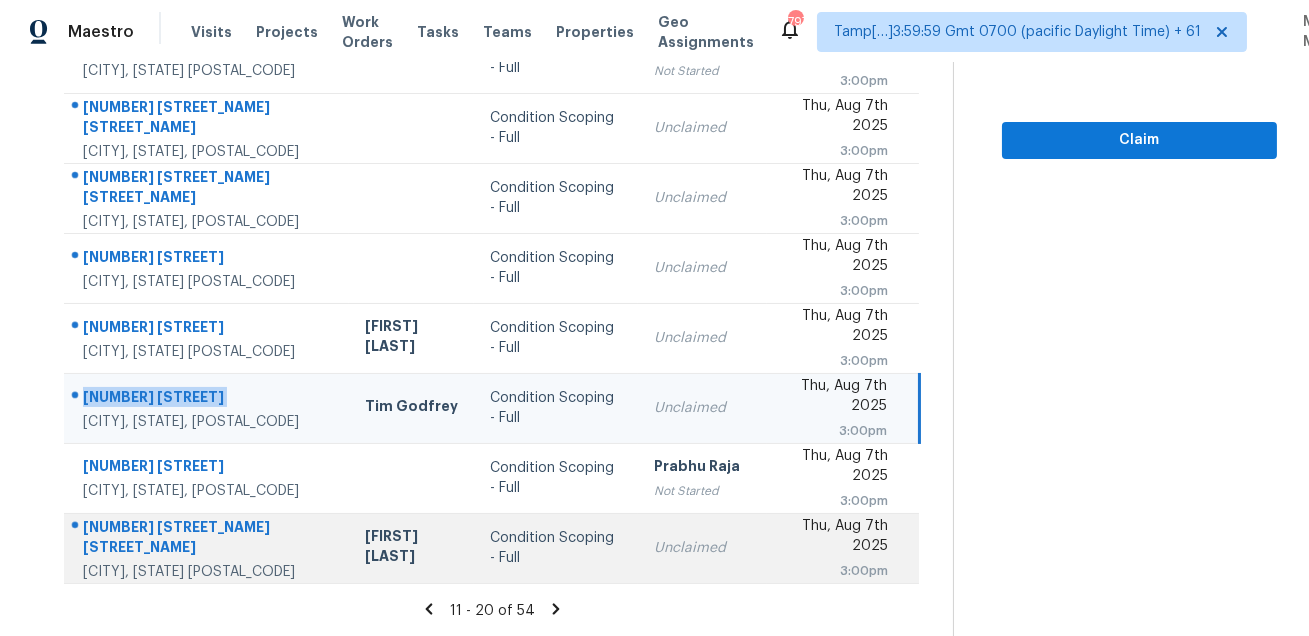 click on "[NUMBER] [STREET_NAME] [STREET_NAME]" at bounding box center (208, 539) 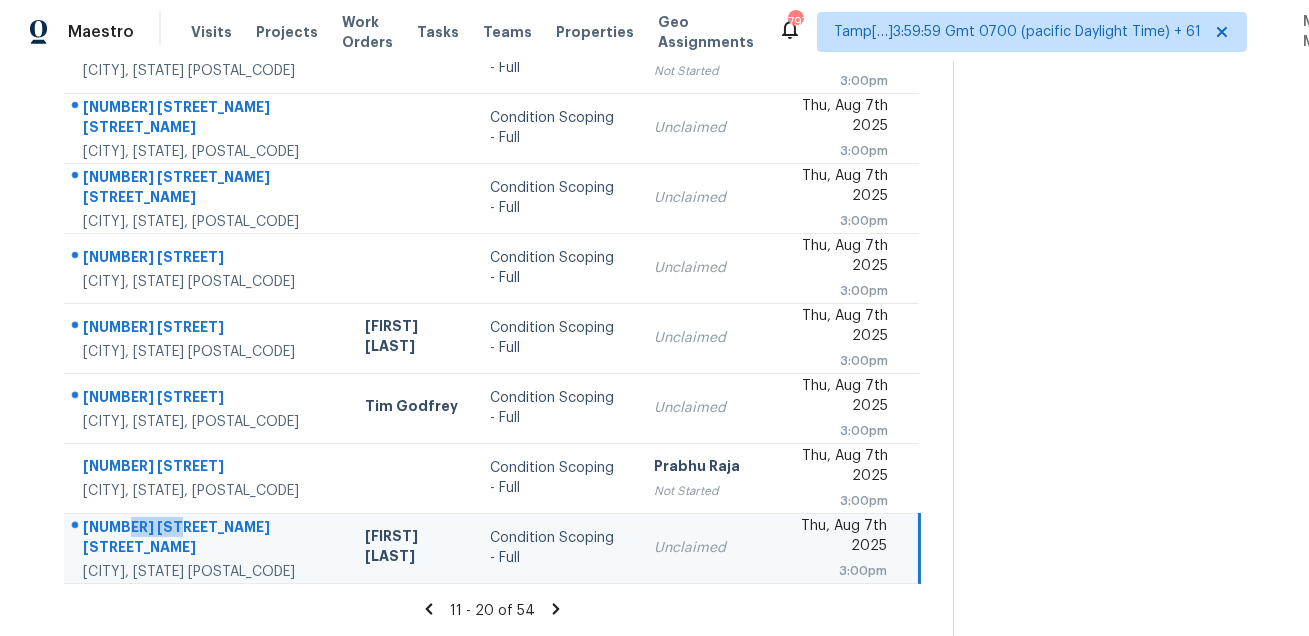 click on "[NUMBER] [STREET_NAME] [STREET_NAME]" at bounding box center [208, 539] 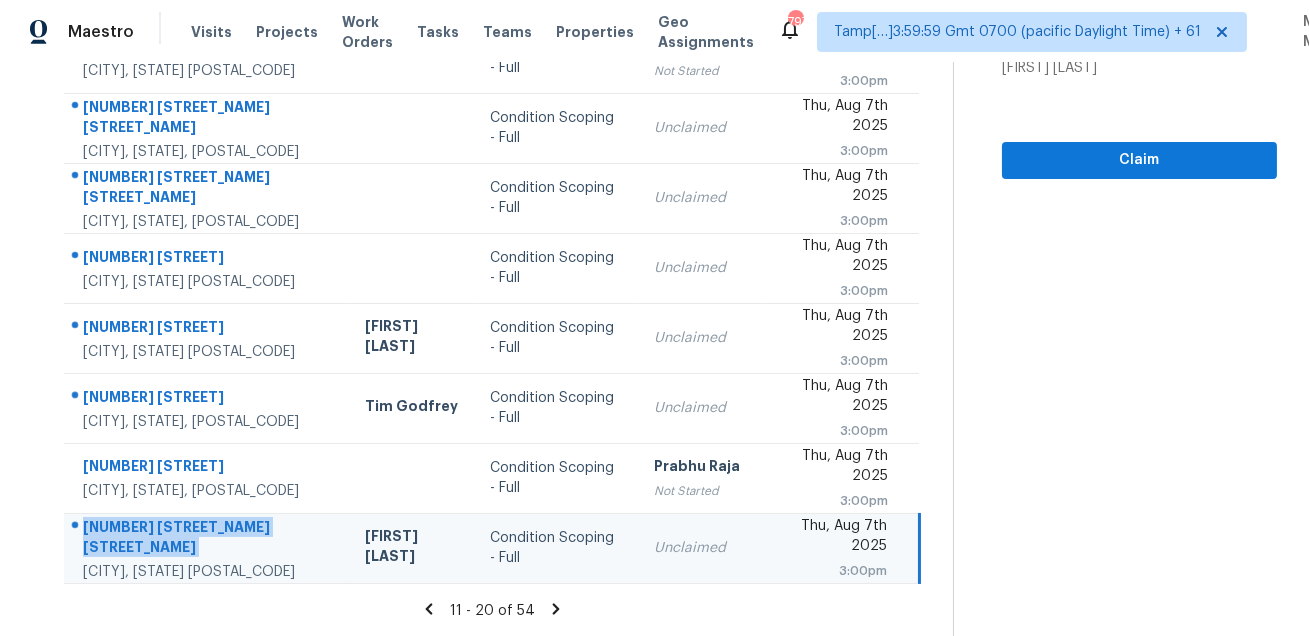 click 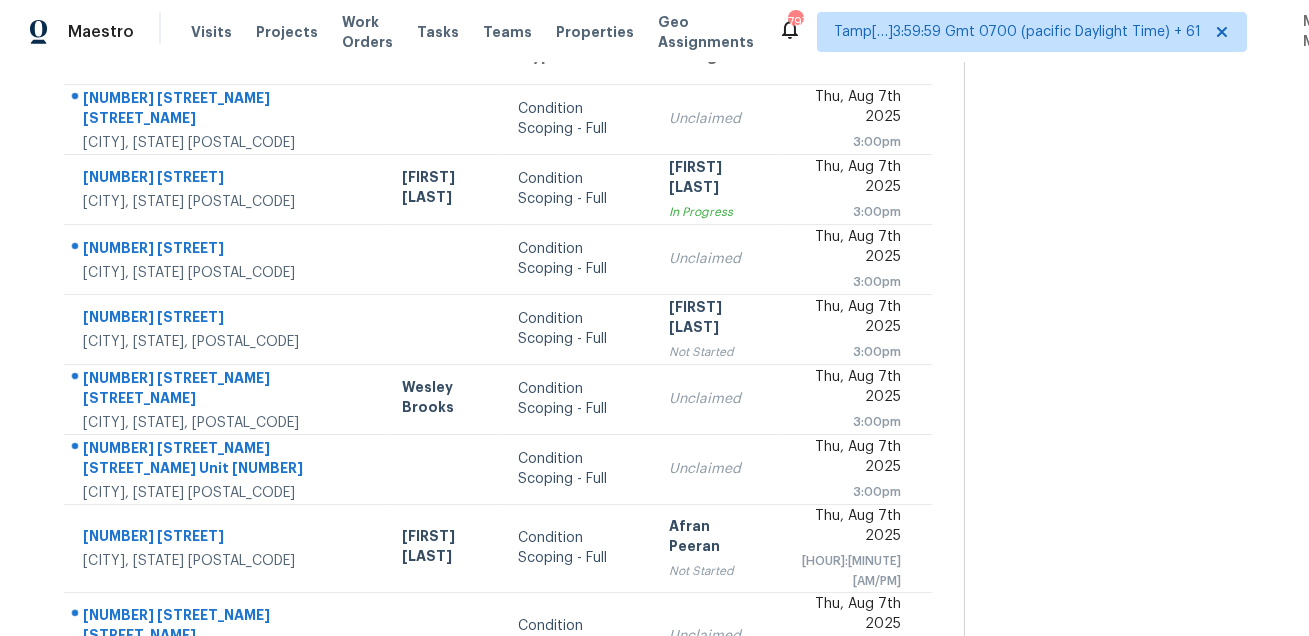 scroll, scrollTop: 0, scrollLeft: 0, axis: both 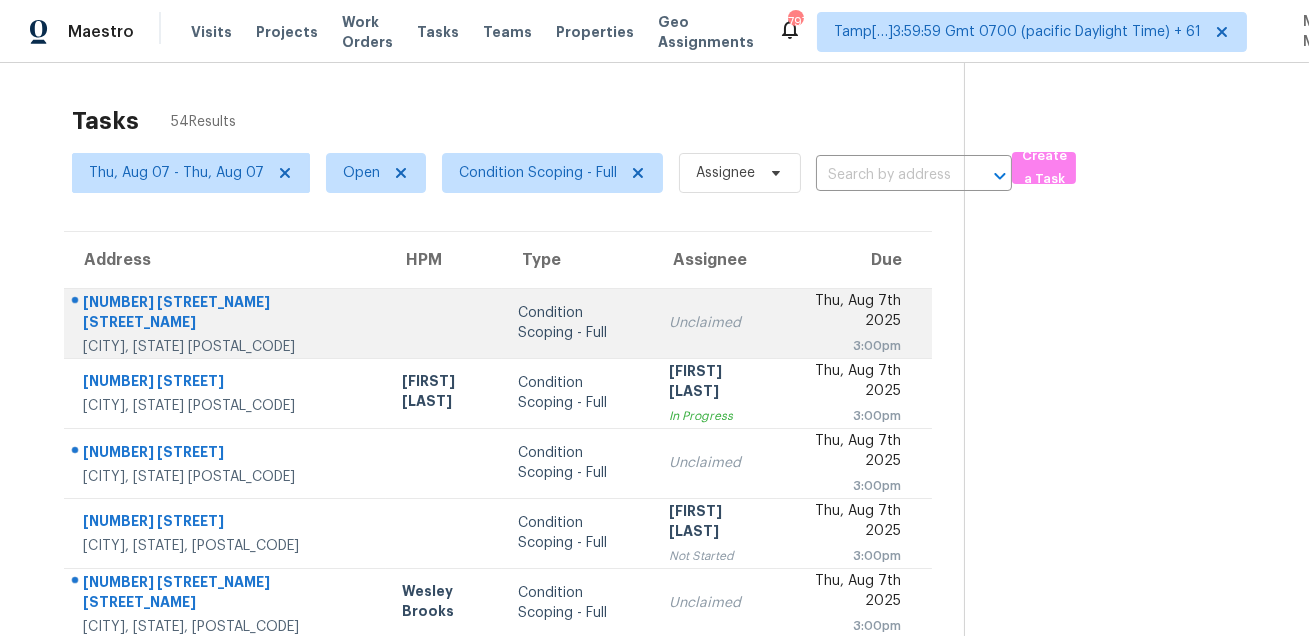 click on "[NUMBER] [STREET_NAME] [STREET_NAME]" at bounding box center [226, 314] 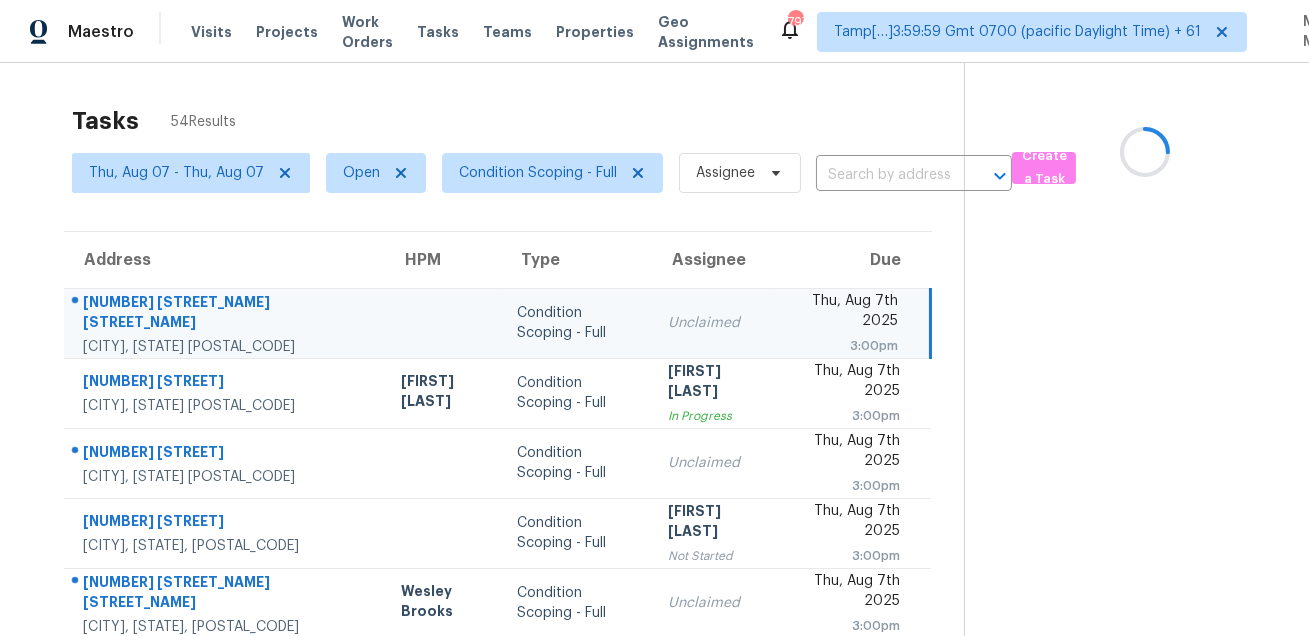 click on "[NUMBER] [STREET_NAME] [STREET_NAME]" at bounding box center [226, 314] 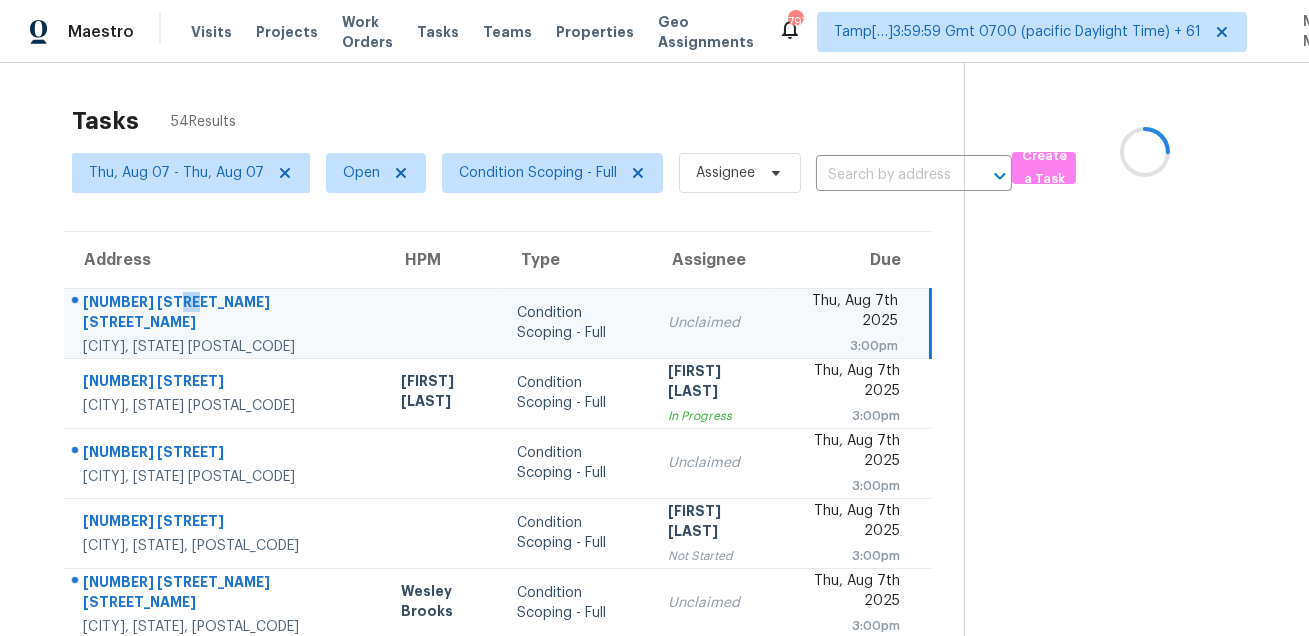 click on "[NUMBER] [STREET_NAME] [STREET_NAME]" at bounding box center (226, 314) 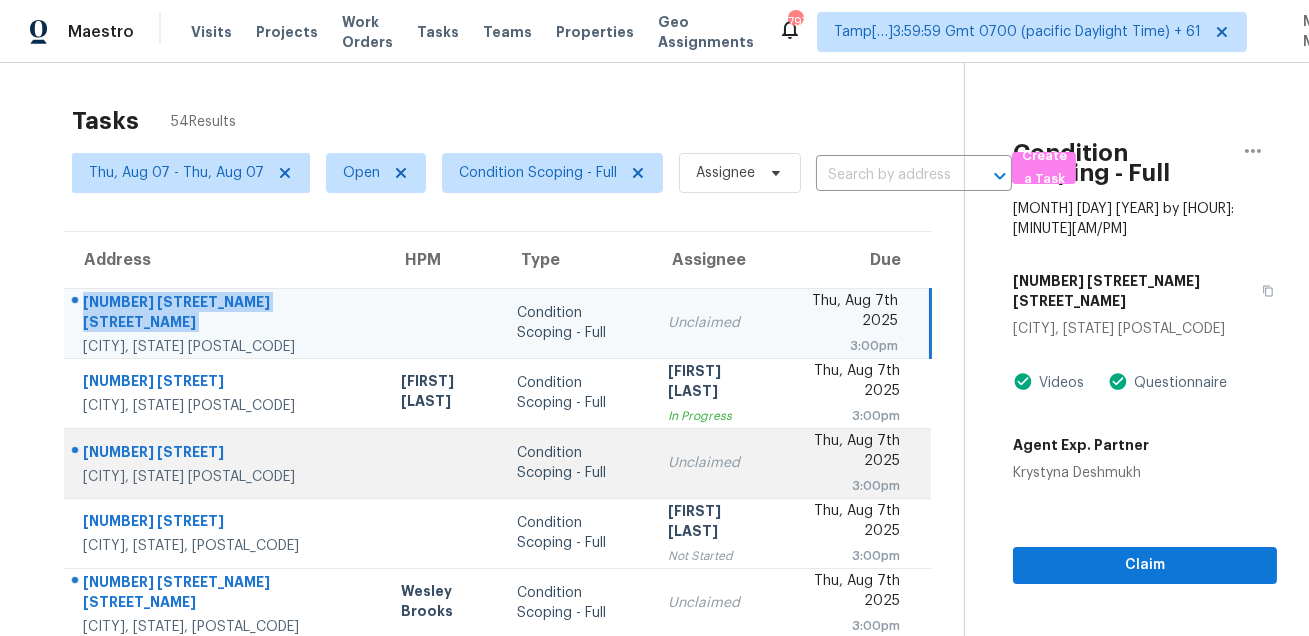 click on "[CITY], [STATE] [POSTAL_CODE]" at bounding box center (226, 477) 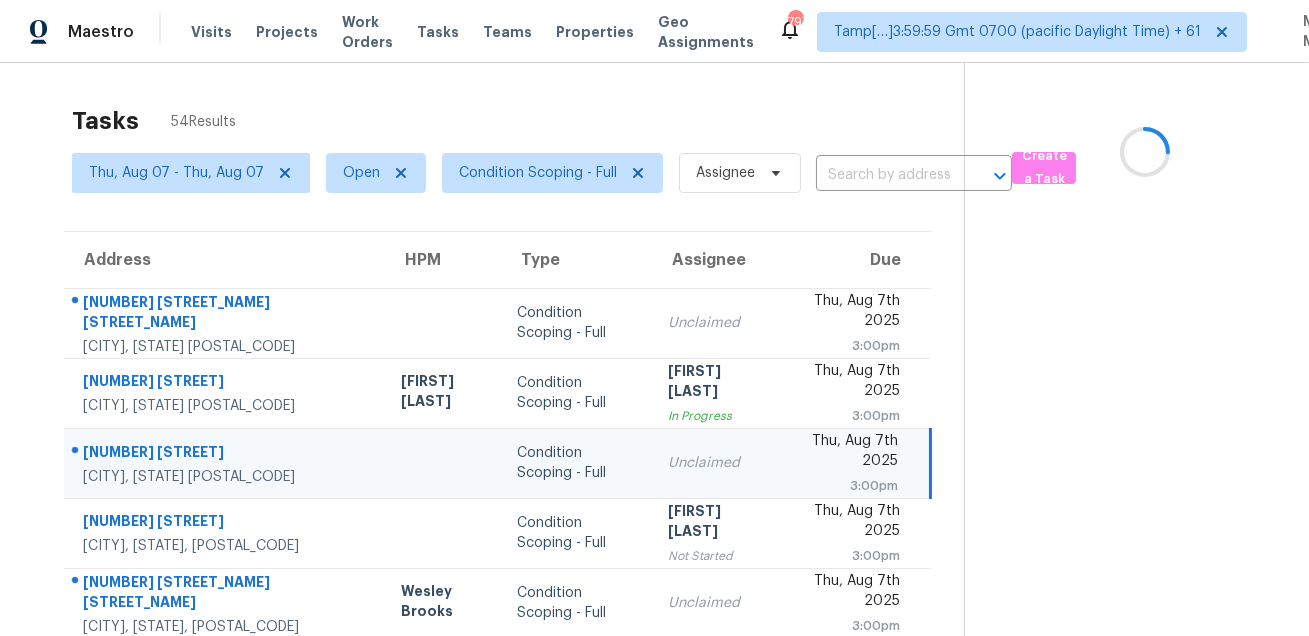 click on "[NUMBER] [STREET]" at bounding box center (226, 454) 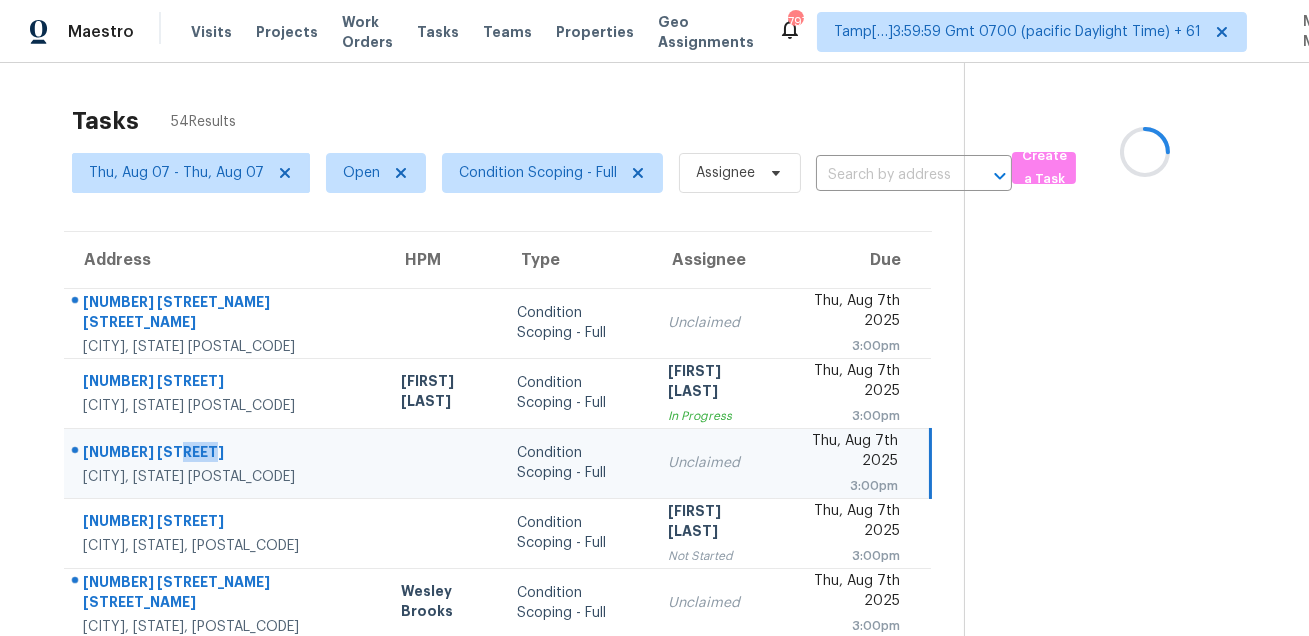 click on "[NUMBER] [STREET]" at bounding box center (226, 454) 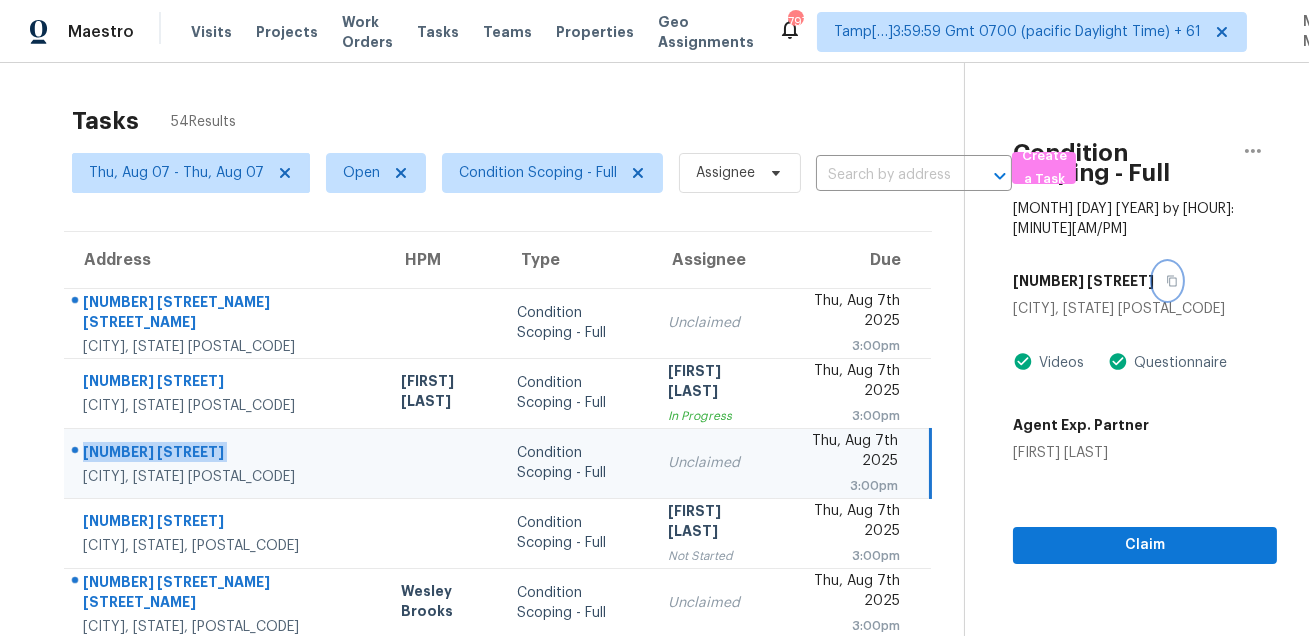 click at bounding box center (1167, 281) 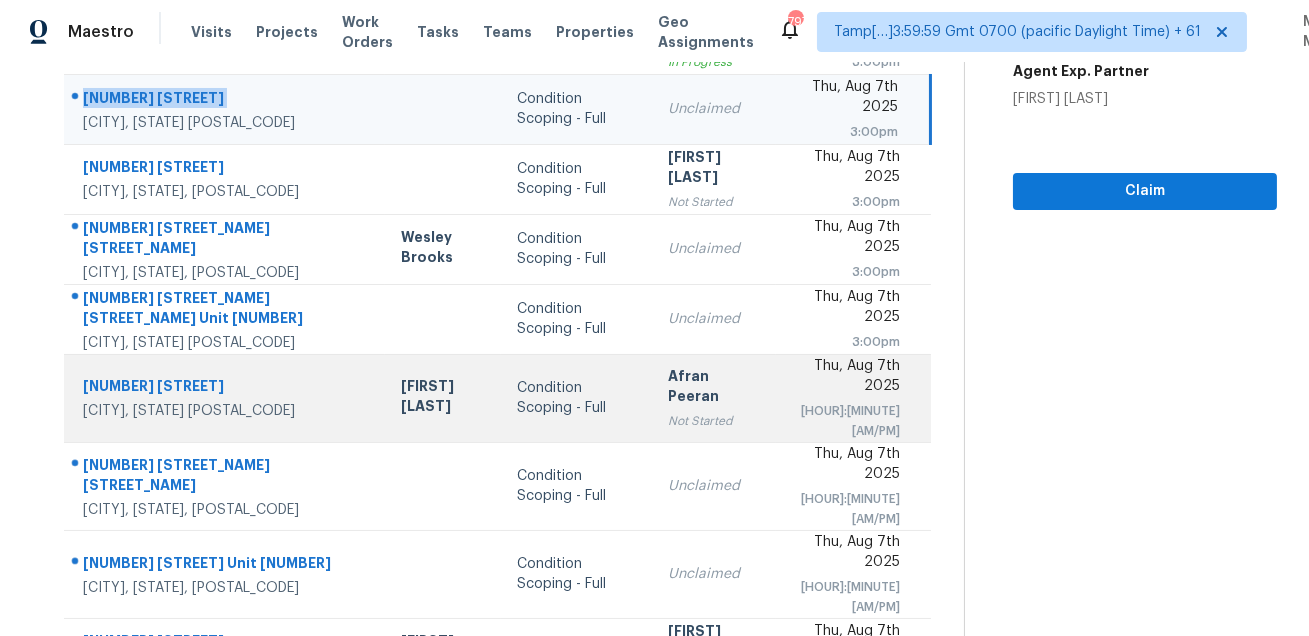 scroll, scrollTop: 309, scrollLeft: 0, axis: vertical 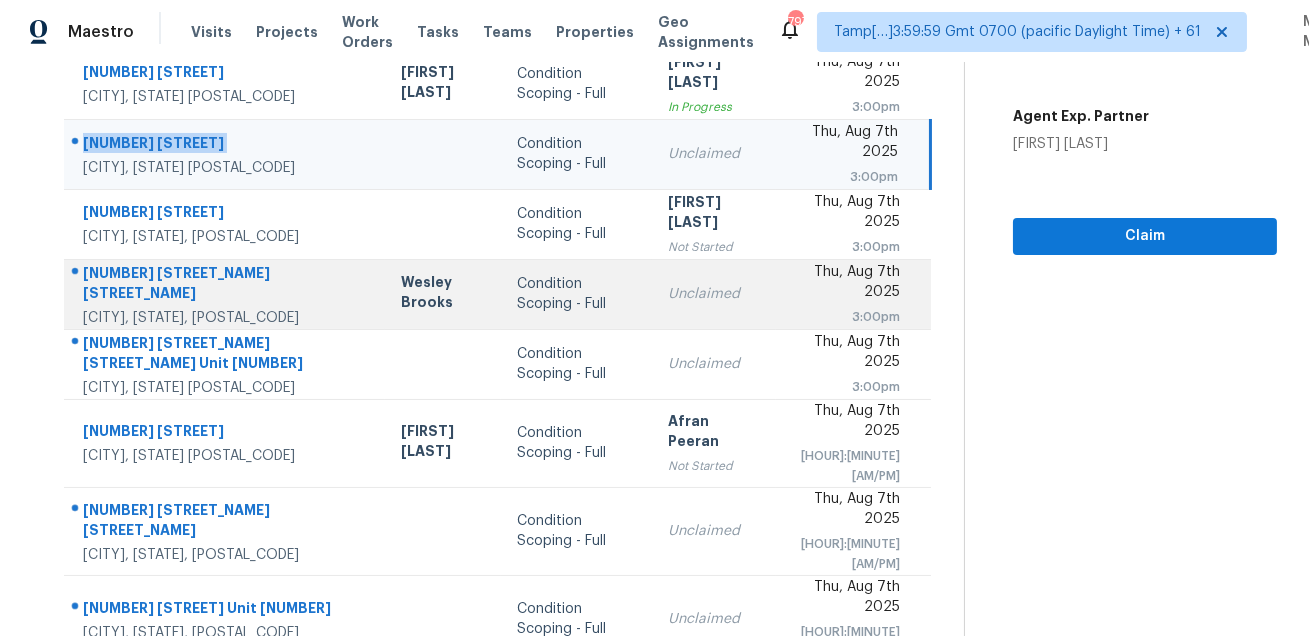 click at bounding box center [217, 274] 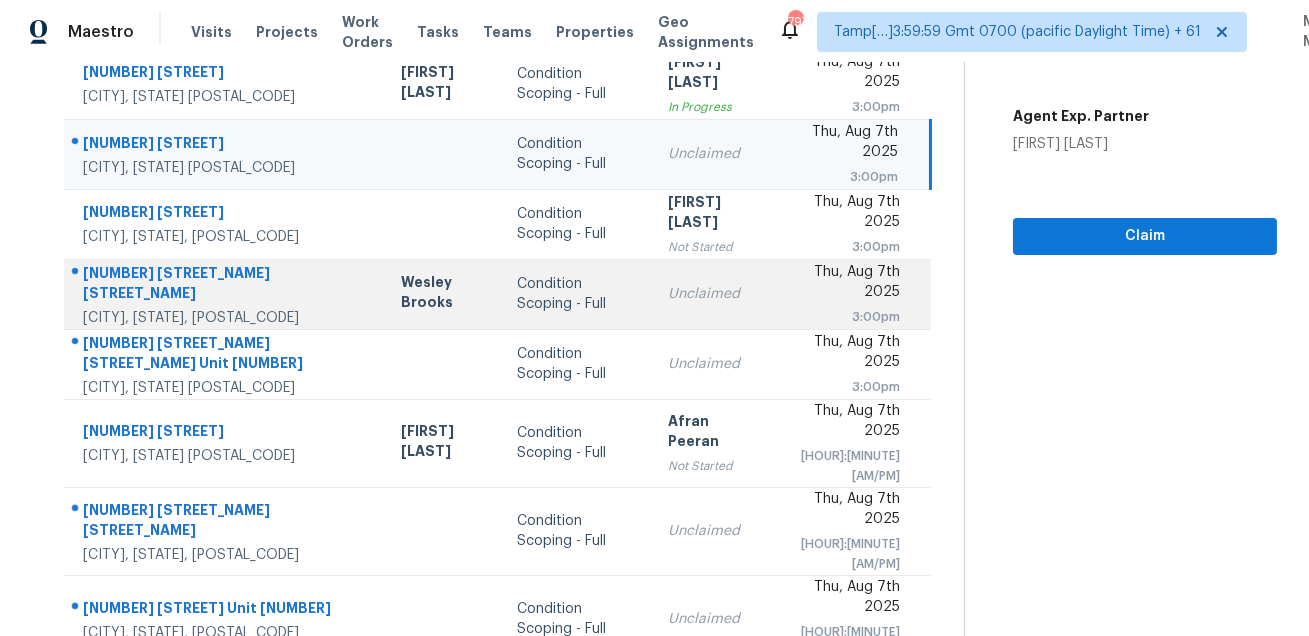 click at bounding box center [217, 274] 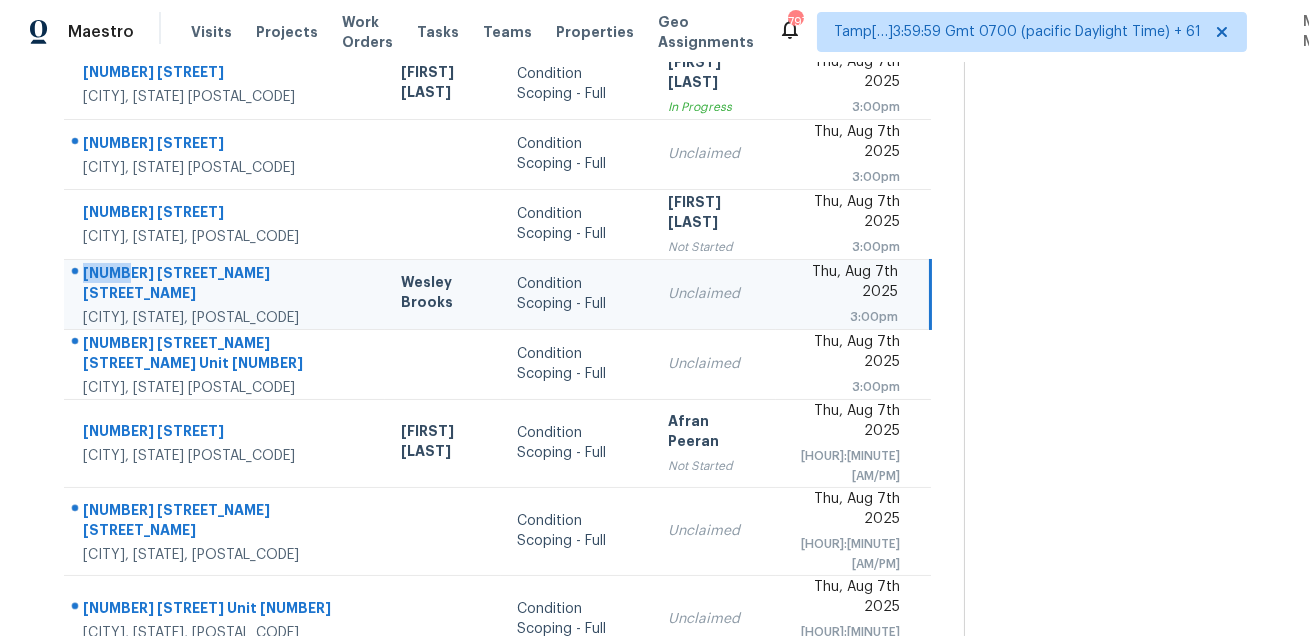 click at bounding box center [217, 274] 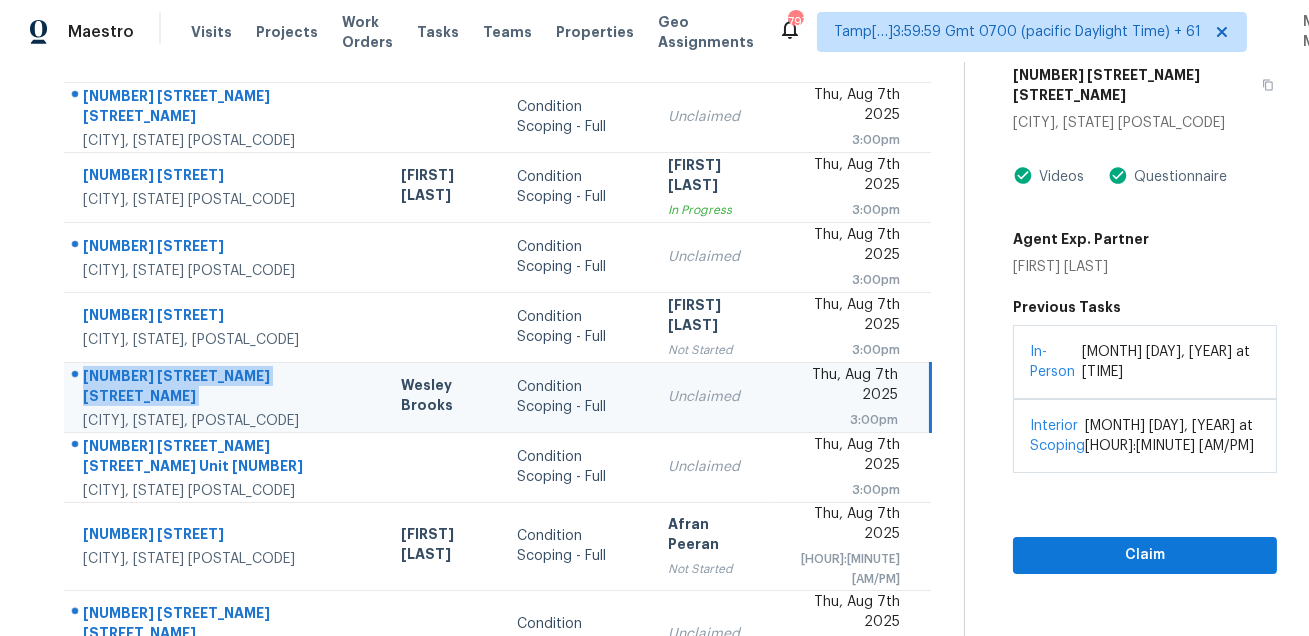 scroll, scrollTop: 176, scrollLeft: 0, axis: vertical 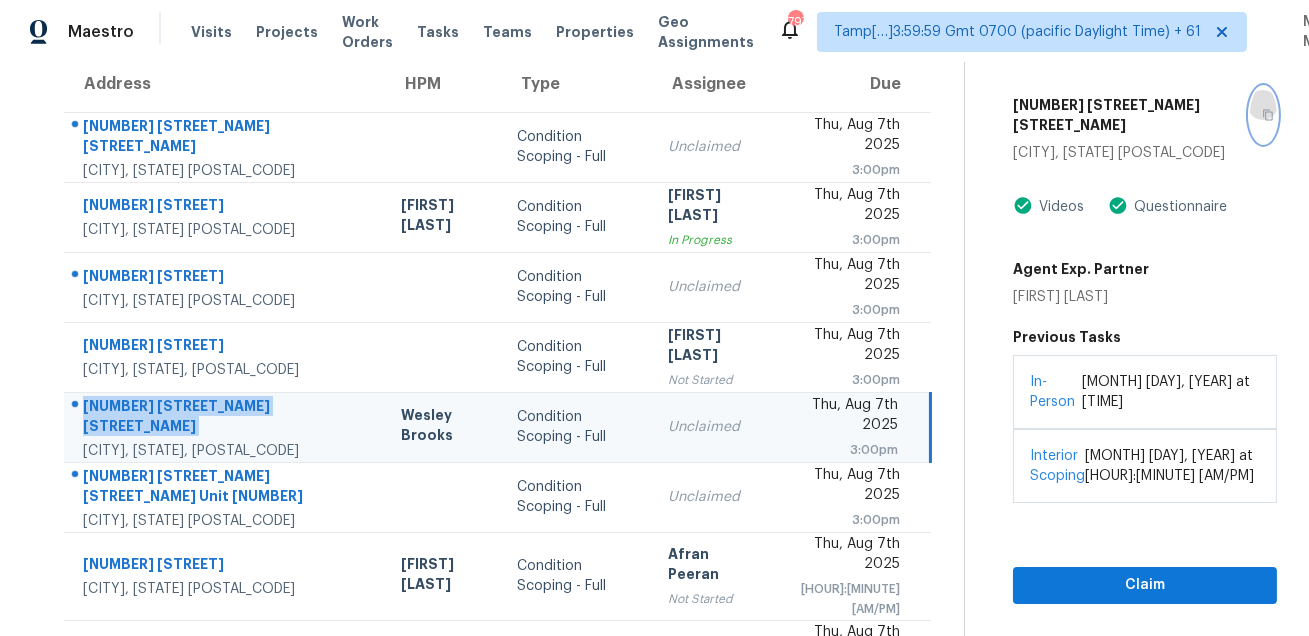 click at bounding box center (1263, 115) 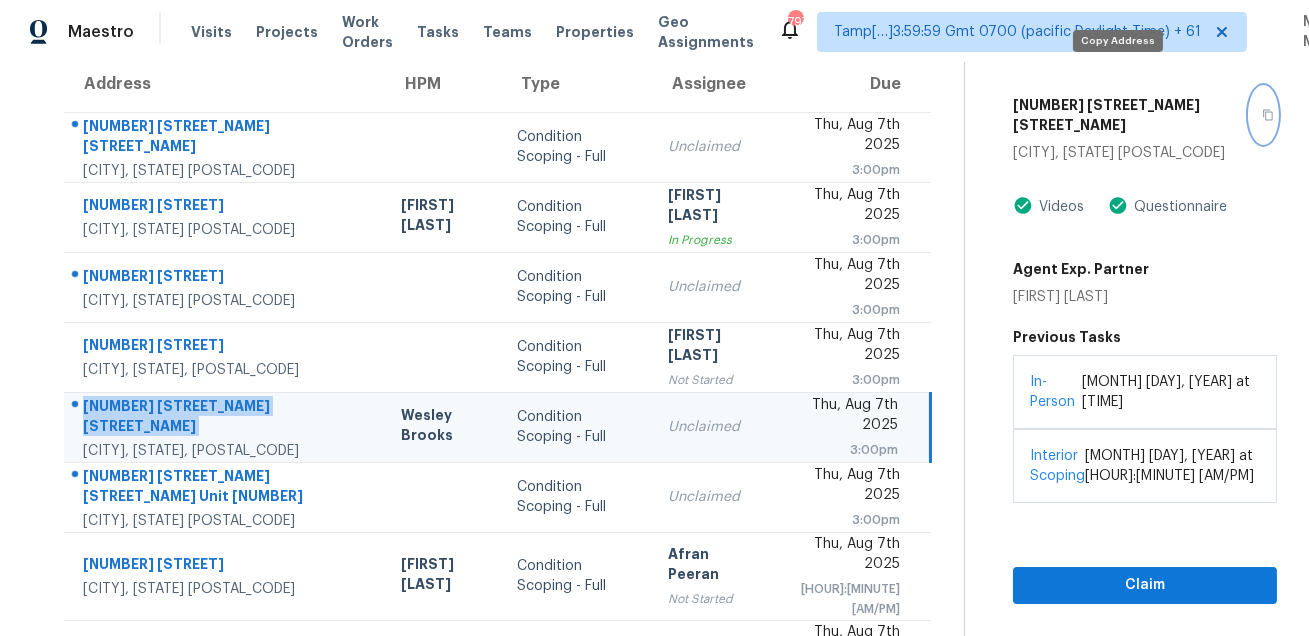 click at bounding box center [1263, 115] 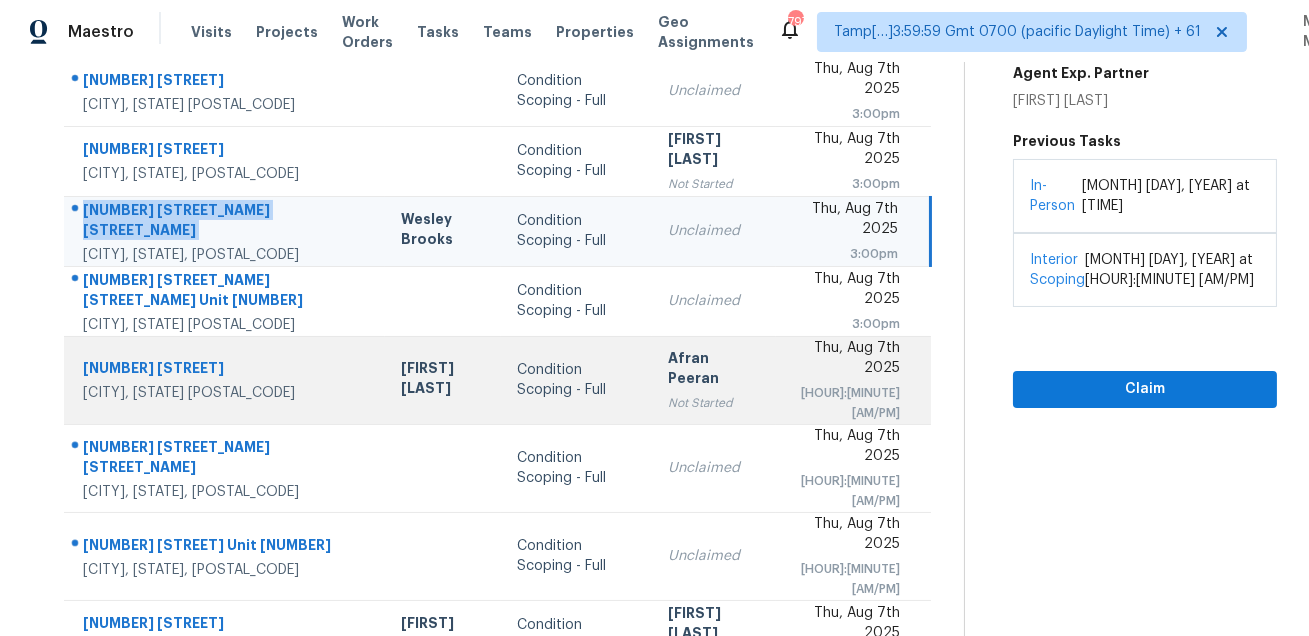 scroll, scrollTop: 397, scrollLeft: 0, axis: vertical 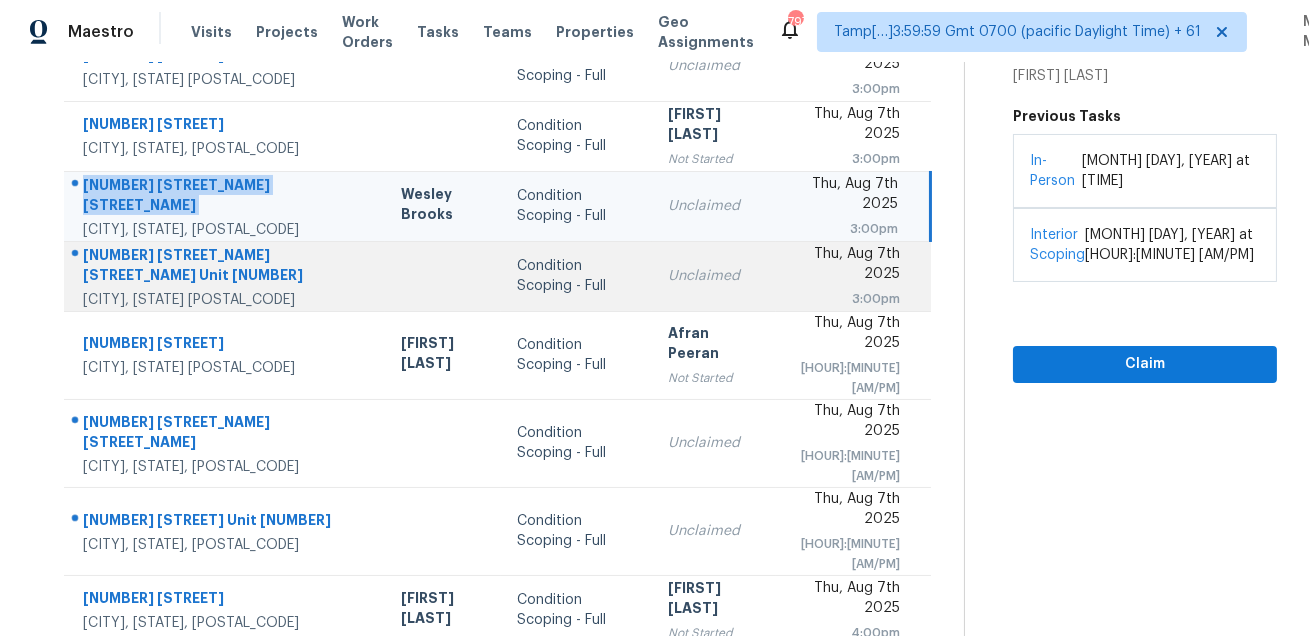 click on "[NUMBER] [STREET_NAME] [STREET_NAME] Unit [NUMBER]" at bounding box center [226, 267] 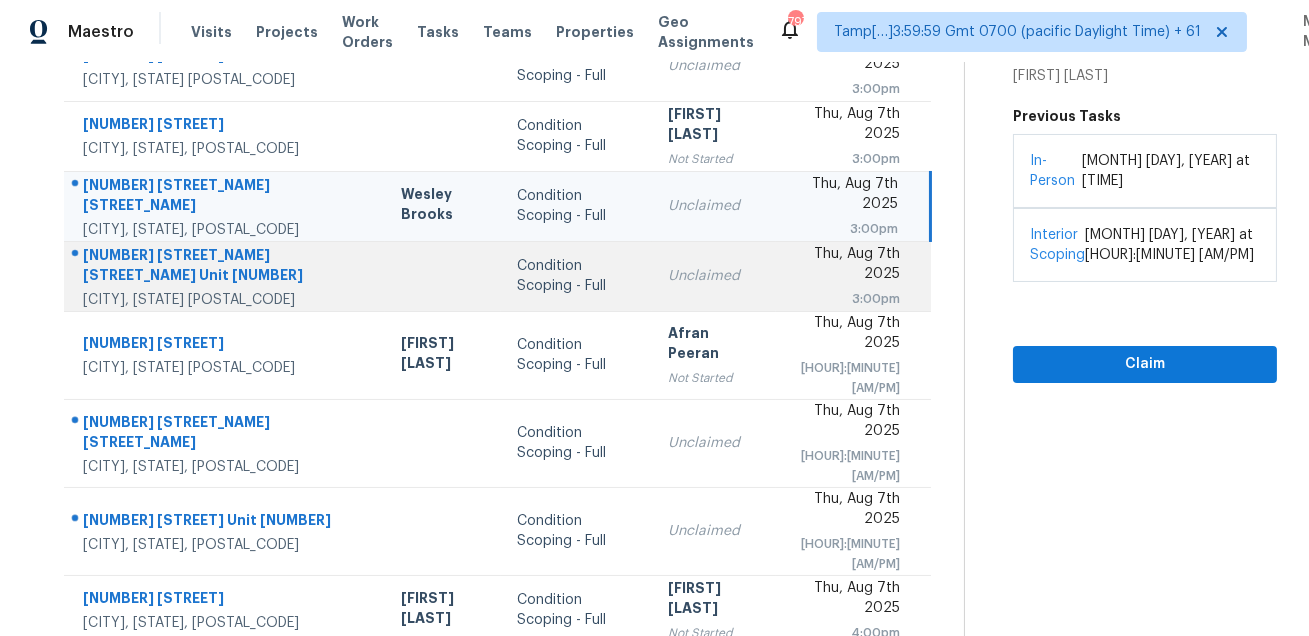 click on "[NUMBER] [STREET_NAME] [STREET_NAME] Unit [NUMBER]" at bounding box center [226, 267] 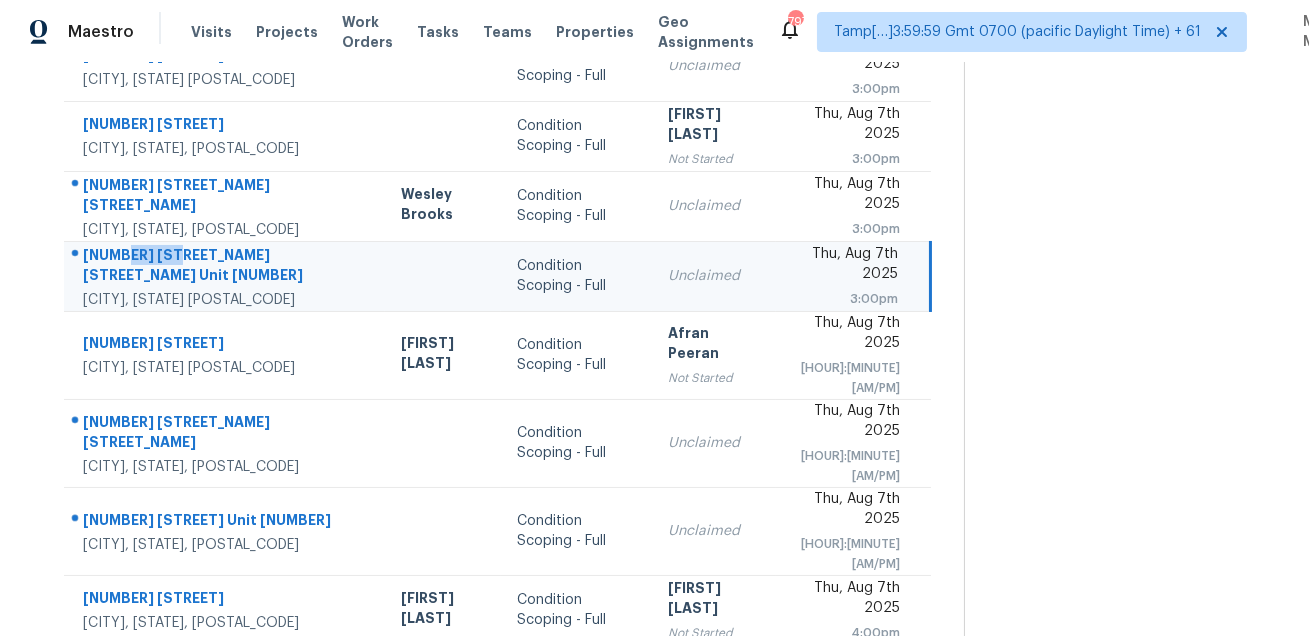 click on "[NUMBER] [STREET_NAME] [STREET_NAME] Unit [NUMBER]" at bounding box center [226, 267] 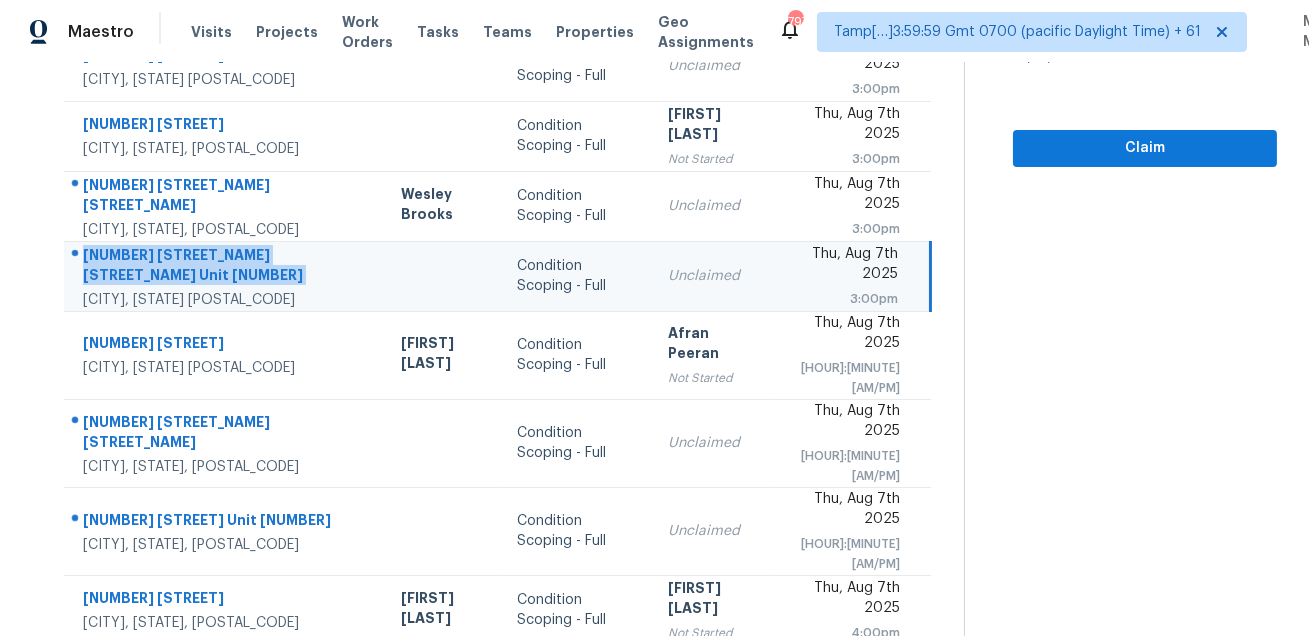 scroll, scrollTop: 145, scrollLeft: 0, axis: vertical 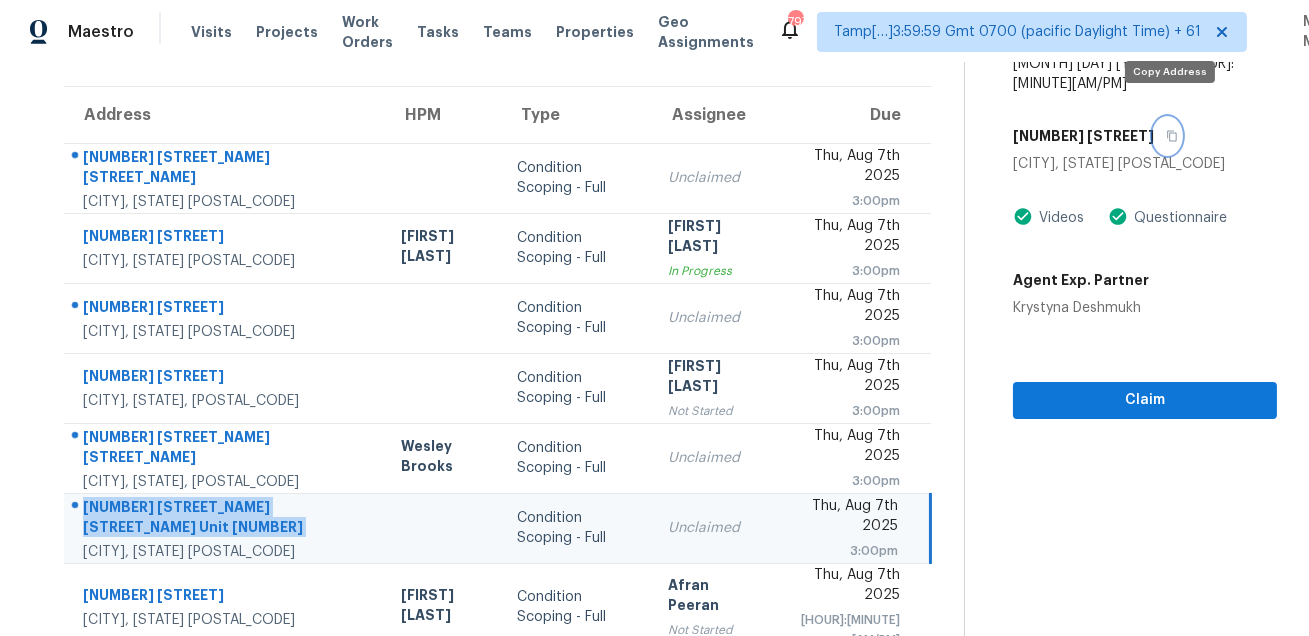 click 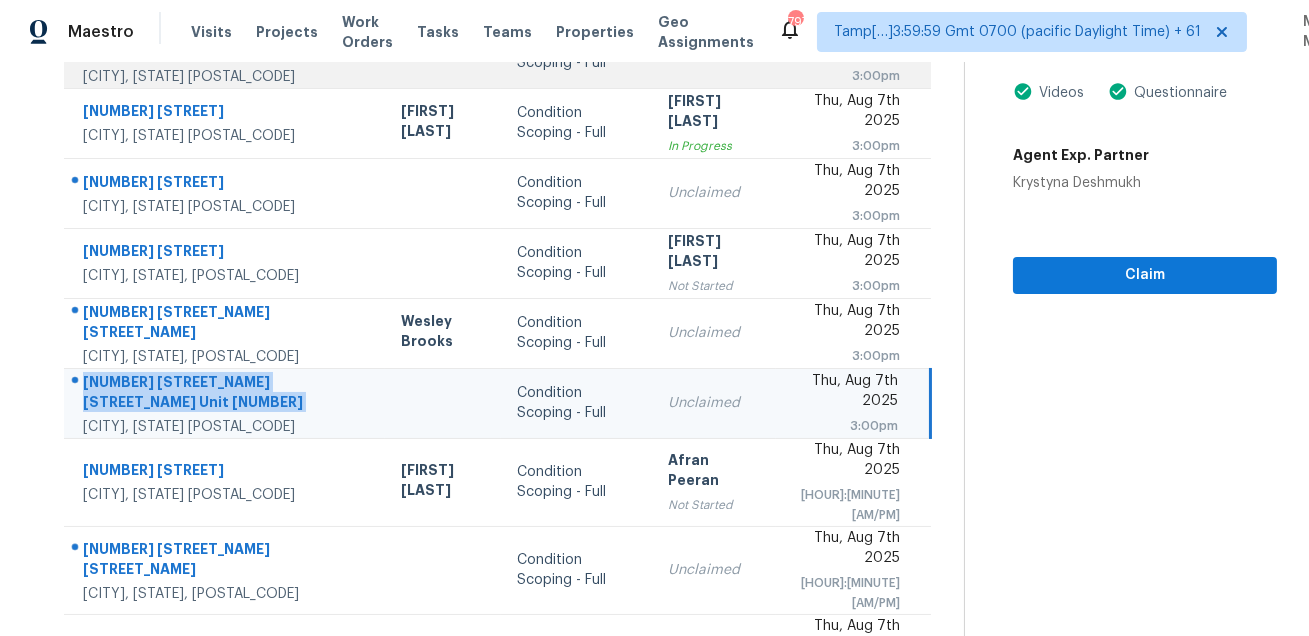 scroll, scrollTop: 405, scrollLeft: 0, axis: vertical 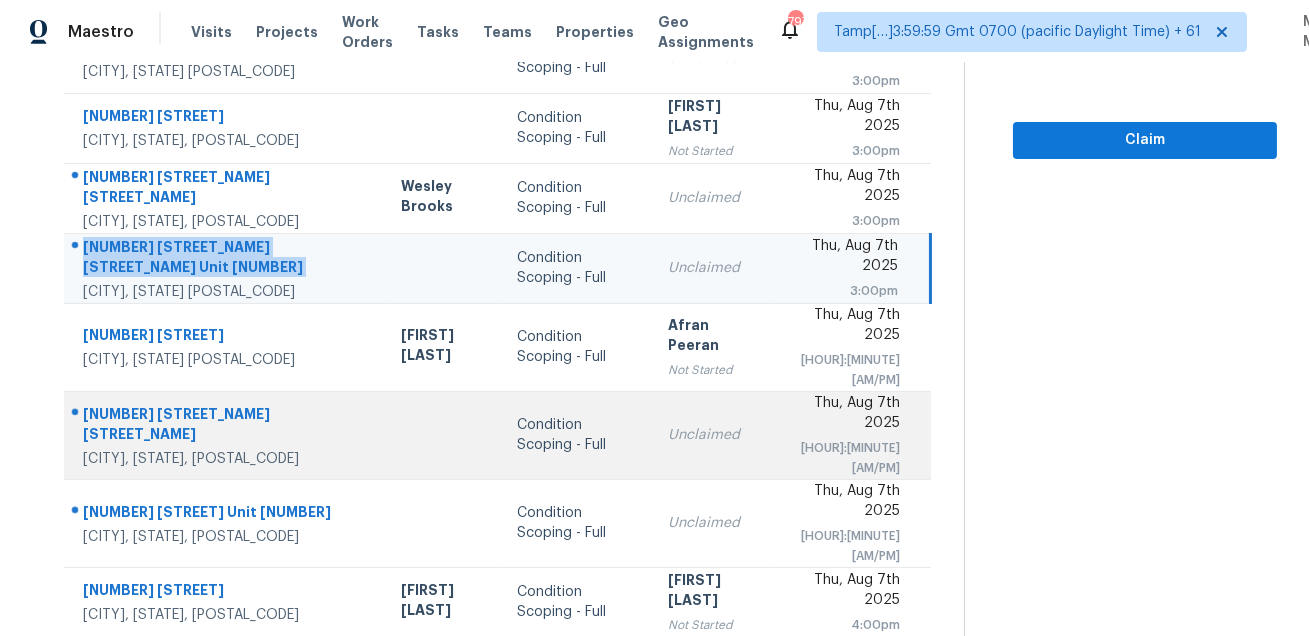 click at bounding box center (217, 415) 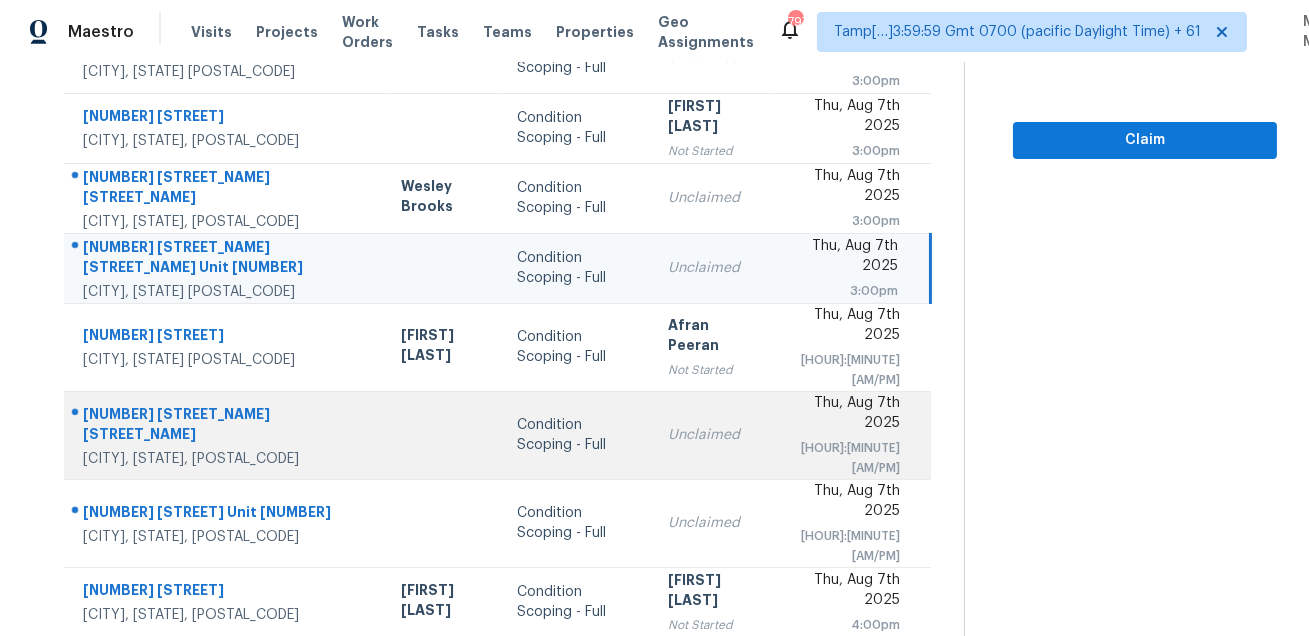 click at bounding box center (217, 415) 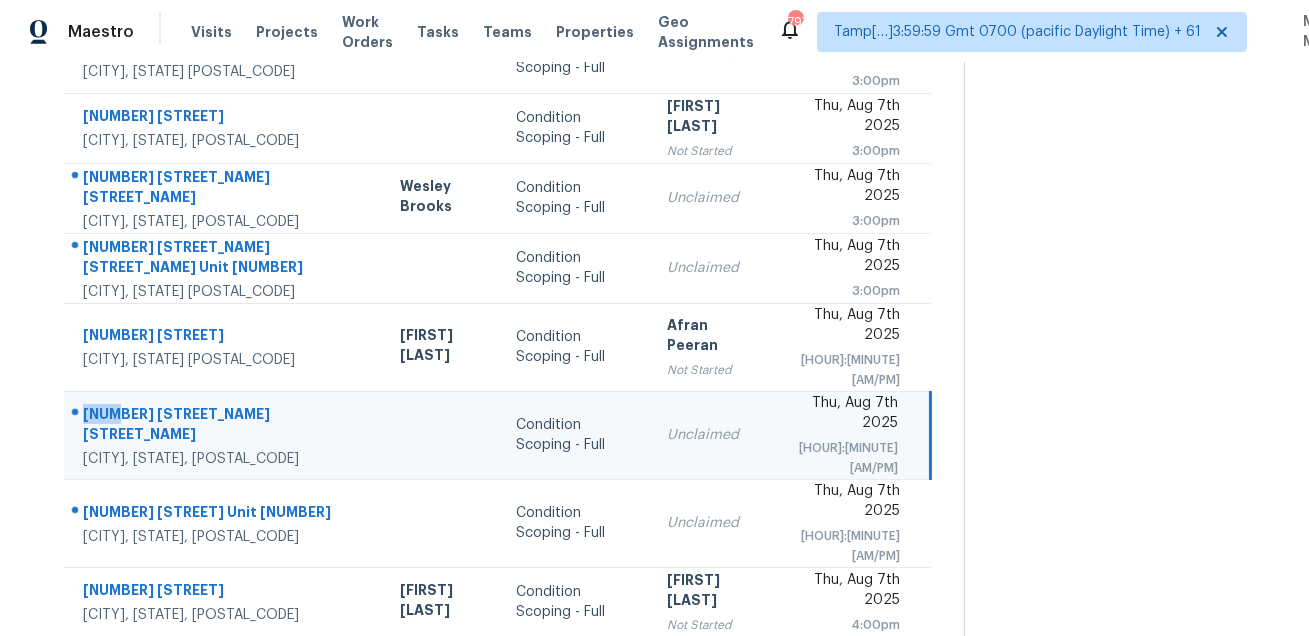 click at bounding box center (216, 415) 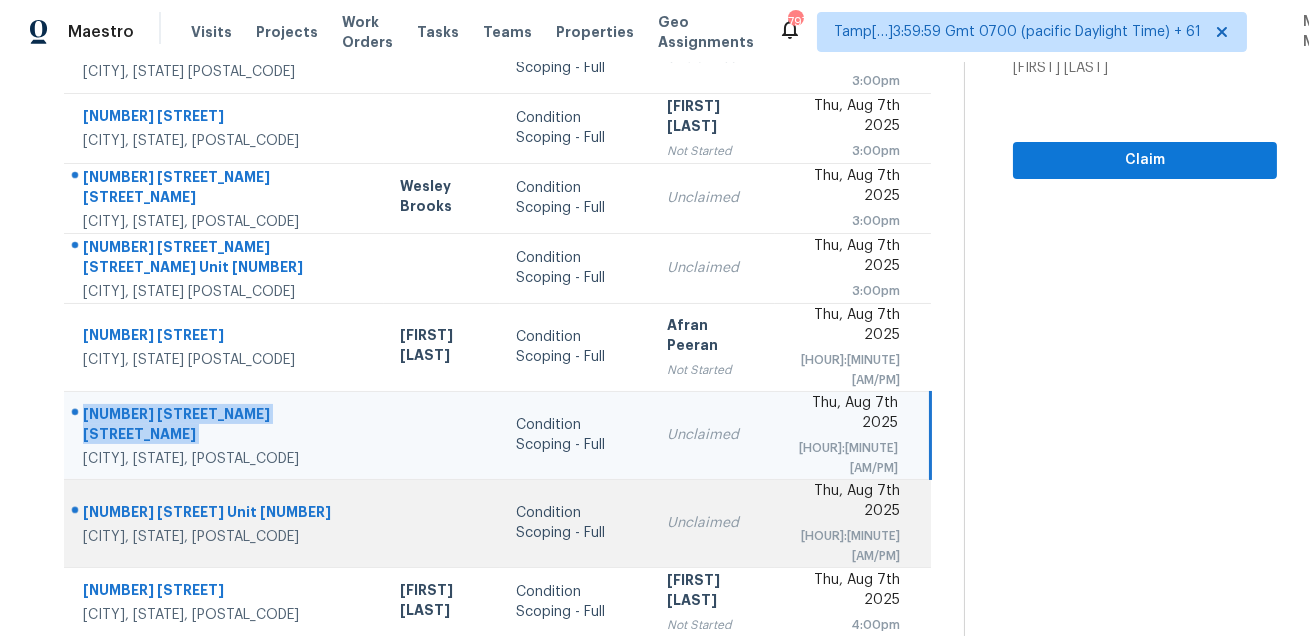 click on "[NUMBER] [STREET] Unit [NUMBER]" at bounding box center (225, 514) 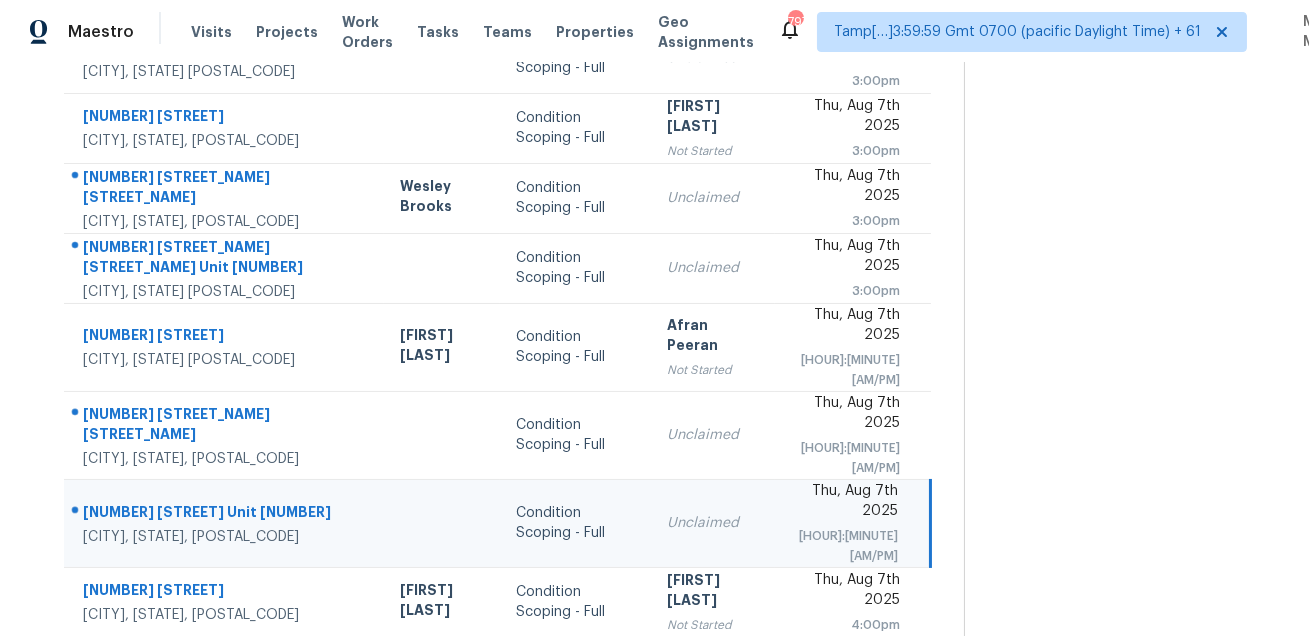 click on "[NUMBER] [STREET] Unit [NUMBER]" at bounding box center (225, 514) 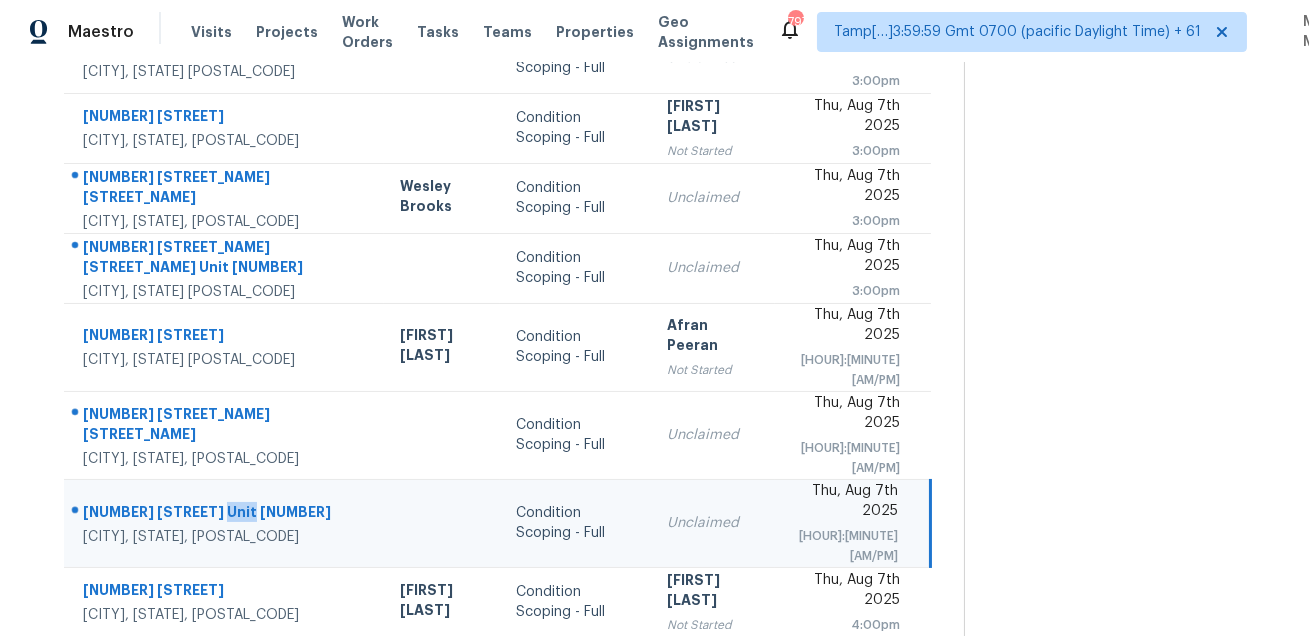click on "[NUMBER] [STREET] Unit [NUMBER]" at bounding box center [225, 514] 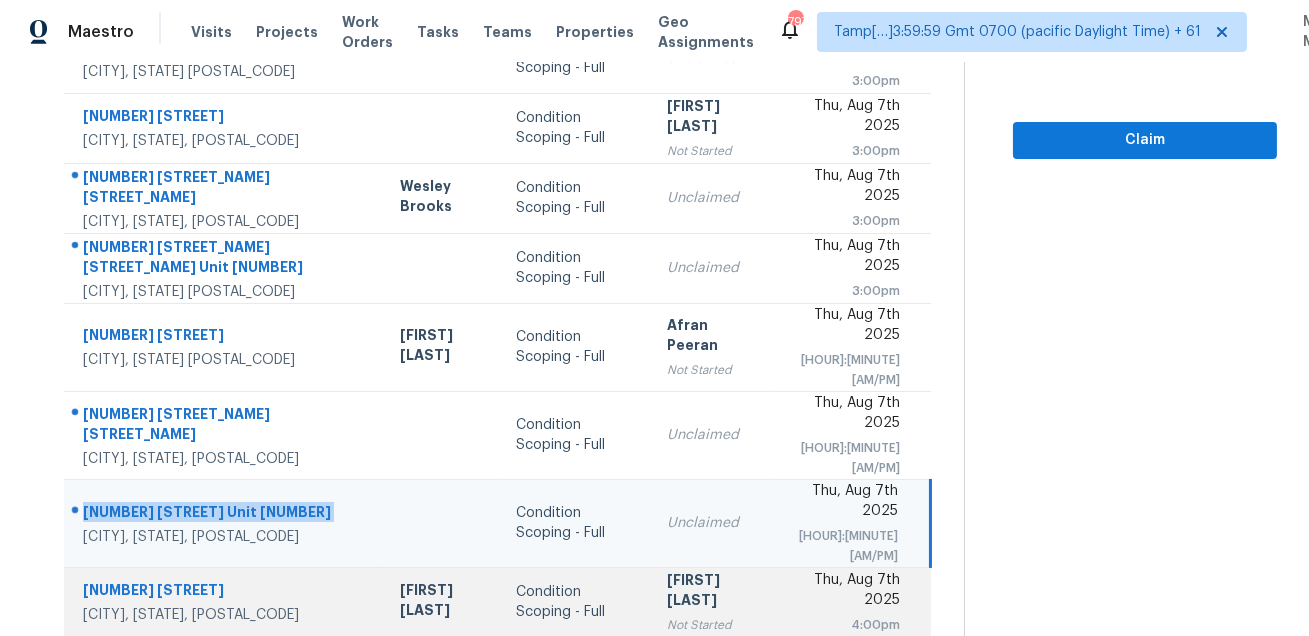 click on "[NUMBER] [STREET]" at bounding box center (225, 592) 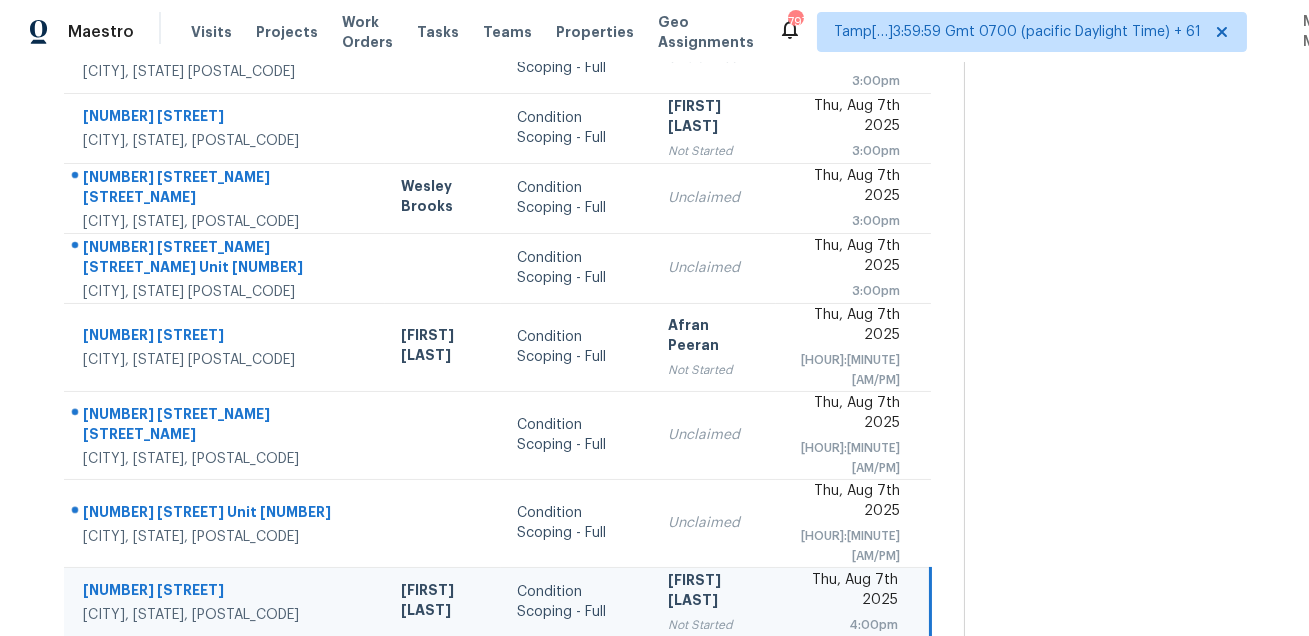 click on "[NUMBER] [STREET]" at bounding box center (226, 592) 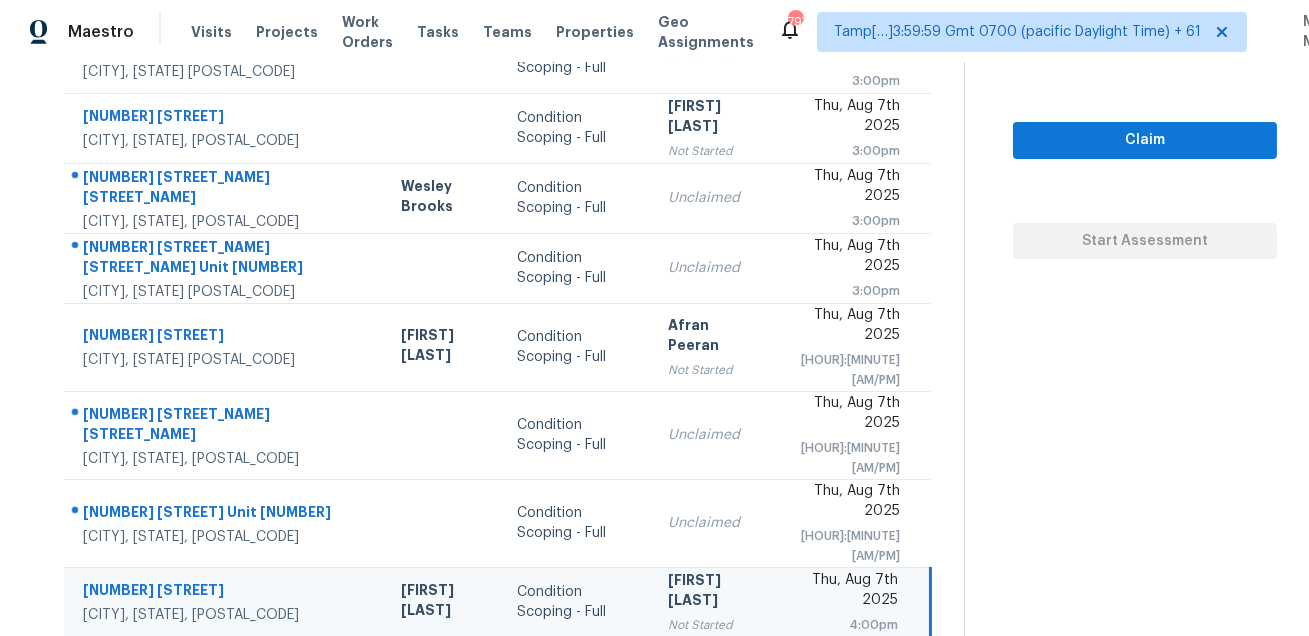 click 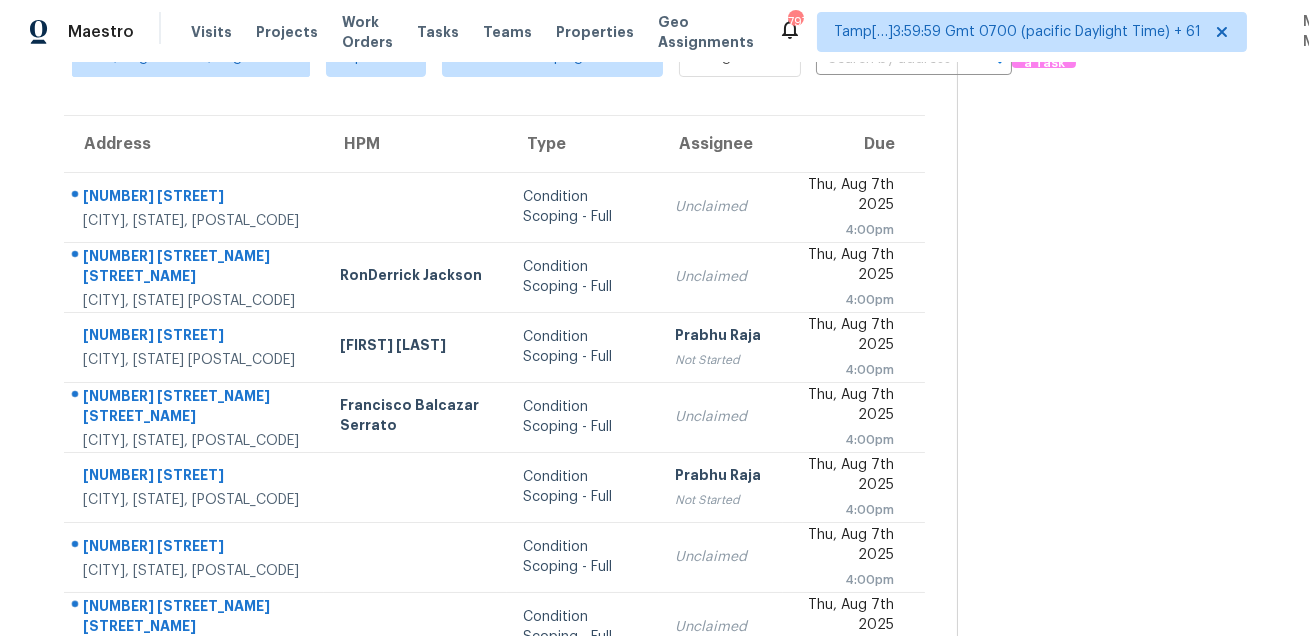 scroll, scrollTop: 0, scrollLeft: 0, axis: both 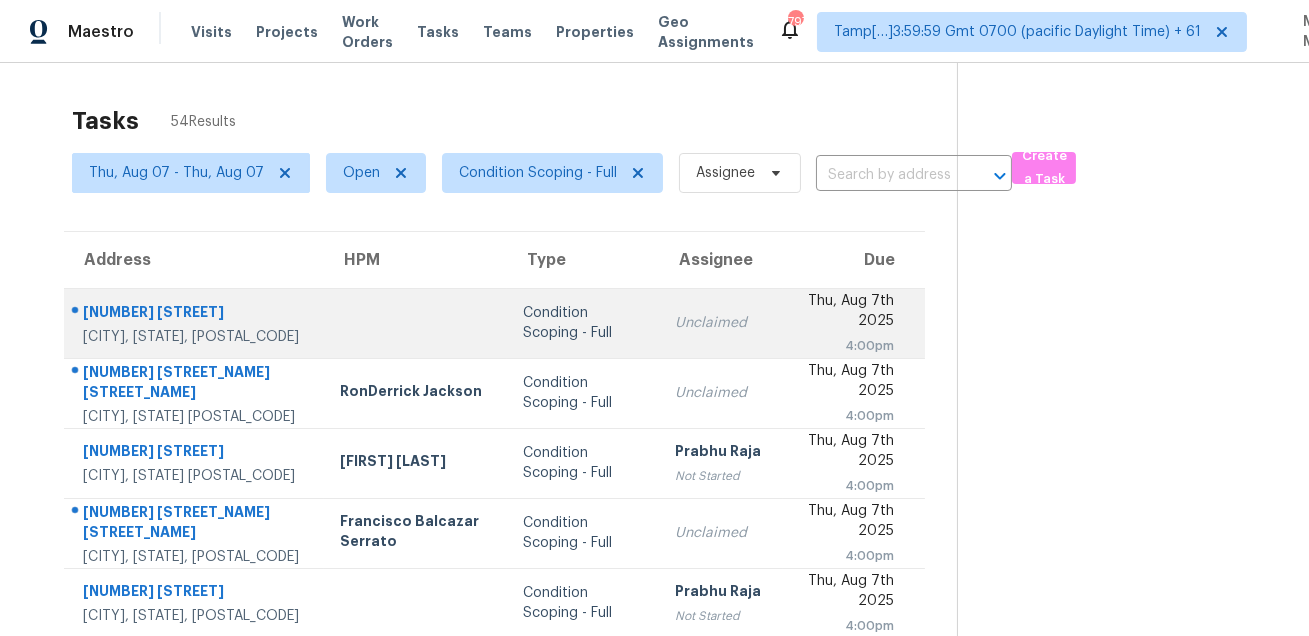 click on "[NUMBER] [STREET]" at bounding box center [195, 314] 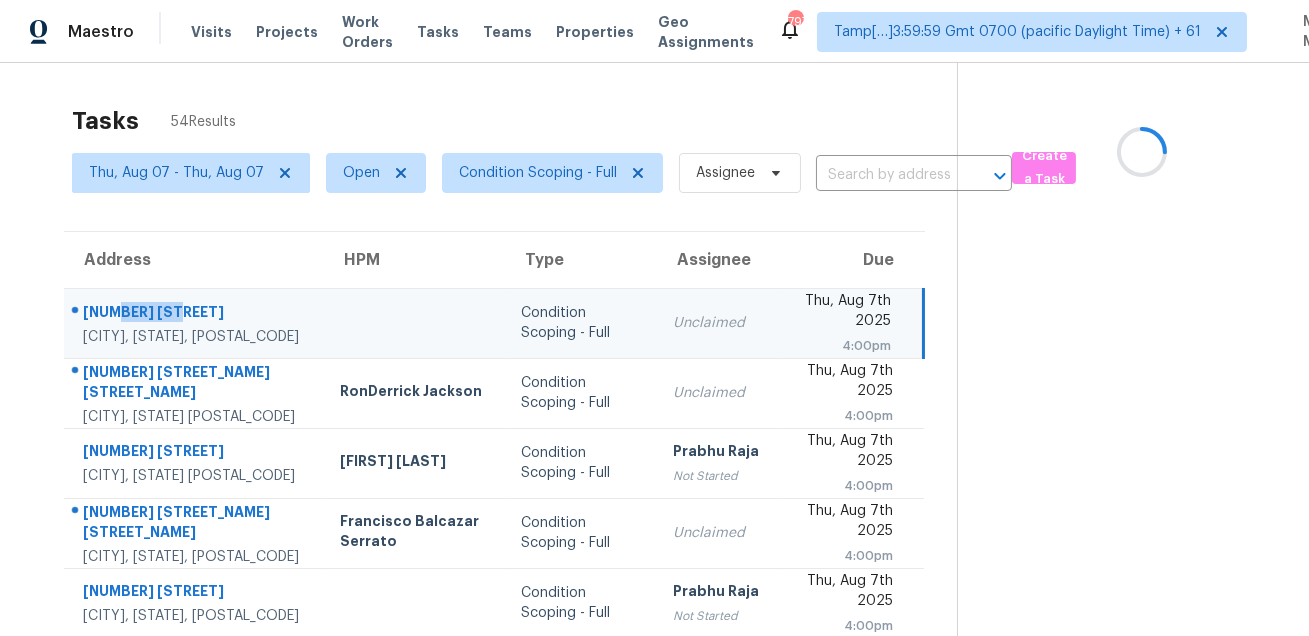 click on "[NUMBER] [STREET]" at bounding box center (195, 314) 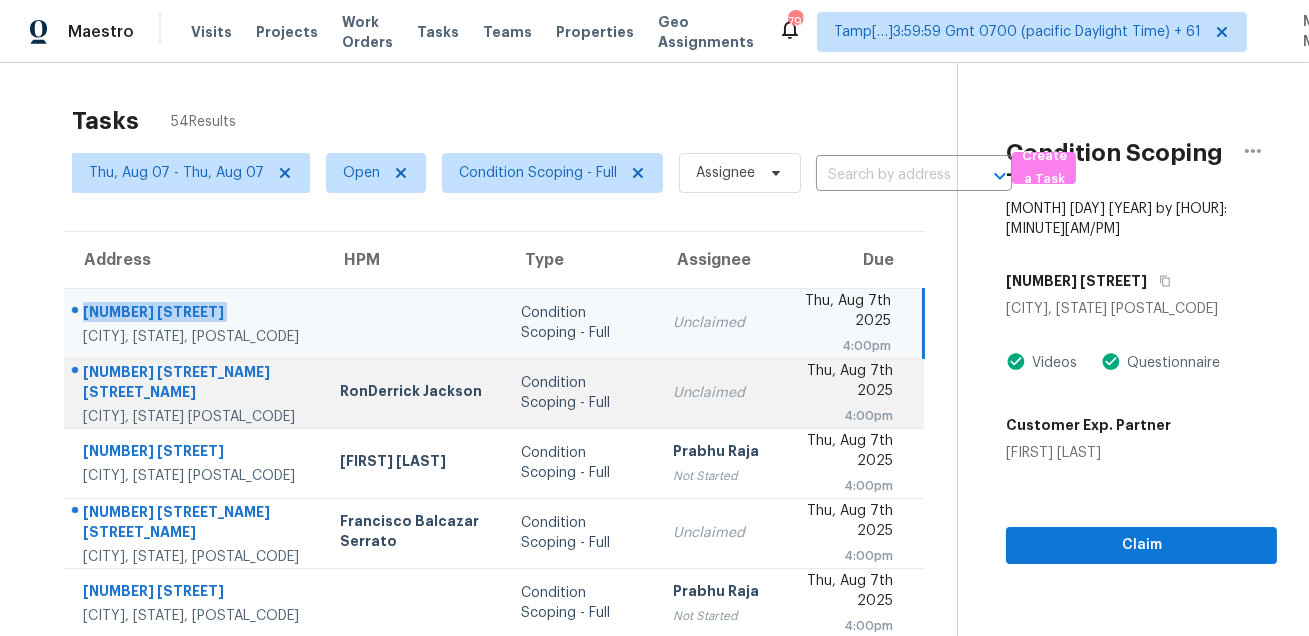 click on "[NUMBER] [STREET_NAME] [STREET_NAME]" at bounding box center [195, 384] 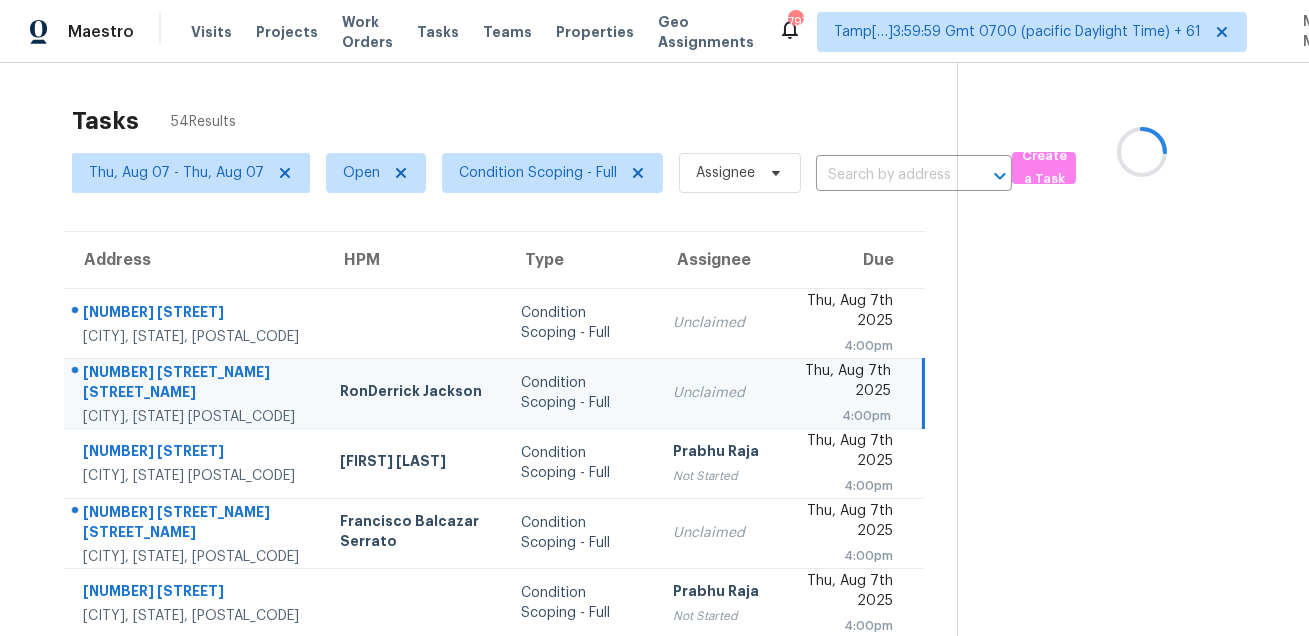 click on "[NUMBER] [STREET_NAME] [STREET_NAME]" at bounding box center (195, 384) 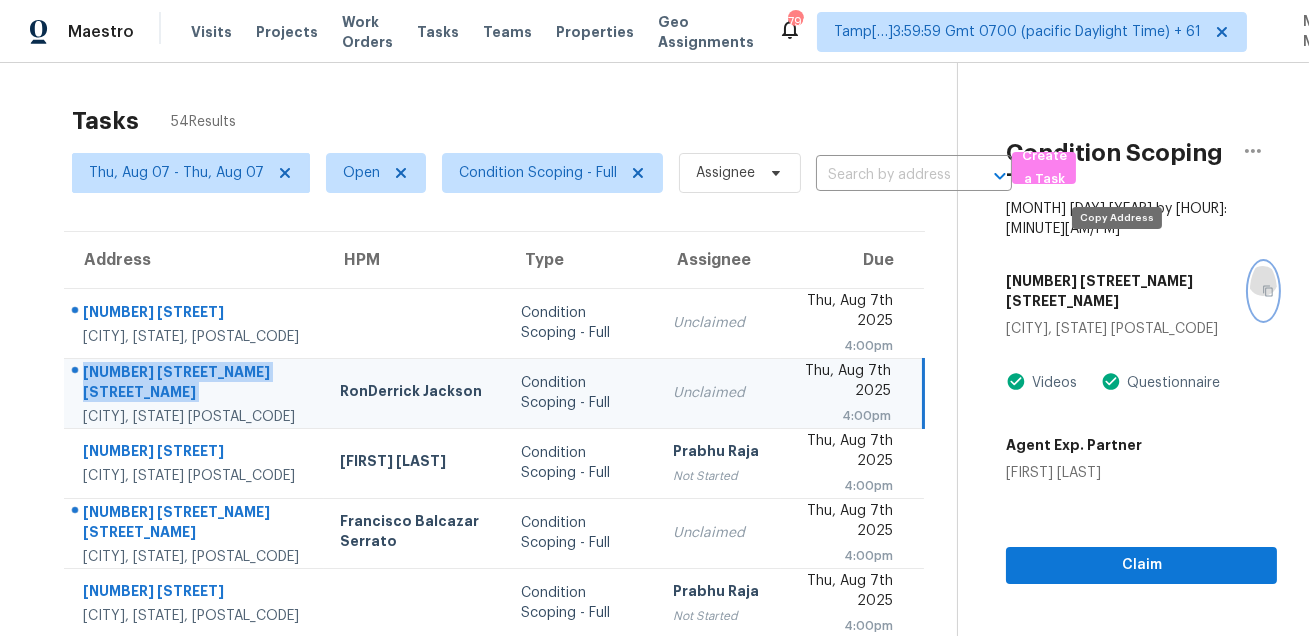 click 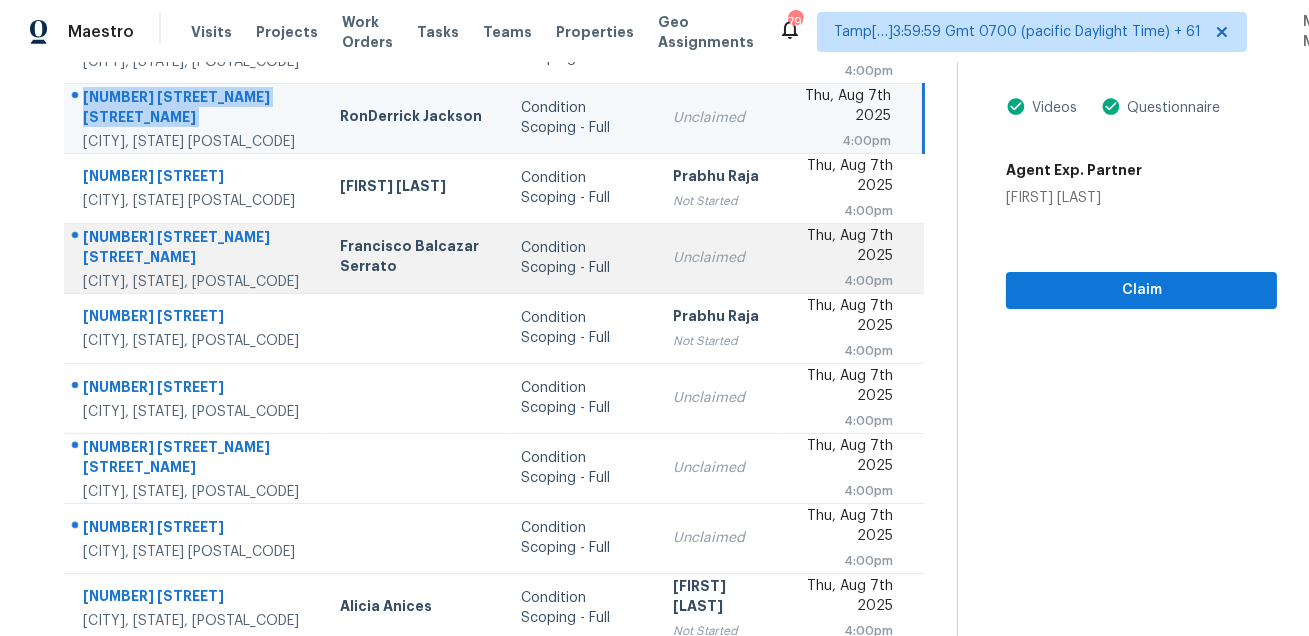 scroll, scrollTop: 317, scrollLeft: 0, axis: vertical 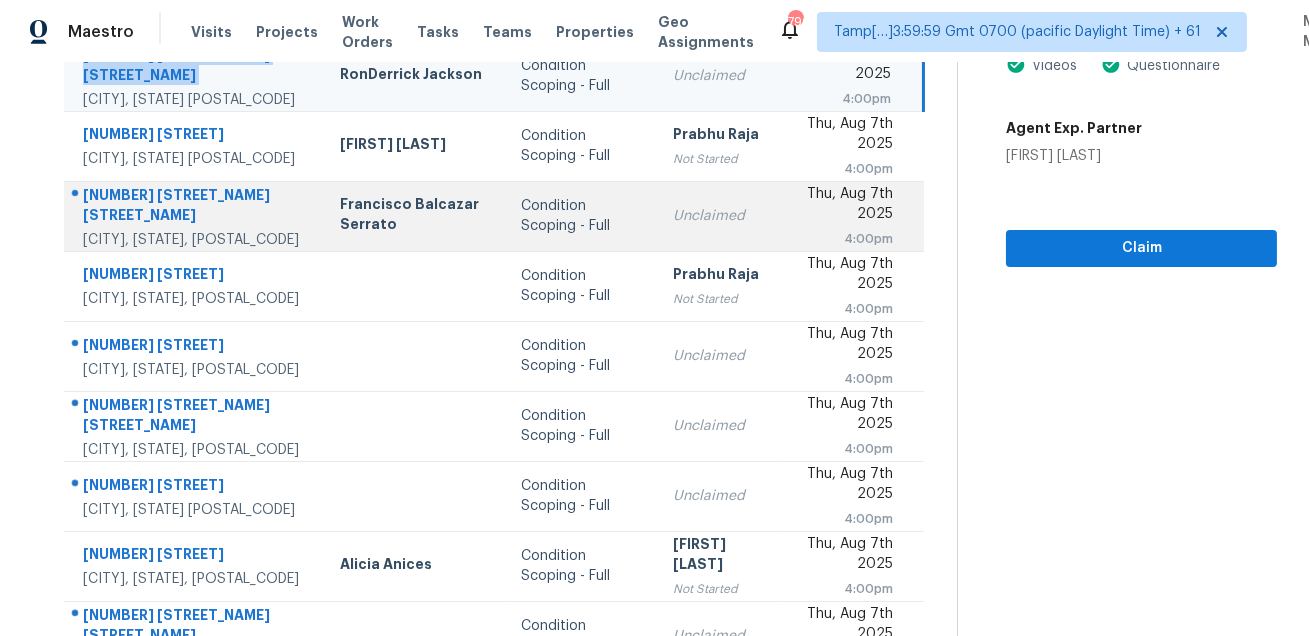click on "[NUMBER] [STREET_NAME] [STREET_NAME]" at bounding box center (195, 207) 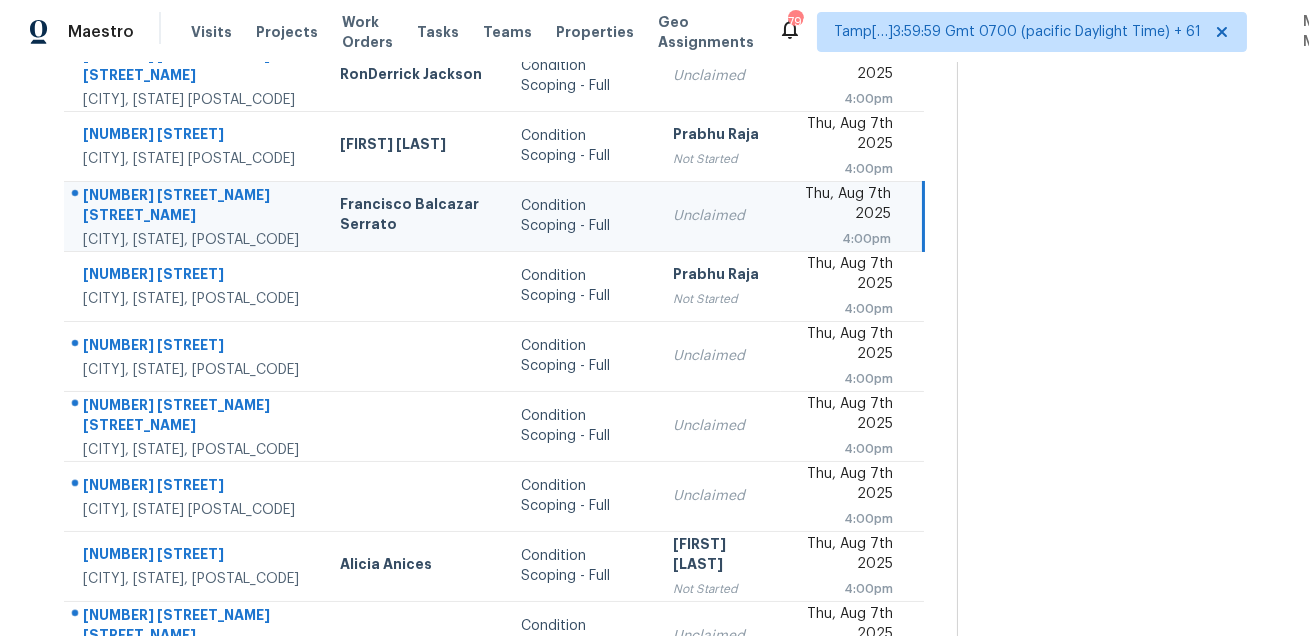 click on "[NUMBER] [STREET_NAME] [STREET_NAME]" at bounding box center [195, 207] 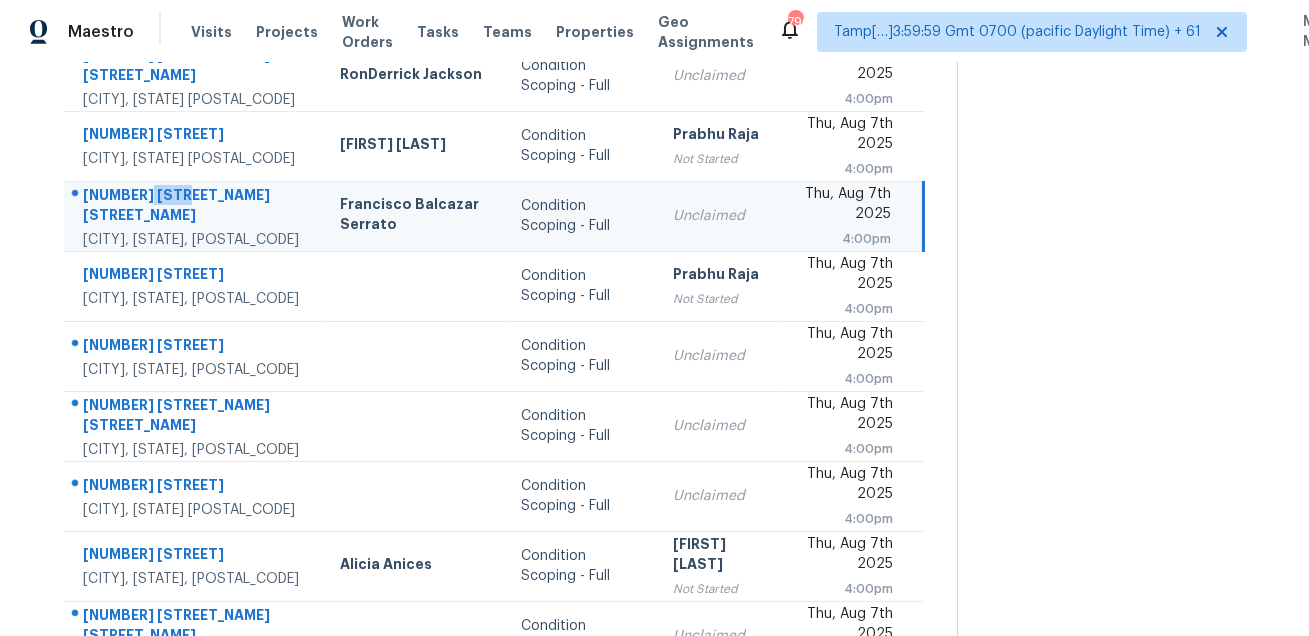 click on "[NUMBER] [STREET_NAME] [STREET_NAME]" at bounding box center (195, 207) 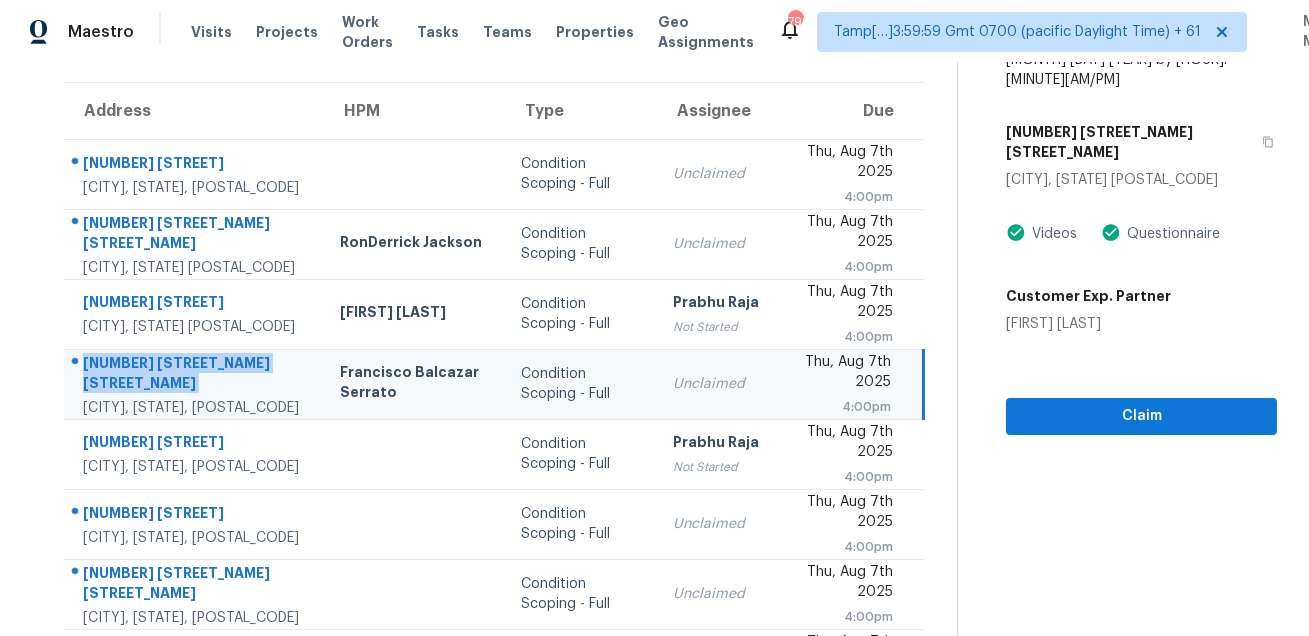 scroll, scrollTop: 0, scrollLeft: 0, axis: both 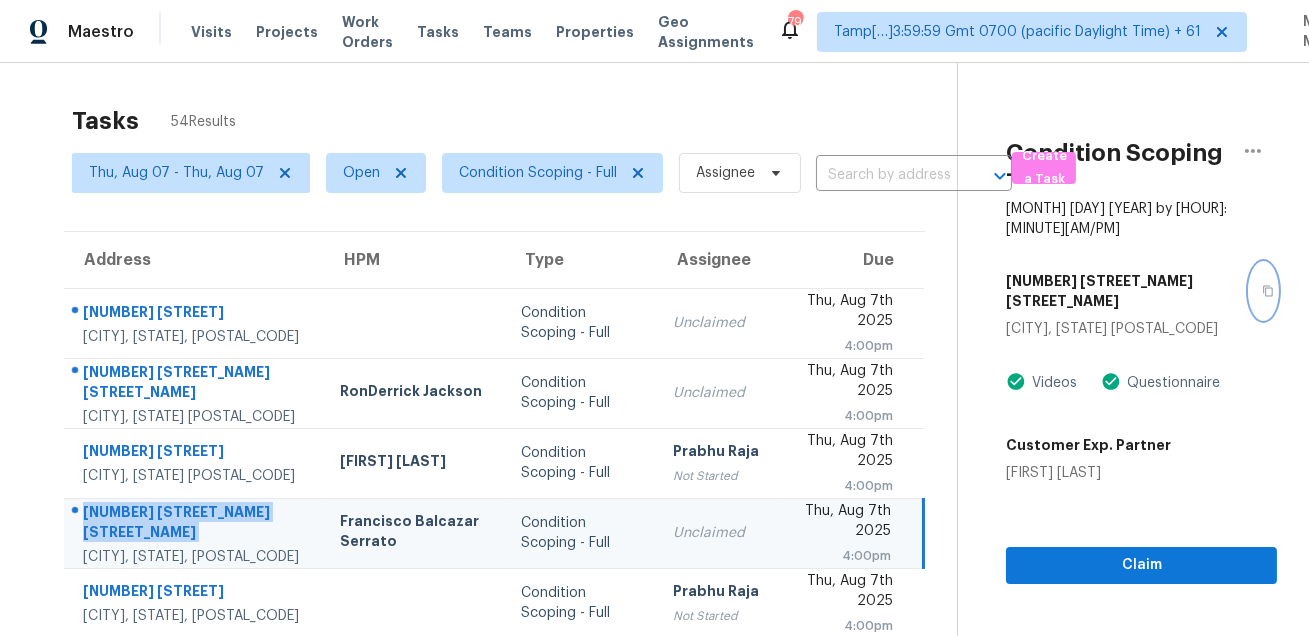 click at bounding box center (1263, 291) 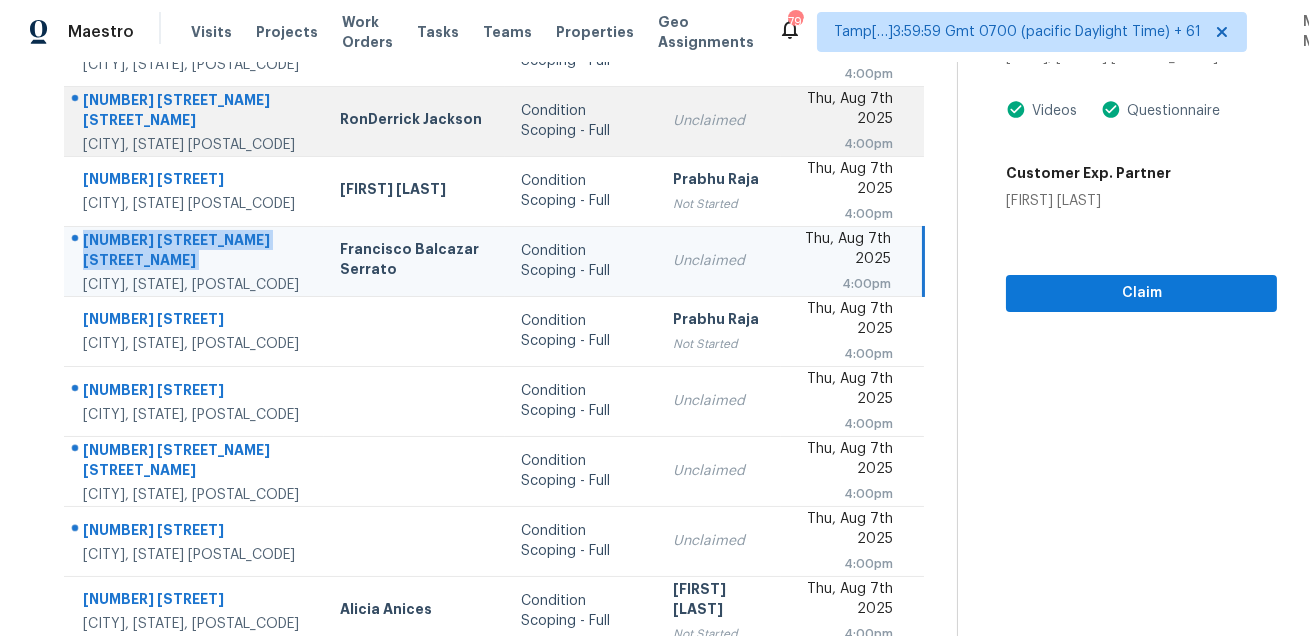 scroll, scrollTop: 405, scrollLeft: 0, axis: vertical 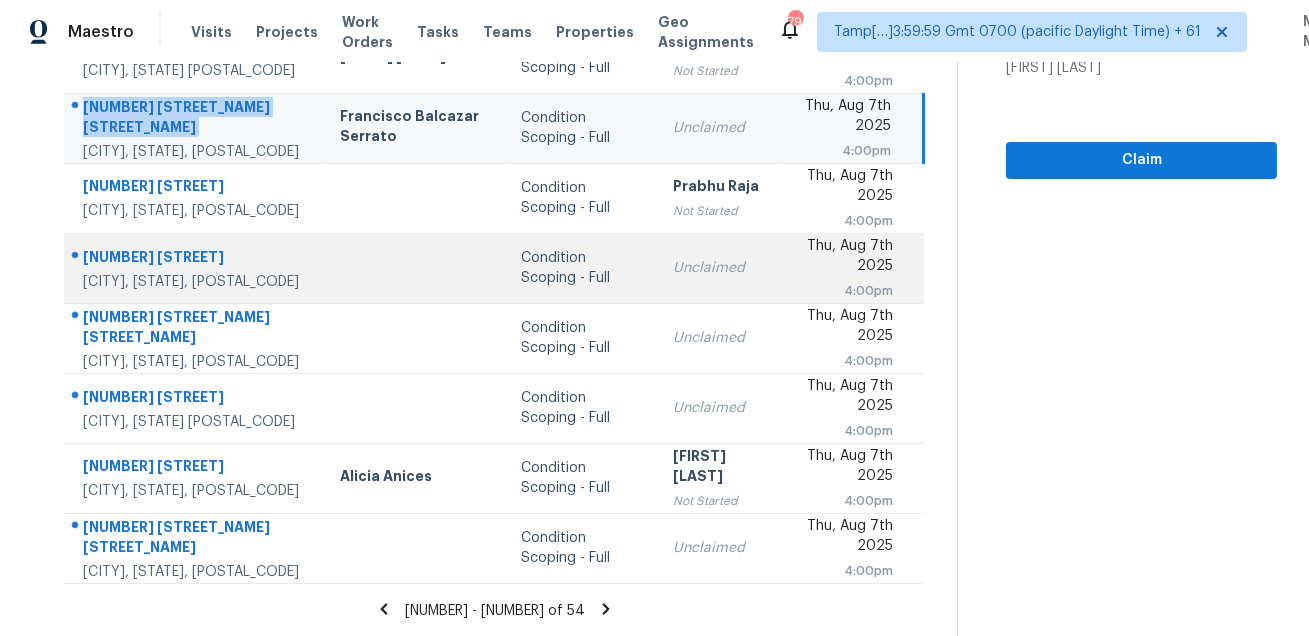 click on "[NUMBER] [STREET]" at bounding box center [195, 259] 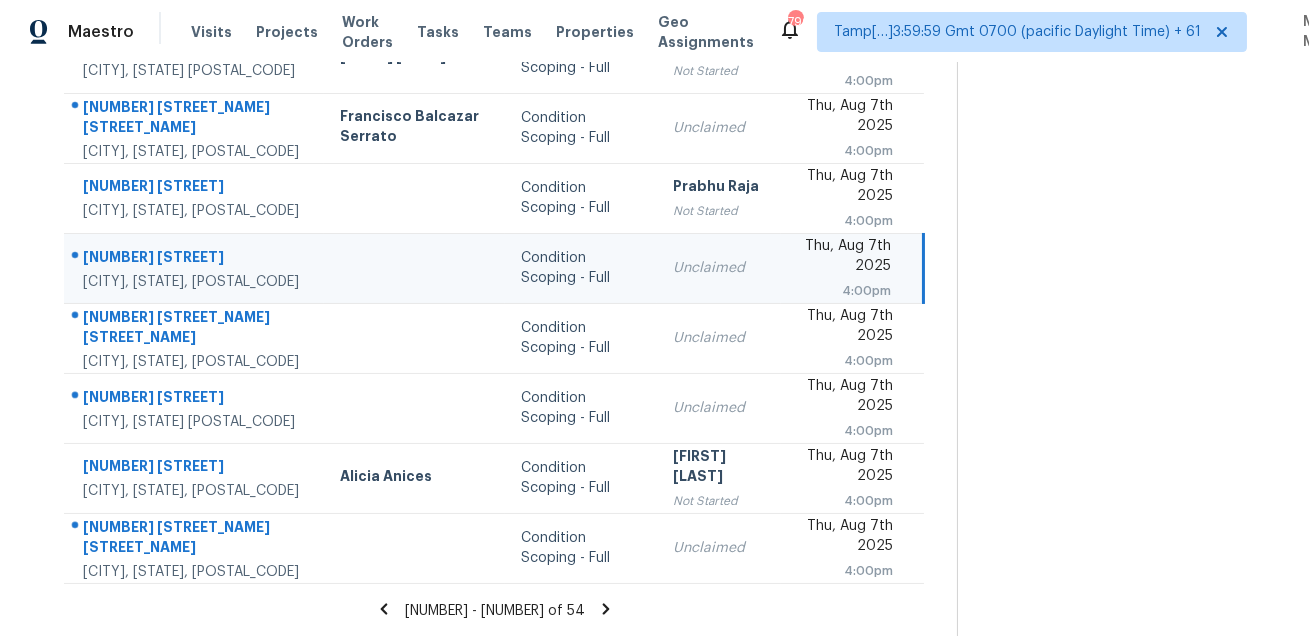 click on "[NUMBER] [STREET]" at bounding box center [195, 259] 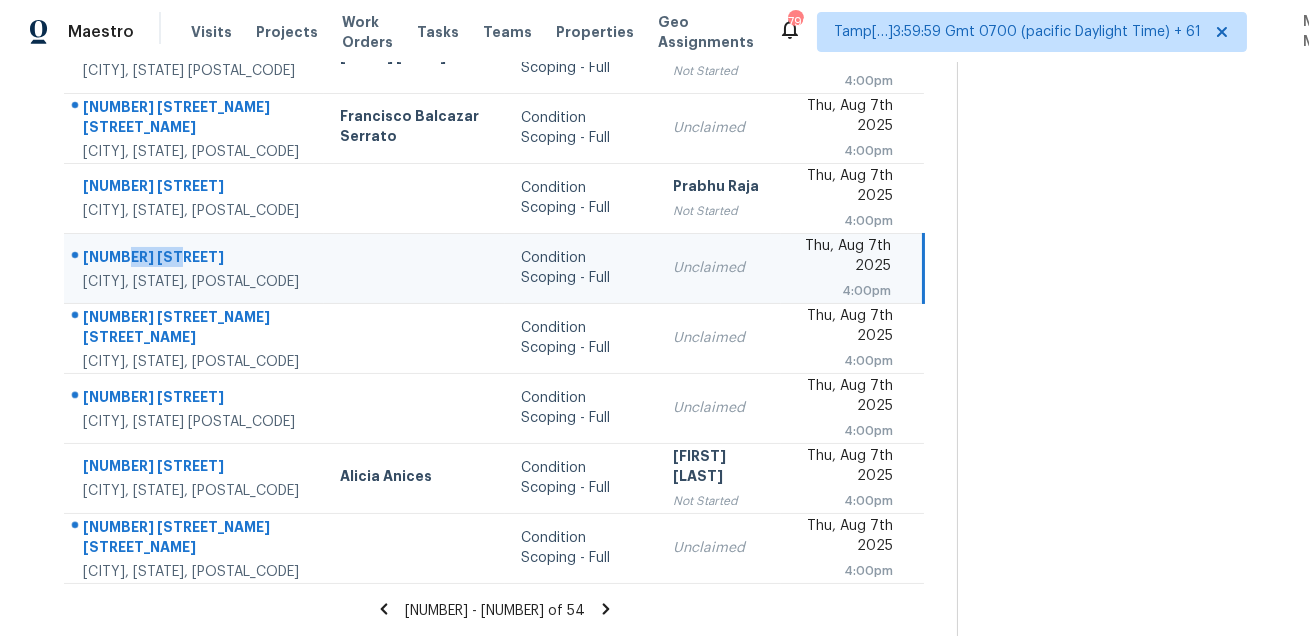 click on "[NUMBER] [STREET]" at bounding box center (195, 259) 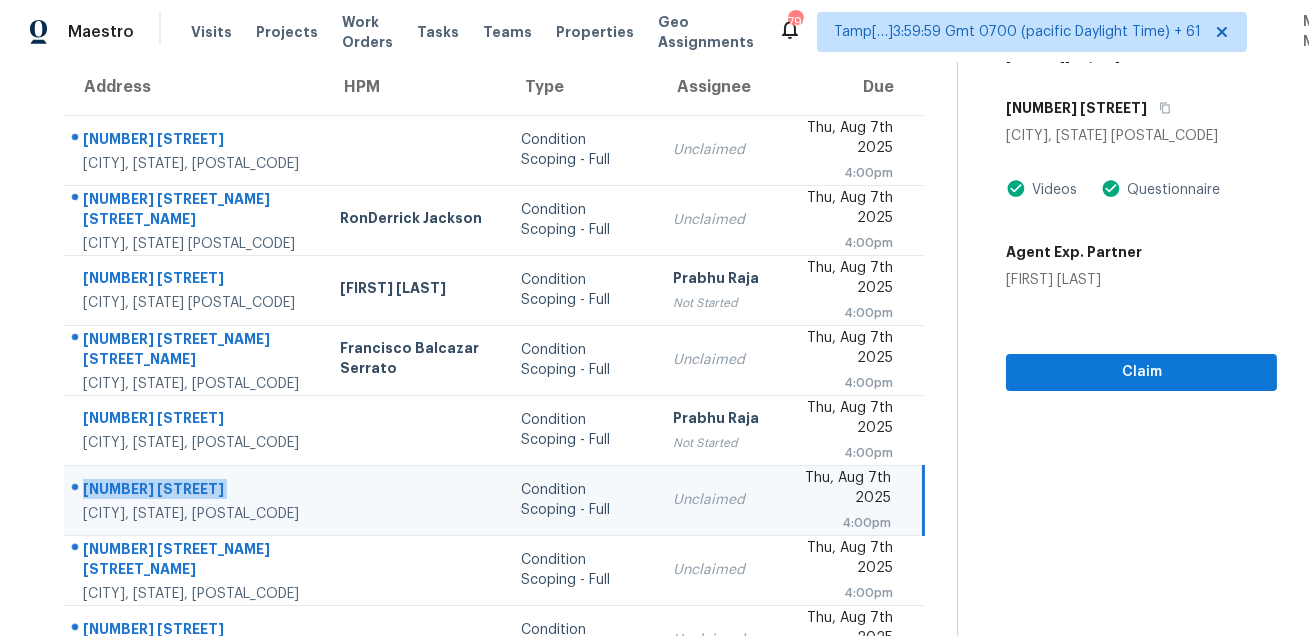 scroll, scrollTop: 155, scrollLeft: 0, axis: vertical 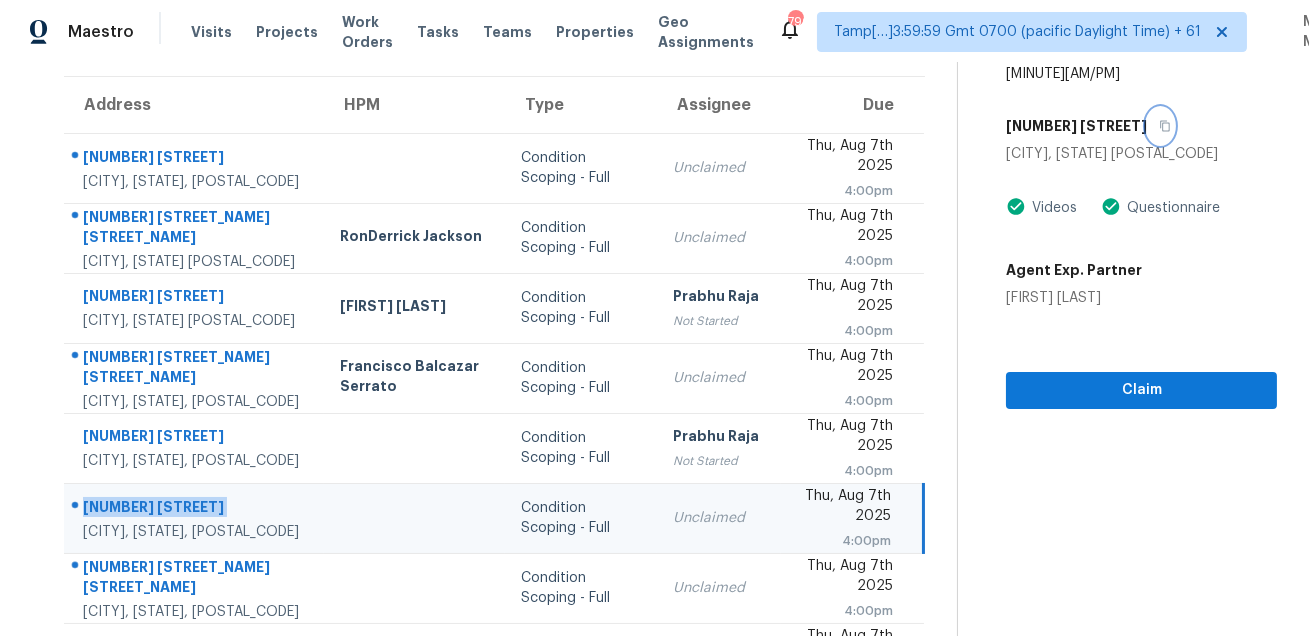 click 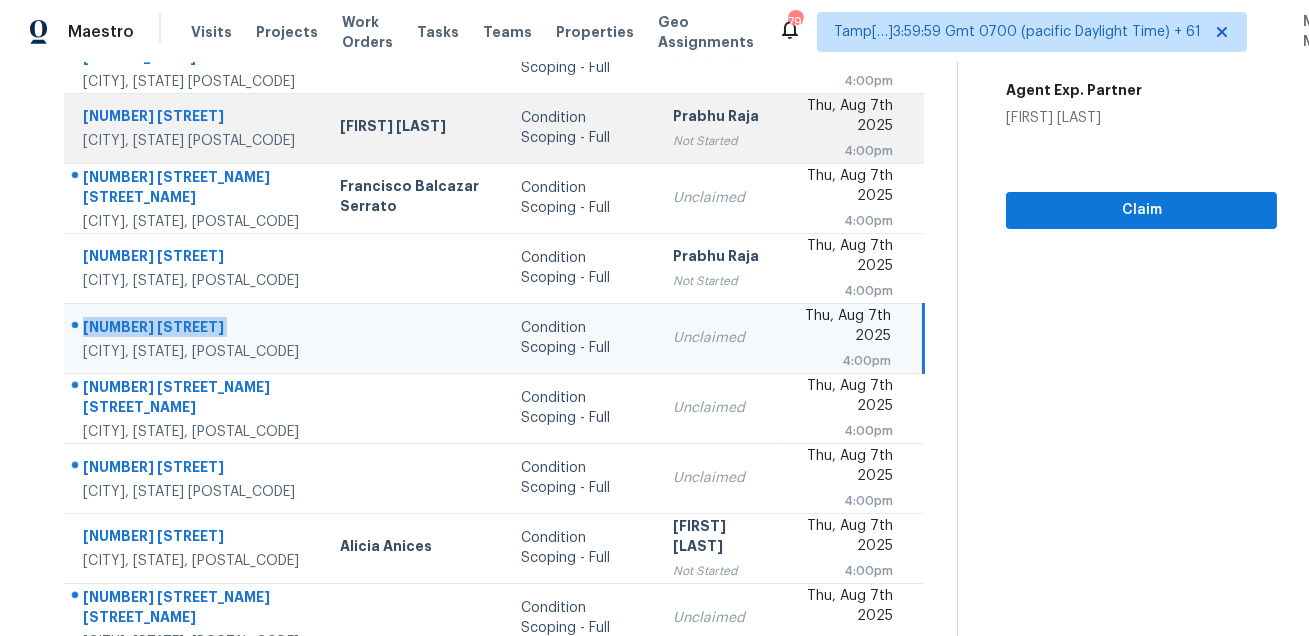 scroll, scrollTop: 405, scrollLeft: 0, axis: vertical 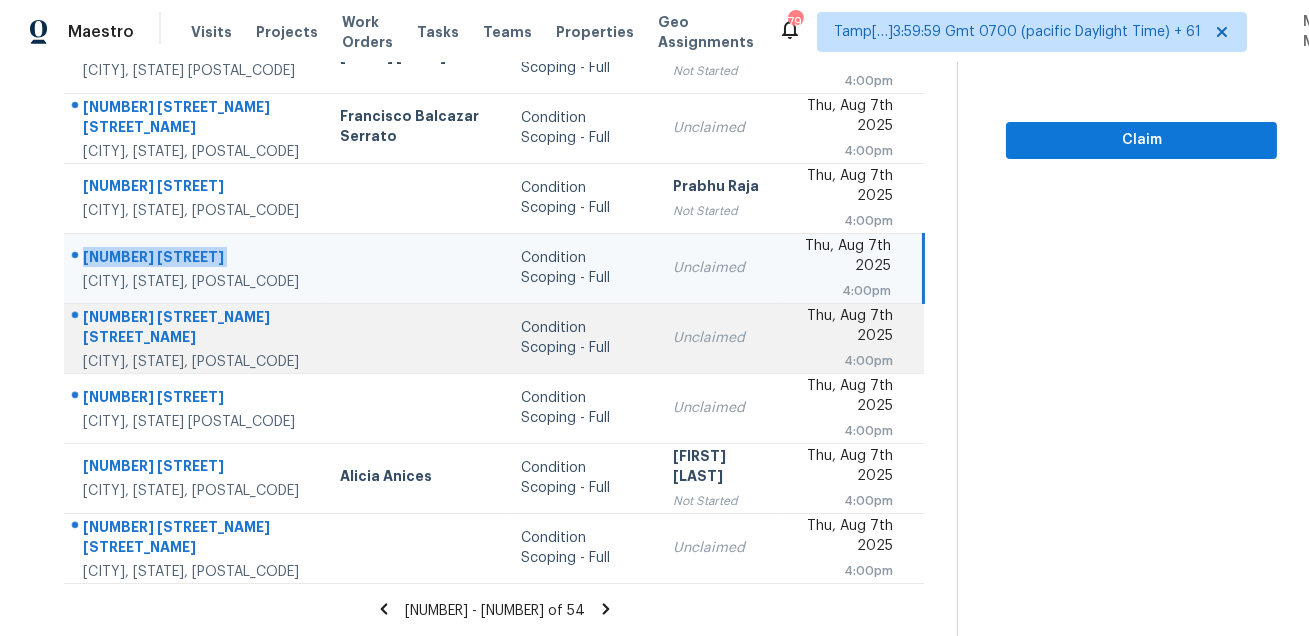 click on "[NUMBER] [STREET_NAME] [STREET_NAME]" at bounding box center (195, 329) 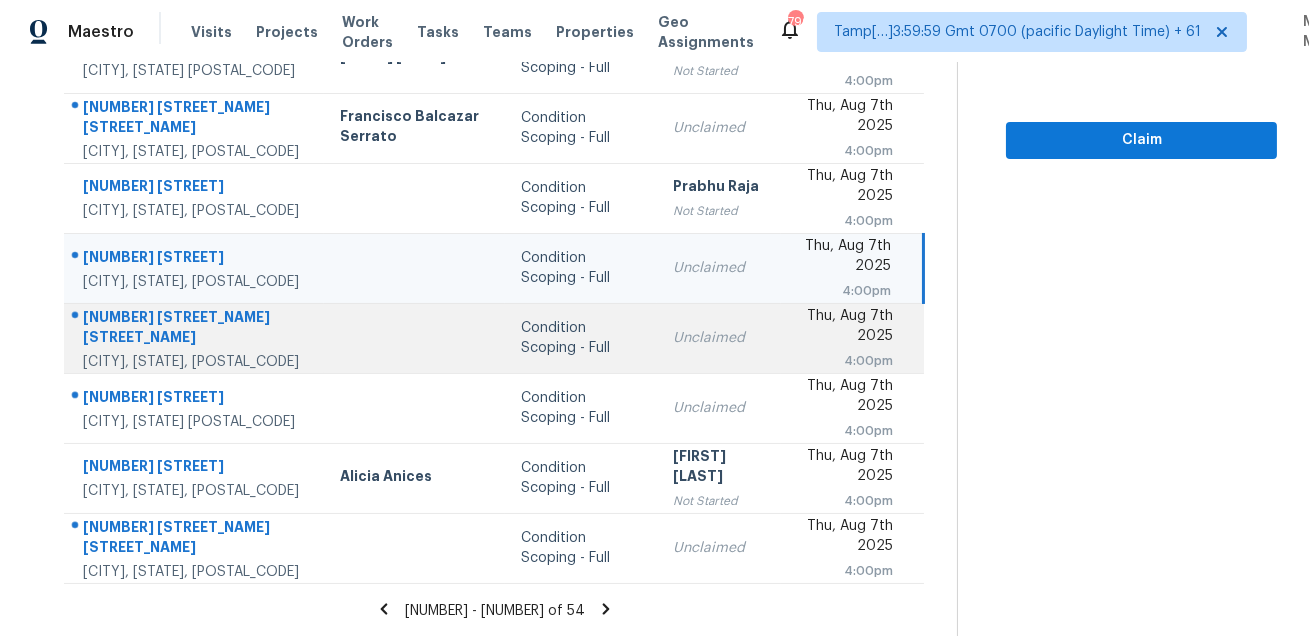 click on "[NUMBER] [STREET_NAME] [STREET_NAME]" at bounding box center [195, 329] 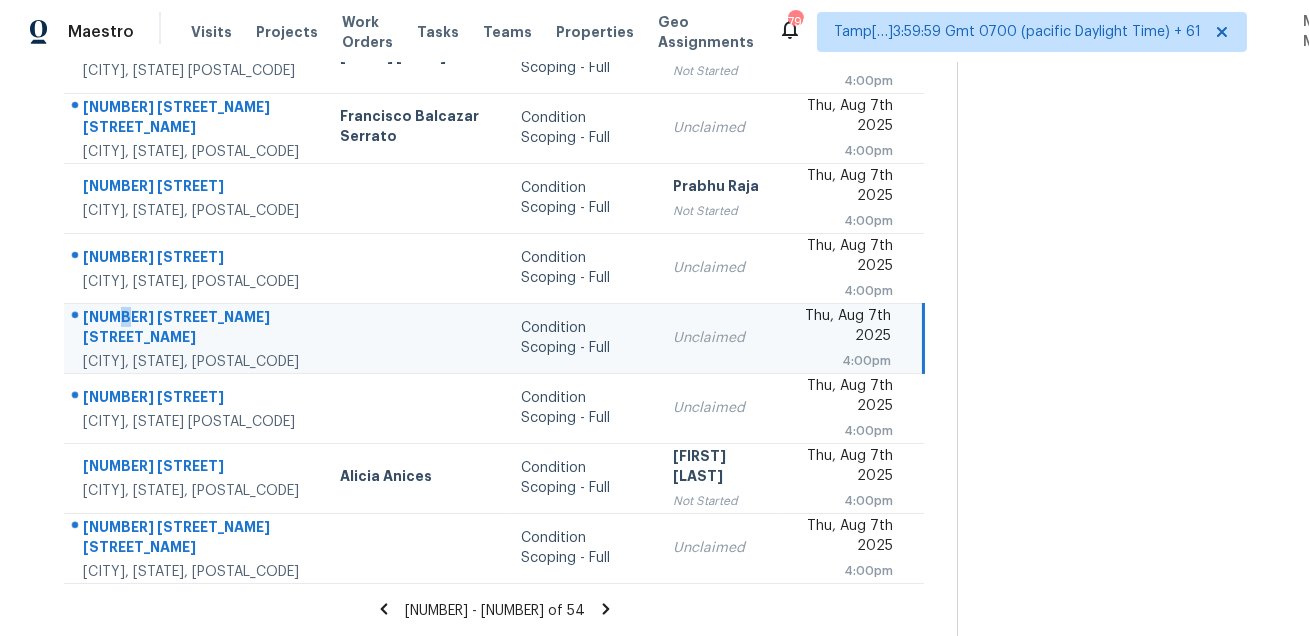 click on "[NUMBER] [STREET_NAME] [STREET_NAME]" at bounding box center (195, 329) 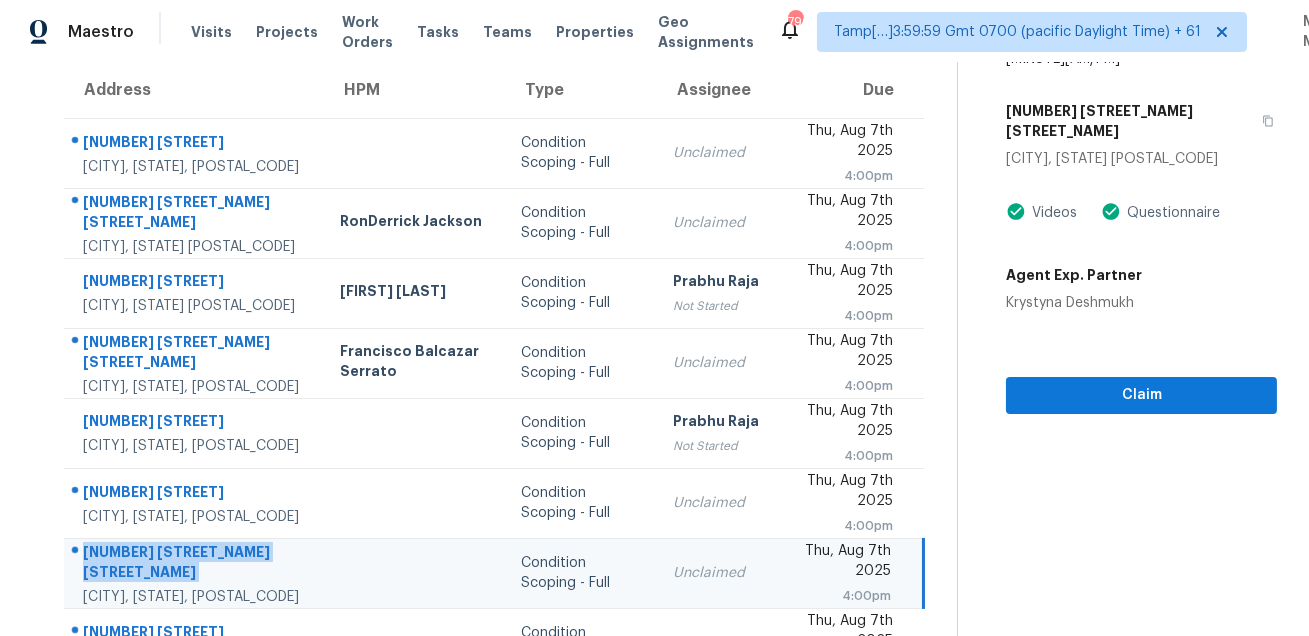scroll, scrollTop: 128, scrollLeft: 0, axis: vertical 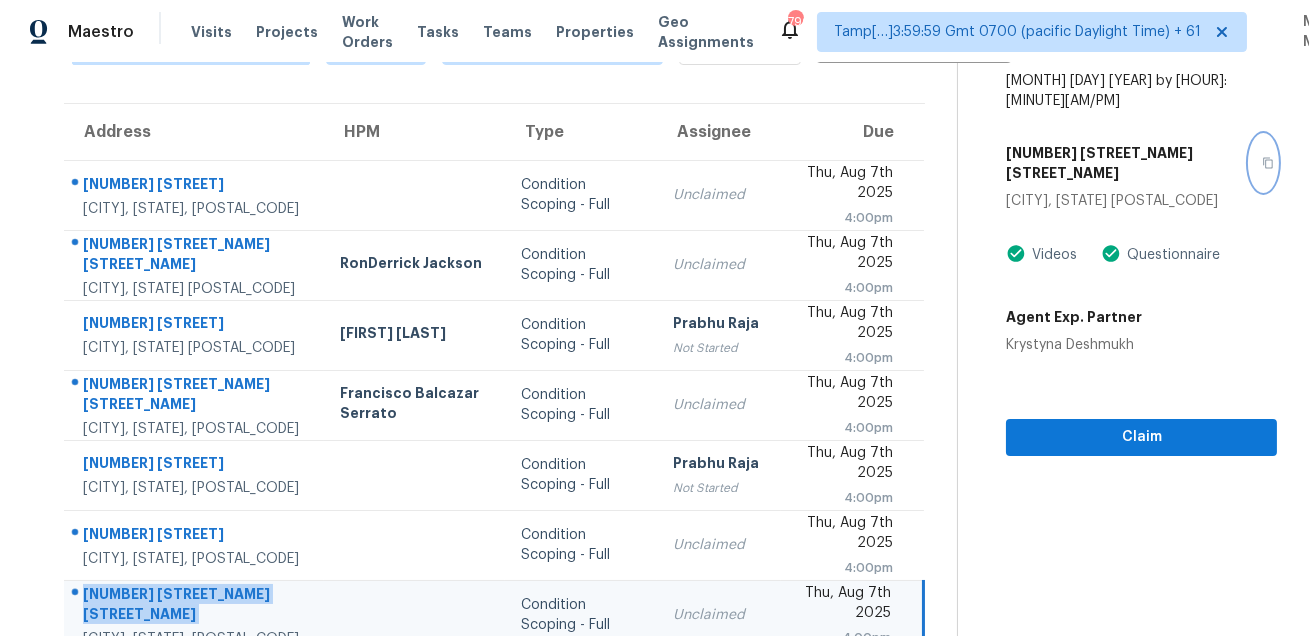 click at bounding box center [1263, 163] 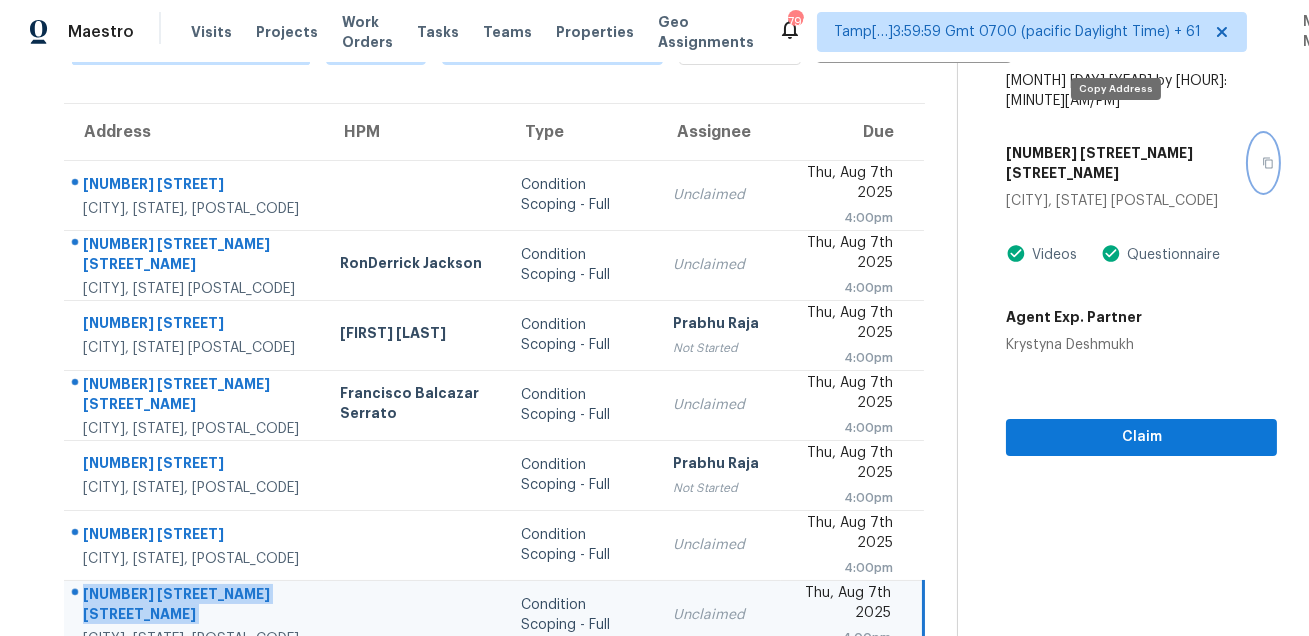 click at bounding box center (1263, 163) 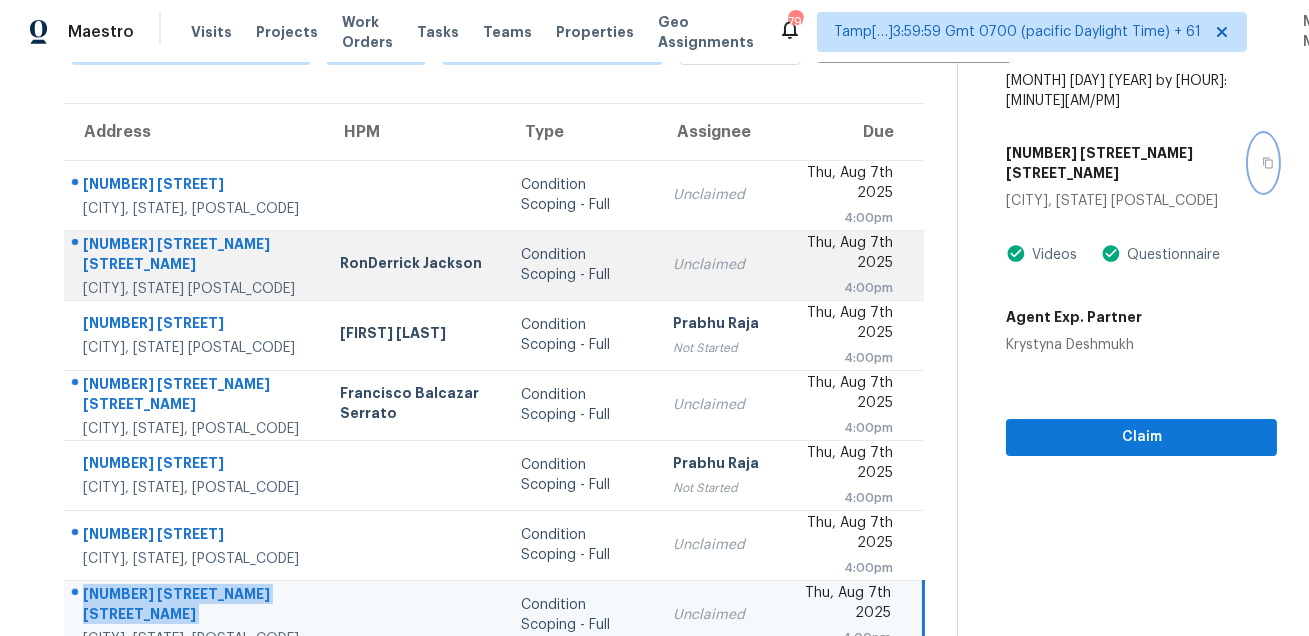 scroll, scrollTop: 405, scrollLeft: 0, axis: vertical 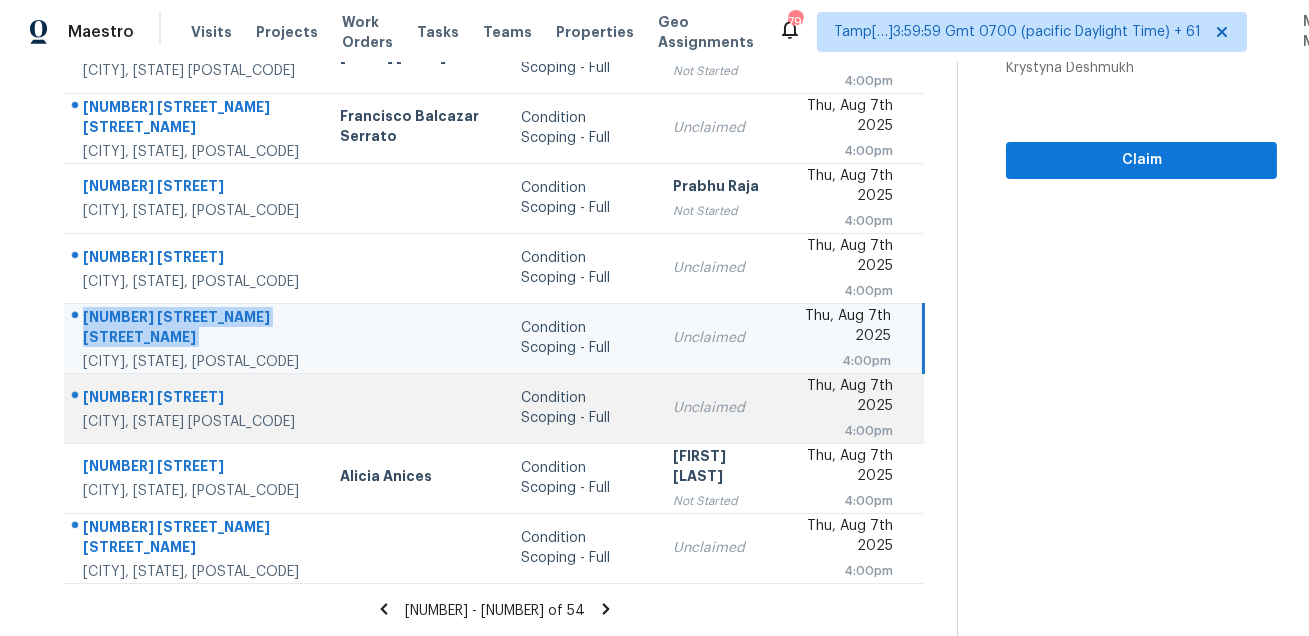 click at bounding box center [186, 398] 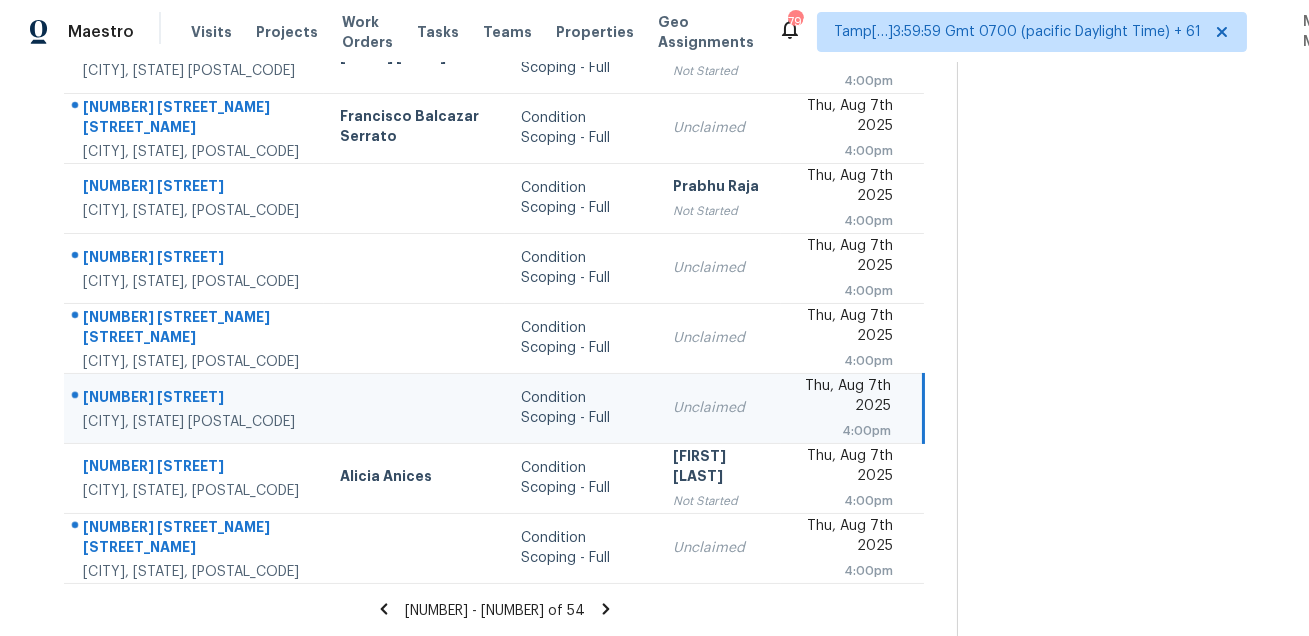click at bounding box center (186, 398) 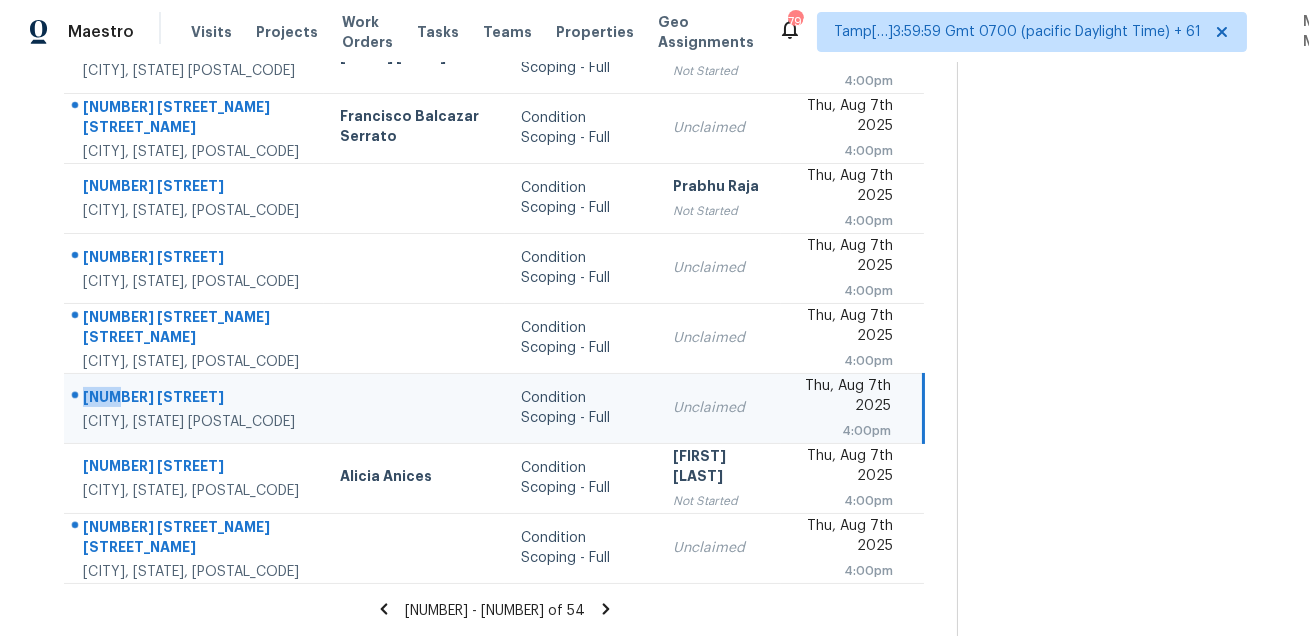 click at bounding box center [186, 398] 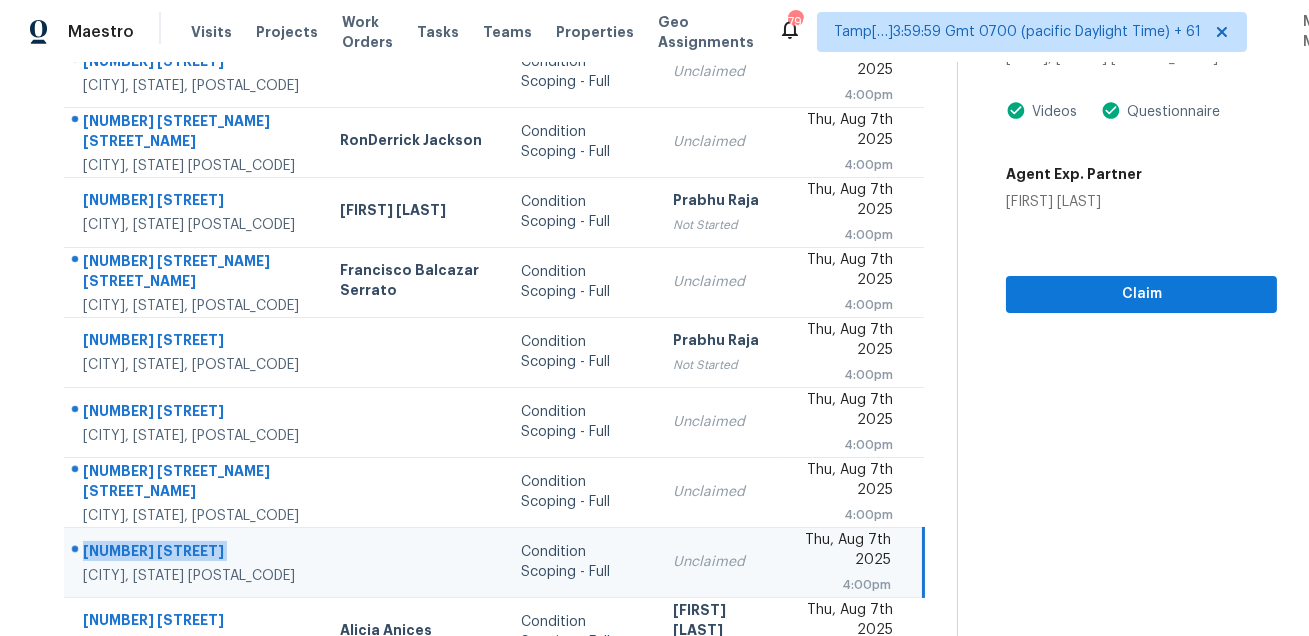scroll, scrollTop: 165, scrollLeft: 0, axis: vertical 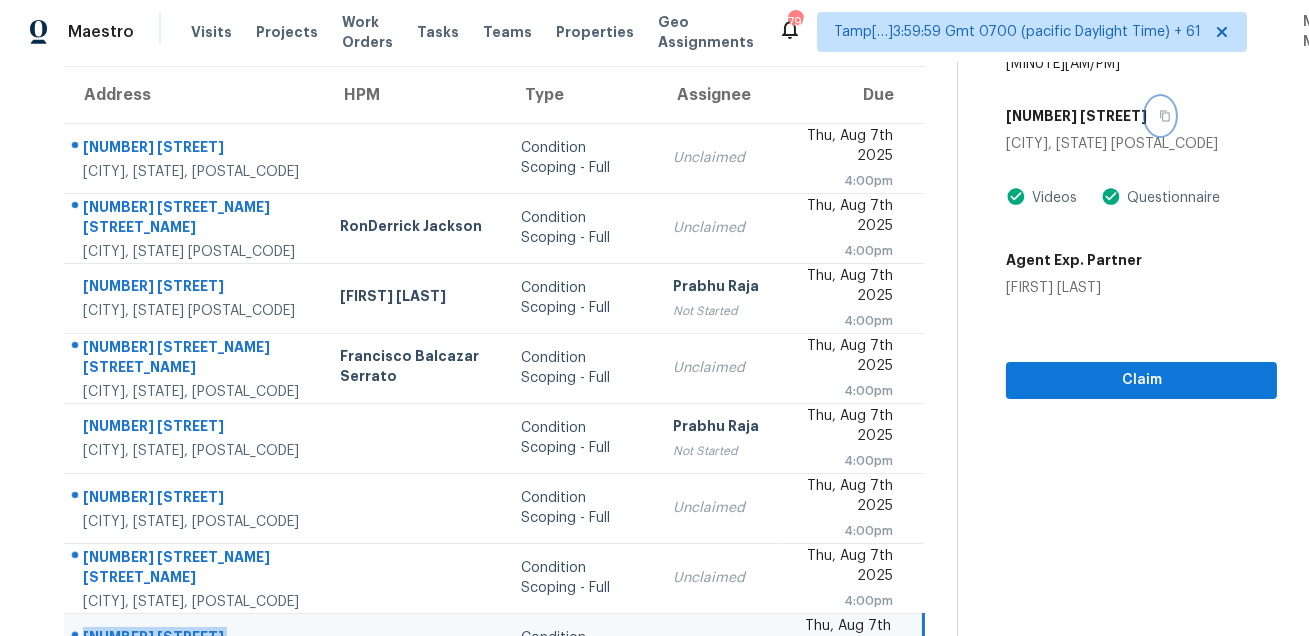 click at bounding box center (1160, 116) 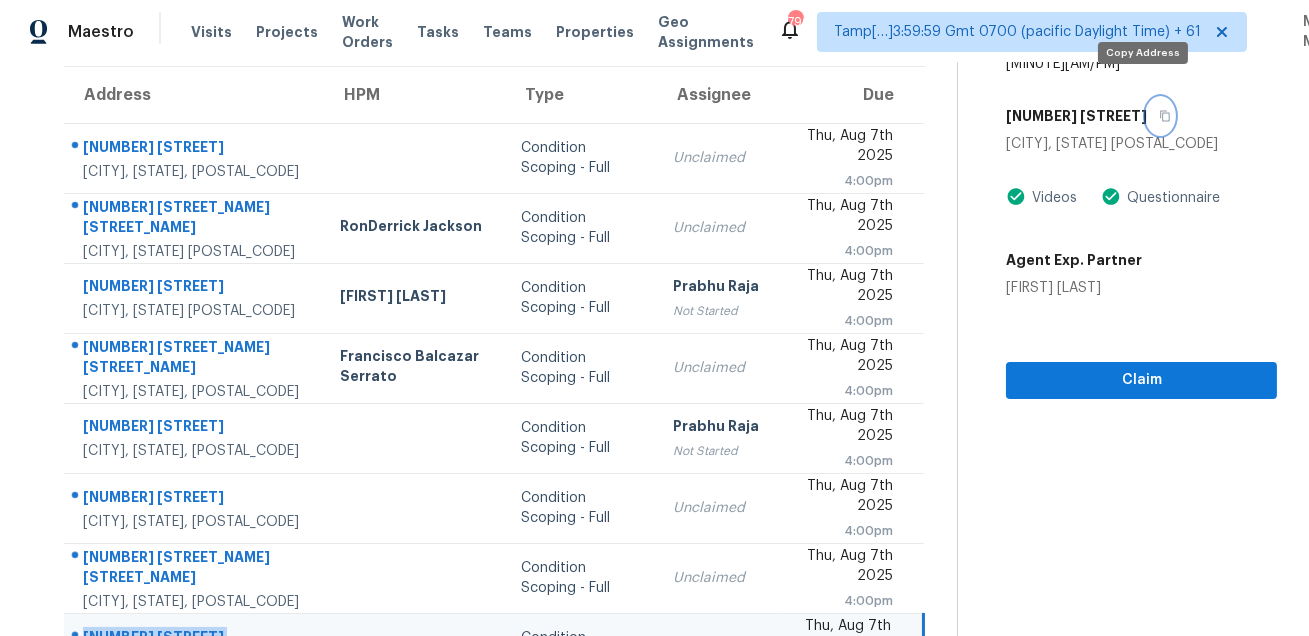 click at bounding box center [1160, 116] 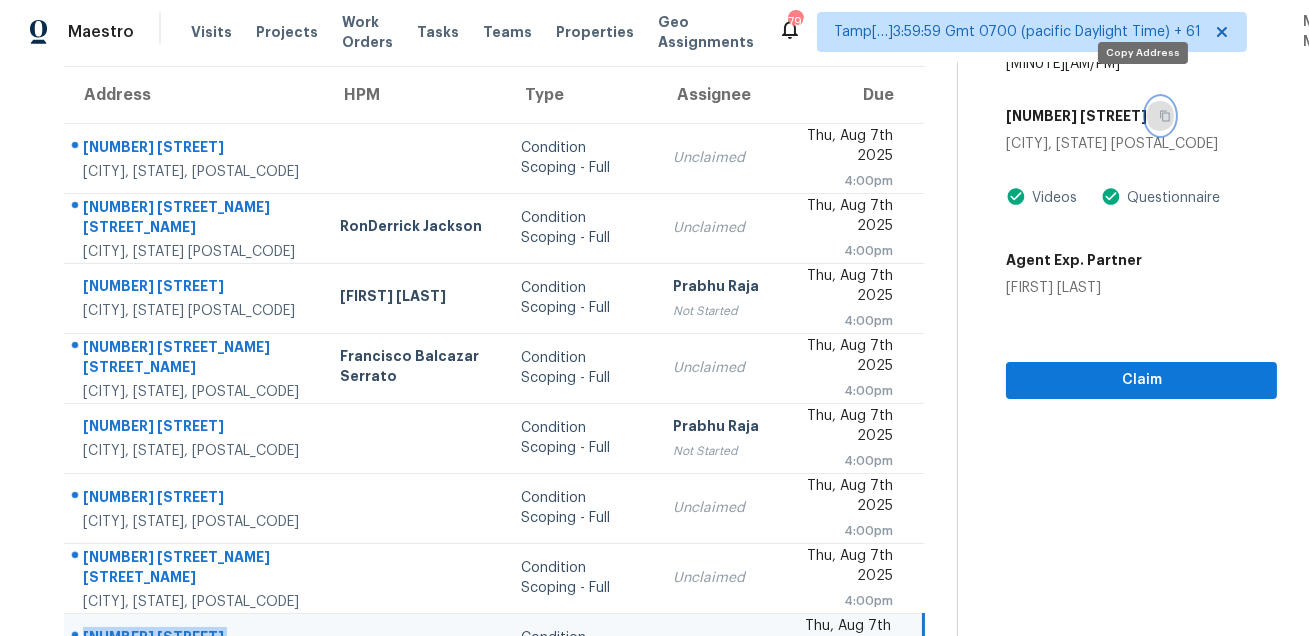 click at bounding box center [1160, 116] 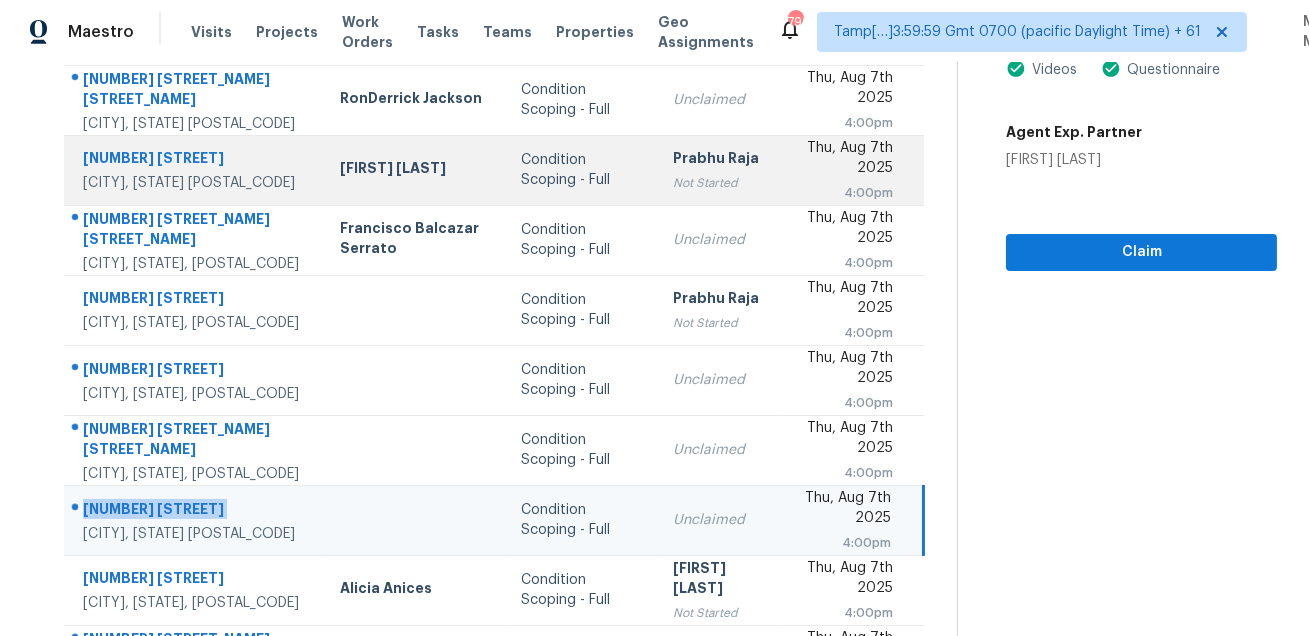 scroll, scrollTop: 405, scrollLeft: 0, axis: vertical 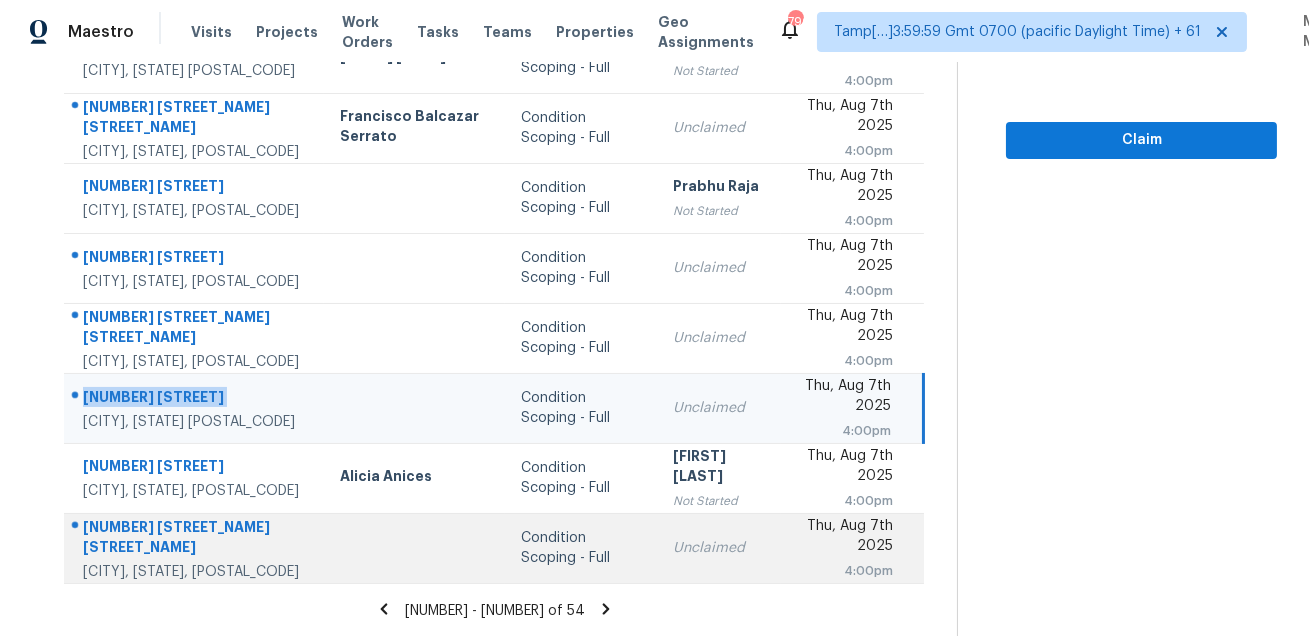 click on "[NUMBER] [STREET_NAME] [STREET_NAME]" at bounding box center (195, 539) 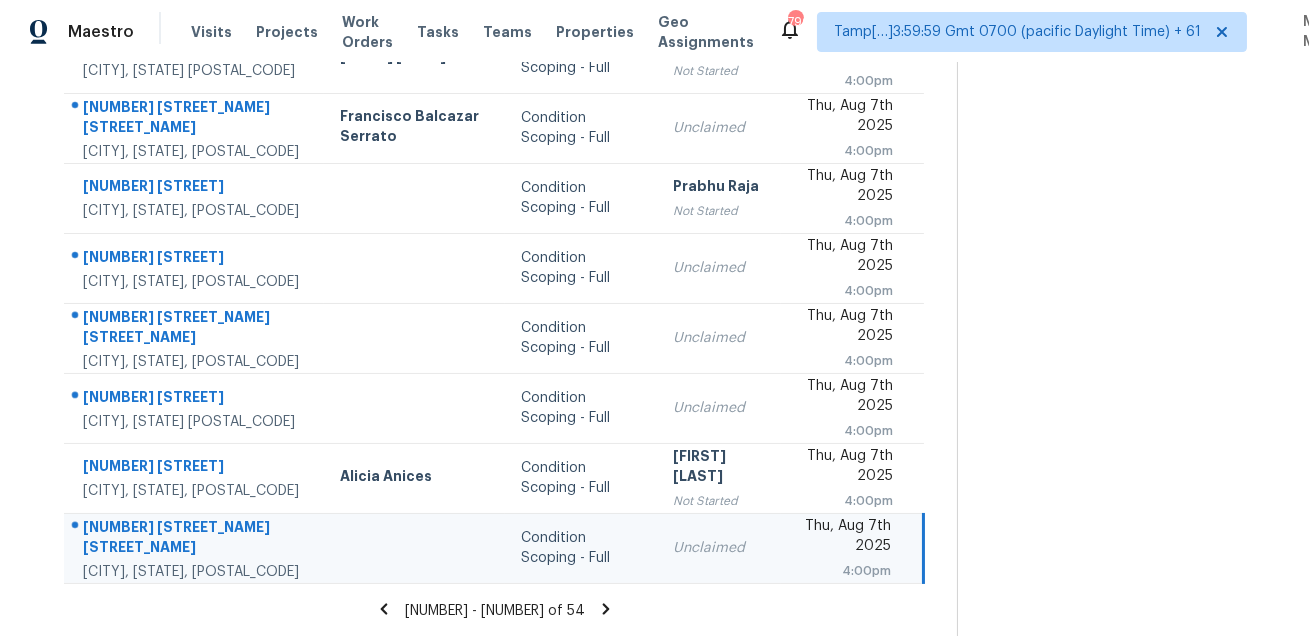 click on "[NUMBER] [STREET_NAME] [STREET_NAME]" at bounding box center [195, 539] 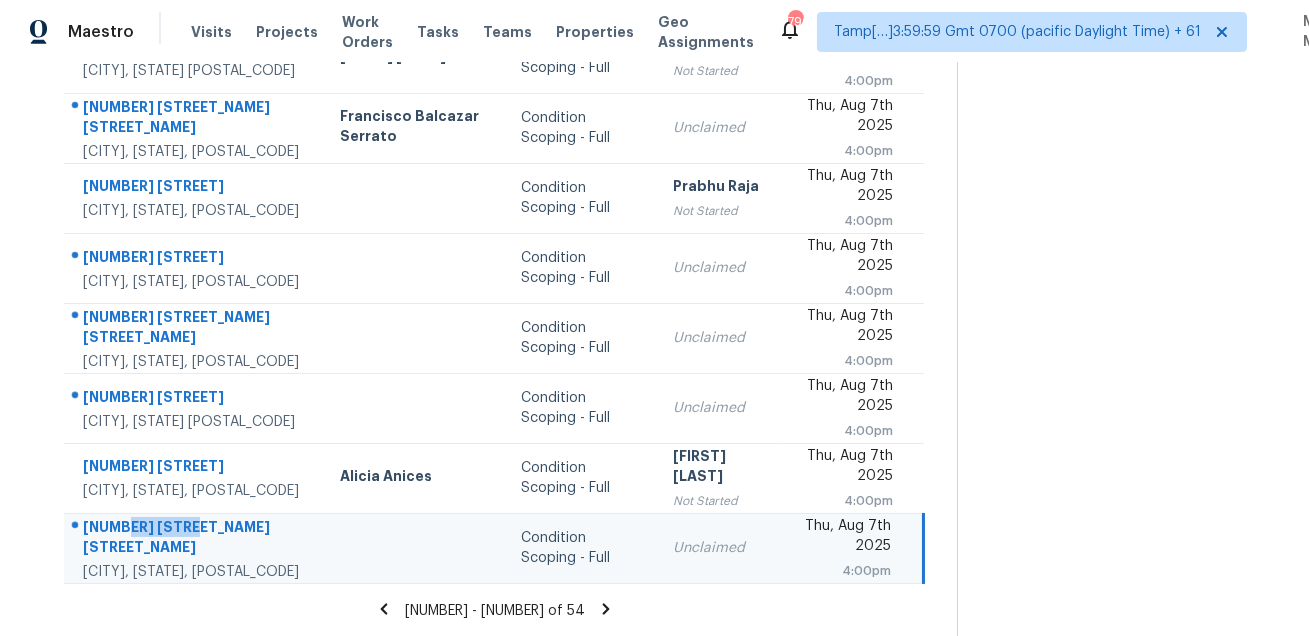 click on "[NUMBER] [STREET_NAME] [STREET_NAME]" at bounding box center (195, 539) 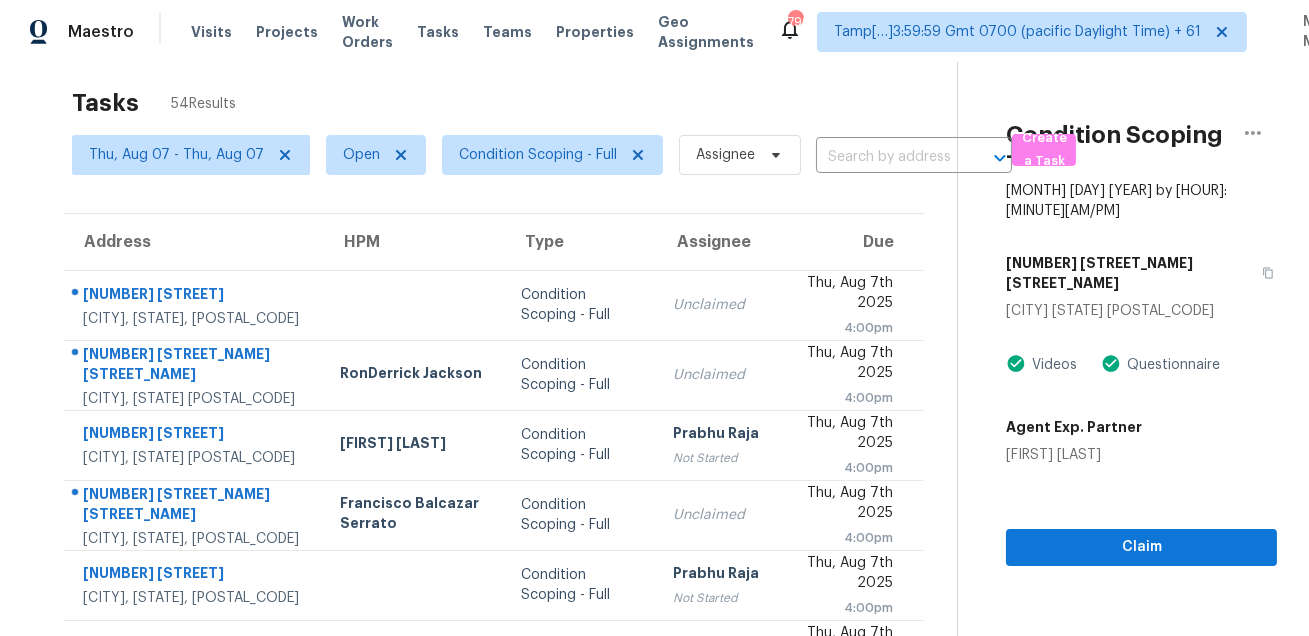 scroll, scrollTop: 0, scrollLeft: 0, axis: both 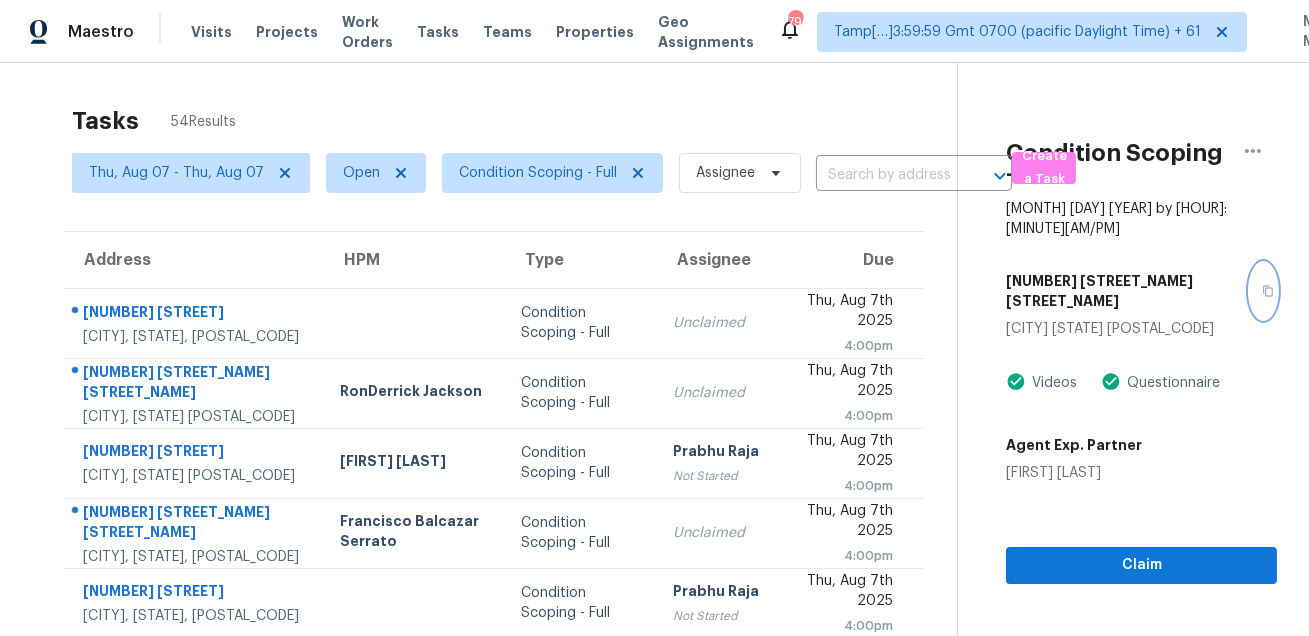 click 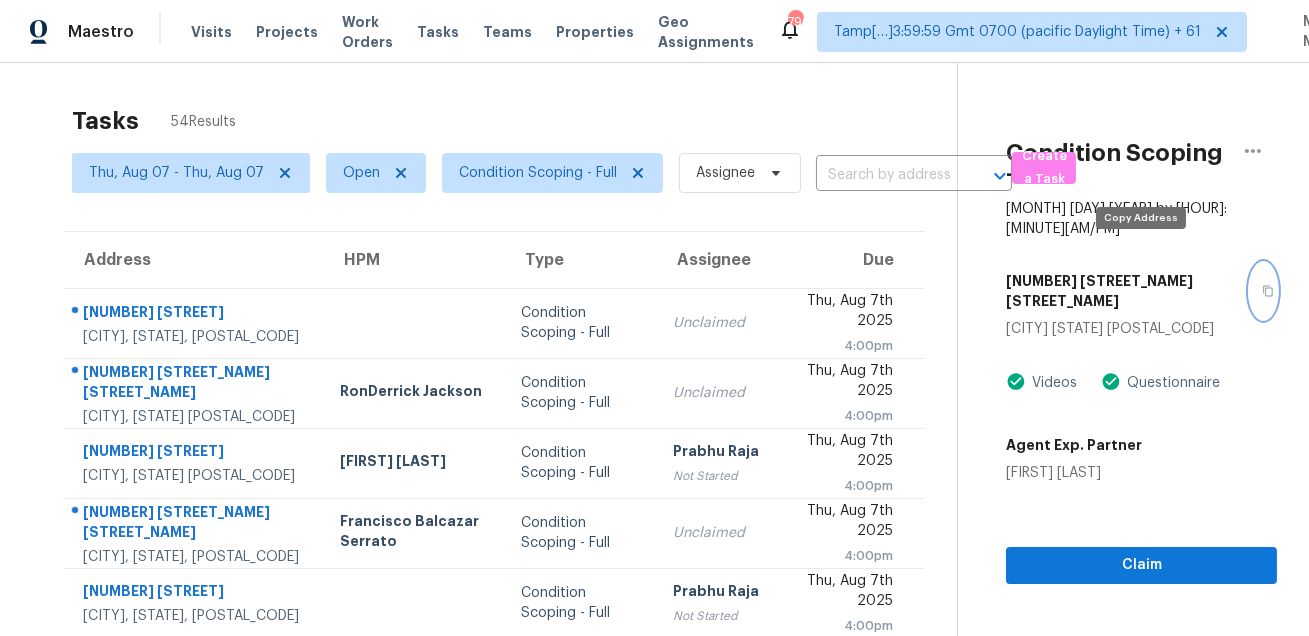 click 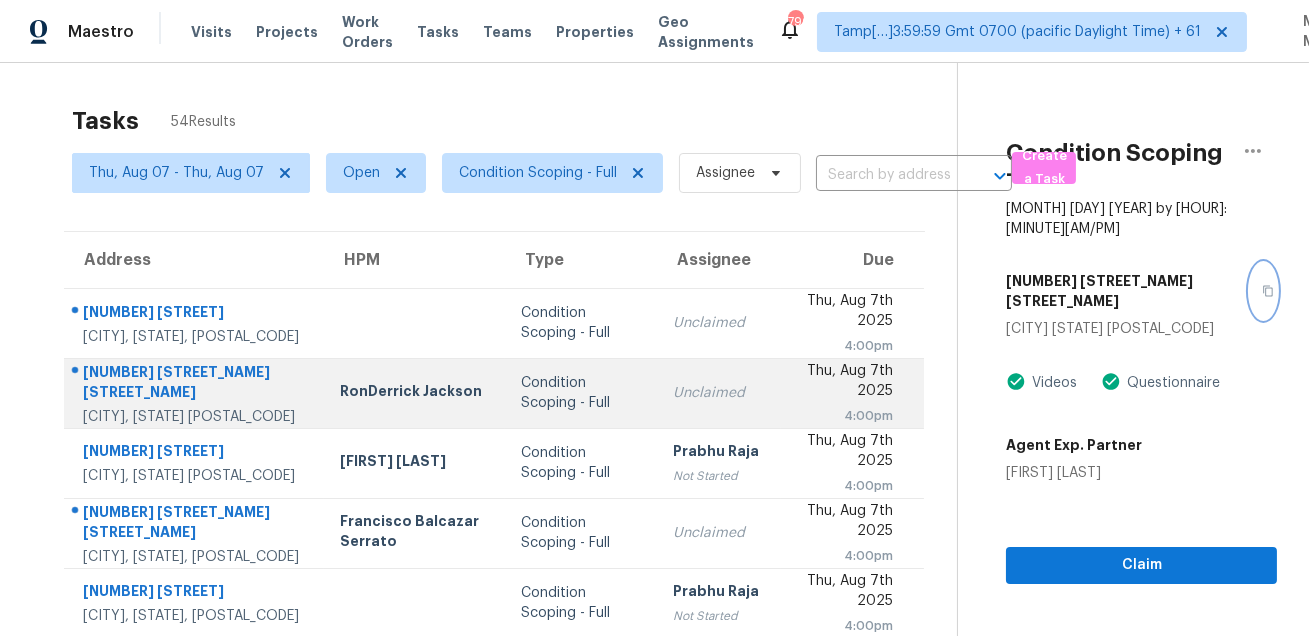 scroll, scrollTop: 405, scrollLeft: 0, axis: vertical 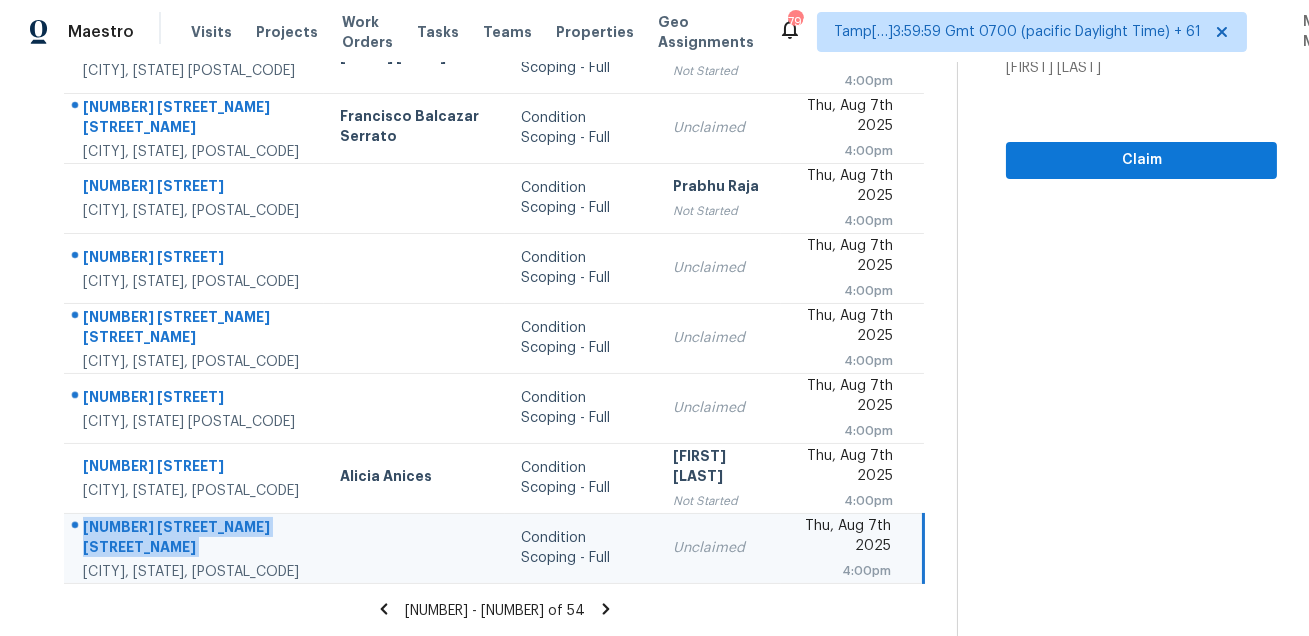 click 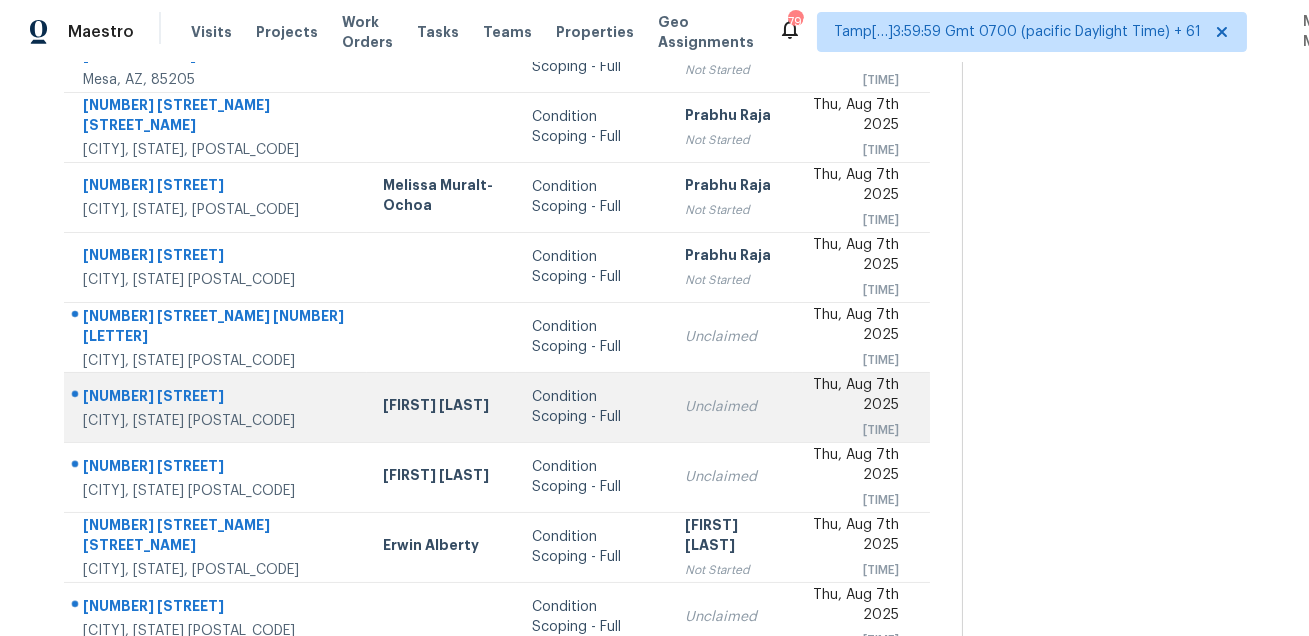scroll, scrollTop: 340, scrollLeft: 0, axis: vertical 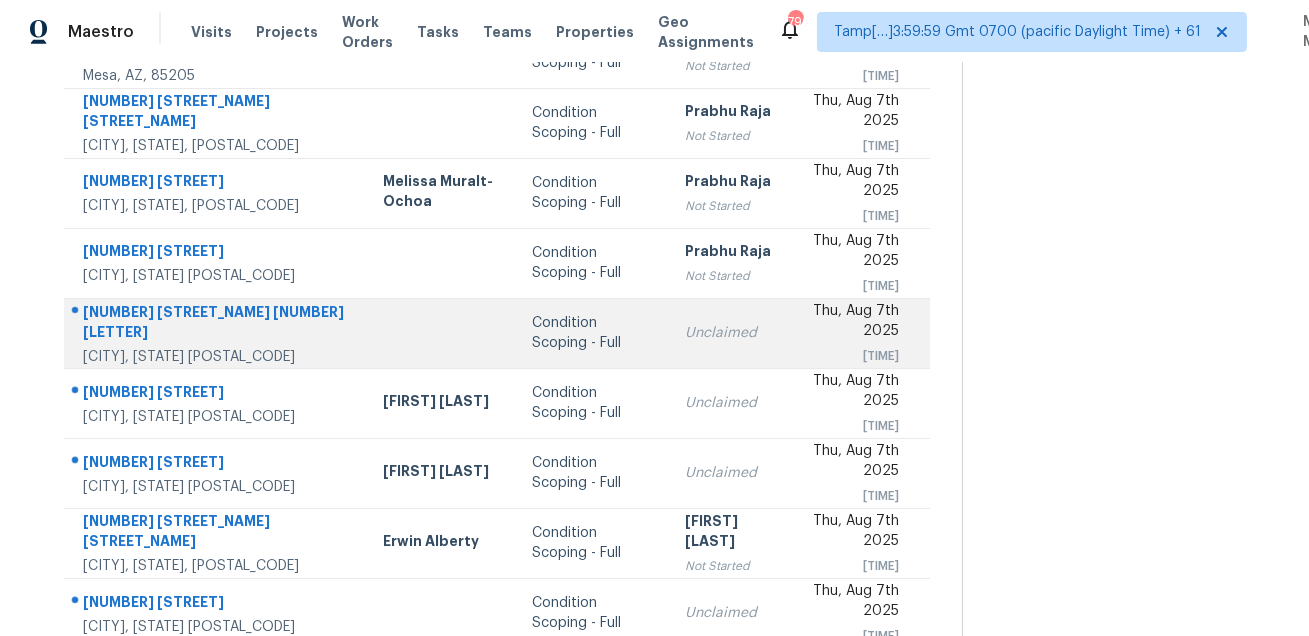 click on "[NUMBER] [STREET_NAME] [NUMBER] [LETTER]" at bounding box center [217, 324] 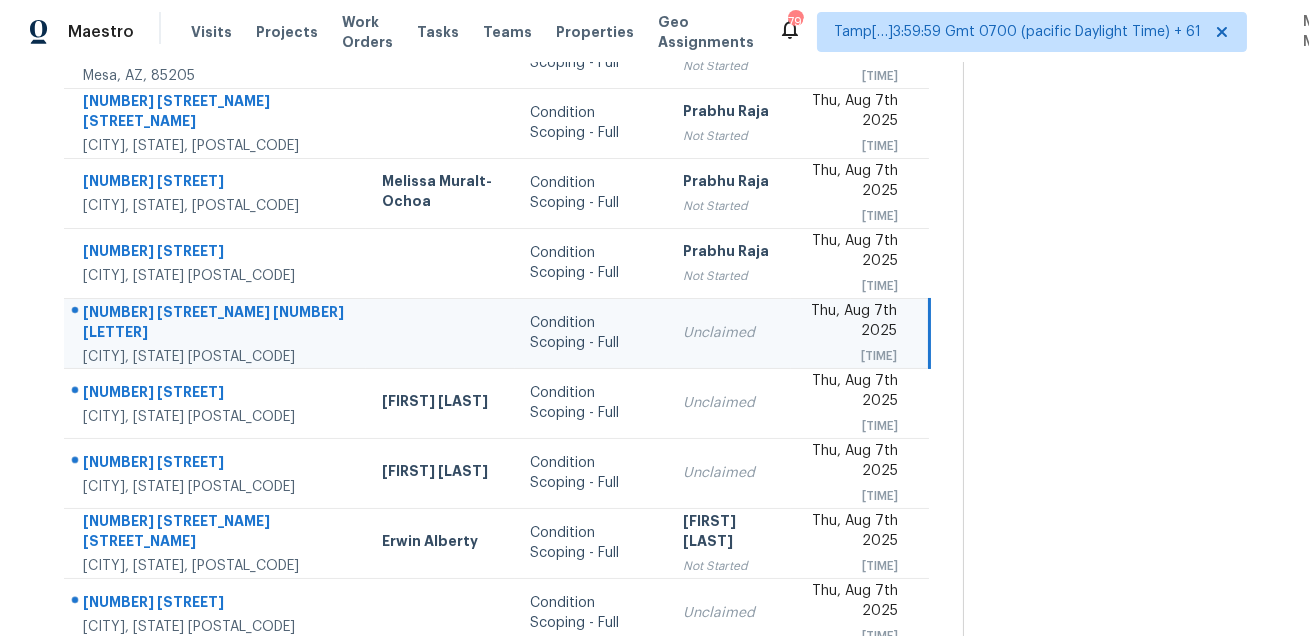 click on "[NUMBER] [STREET_NAME] [NUMBER] [LETTER]" at bounding box center [216, 324] 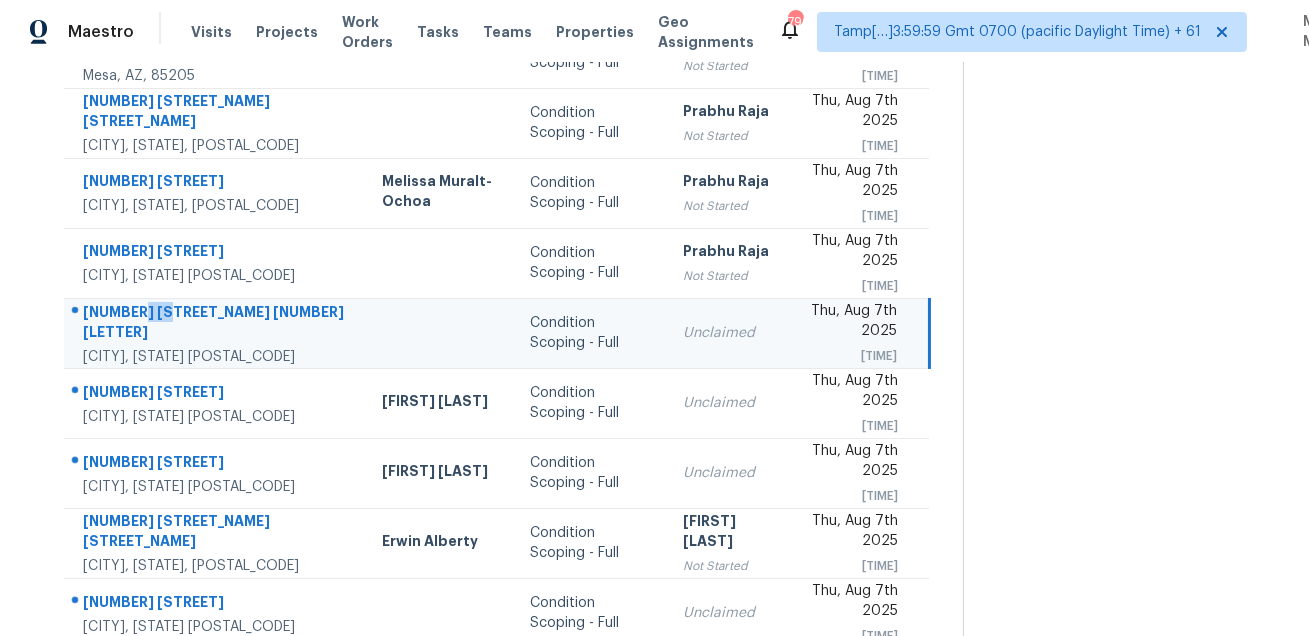 click on "[NUMBER] [STREET_NAME] [NUMBER] [LETTER]" at bounding box center [216, 324] 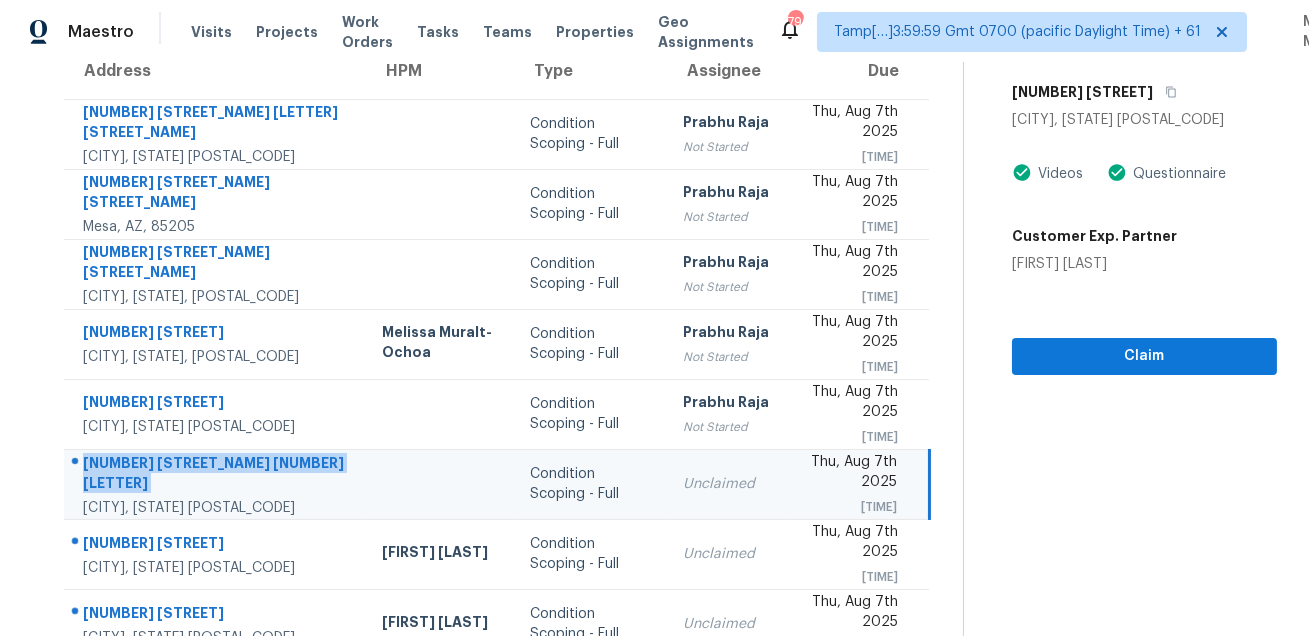 scroll, scrollTop: 0, scrollLeft: 0, axis: both 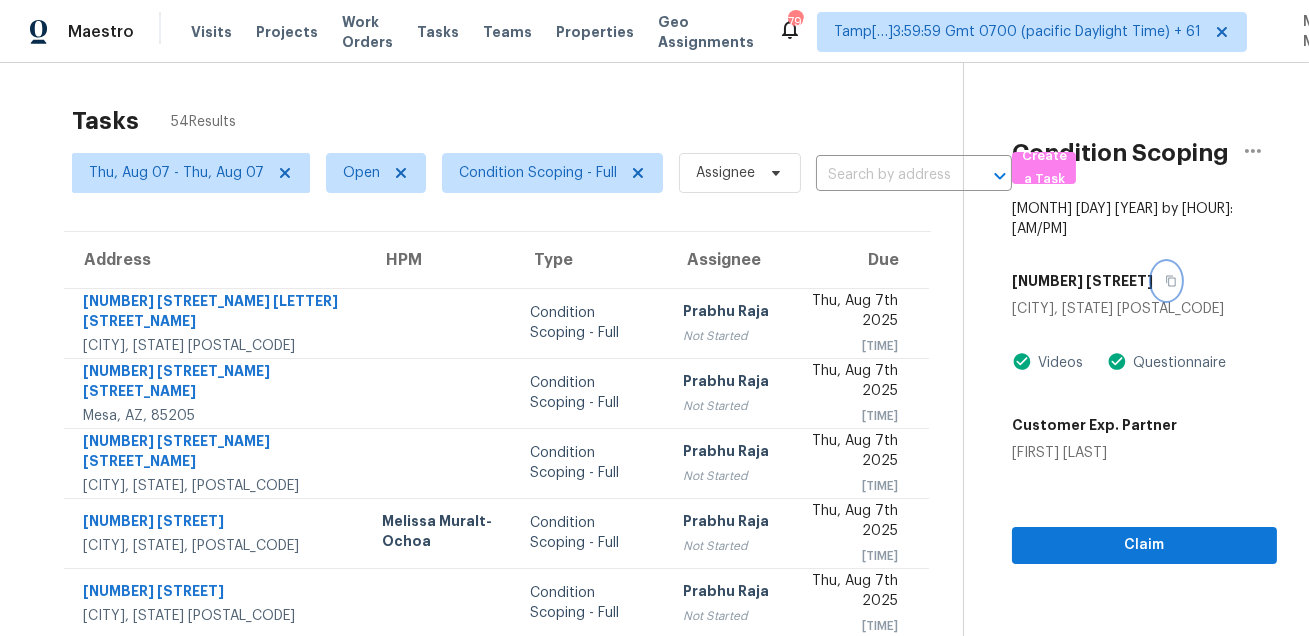 click 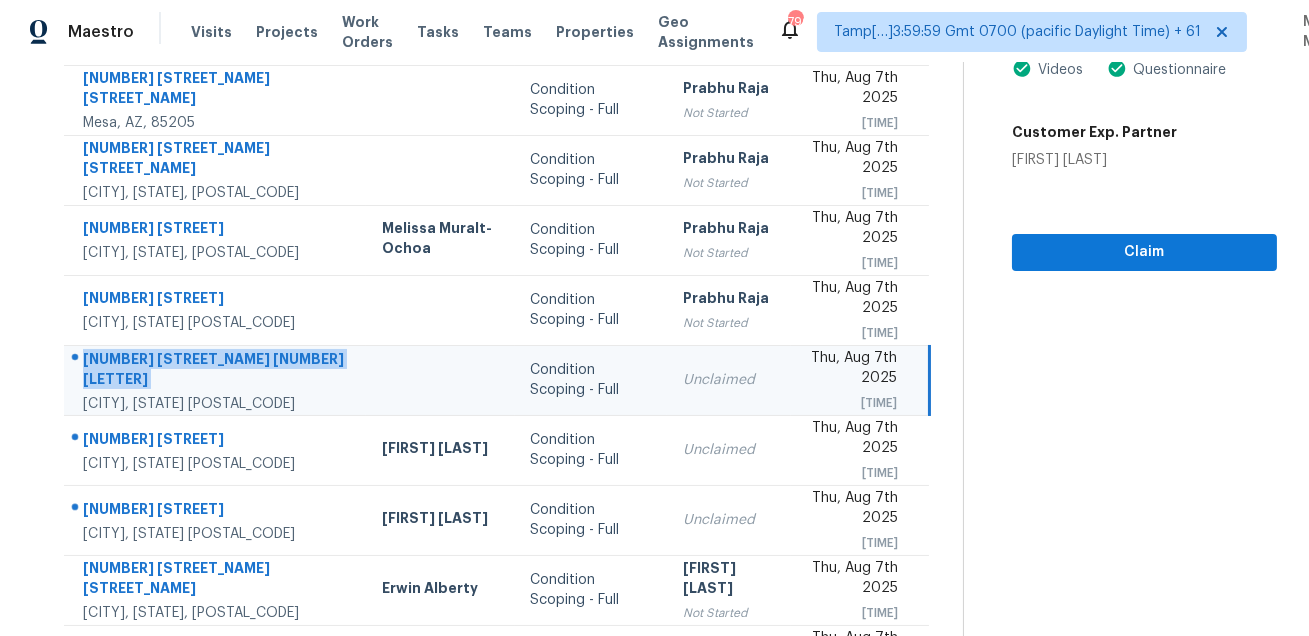 scroll, scrollTop: 405, scrollLeft: 0, axis: vertical 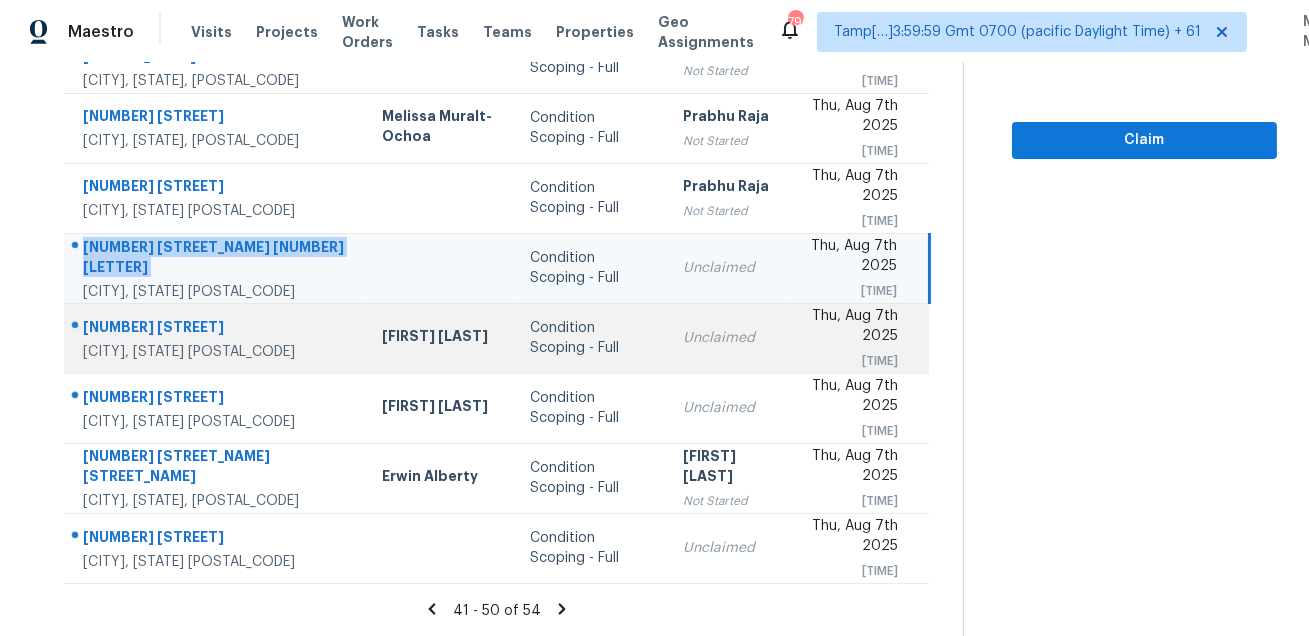 click on "[NUMBER] [STREET]" at bounding box center [216, 329] 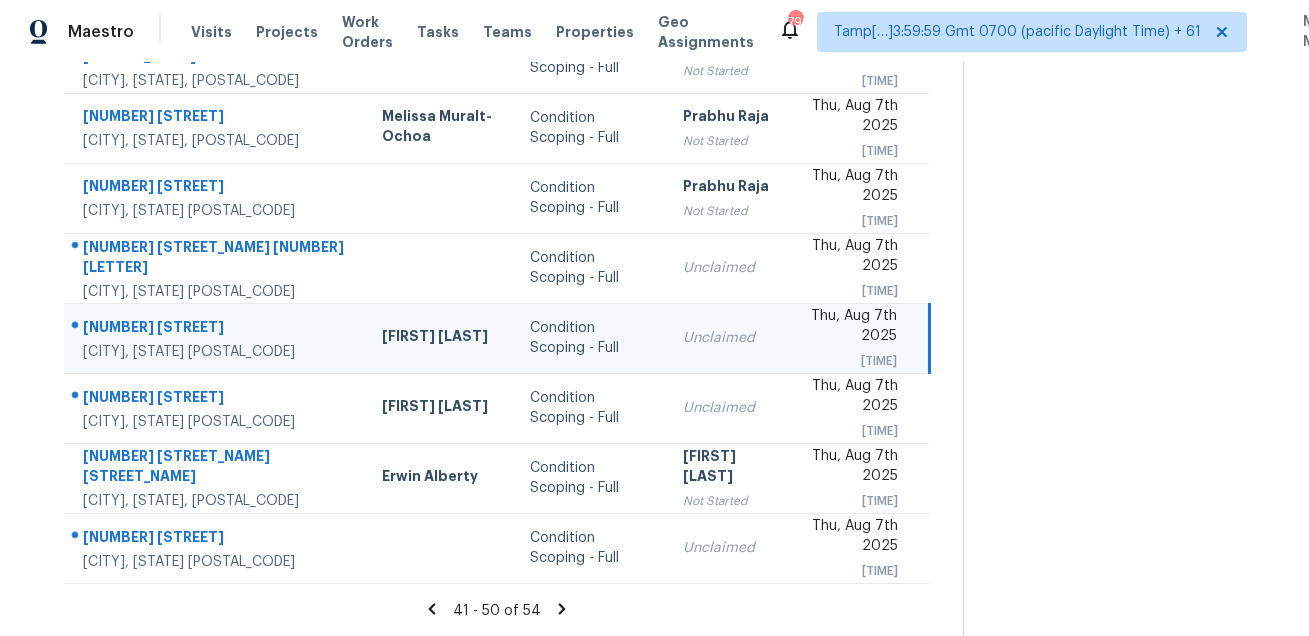 click on "[NUMBER] [STREET]" at bounding box center (216, 329) 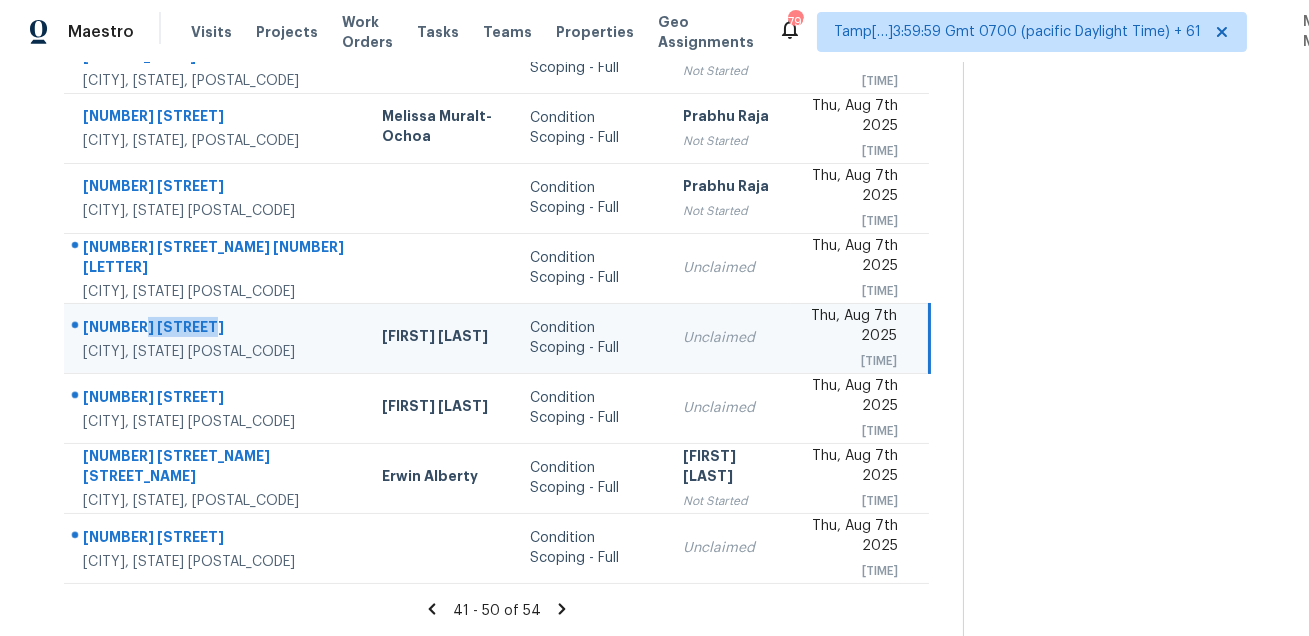 click on "[NUMBER] [STREET]" at bounding box center [216, 329] 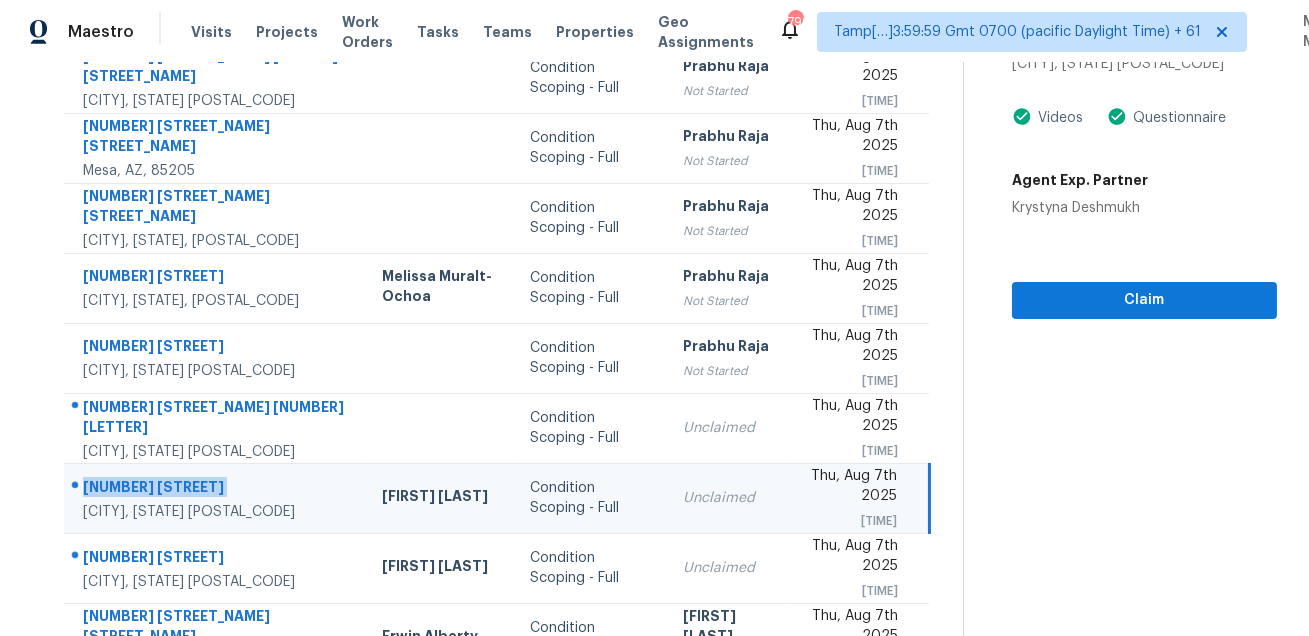 scroll, scrollTop: 0, scrollLeft: 0, axis: both 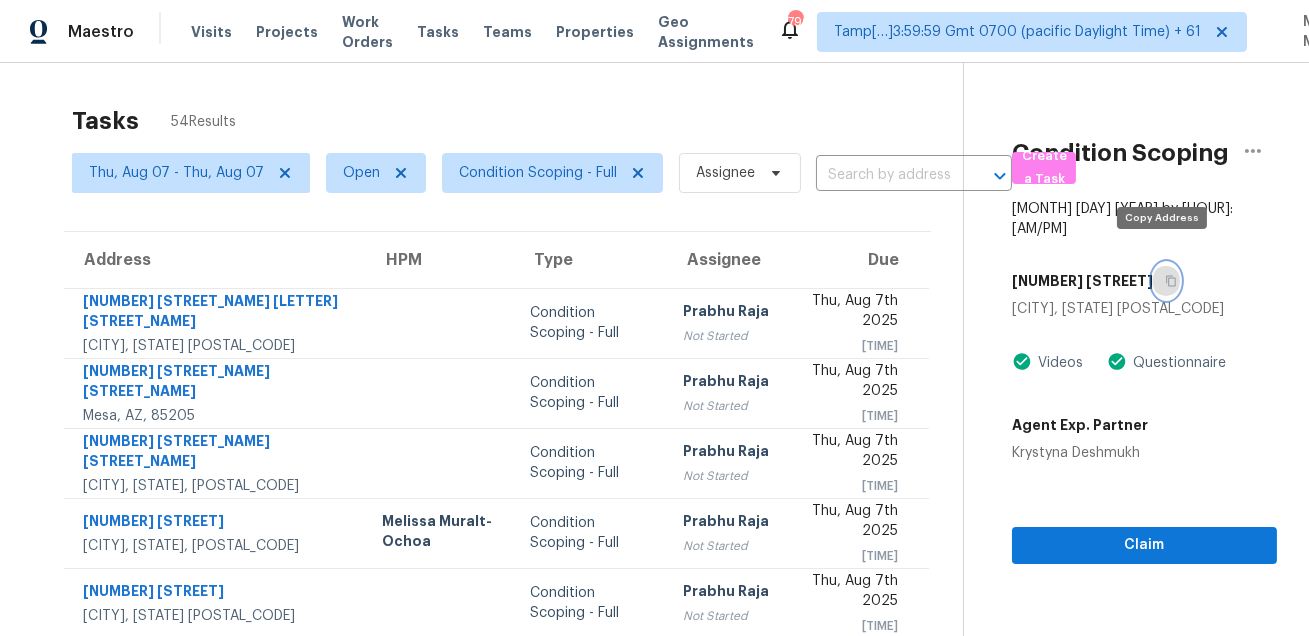 click at bounding box center [1166, 281] 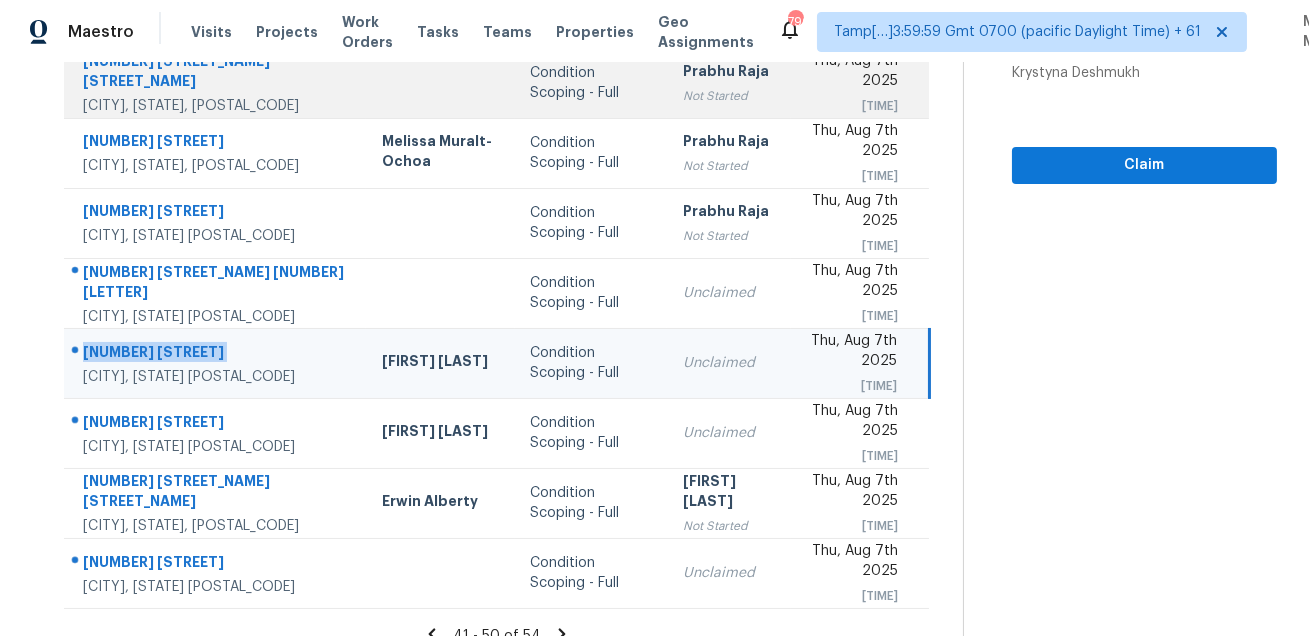 scroll, scrollTop: 405, scrollLeft: 0, axis: vertical 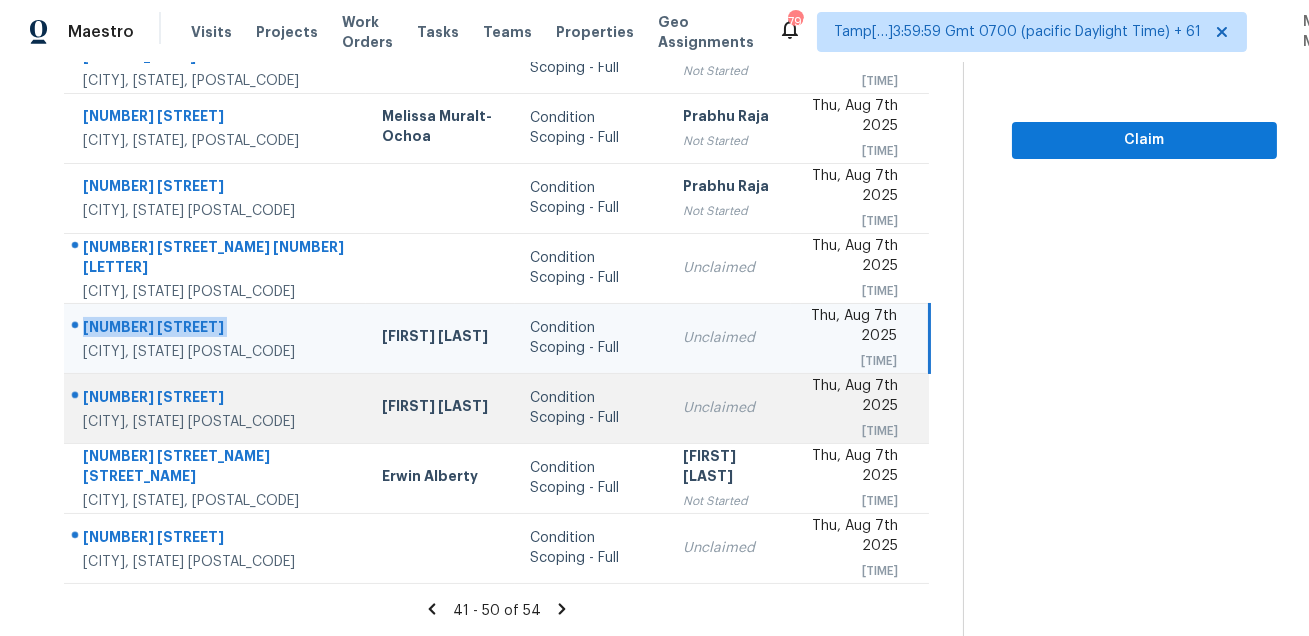 click on "[NUMBER] [STREET]" at bounding box center (216, 399) 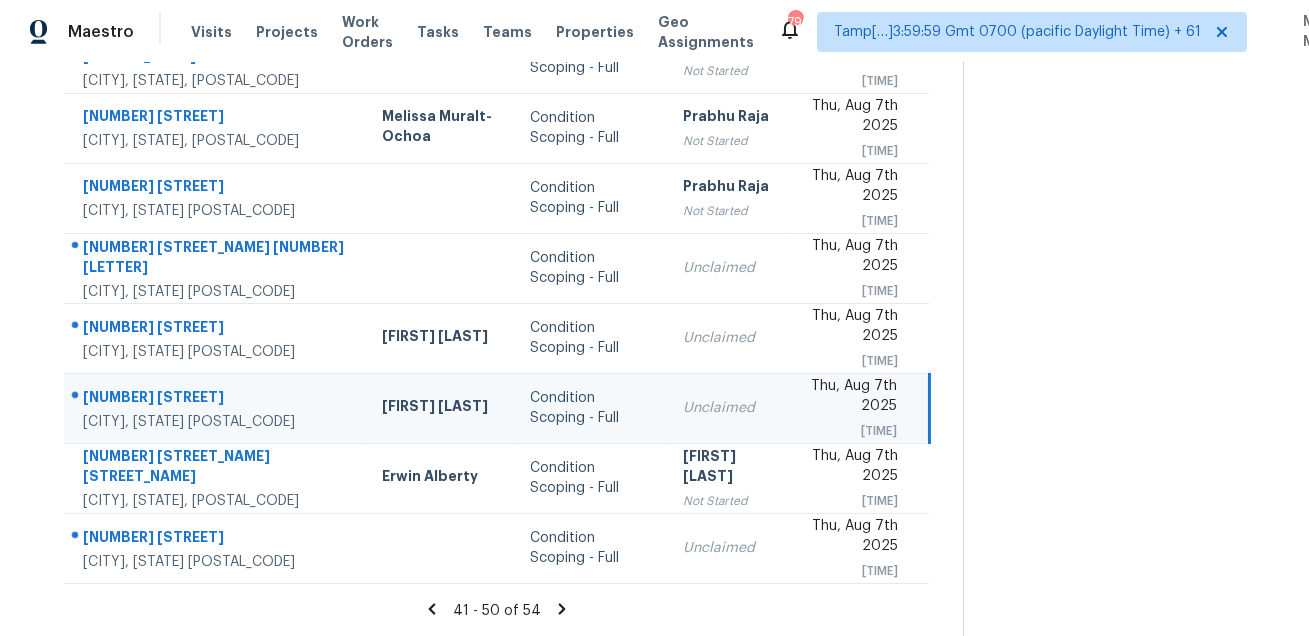 click on "[NUMBER] [STREET]" at bounding box center (216, 399) 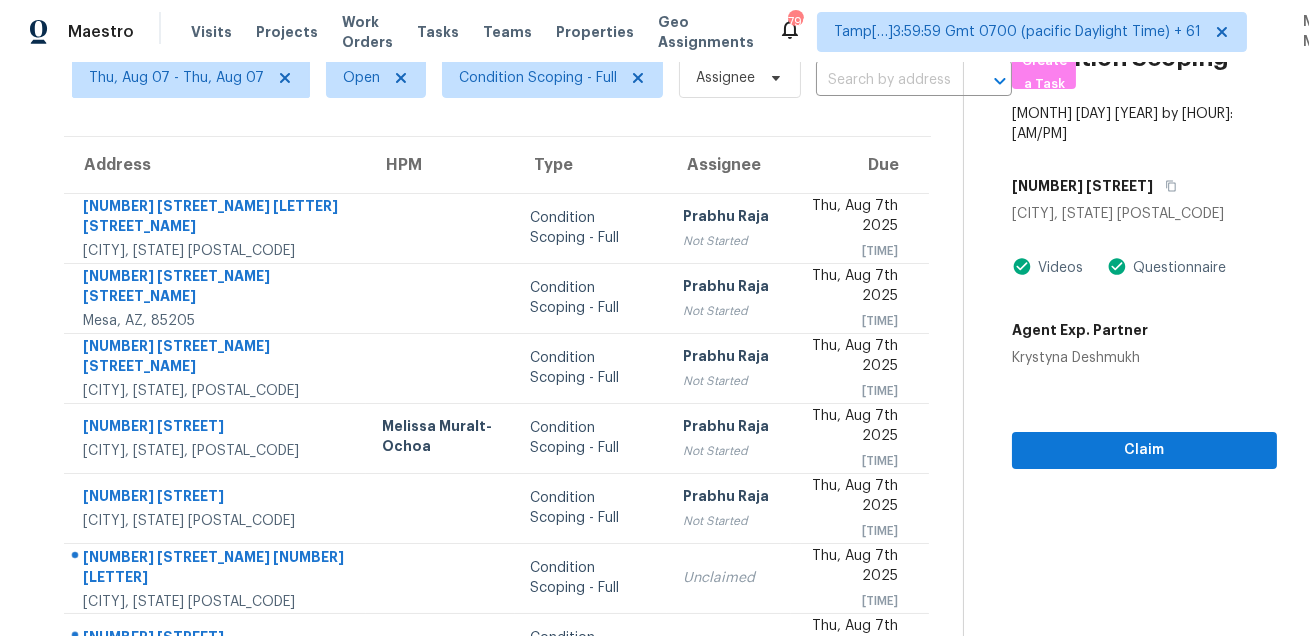 scroll, scrollTop: 75, scrollLeft: 0, axis: vertical 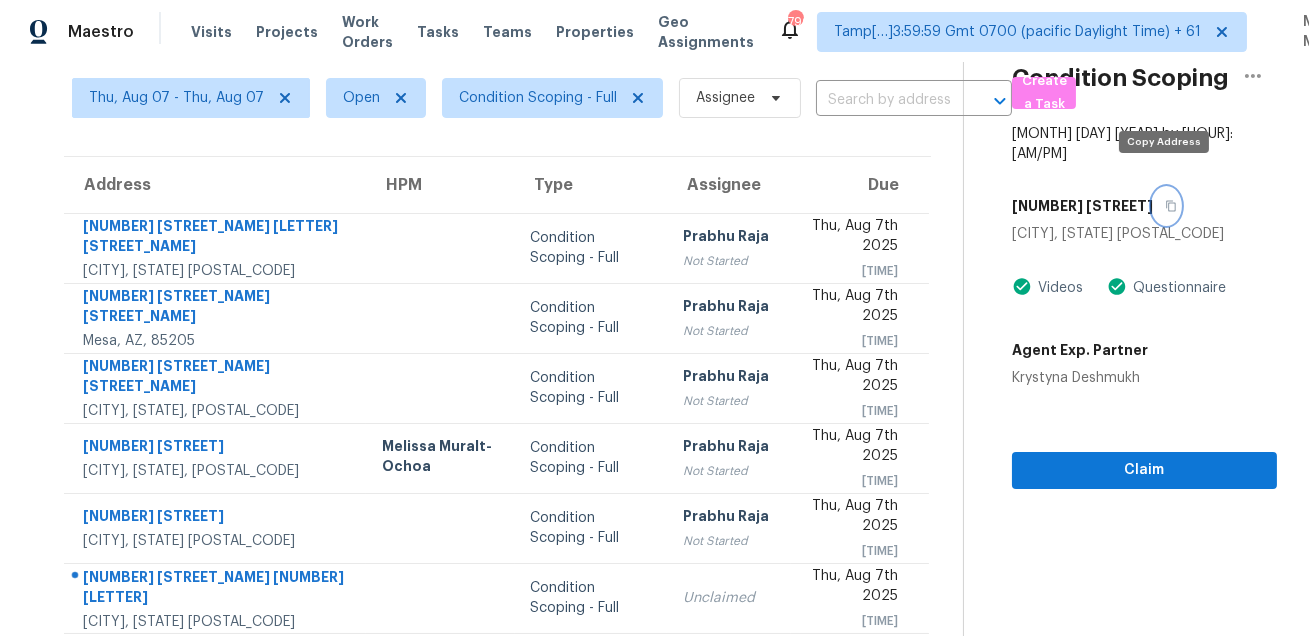 click 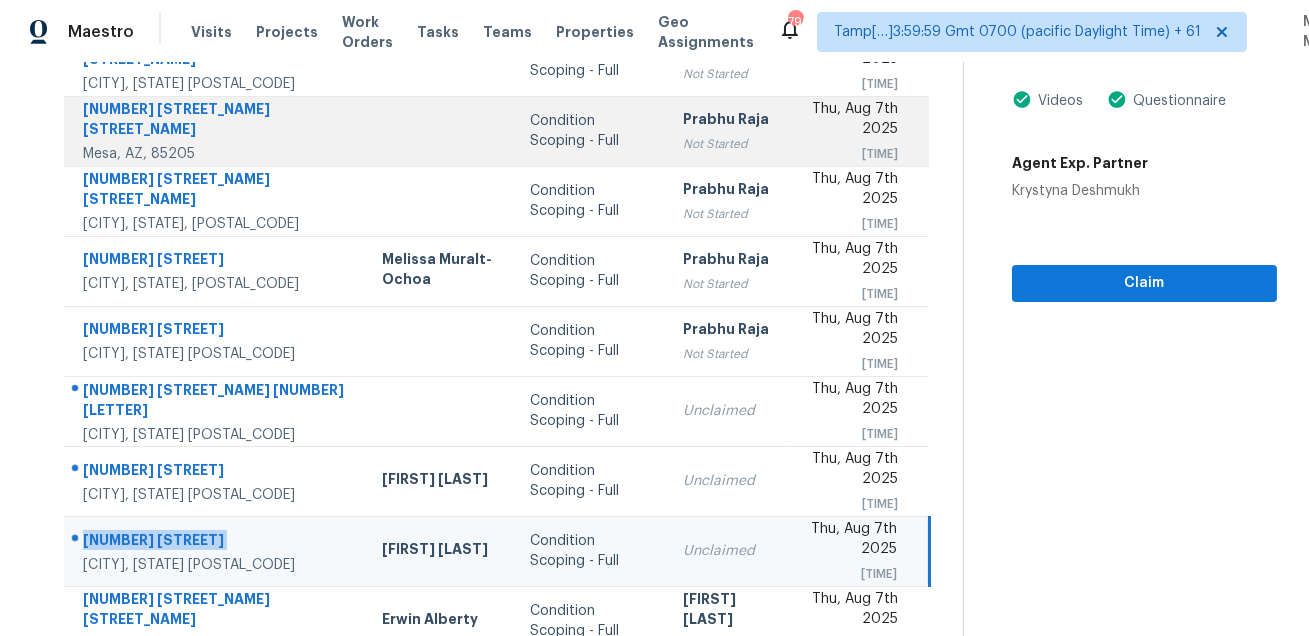 scroll, scrollTop: 405, scrollLeft: 0, axis: vertical 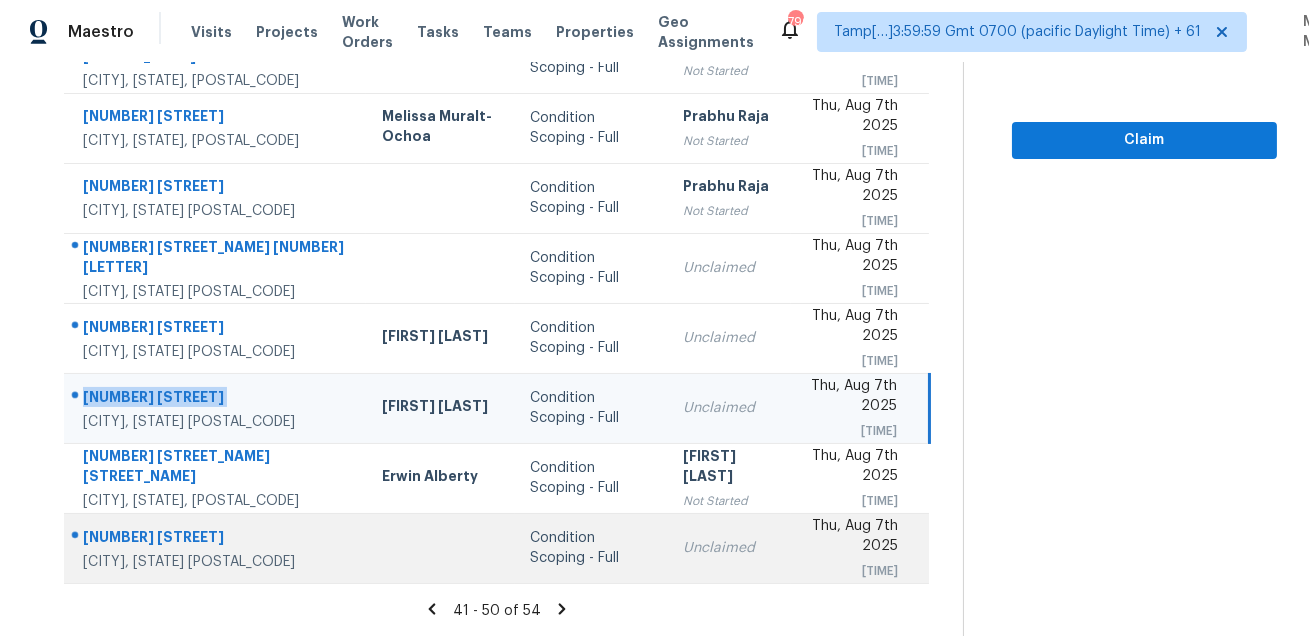 click on "[NUMBER] [STREET]" at bounding box center (216, 539) 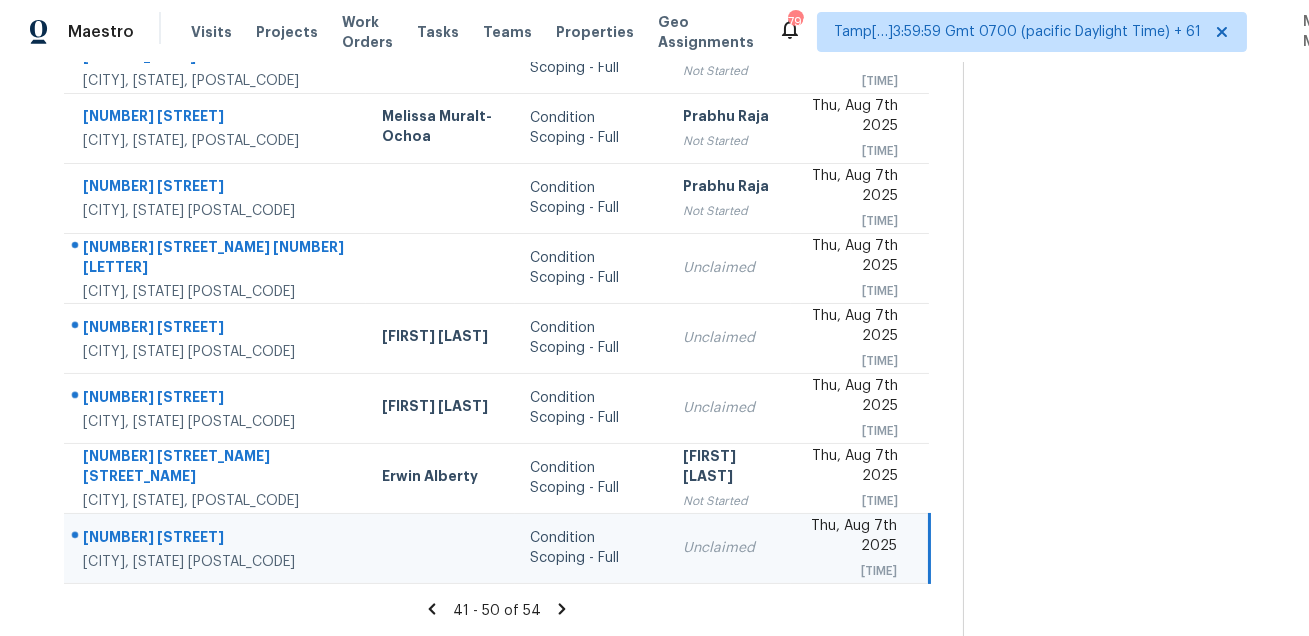 click on "[NUMBER] [STREET]" at bounding box center (216, 539) 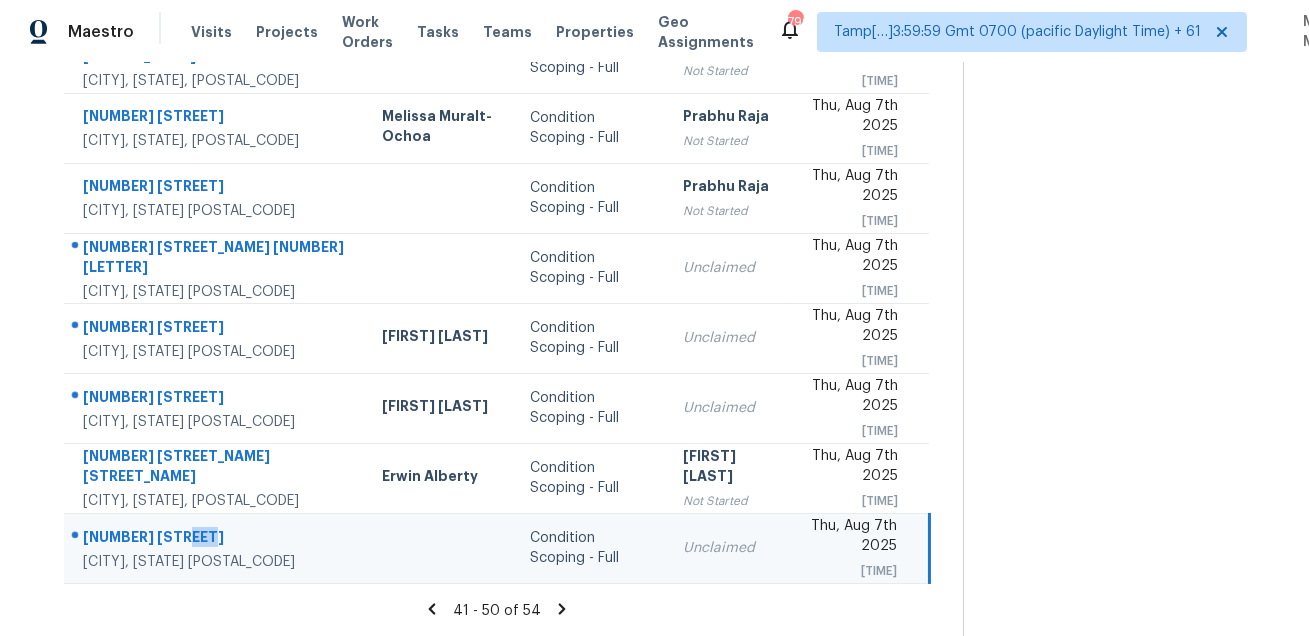 click on "[NUMBER] [STREET]" at bounding box center (216, 539) 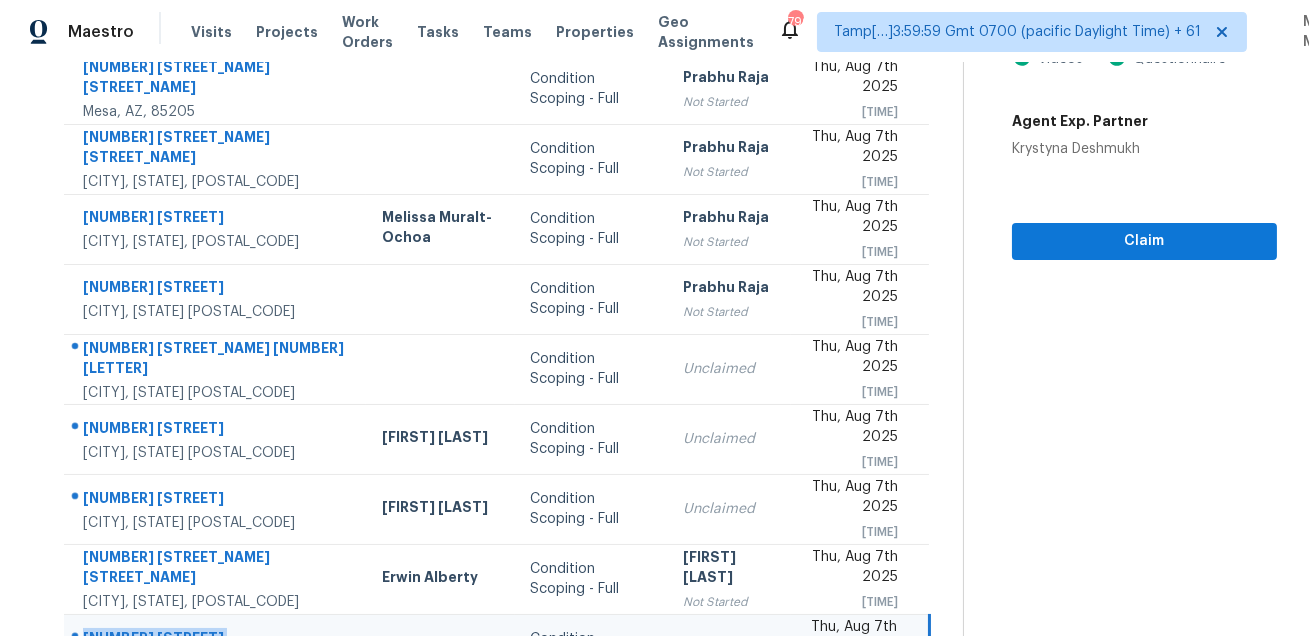 scroll, scrollTop: 157, scrollLeft: 0, axis: vertical 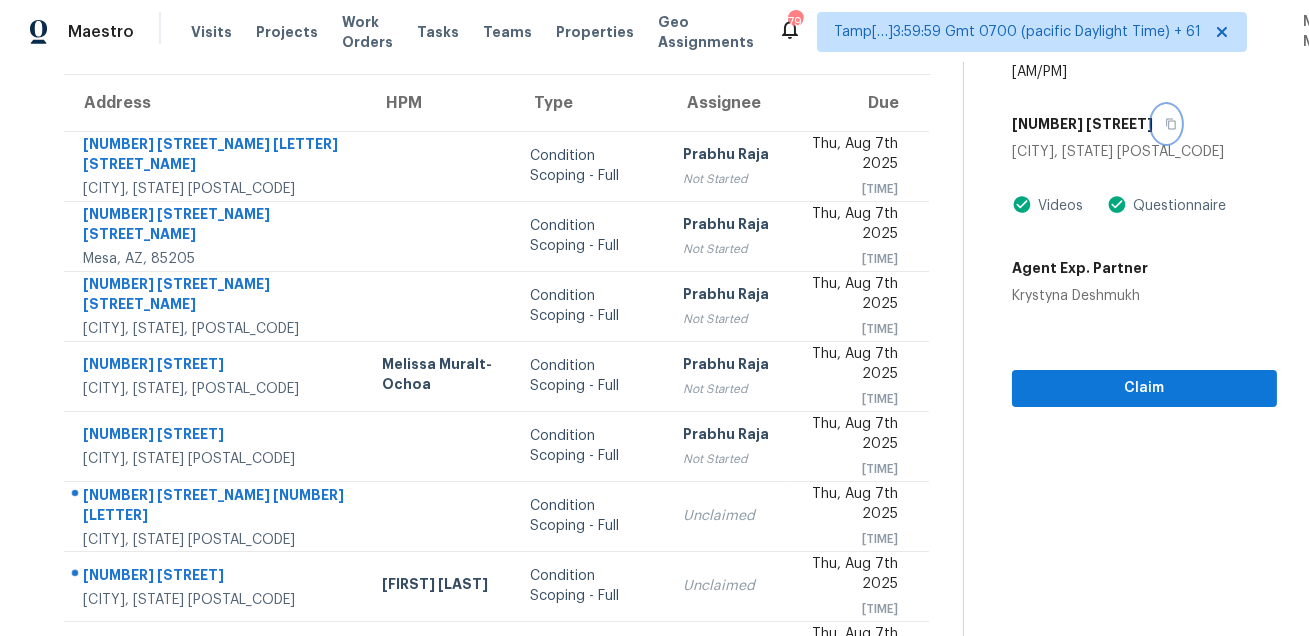 click at bounding box center (1166, 124) 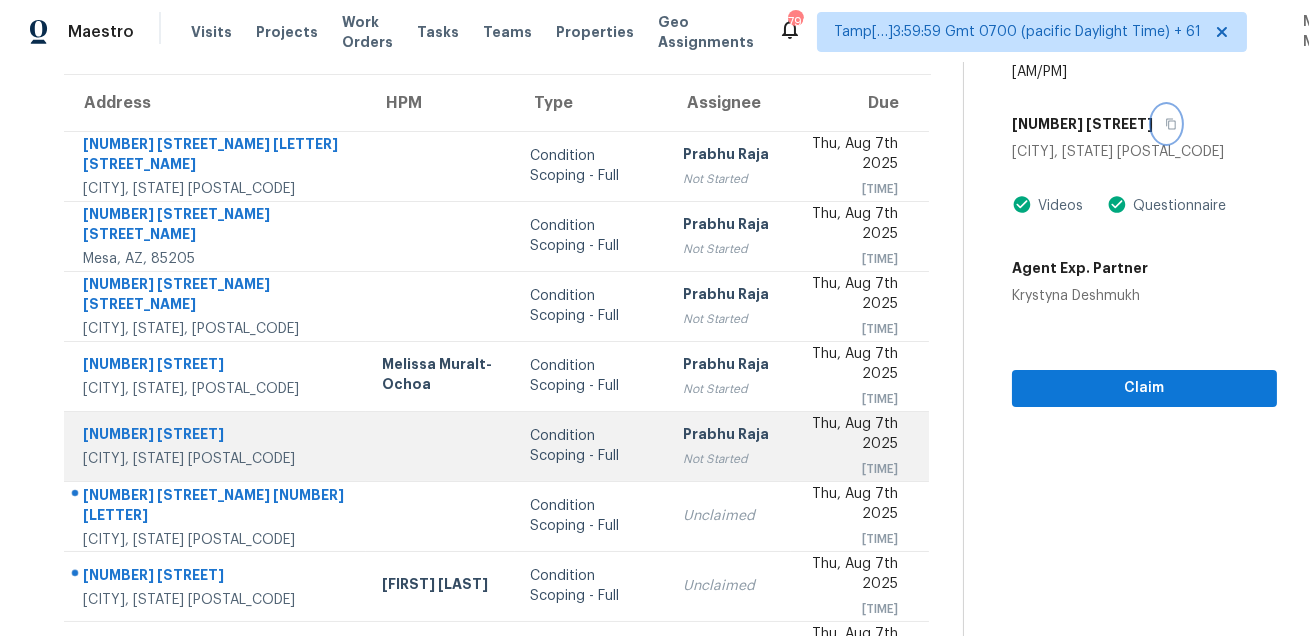 scroll, scrollTop: 405, scrollLeft: 0, axis: vertical 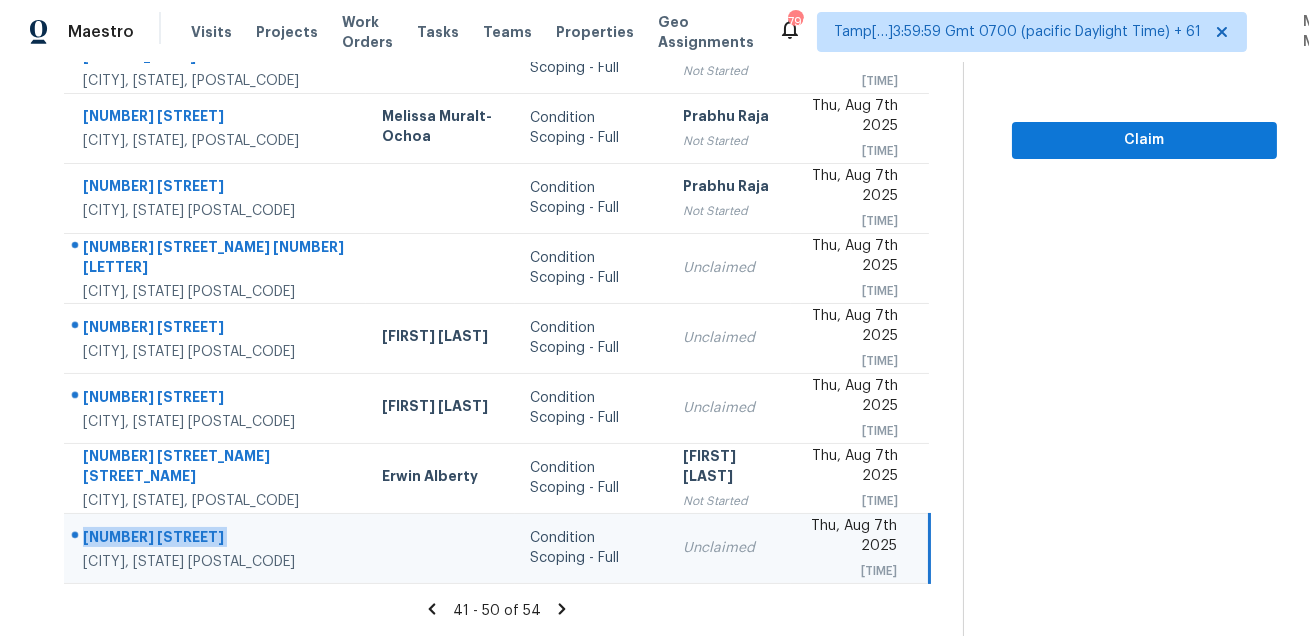 click 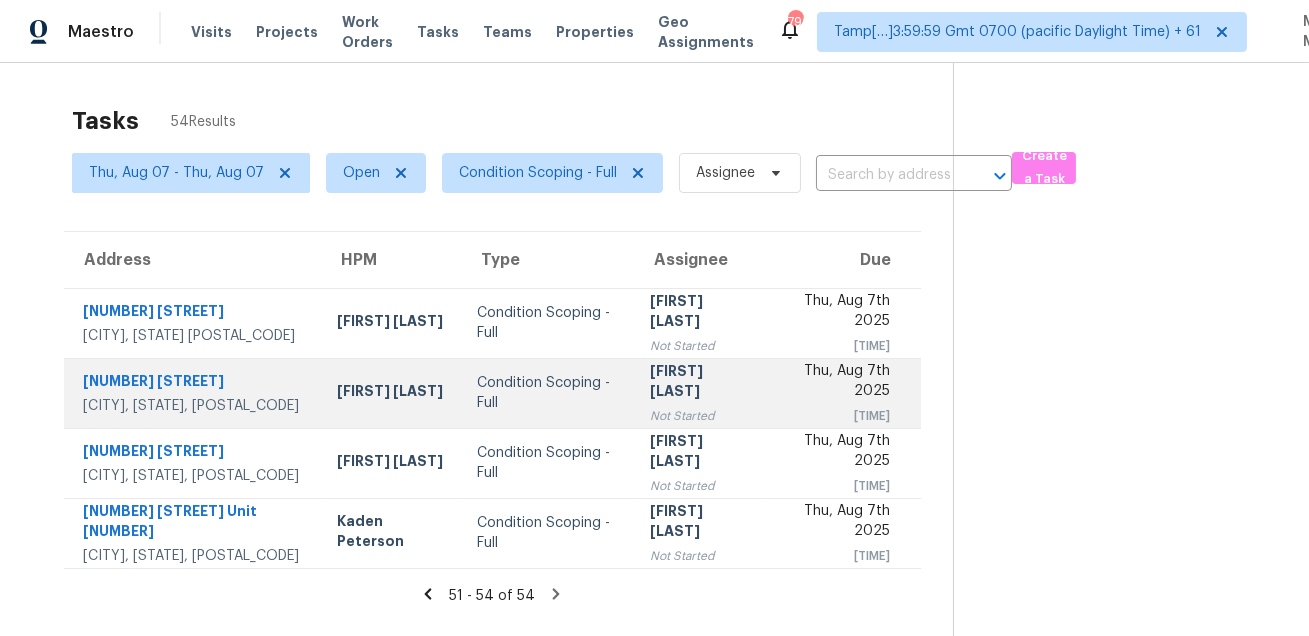 scroll, scrollTop: 62, scrollLeft: 0, axis: vertical 